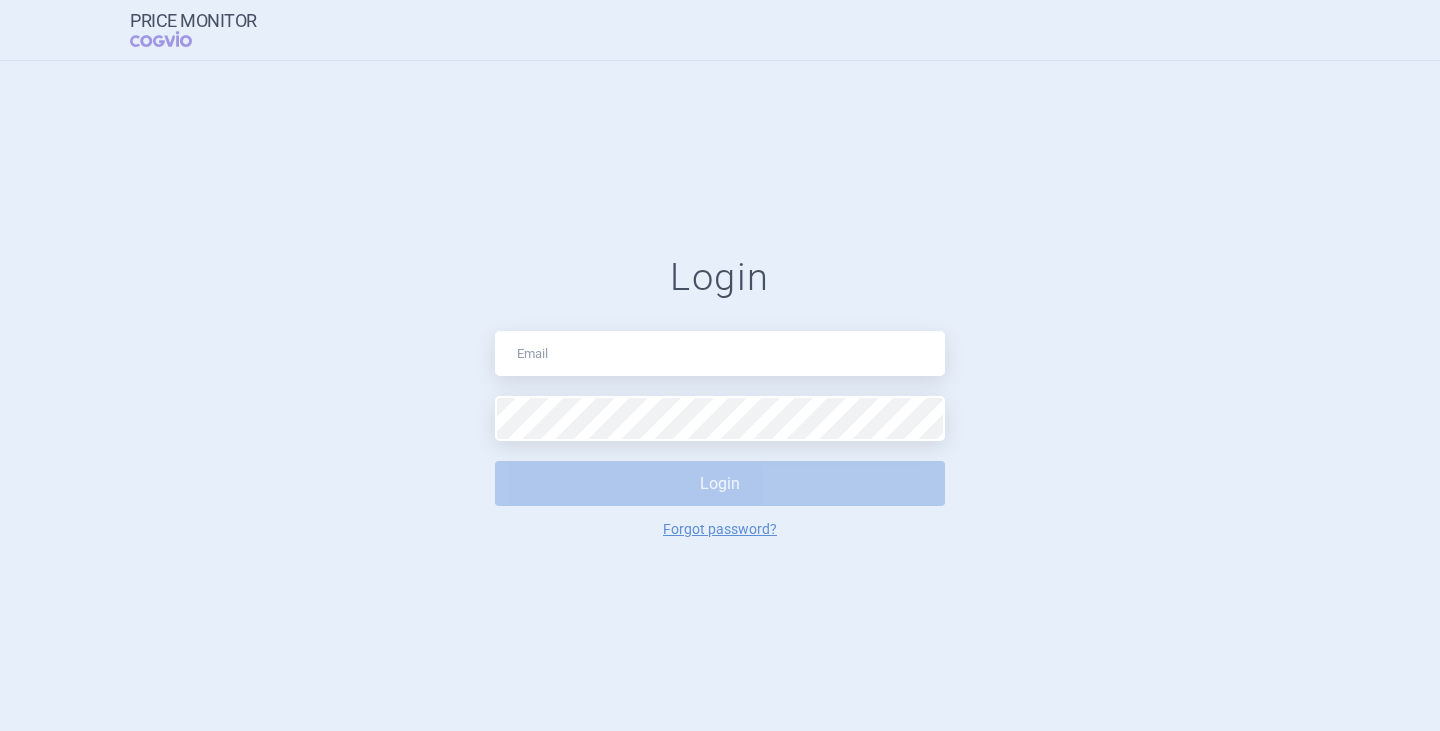 scroll, scrollTop: 0, scrollLeft: 0, axis: both 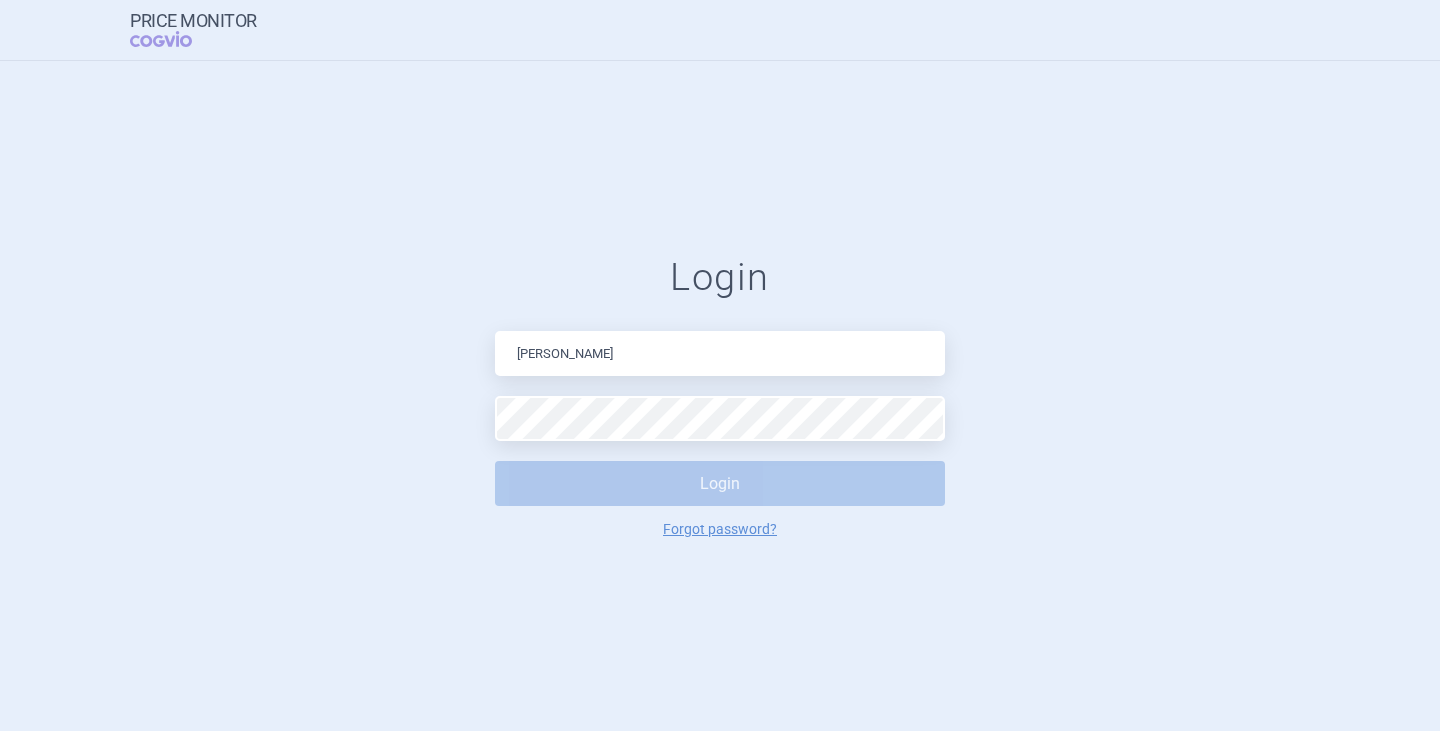 type on "[PERSON_NAME][EMAIL_ADDRESS][DOMAIN_NAME]" 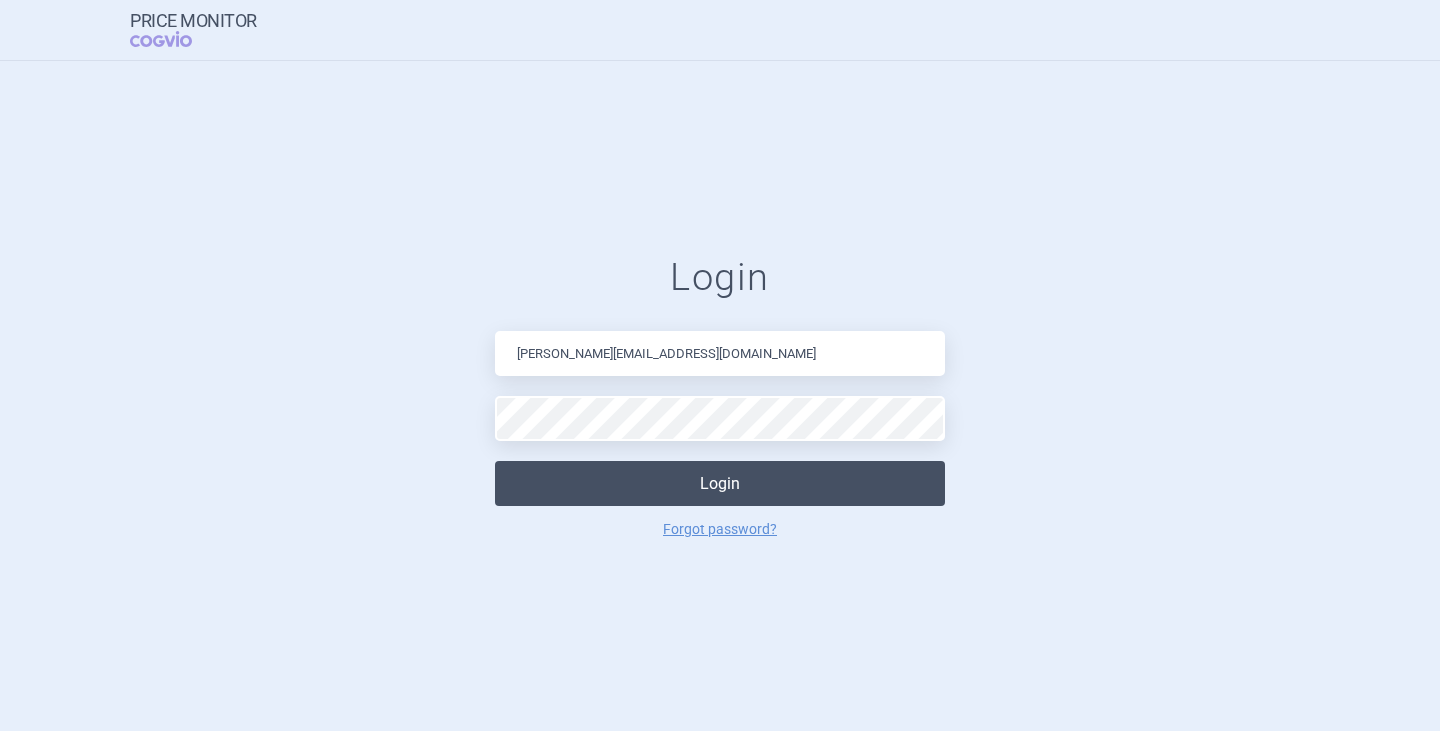 click on "Login" at bounding box center [720, 483] 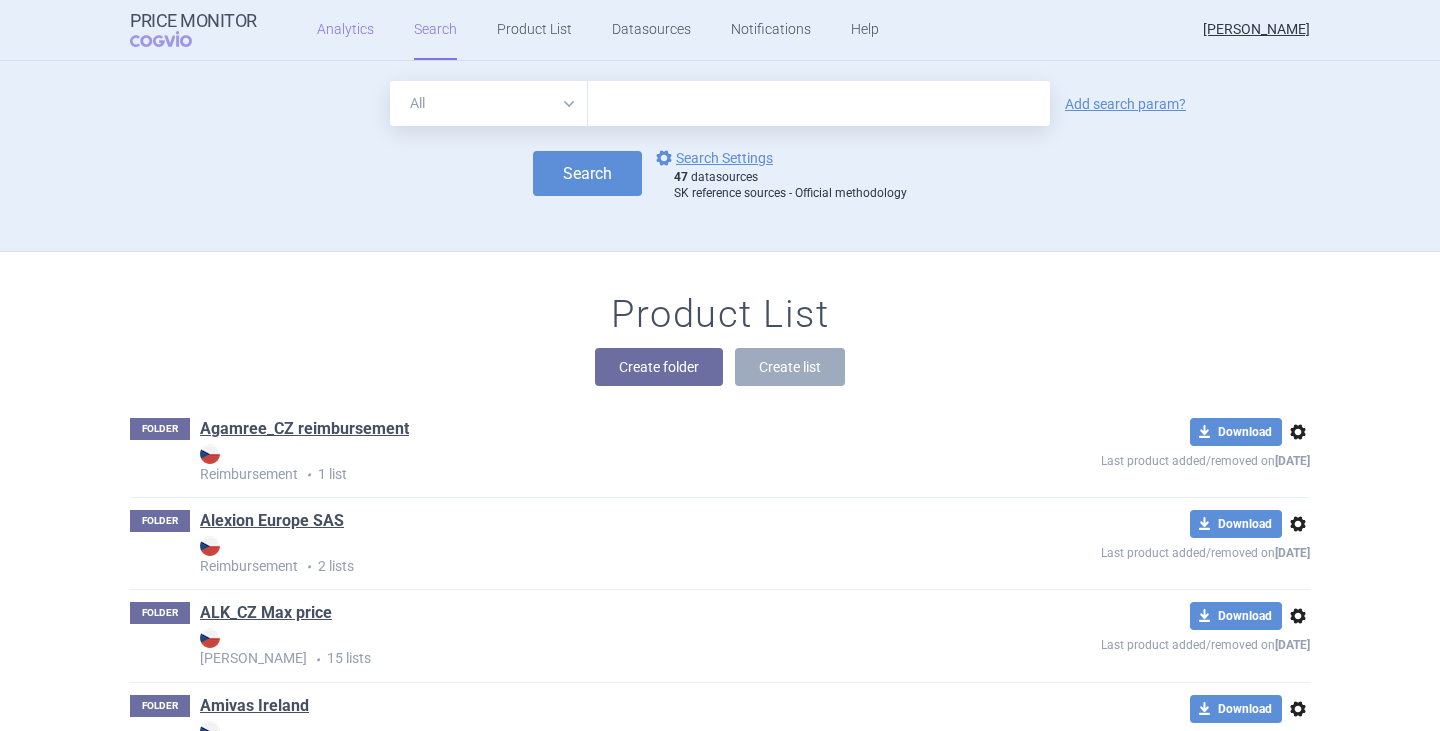 click on "Analytics" at bounding box center [345, 30] 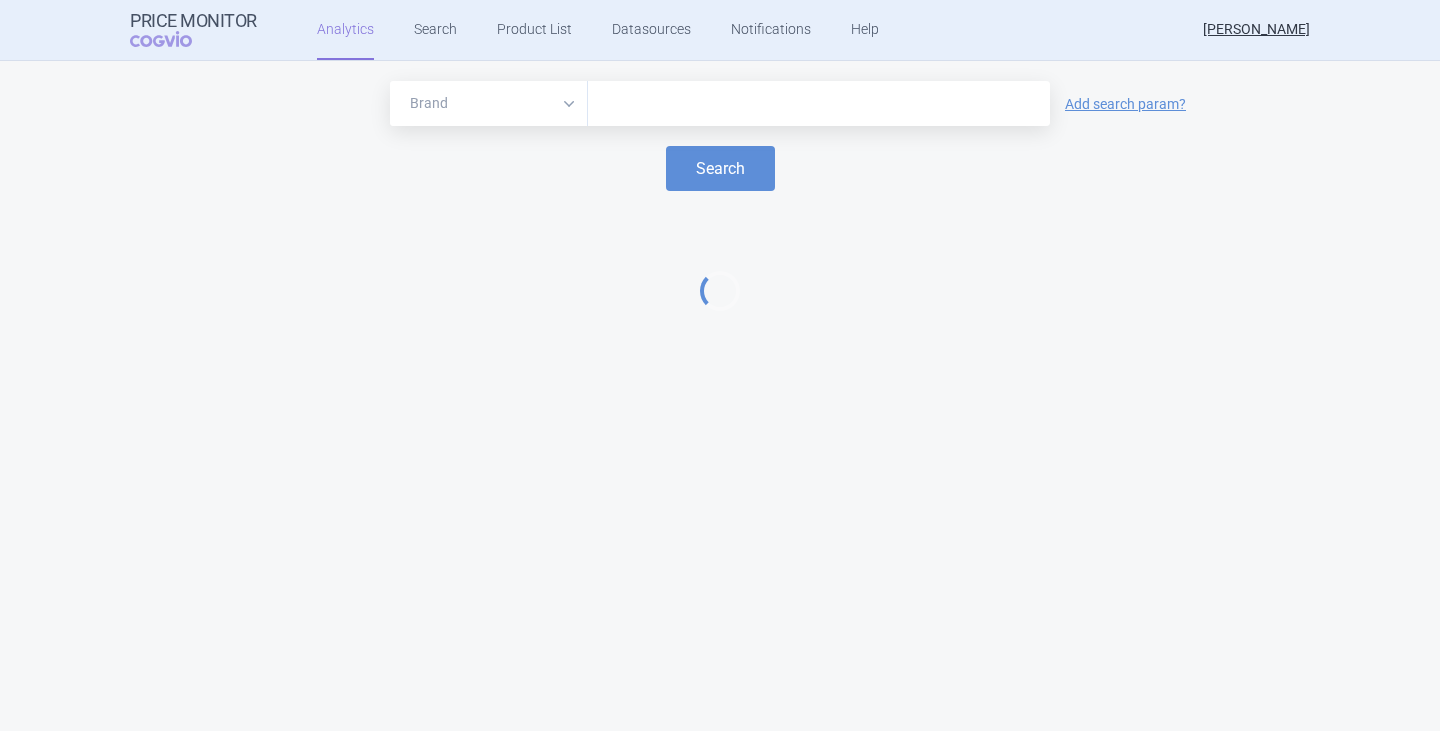 click at bounding box center (819, 103) 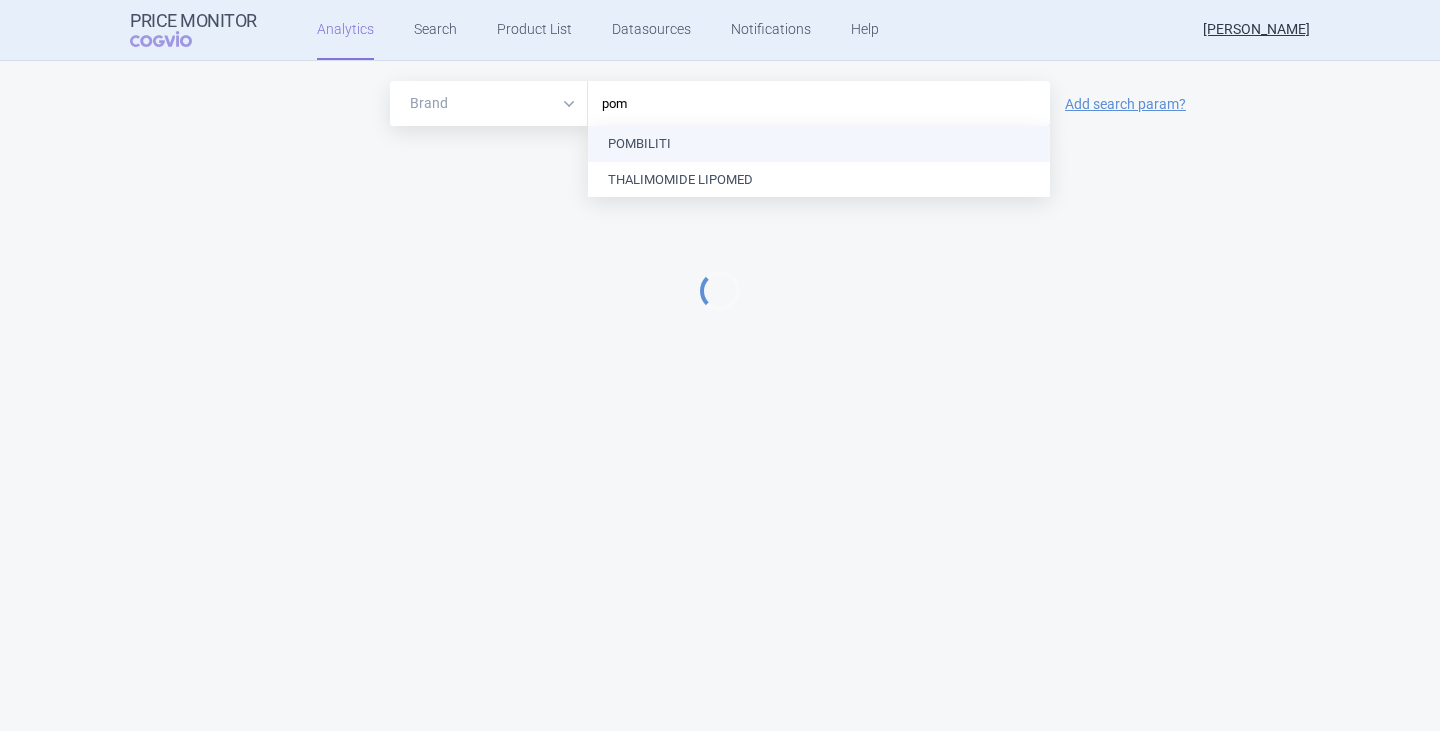 type on "pomb" 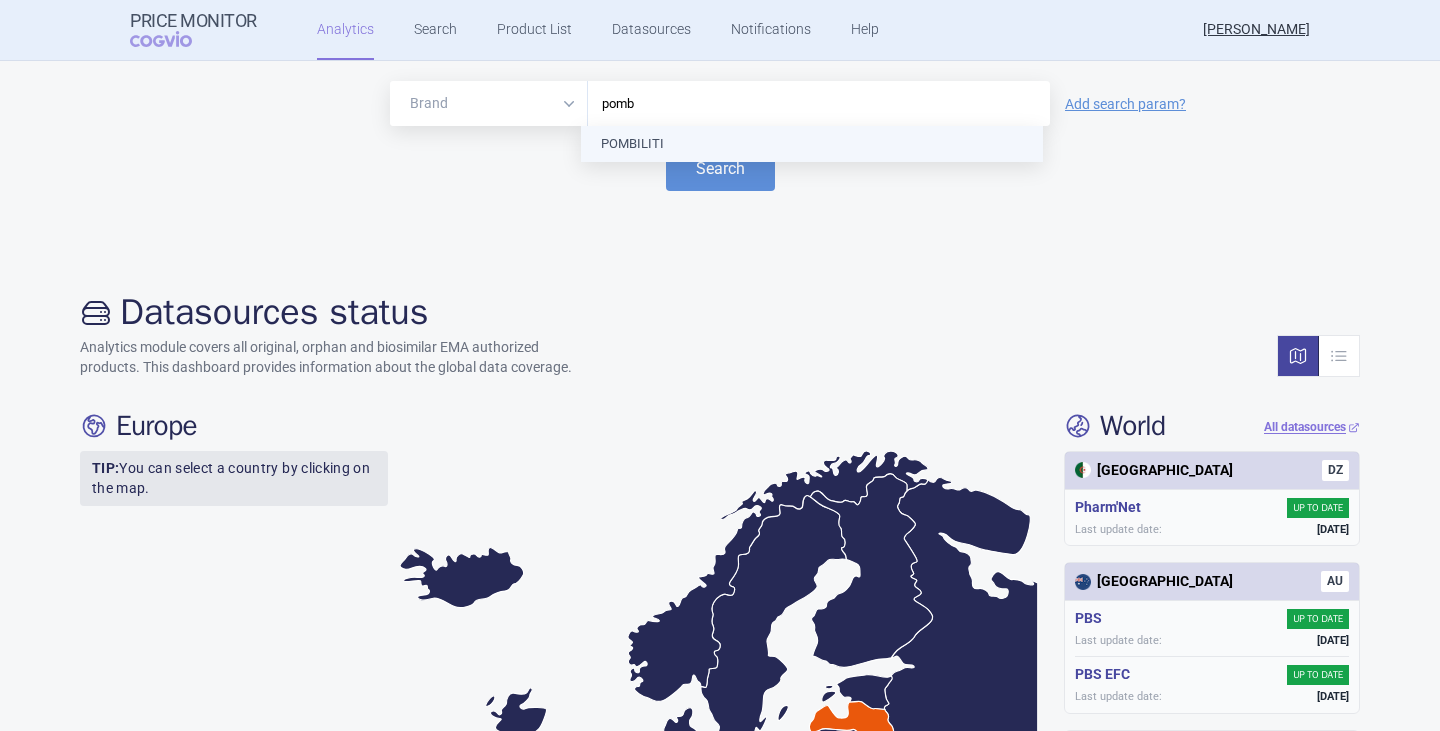 type 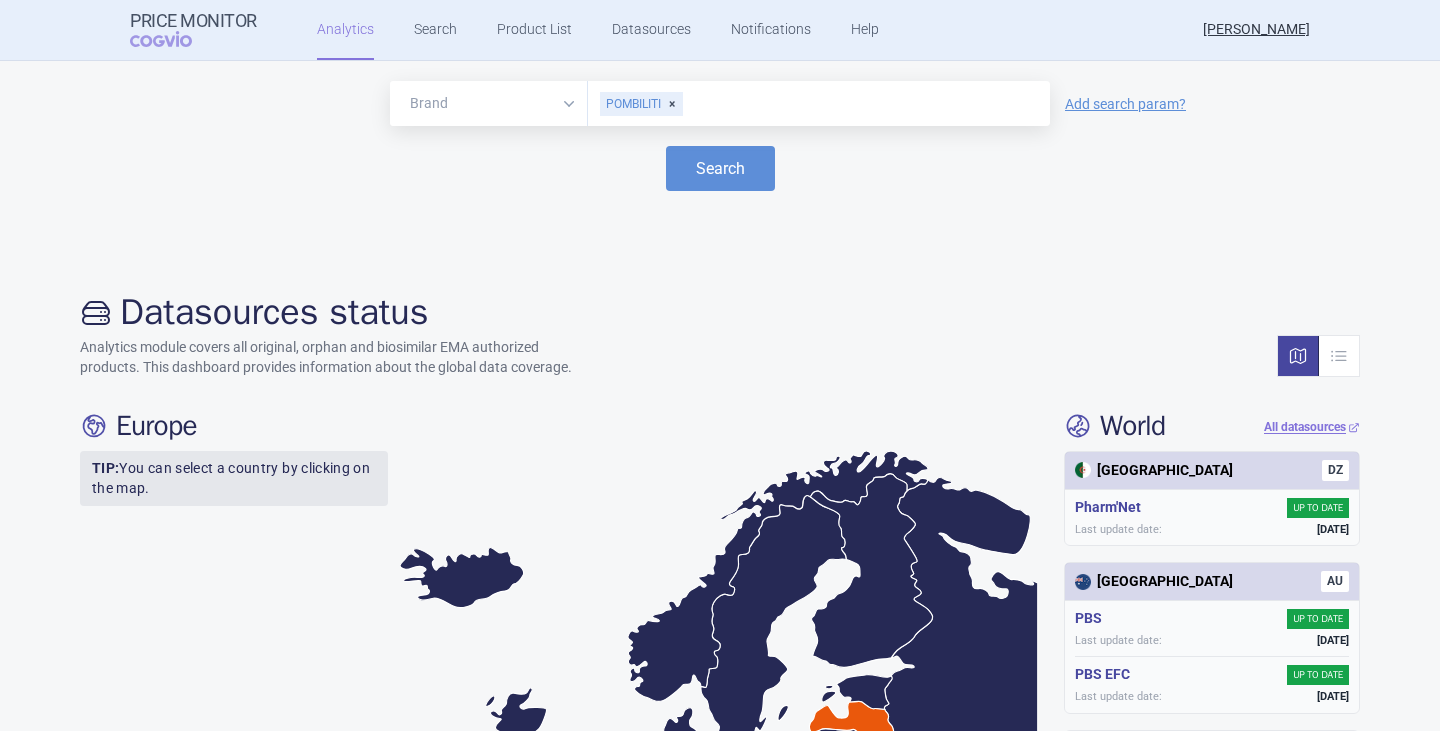 click on "Brand ATC/Active substance Therapeutic area POMBILITI Add search param? Search" at bounding box center (720, 161) 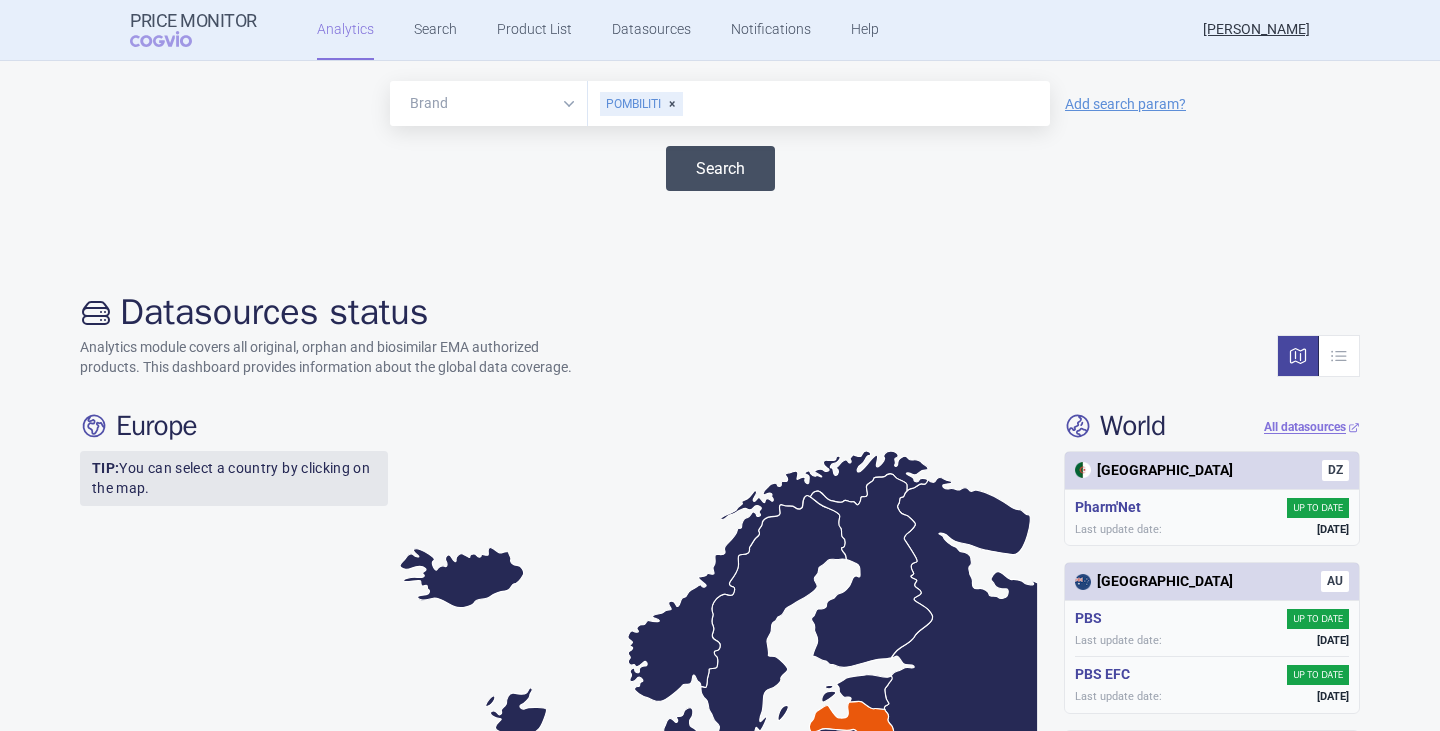 click on "Search" at bounding box center [720, 168] 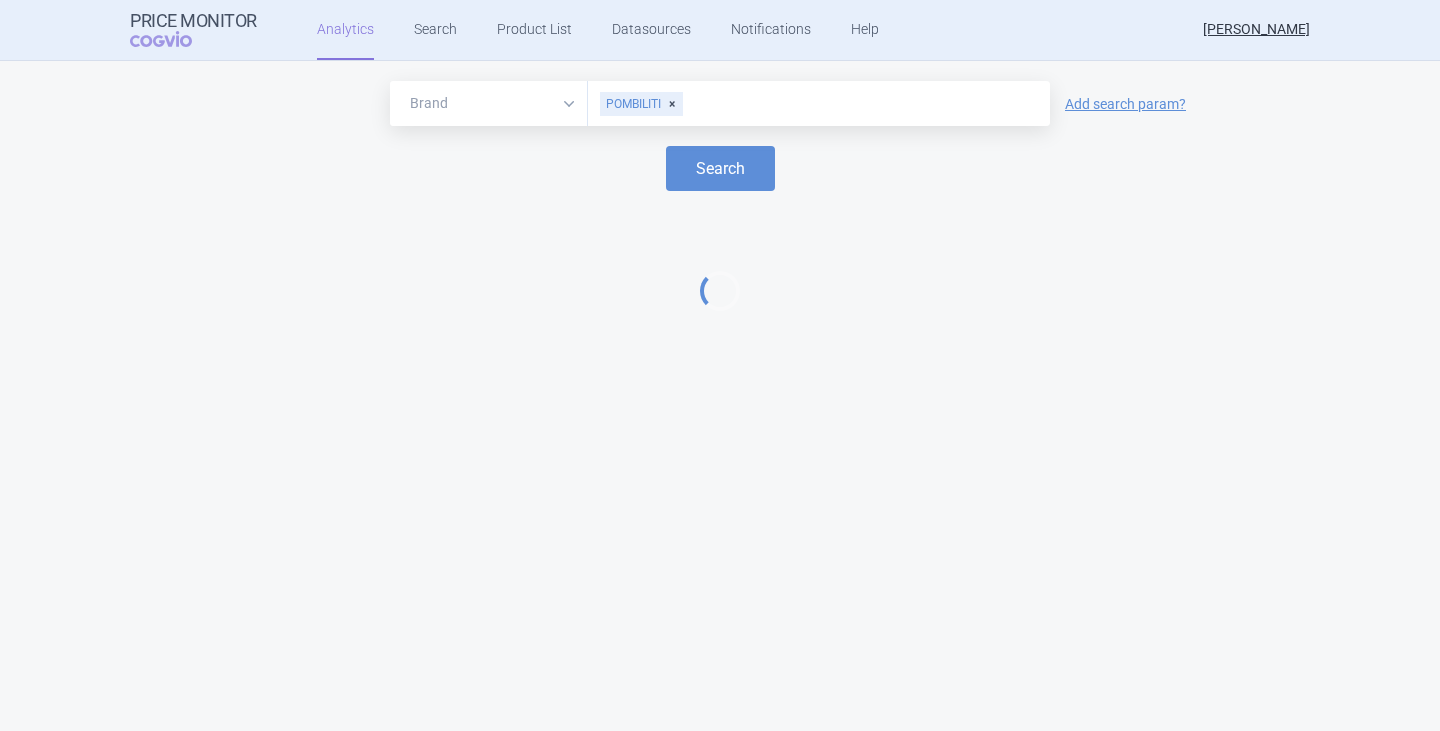 select on "EUR" 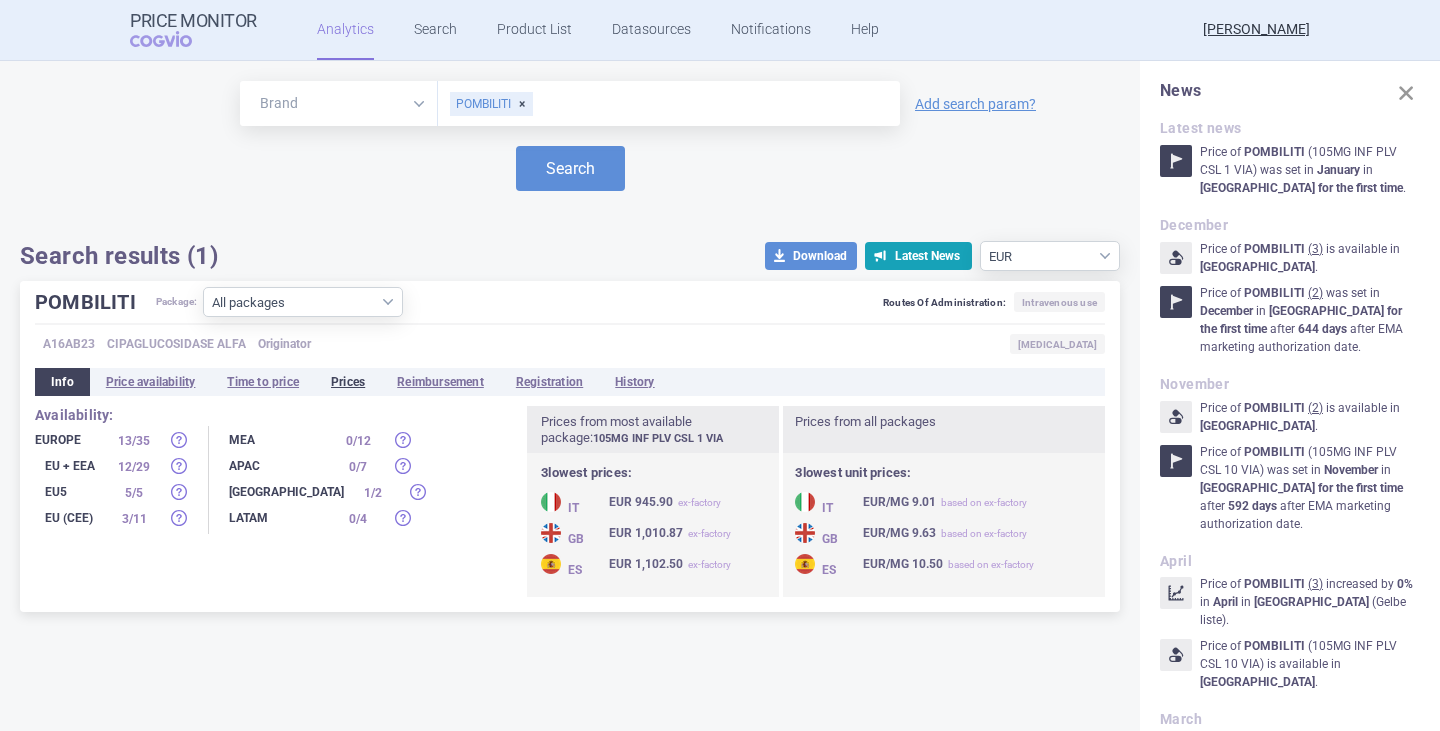 click on "Prices" at bounding box center (348, 382) 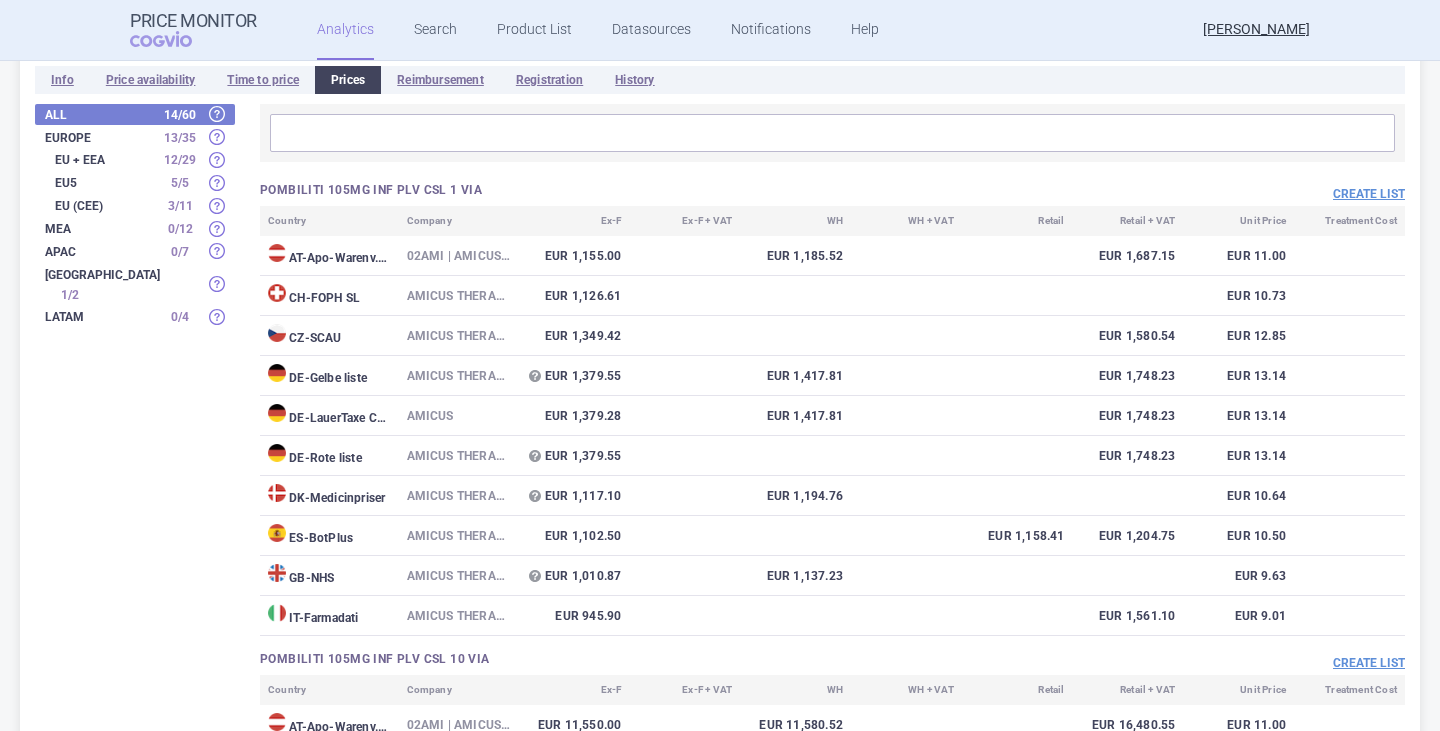 scroll, scrollTop: 300, scrollLeft: 0, axis: vertical 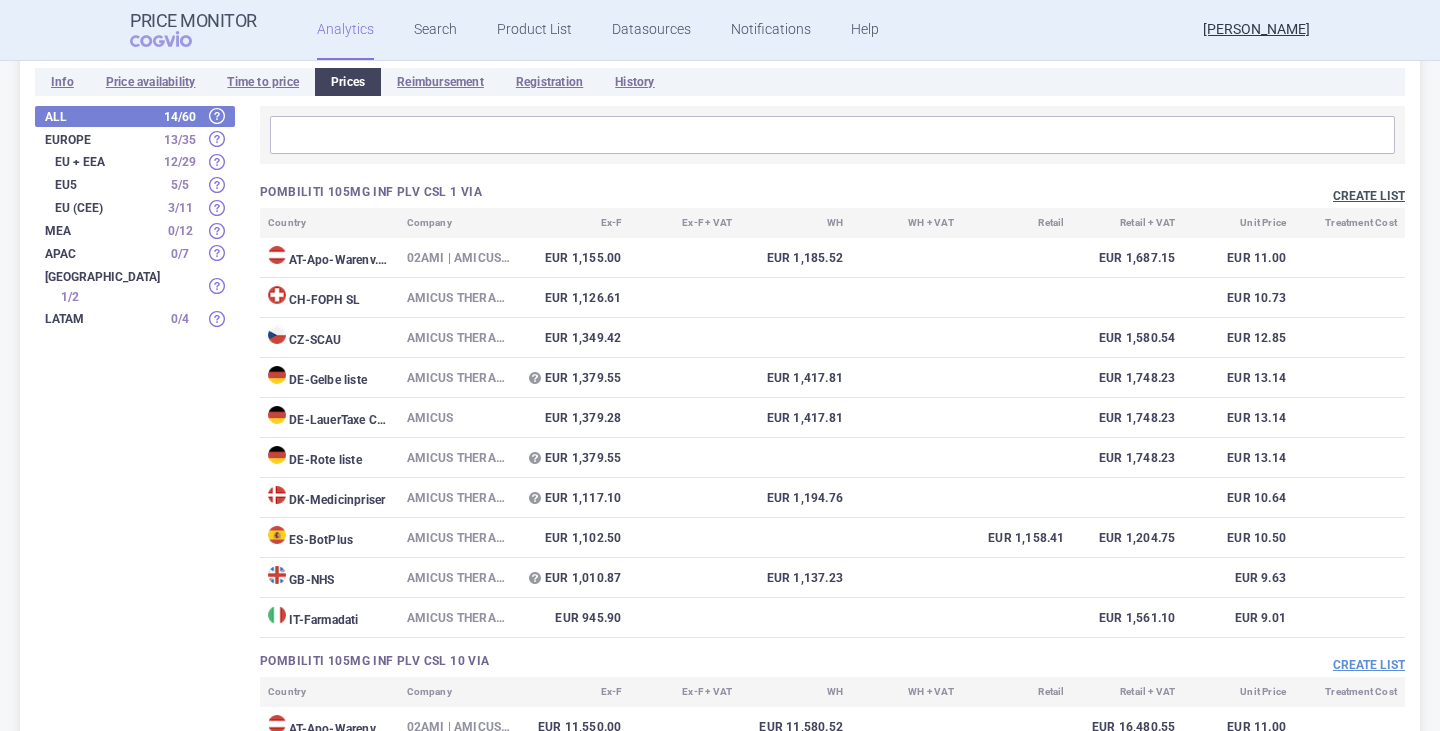 click on "Create list" at bounding box center [1369, 196] 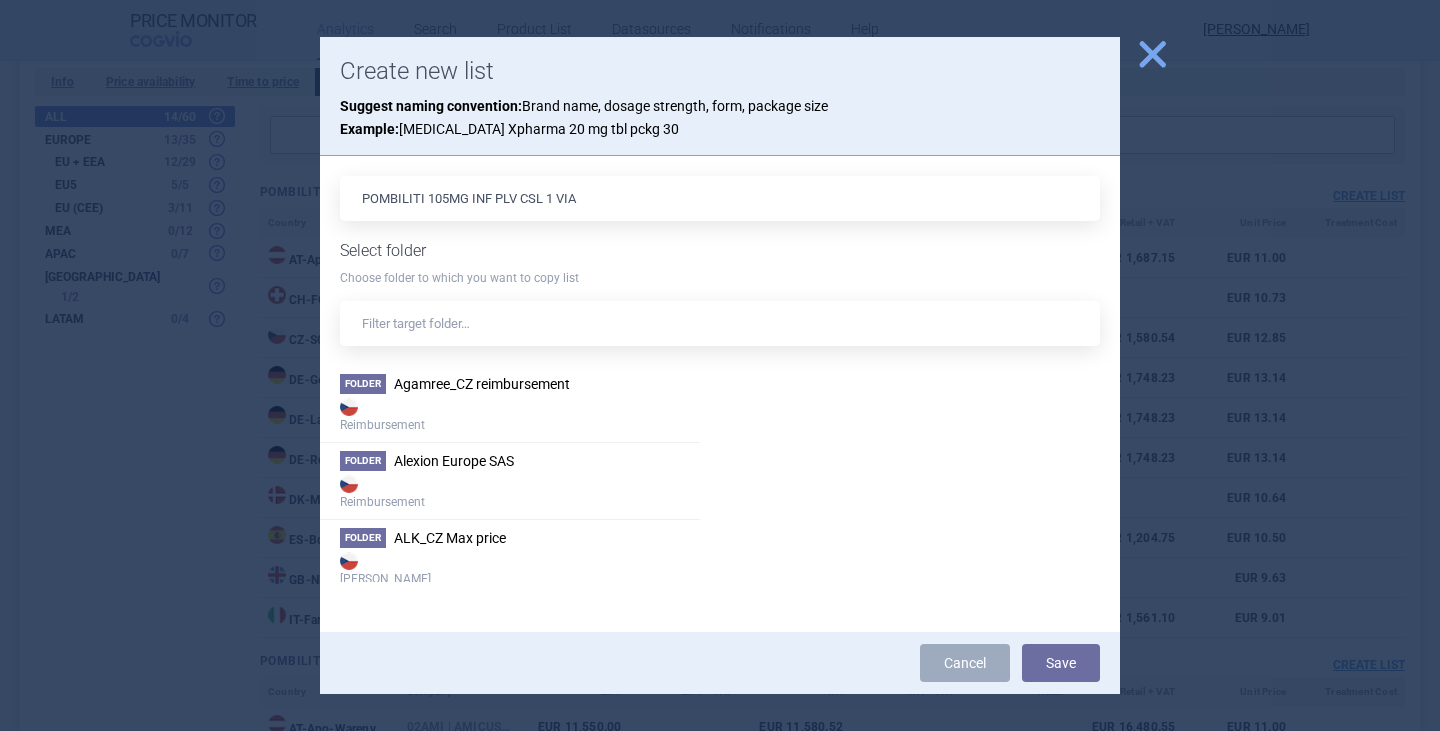 click on "close" at bounding box center (1152, 54) 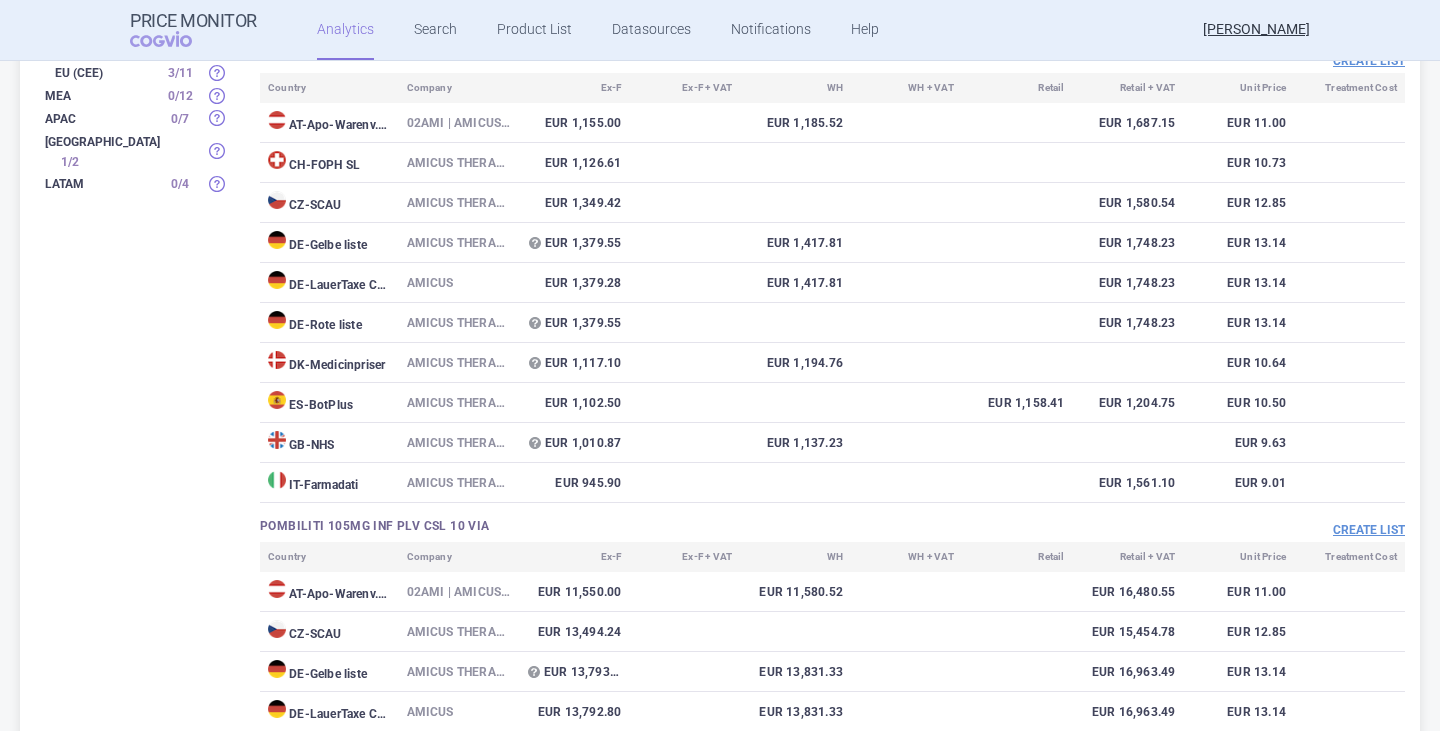 scroll, scrollTop: 400, scrollLeft: 0, axis: vertical 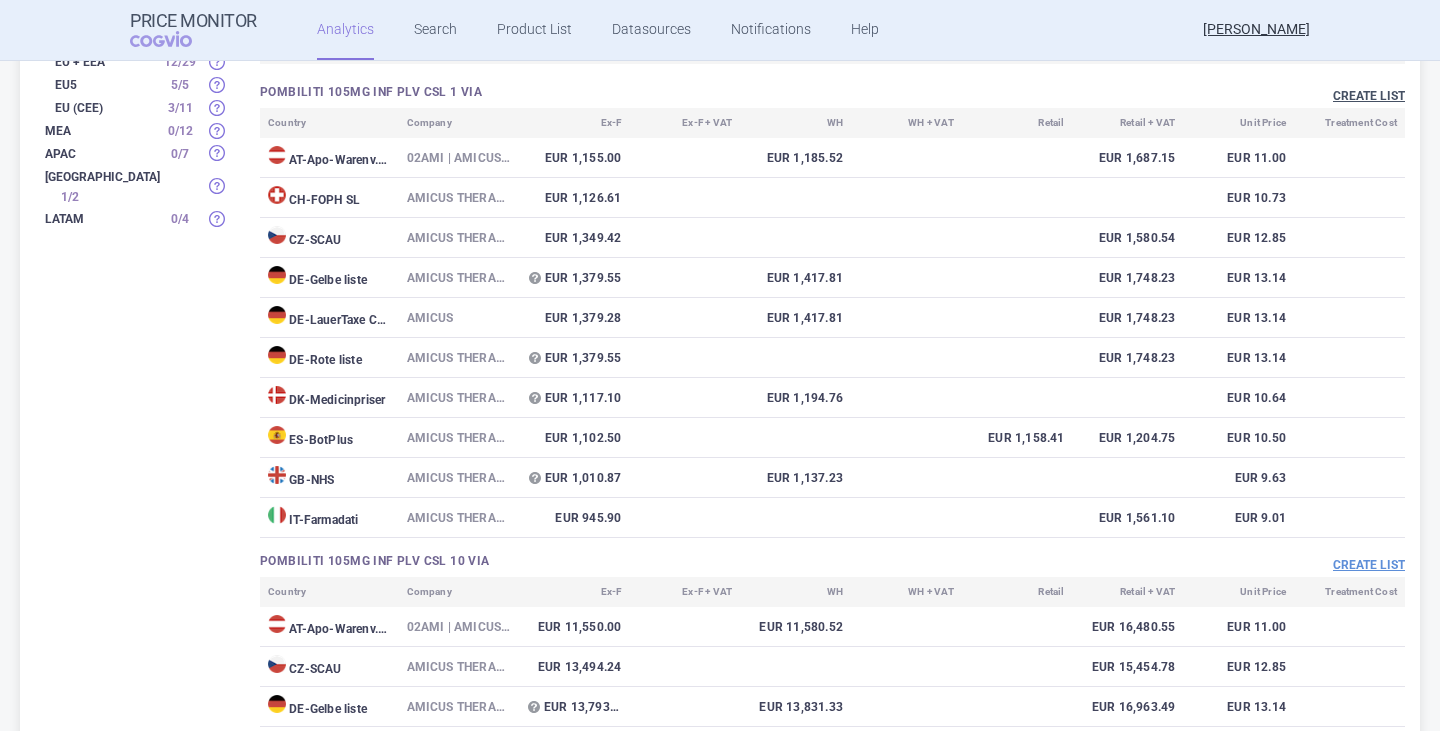 click on "Create list" at bounding box center [1369, 96] 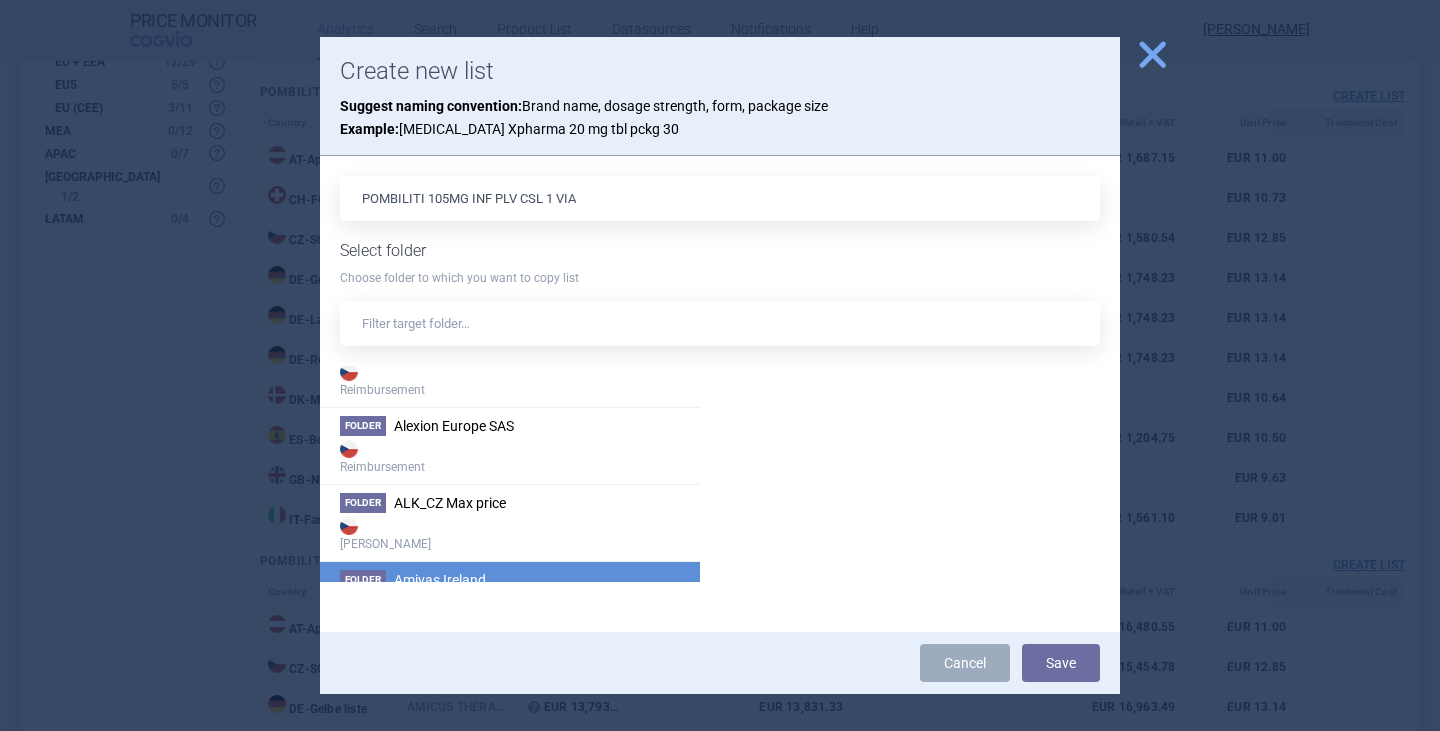 scroll, scrollTop: 0, scrollLeft: 0, axis: both 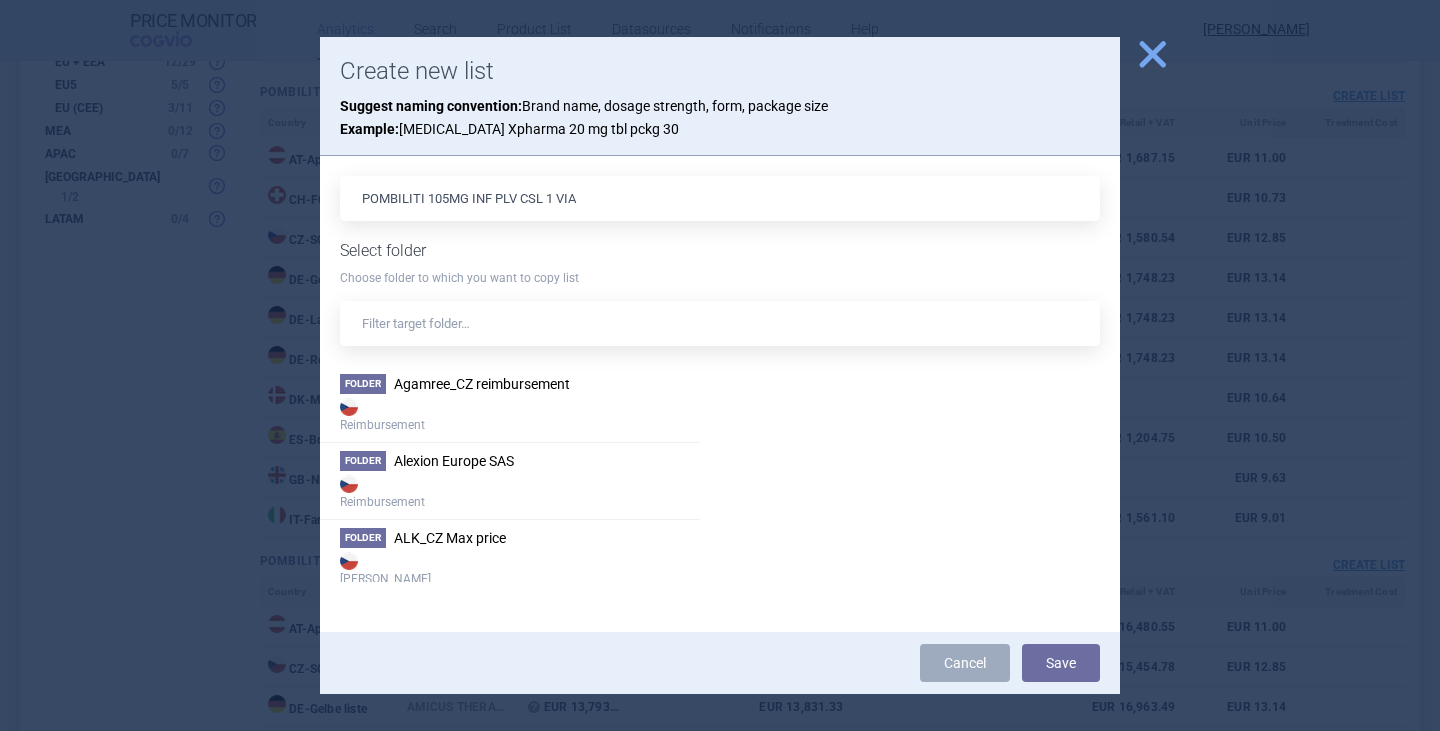click on "close" at bounding box center [1152, 54] 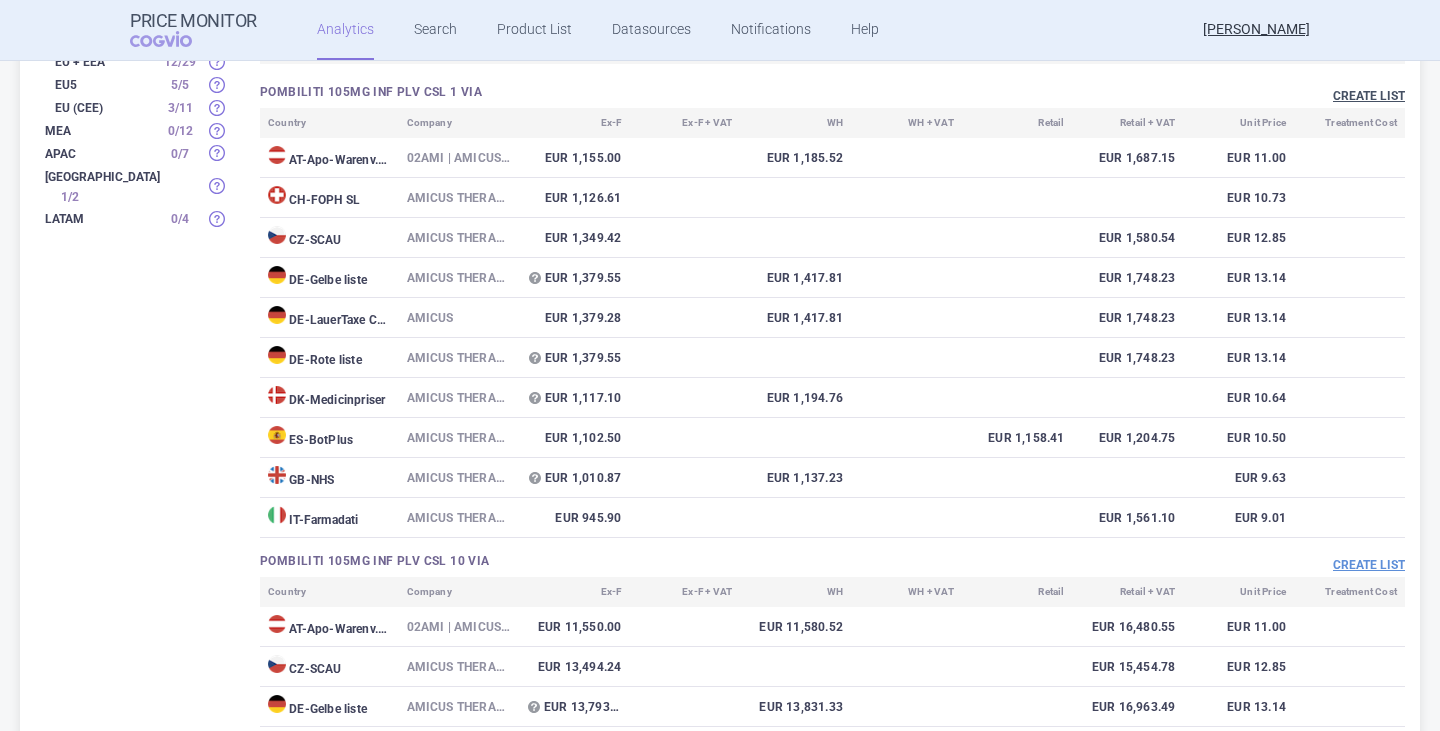 click on "Create list" at bounding box center [1369, 96] 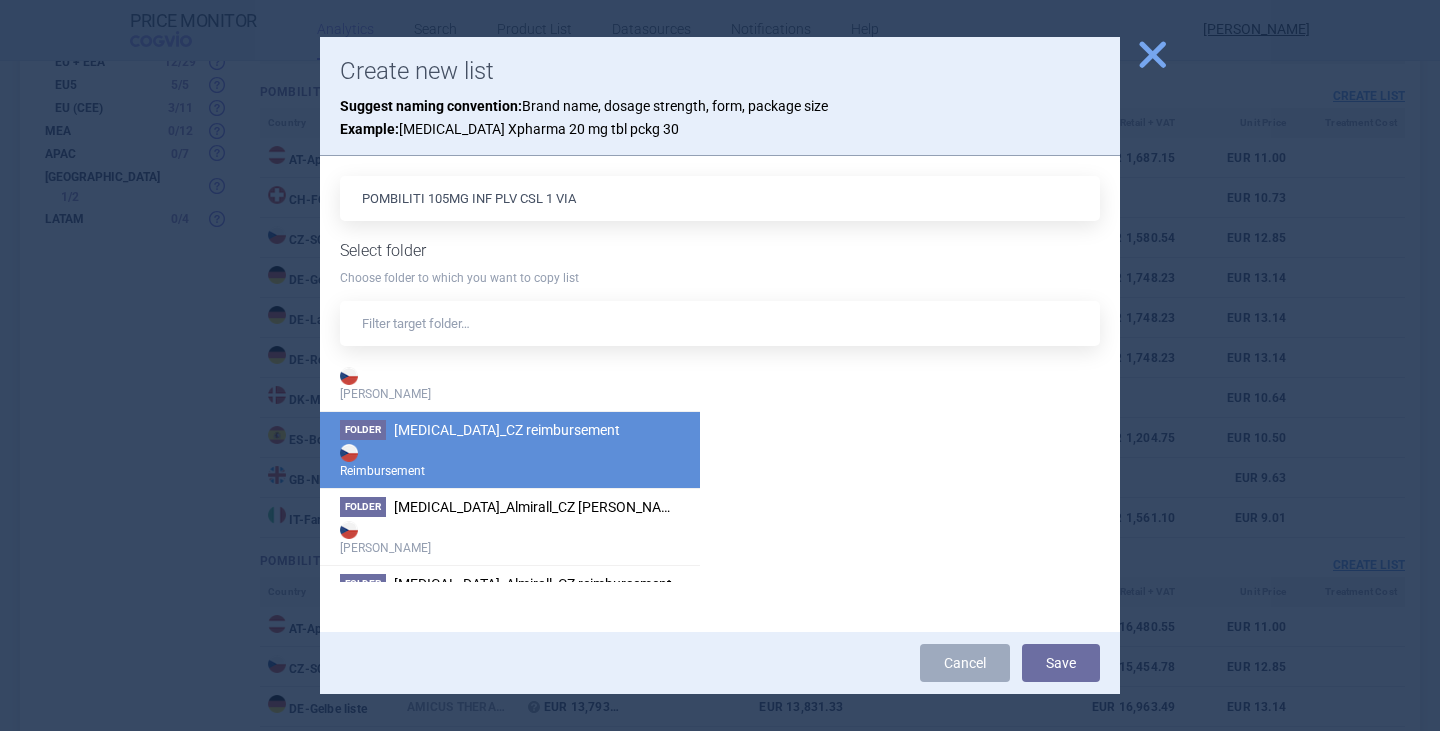 scroll, scrollTop: 1500, scrollLeft: 0, axis: vertical 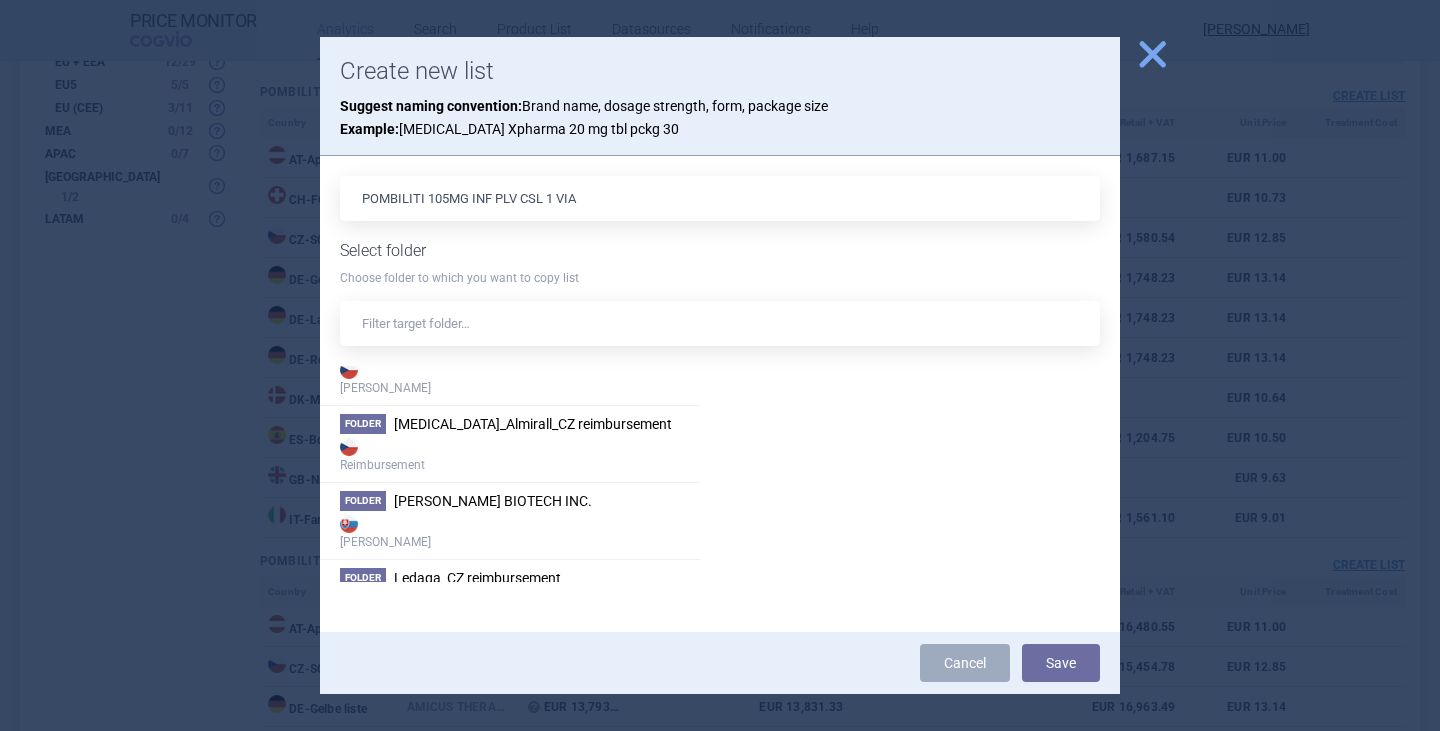 click on "close" at bounding box center (1152, 54) 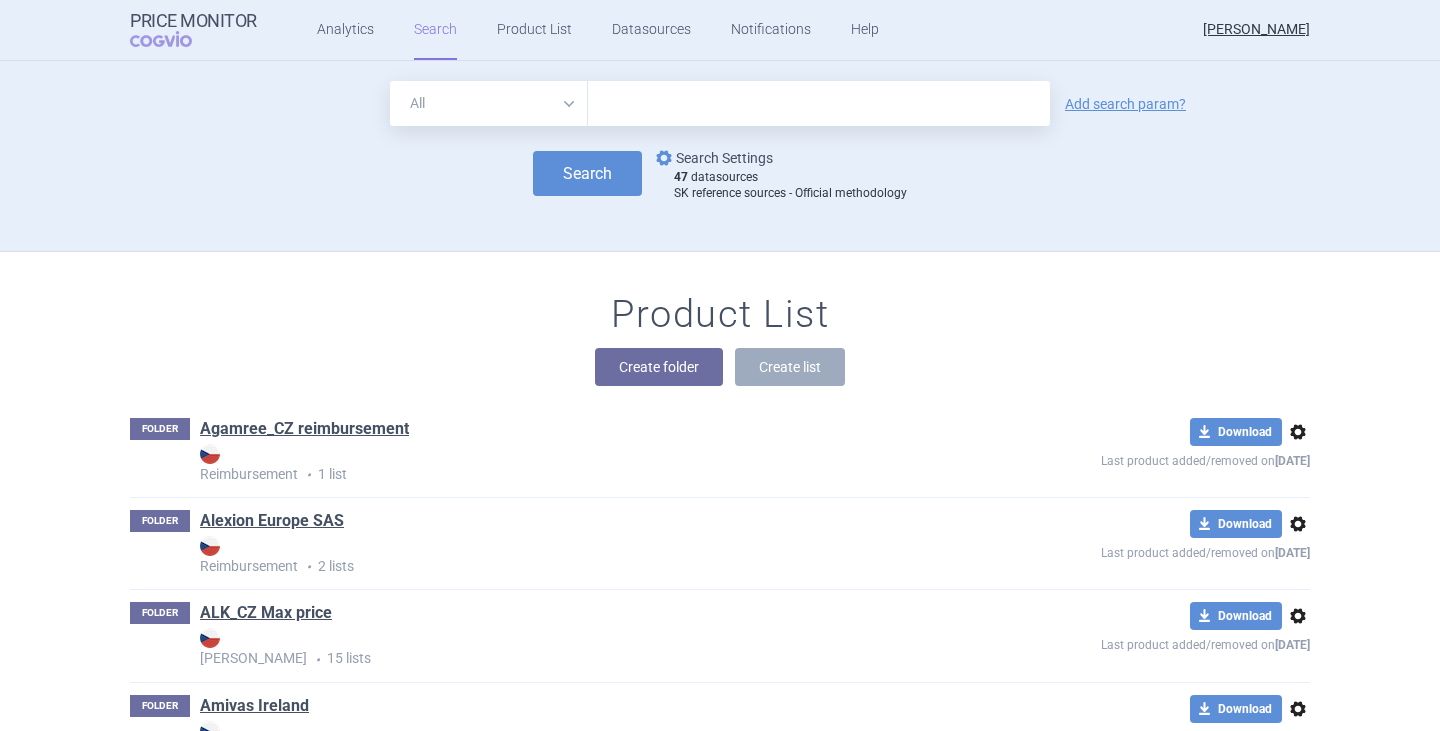 scroll, scrollTop: 0, scrollLeft: 0, axis: both 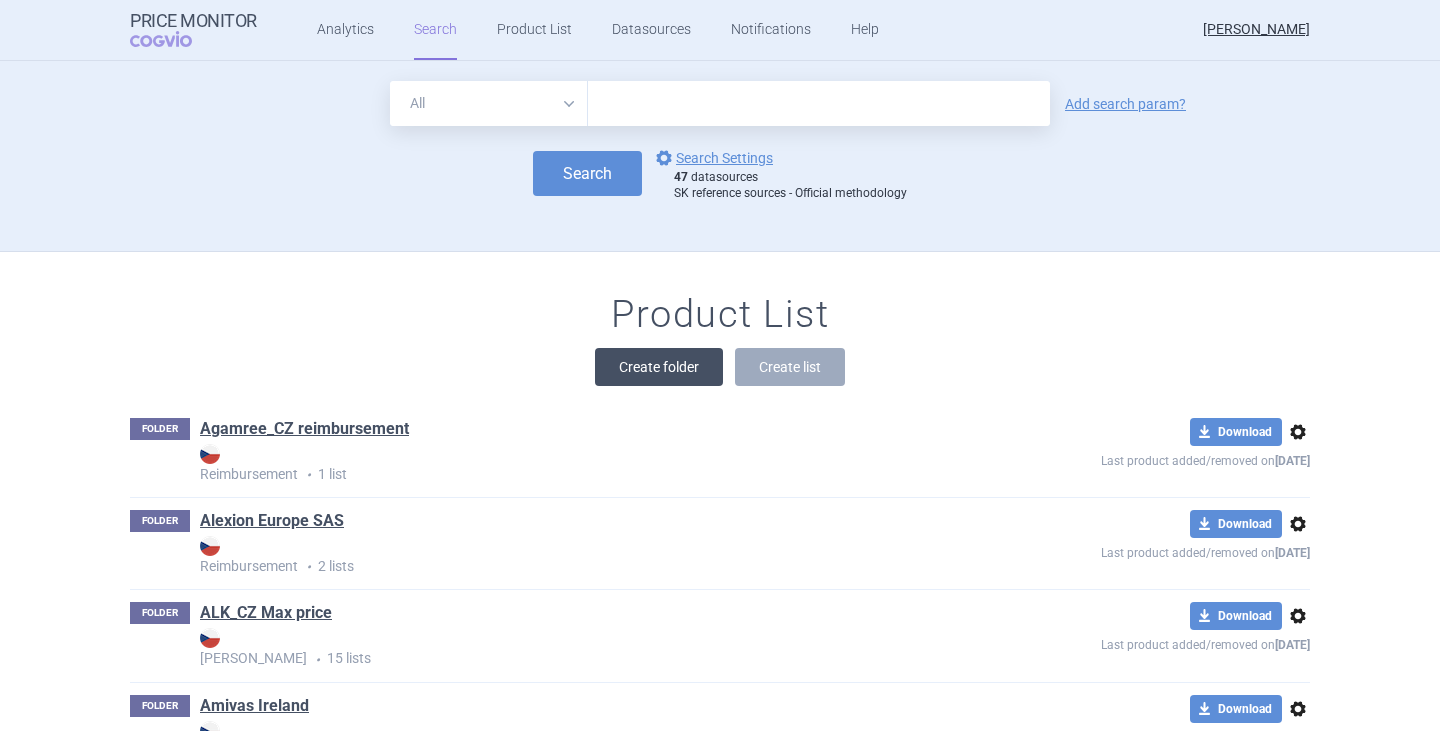 click on "Create folder" at bounding box center [659, 367] 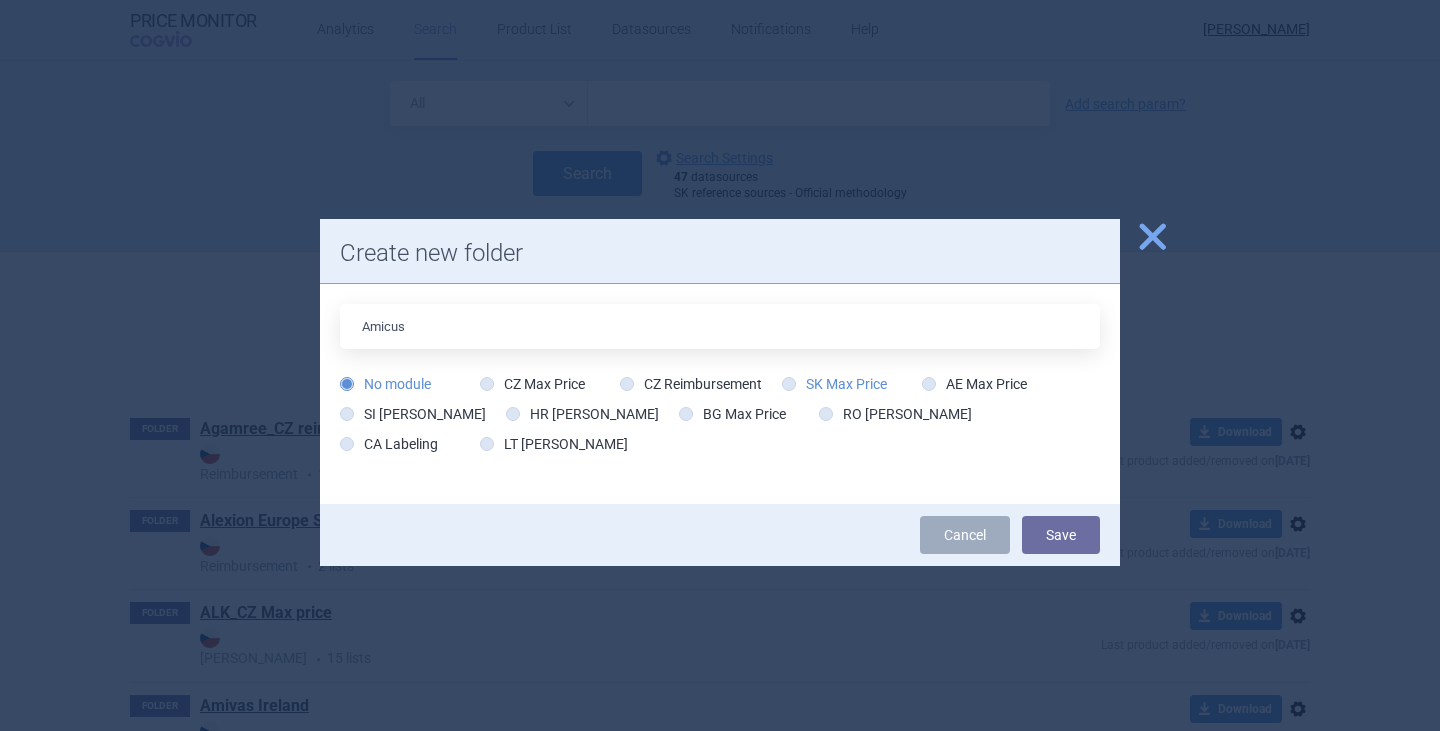 type on "Amicus" 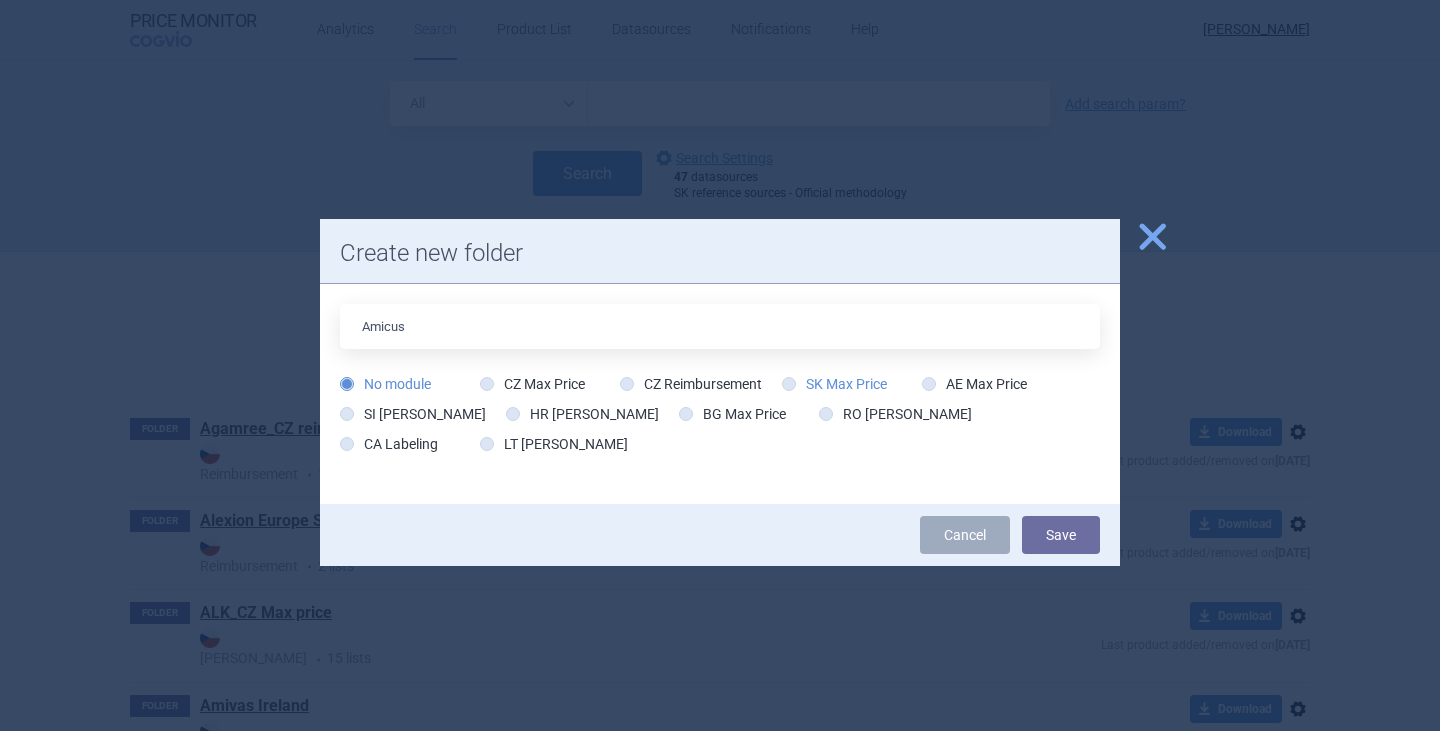 radio on "true" 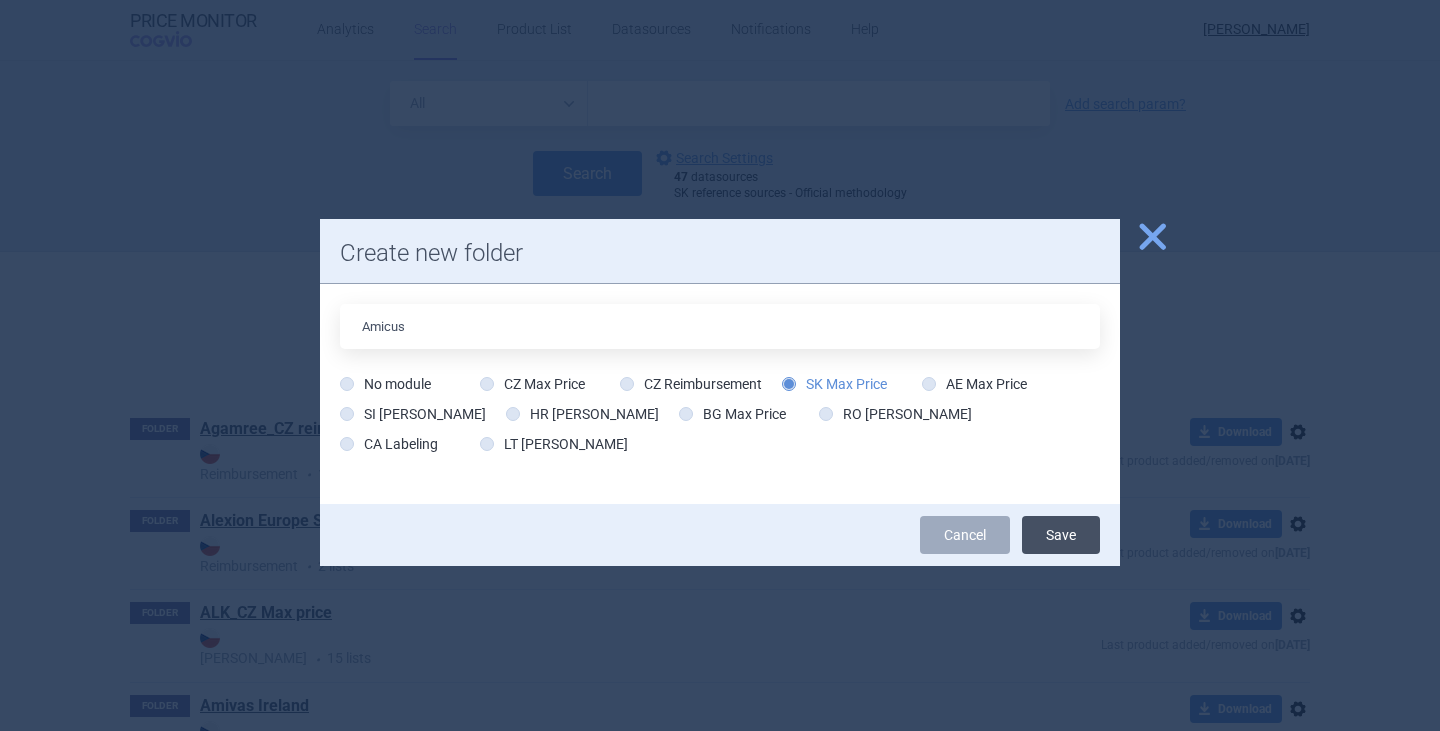 click on "Save" at bounding box center [1061, 535] 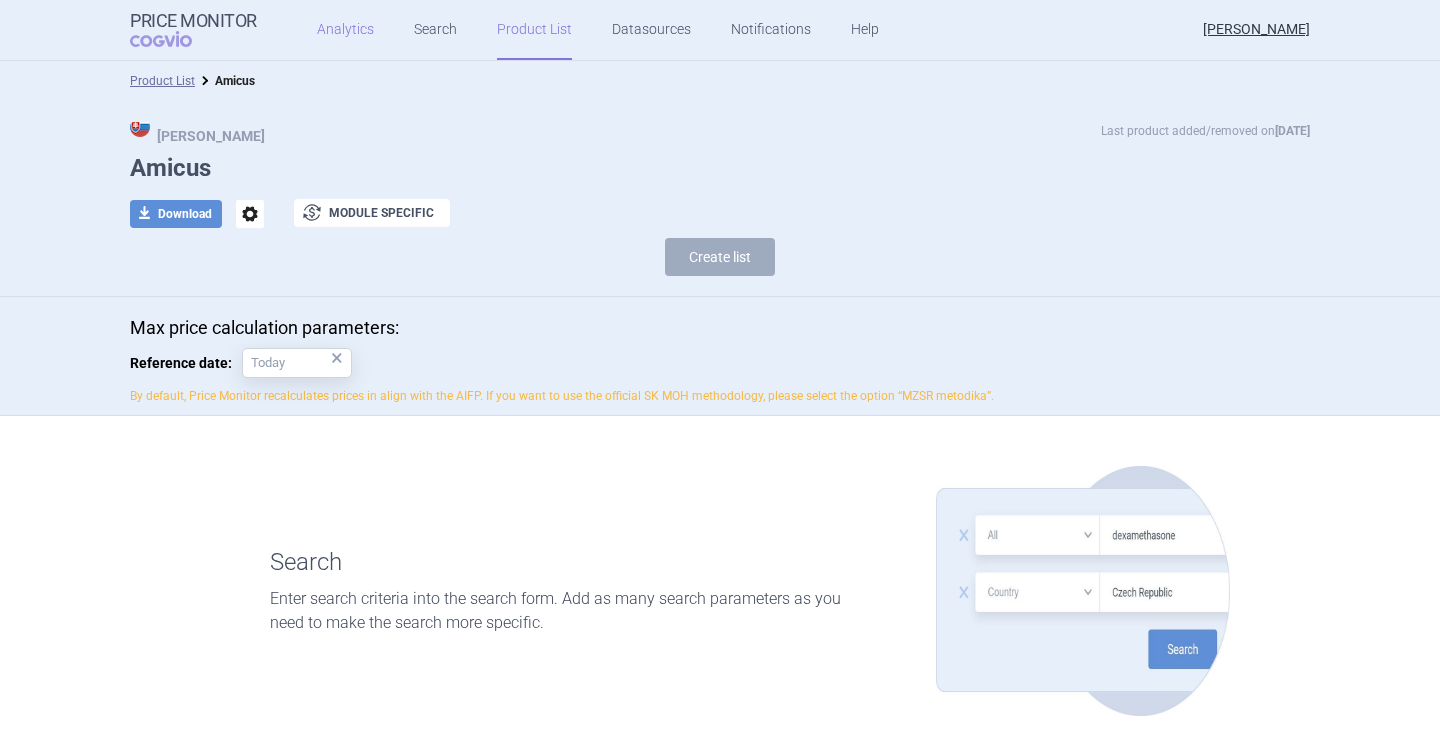click on "Analytics" at bounding box center (345, 30) 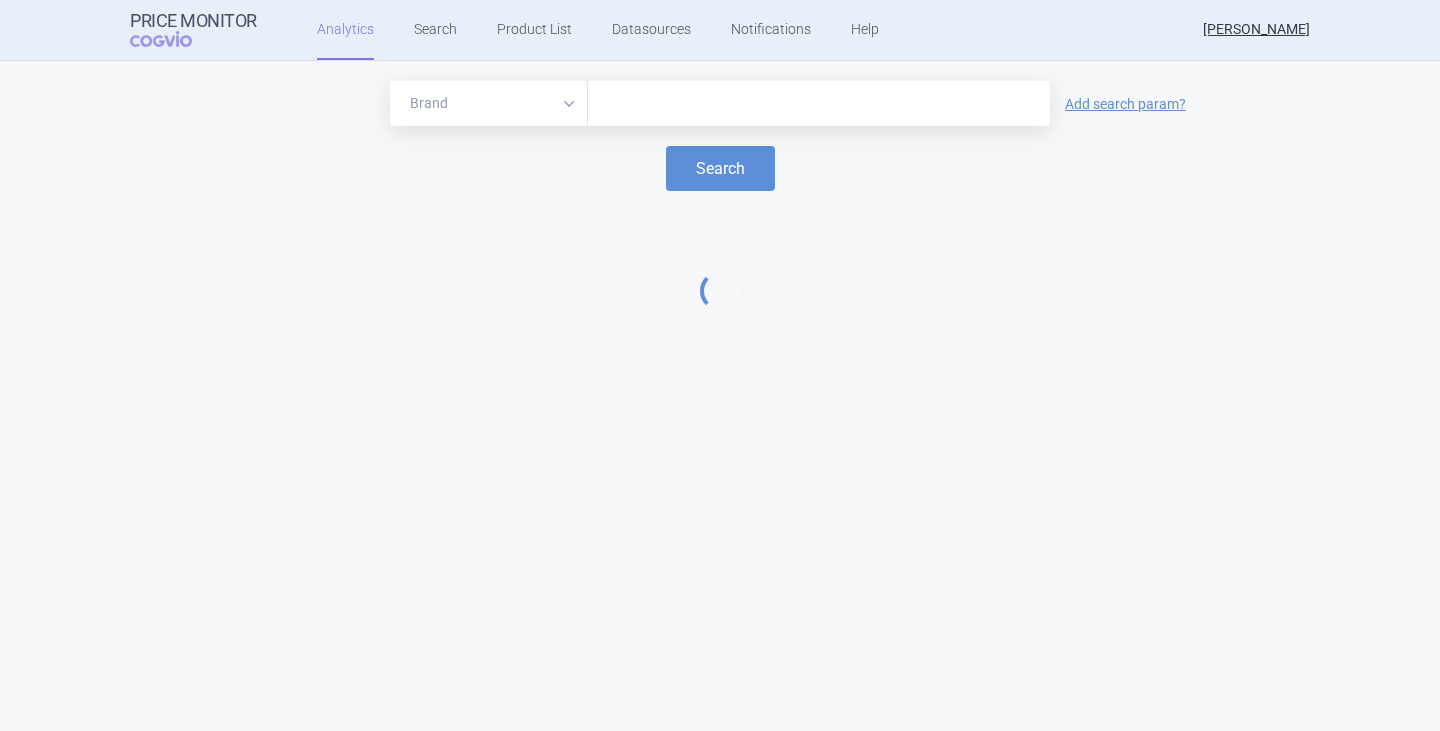 click at bounding box center [819, 104] 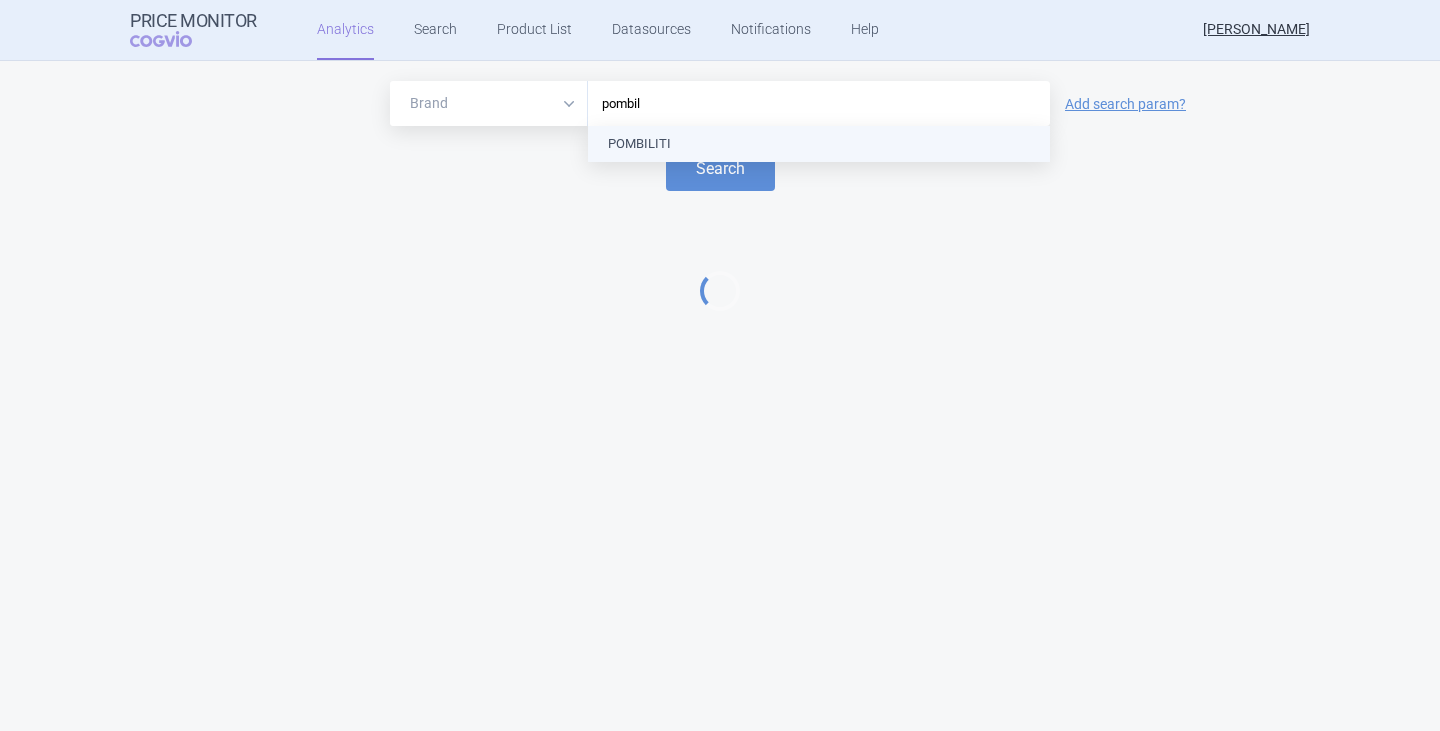 type on "pombili" 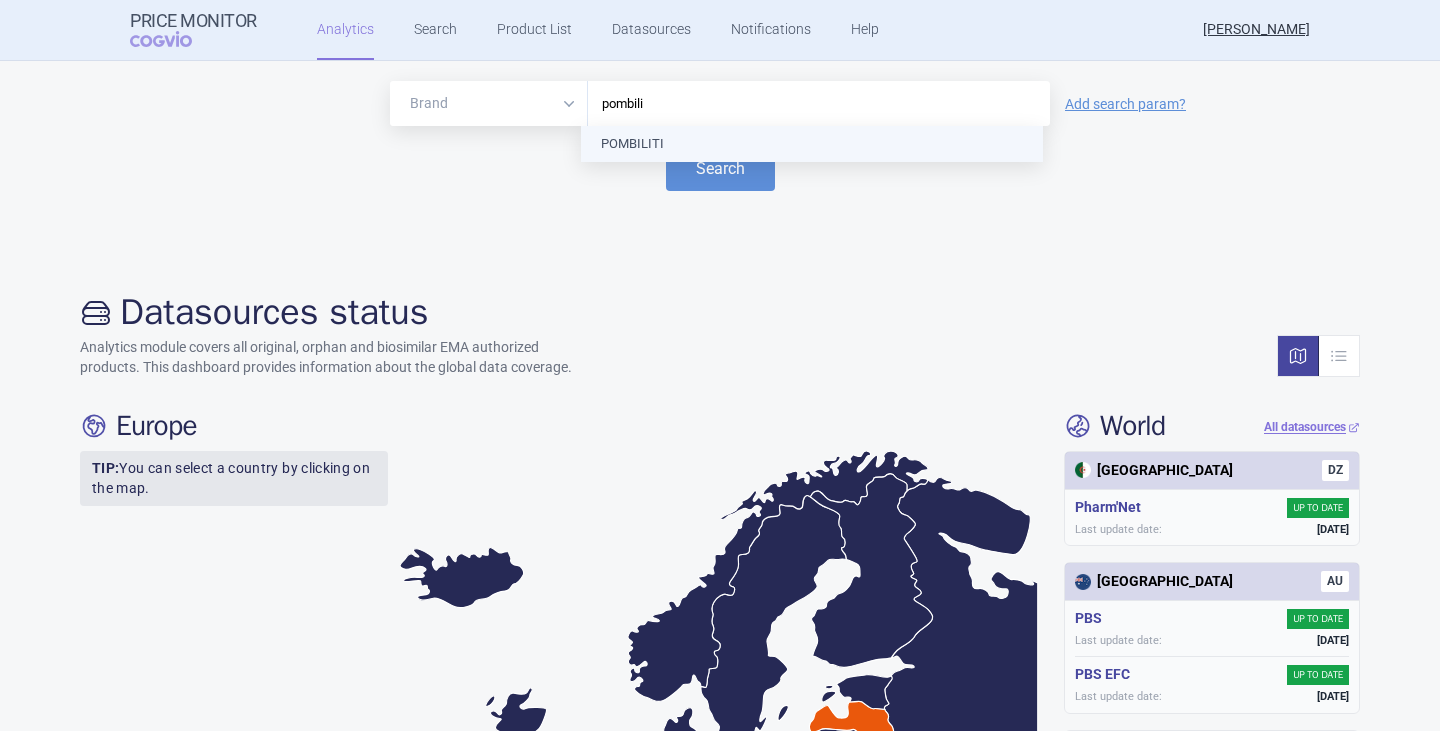 type 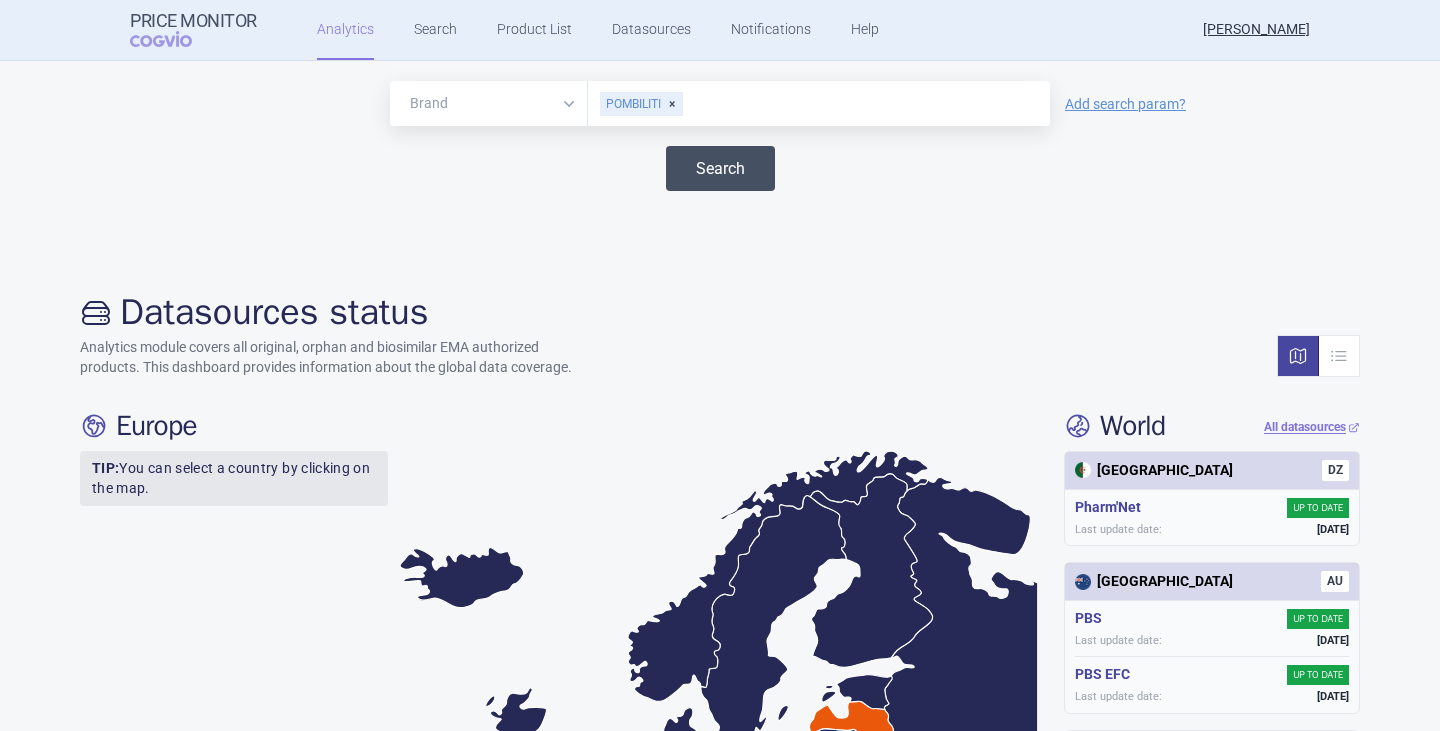 click on "Search" at bounding box center [720, 168] 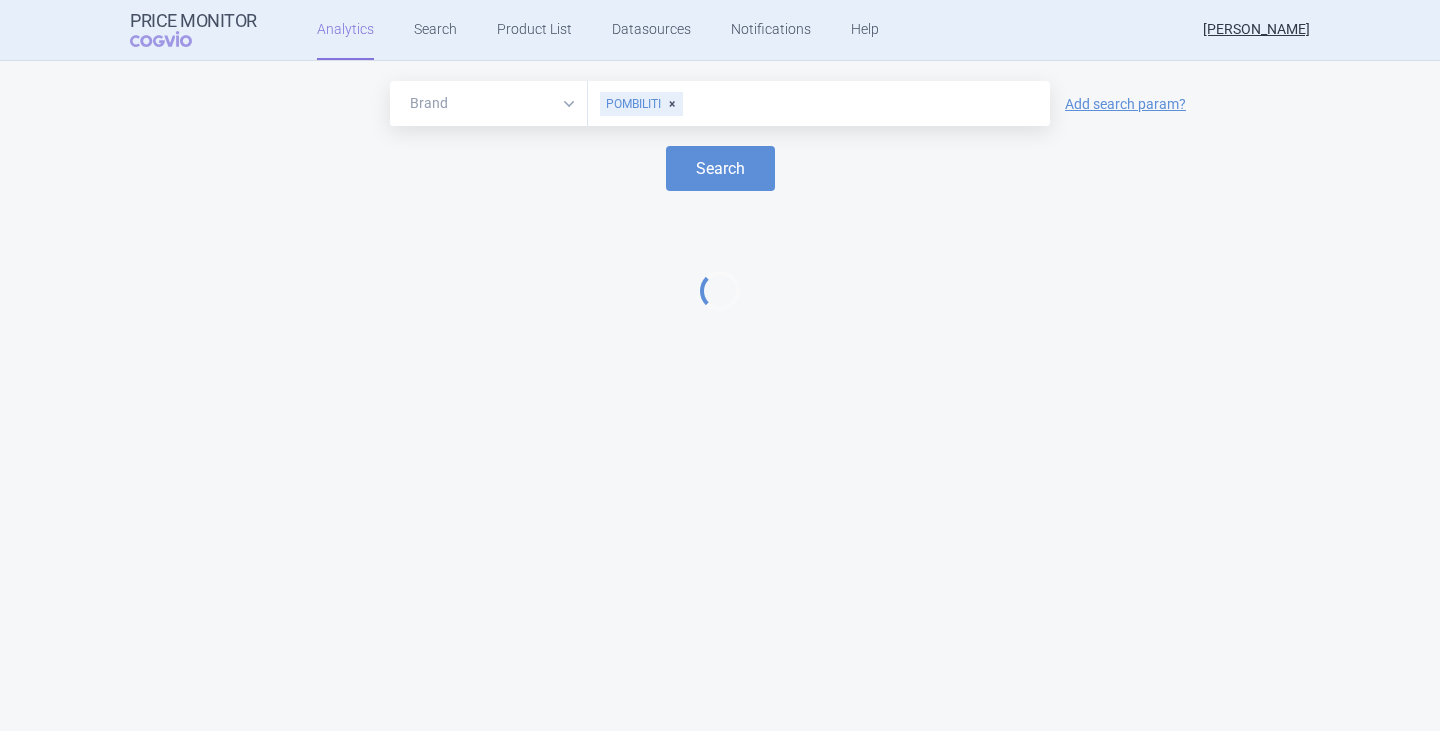 select on "EUR" 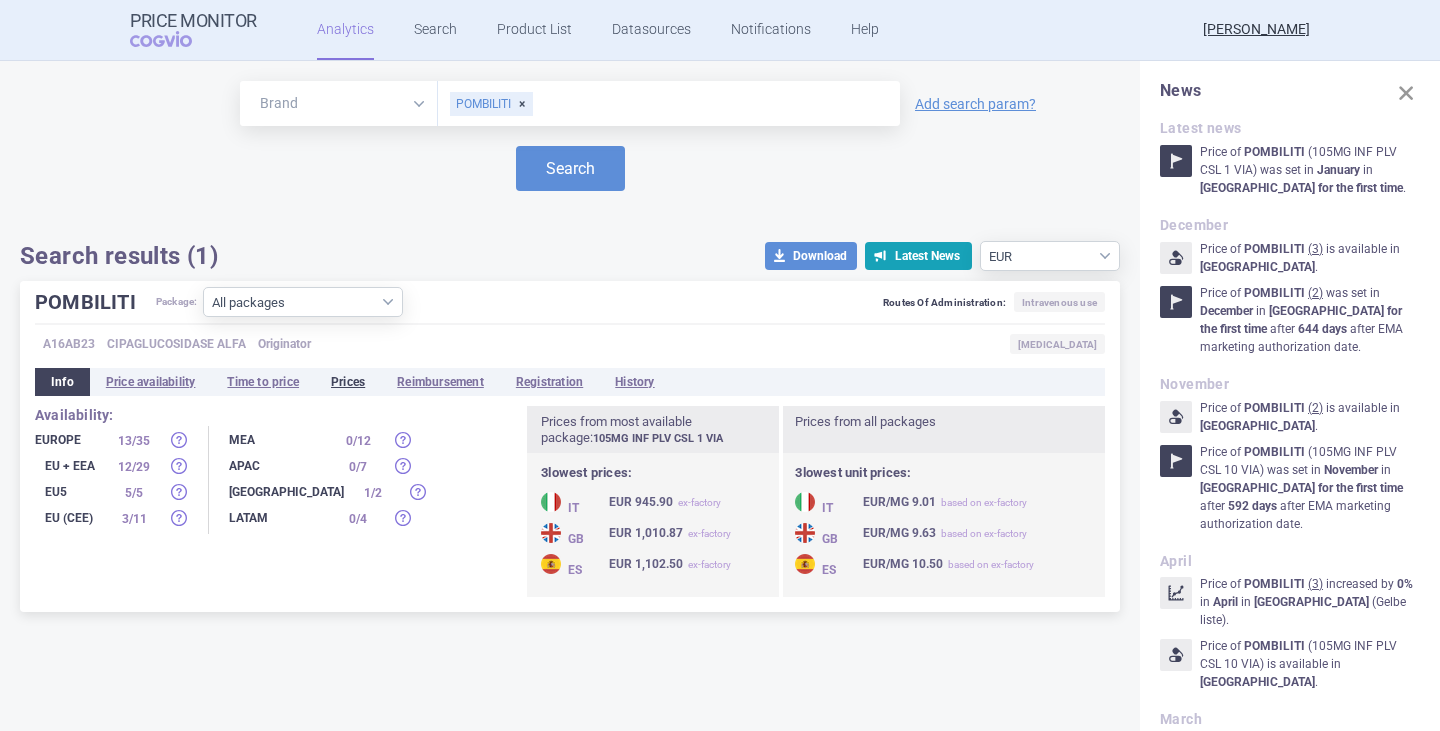 click on "Prices" at bounding box center [348, 382] 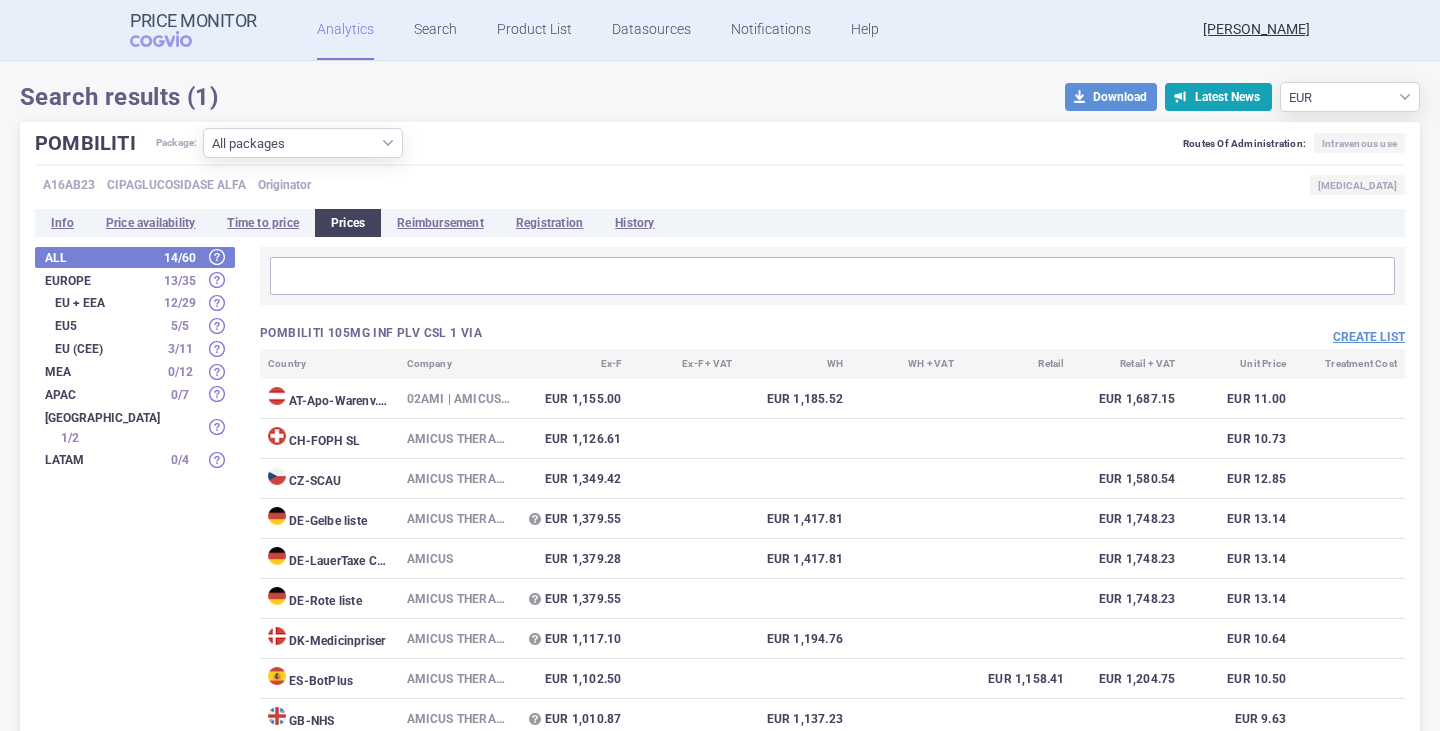 scroll, scrollTop: 200, scrollLeft: 0, axis: vertical 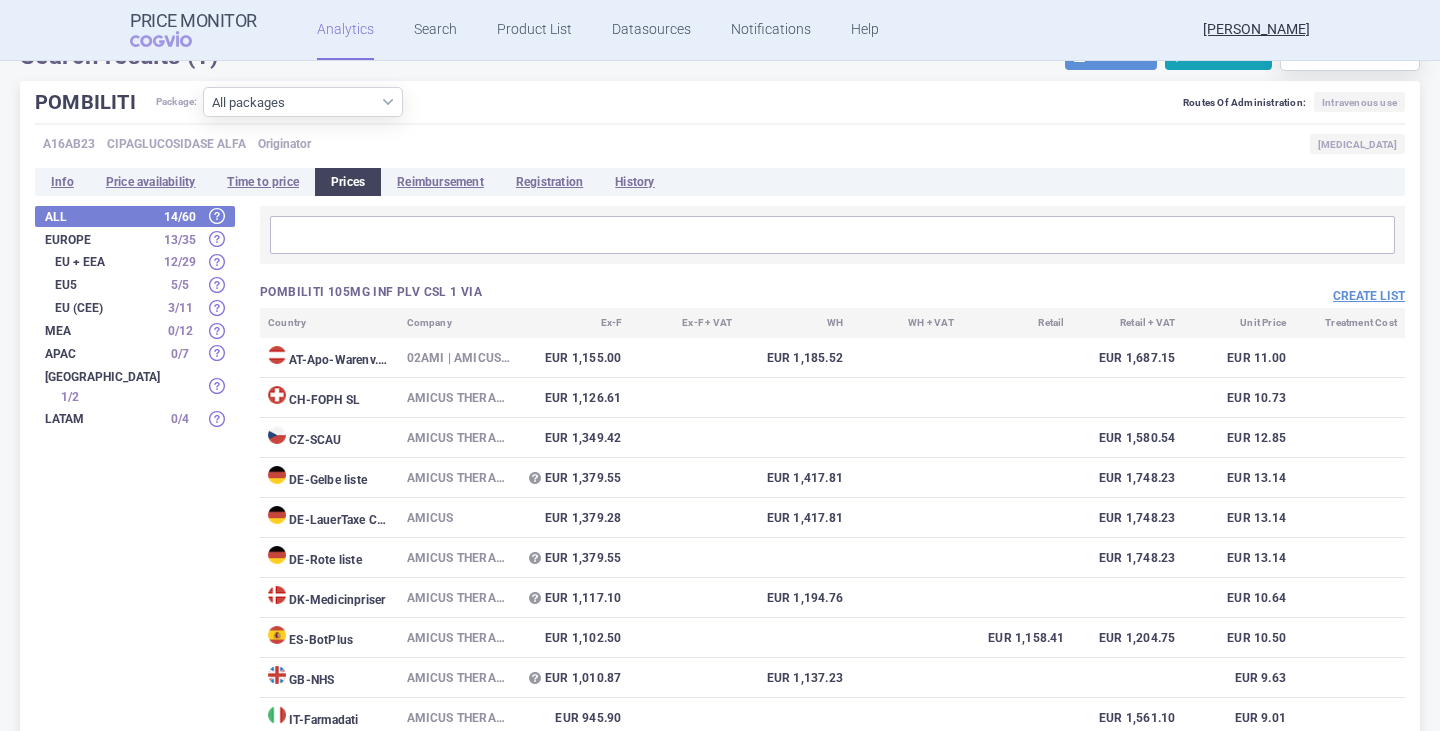 click on "Create list" at bounding box center (1119, 296) 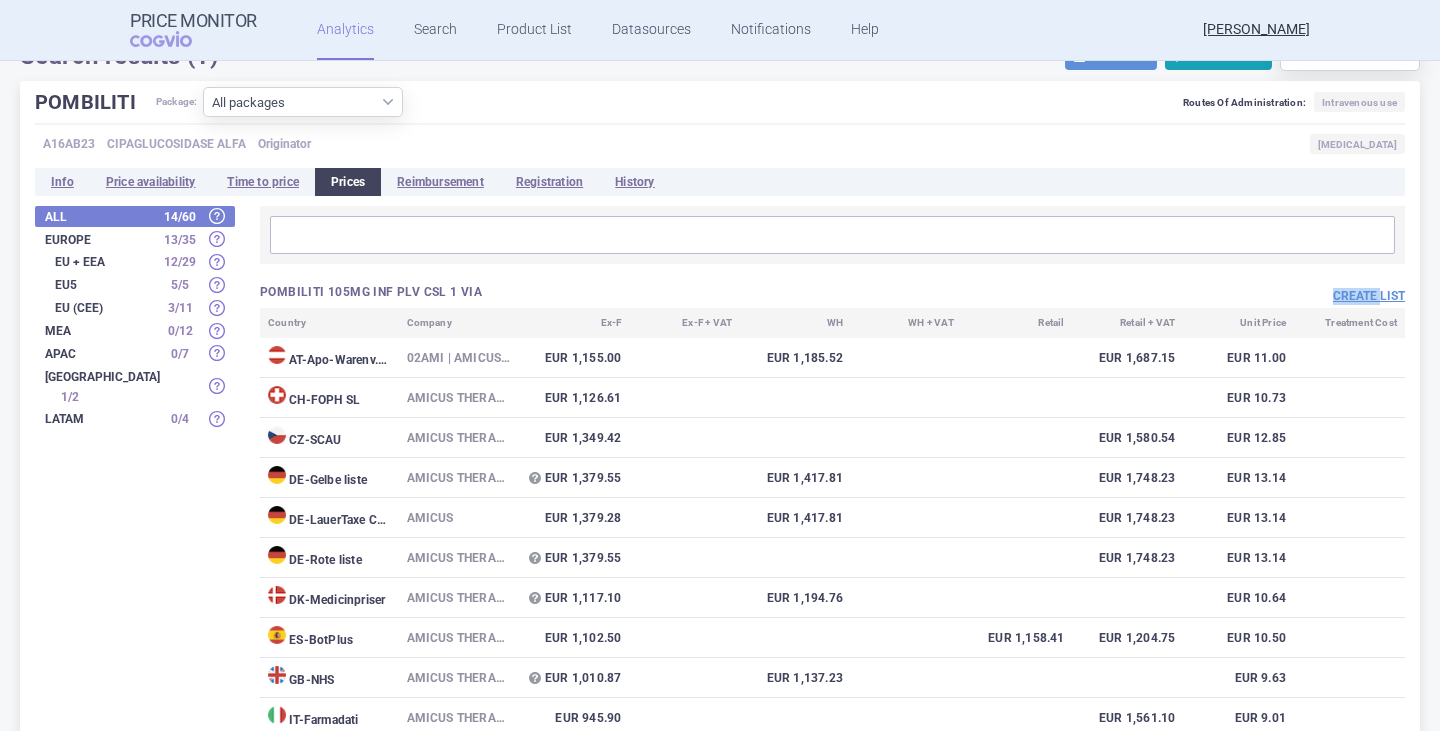 click on "Create list" at bounding box center [1119, 296] 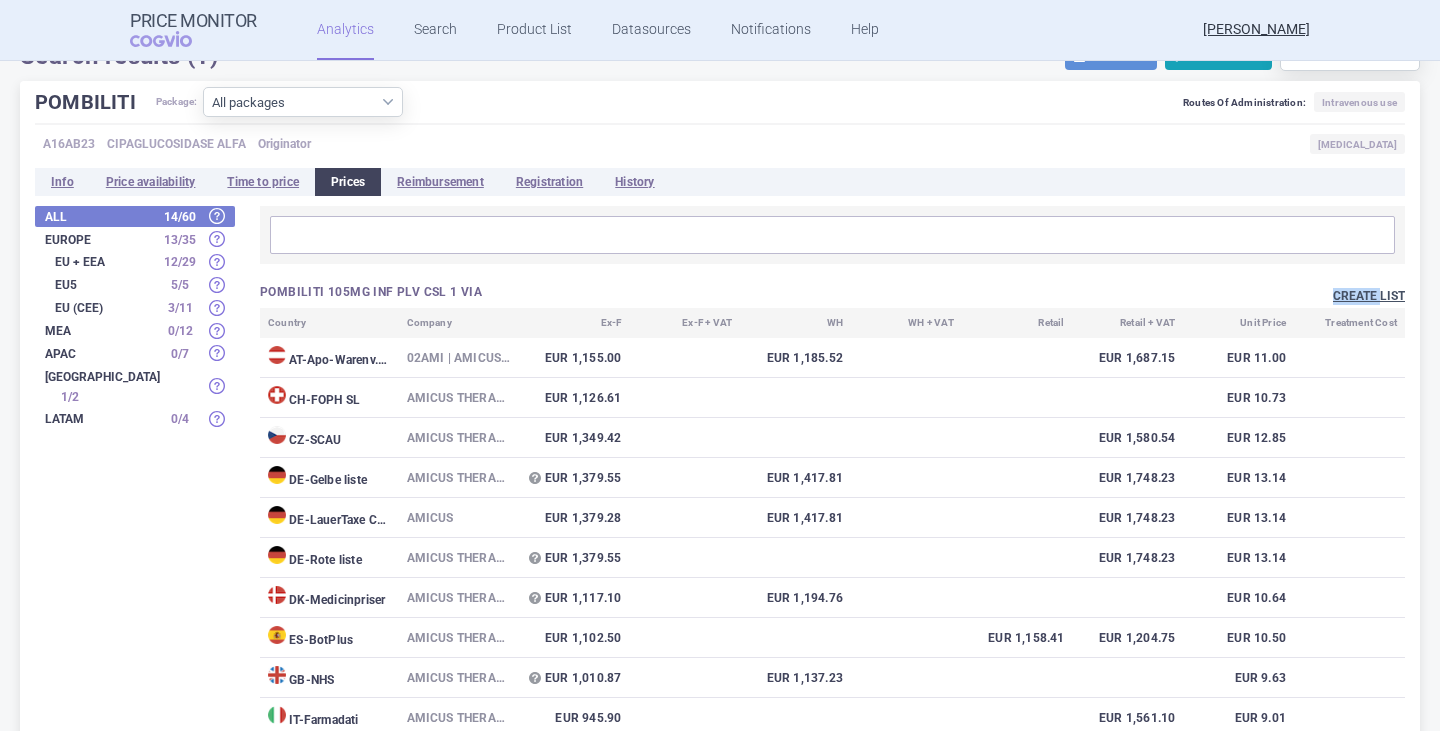 click on "Create list" at bounding box center [1369, 296] 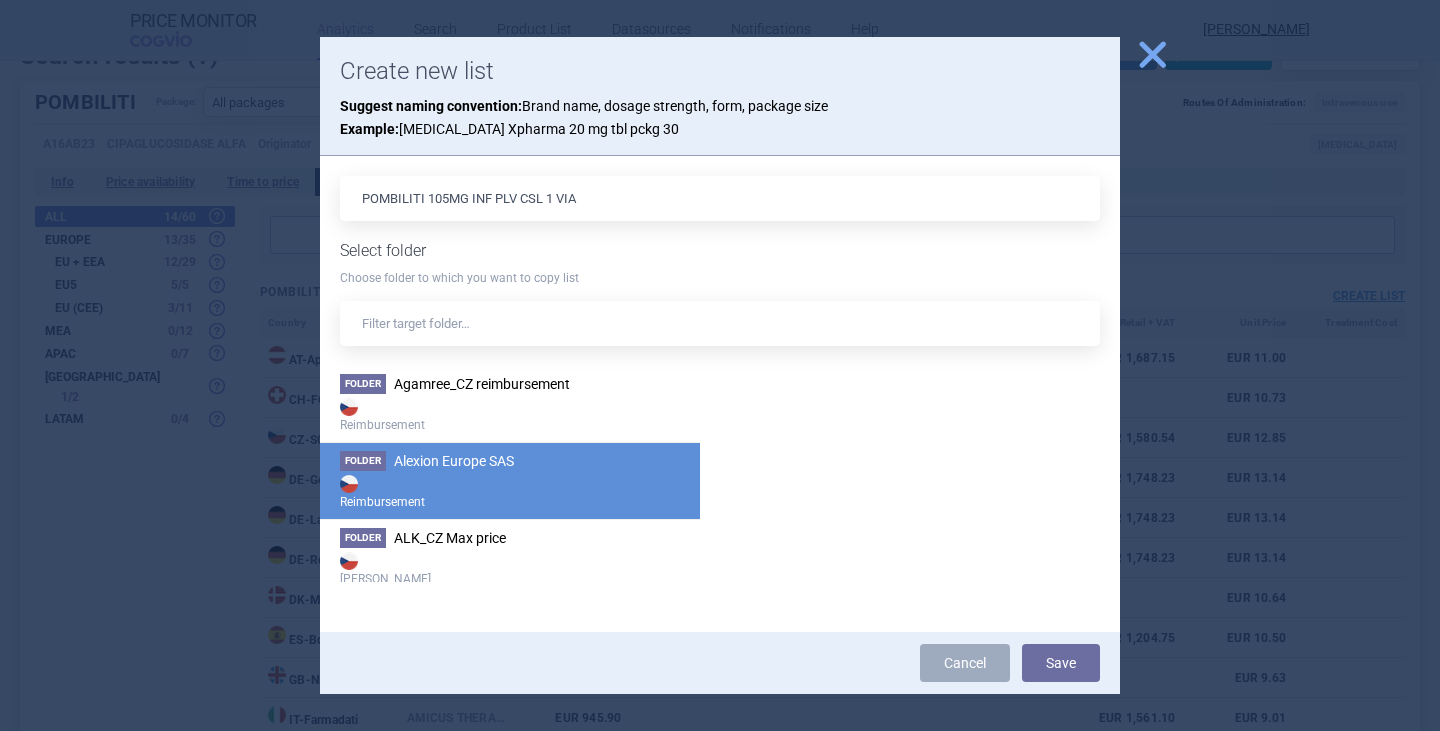 scroll, scrollTop: 100, scrollLeft: 0, axis: vertical 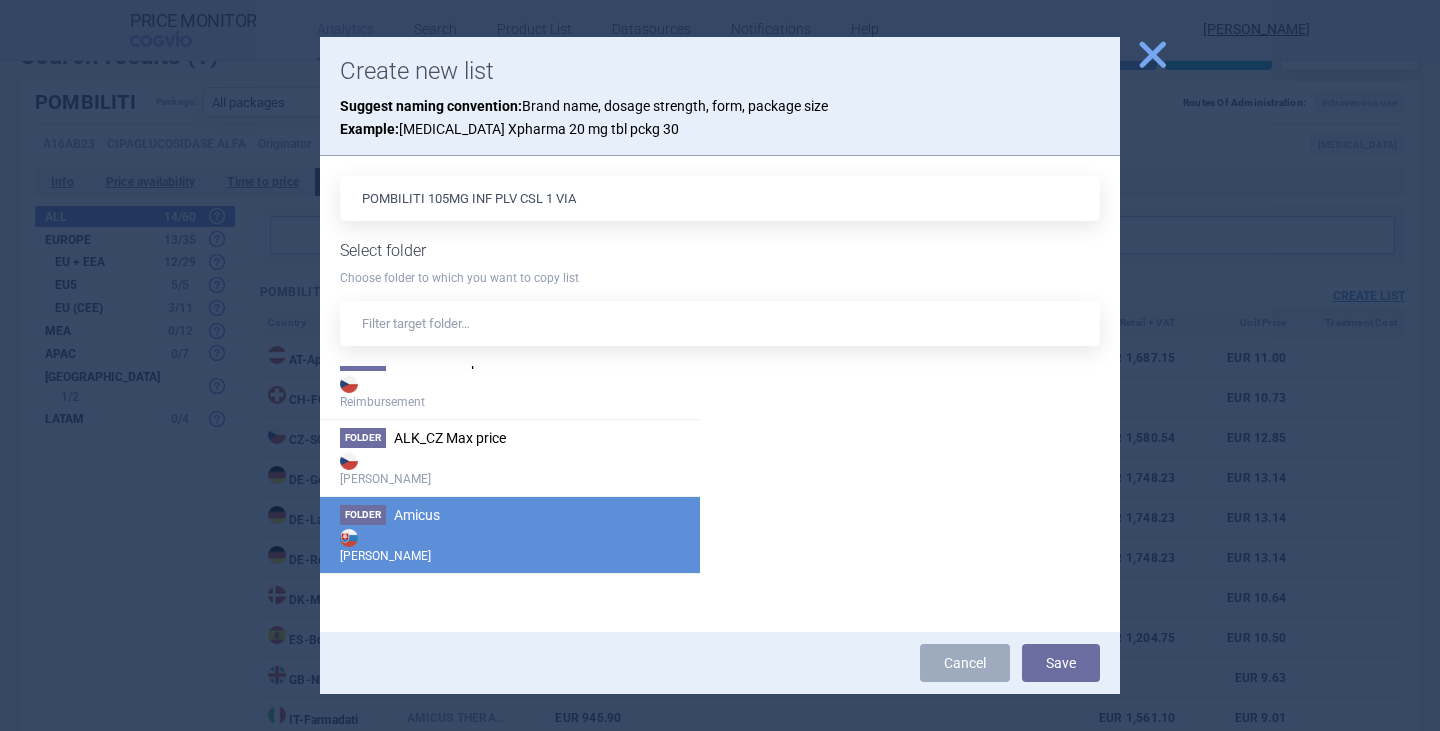 click on "Folder Amicus  Max Price" at bounding box center (510, 534) 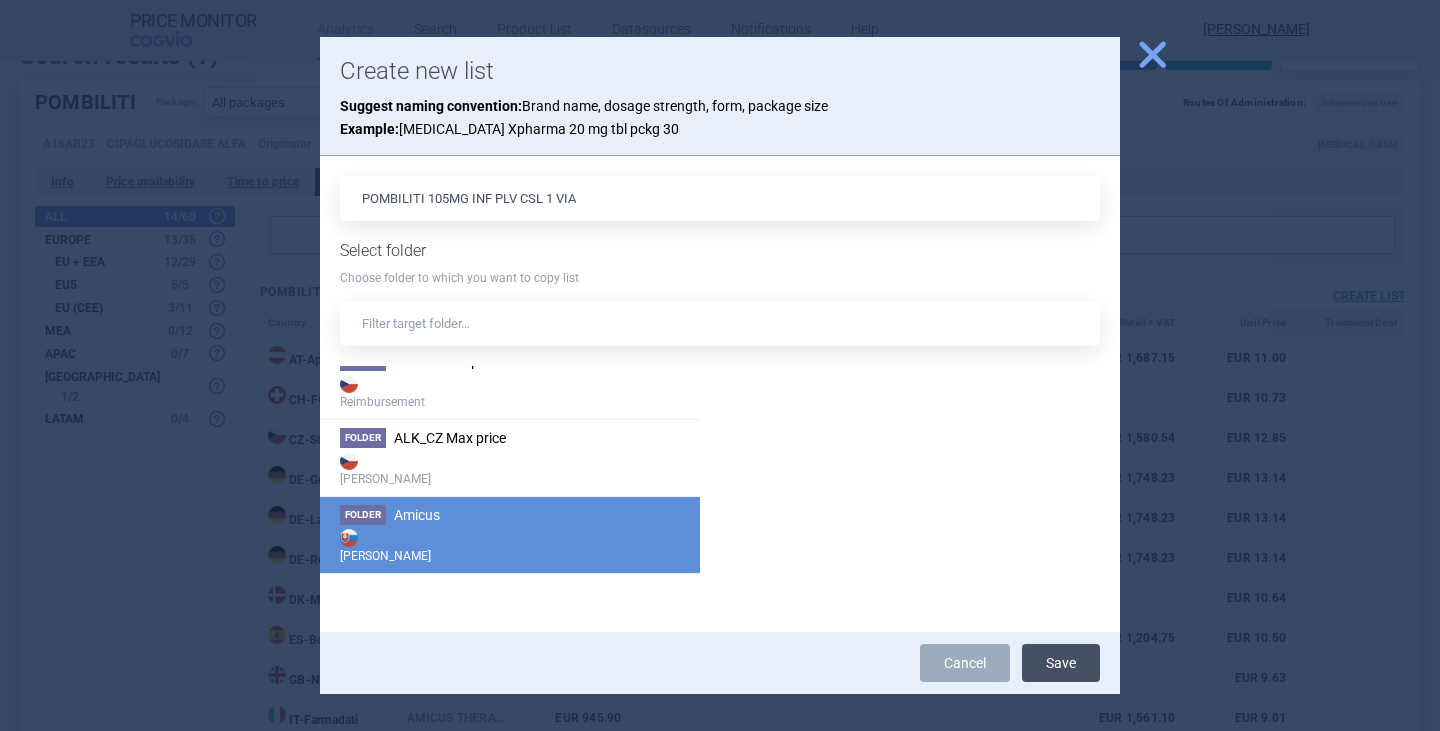 click on "Save" at bounding box center (1061, 663) 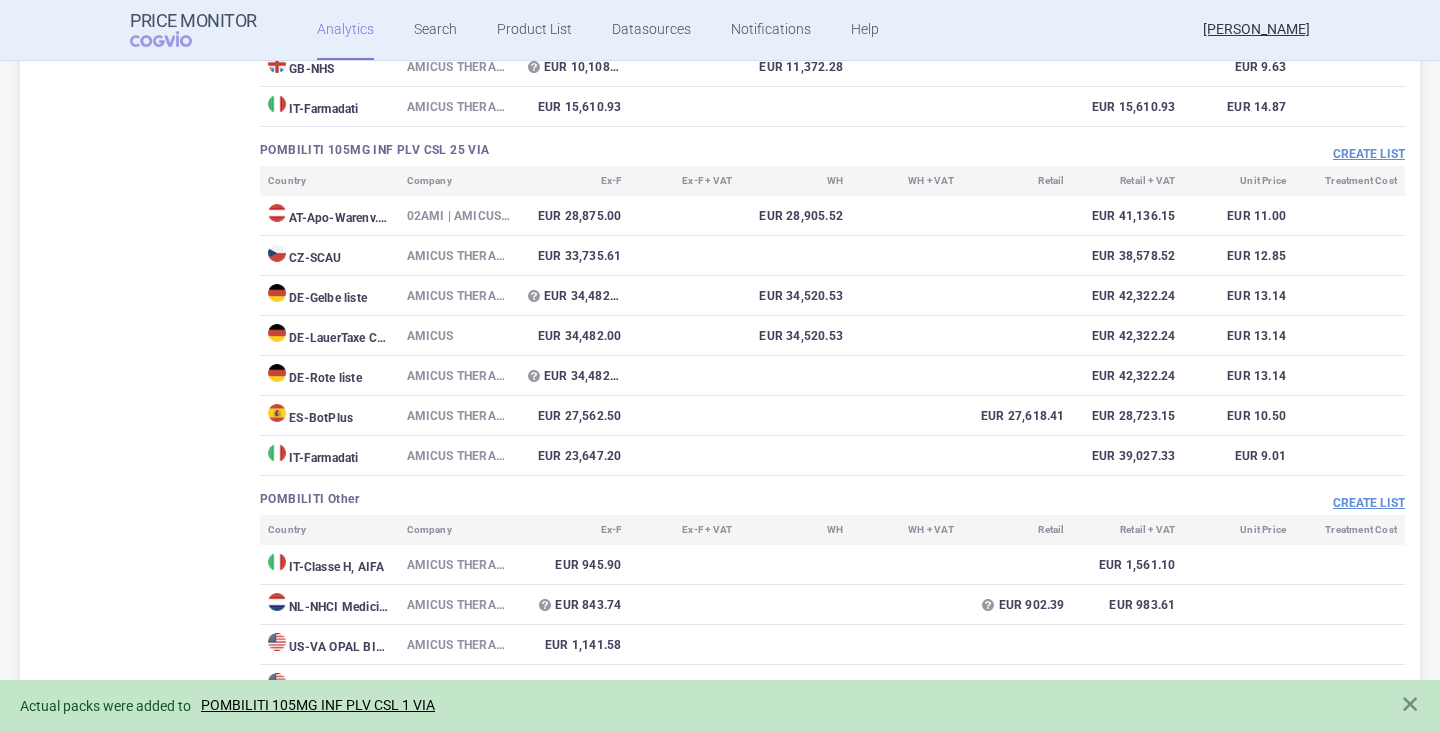 scroll, scrollTop: 1204, scrollLeft: 0, axis: vertical 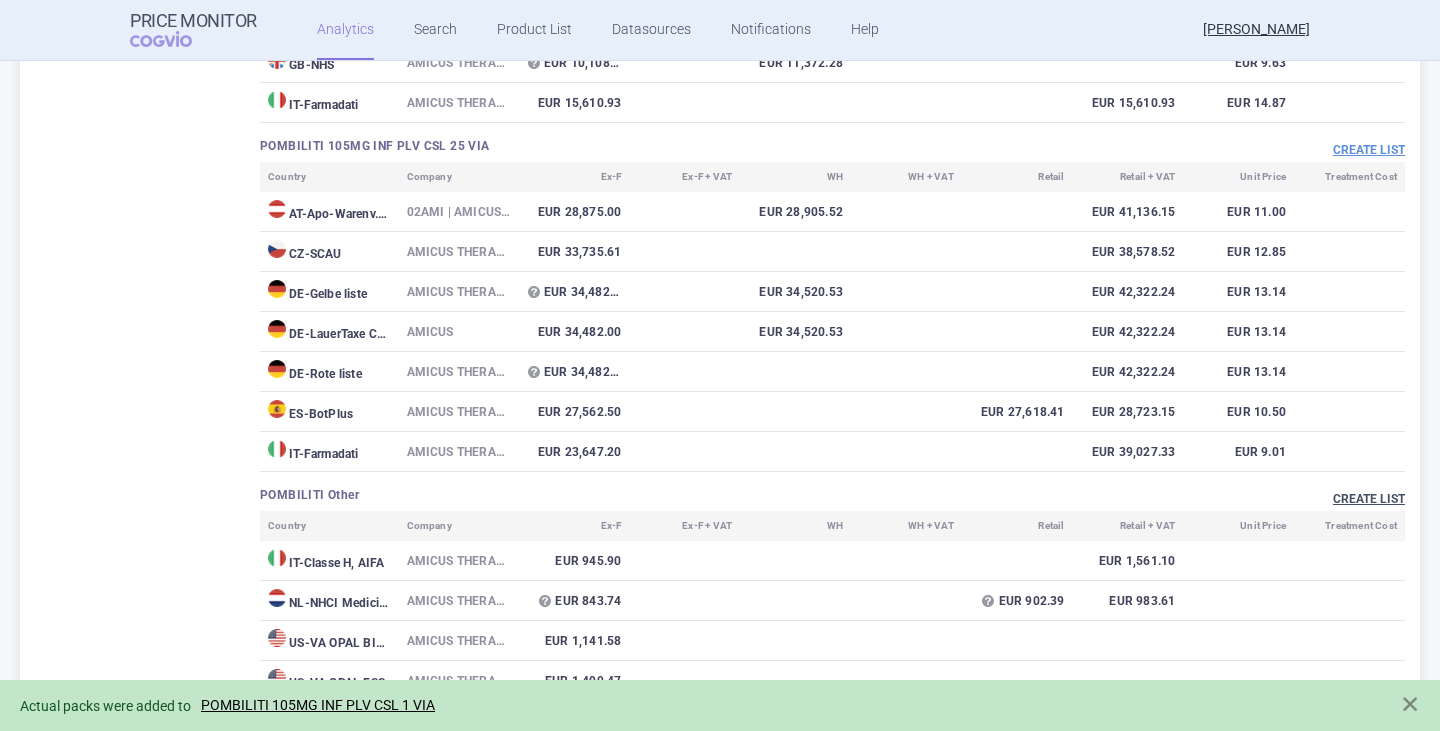 click on "Create list" at bounding box center [1369, 499] 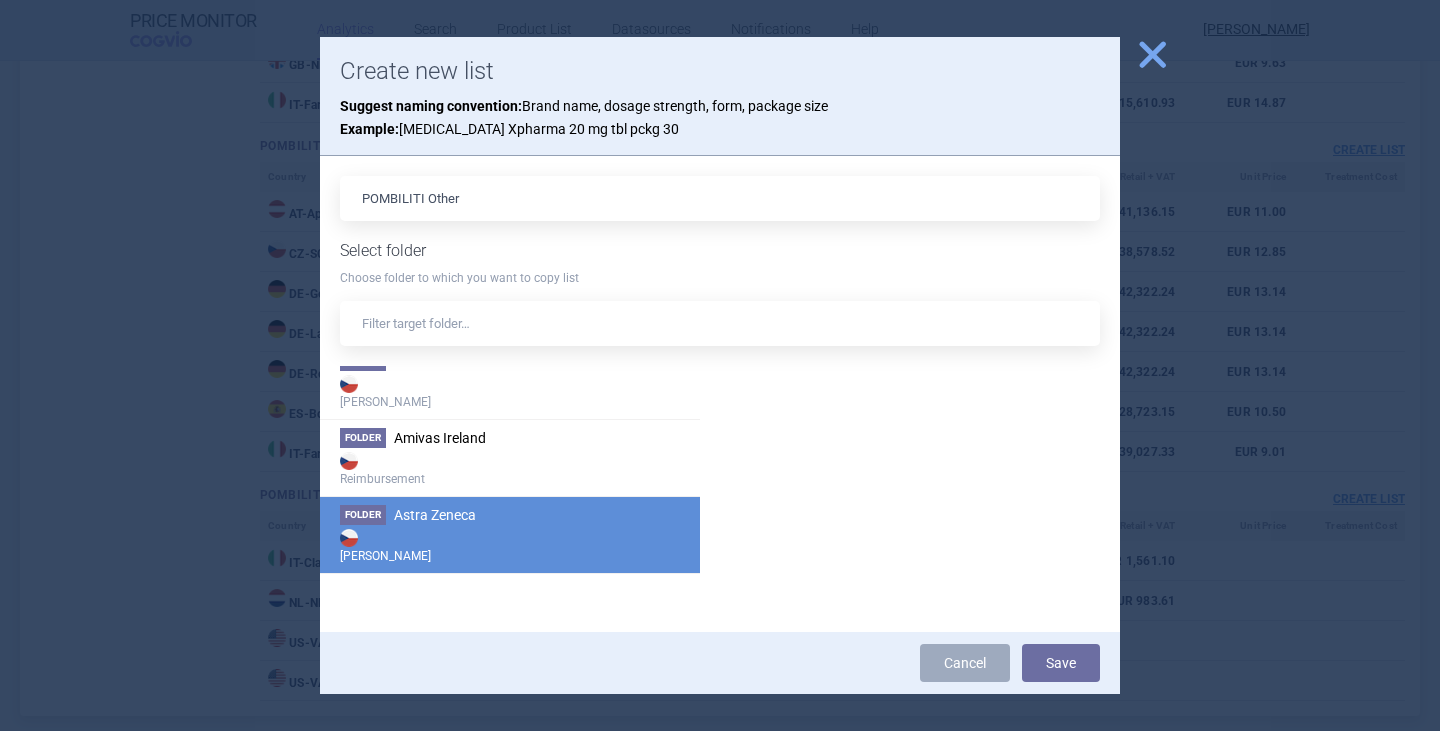 scroll, scrollTop: 100, scrollLeft: 0, axis: vertical 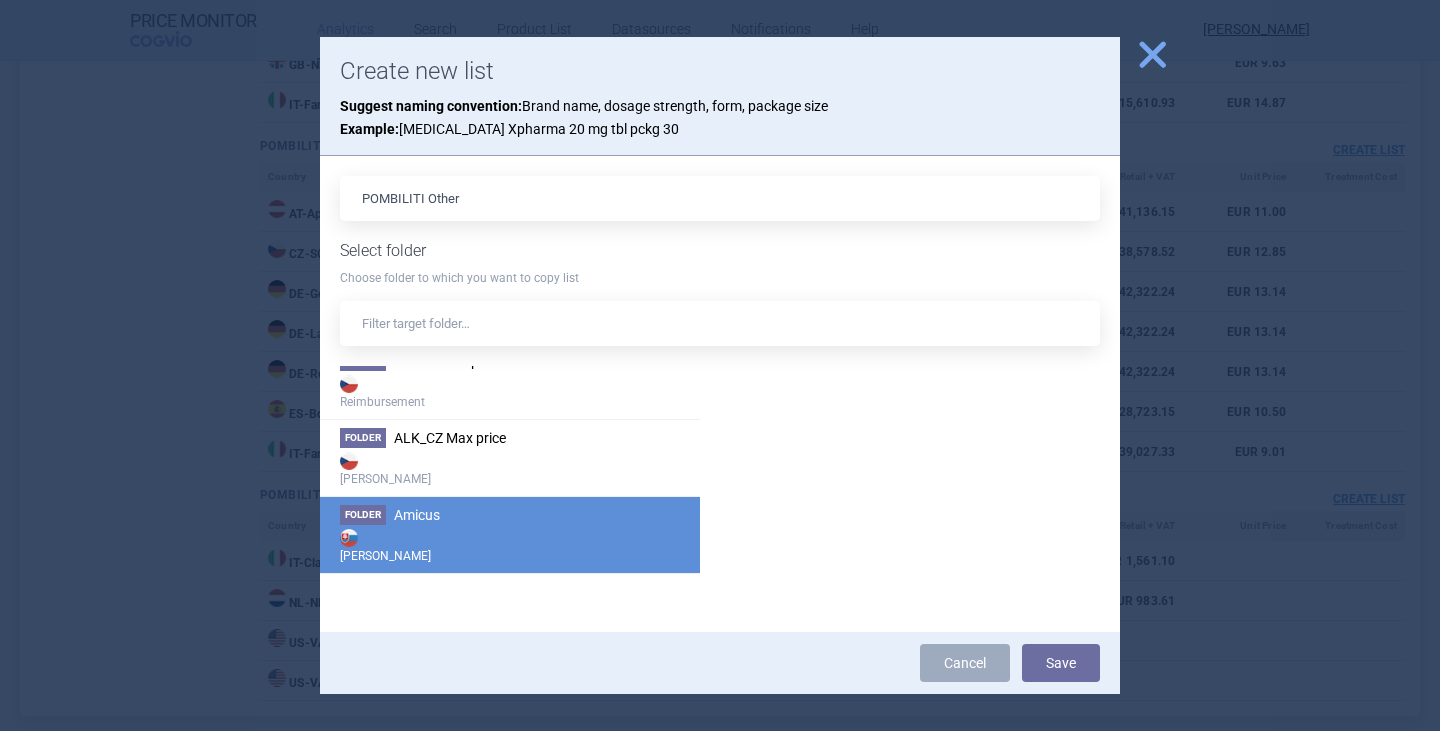 click on "Folder Amicus  Max Price" at bounding box center [510, 534] 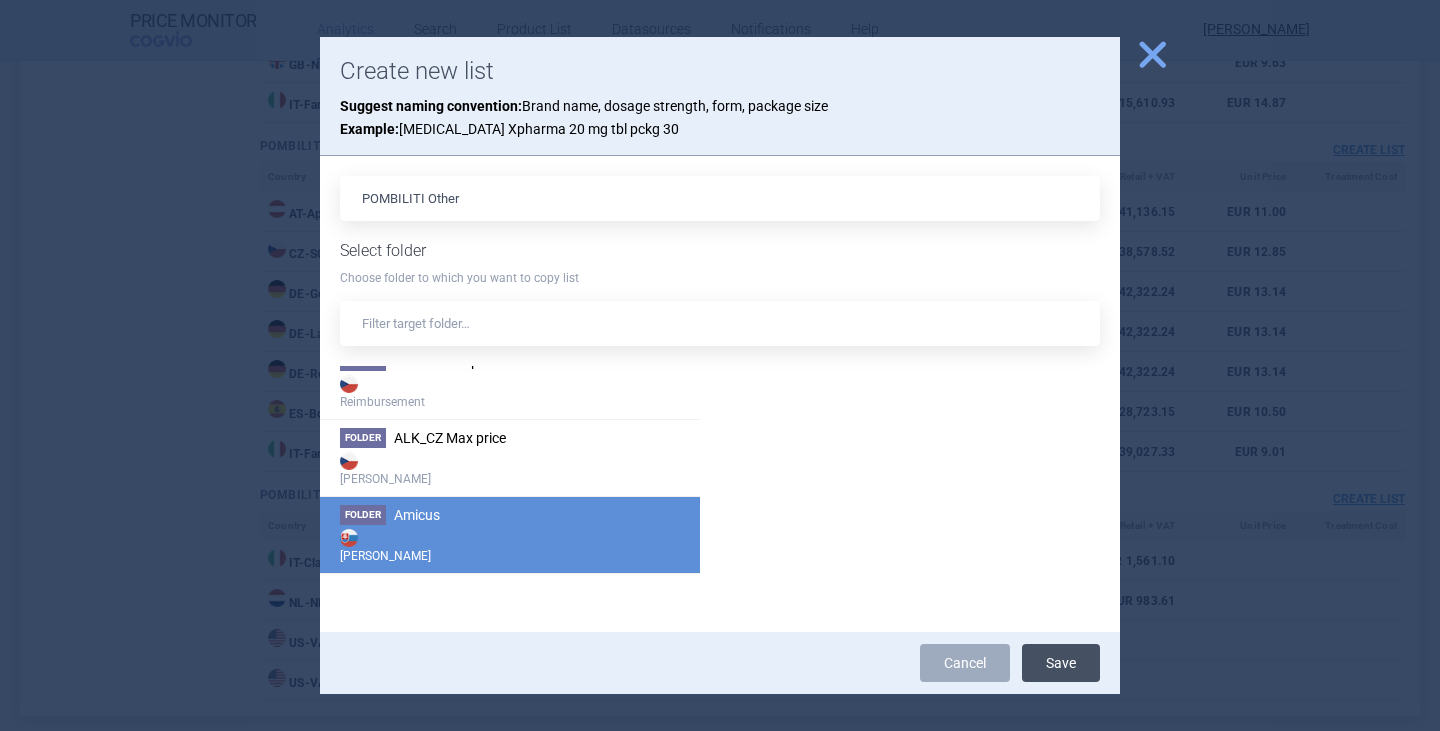 click on "Save" at bounding box center (1061, 663) 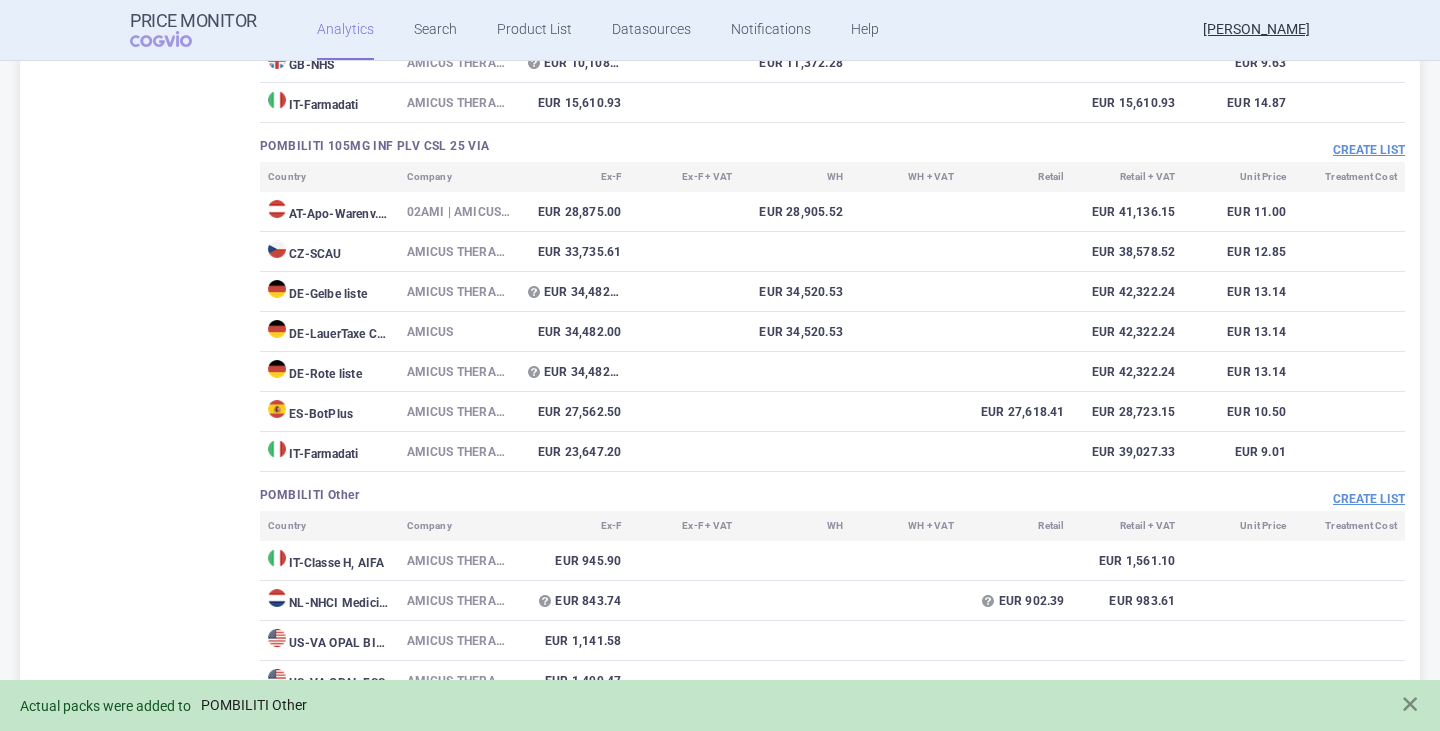 click on "POMBILITI Other" at bounding box center (254, 705) 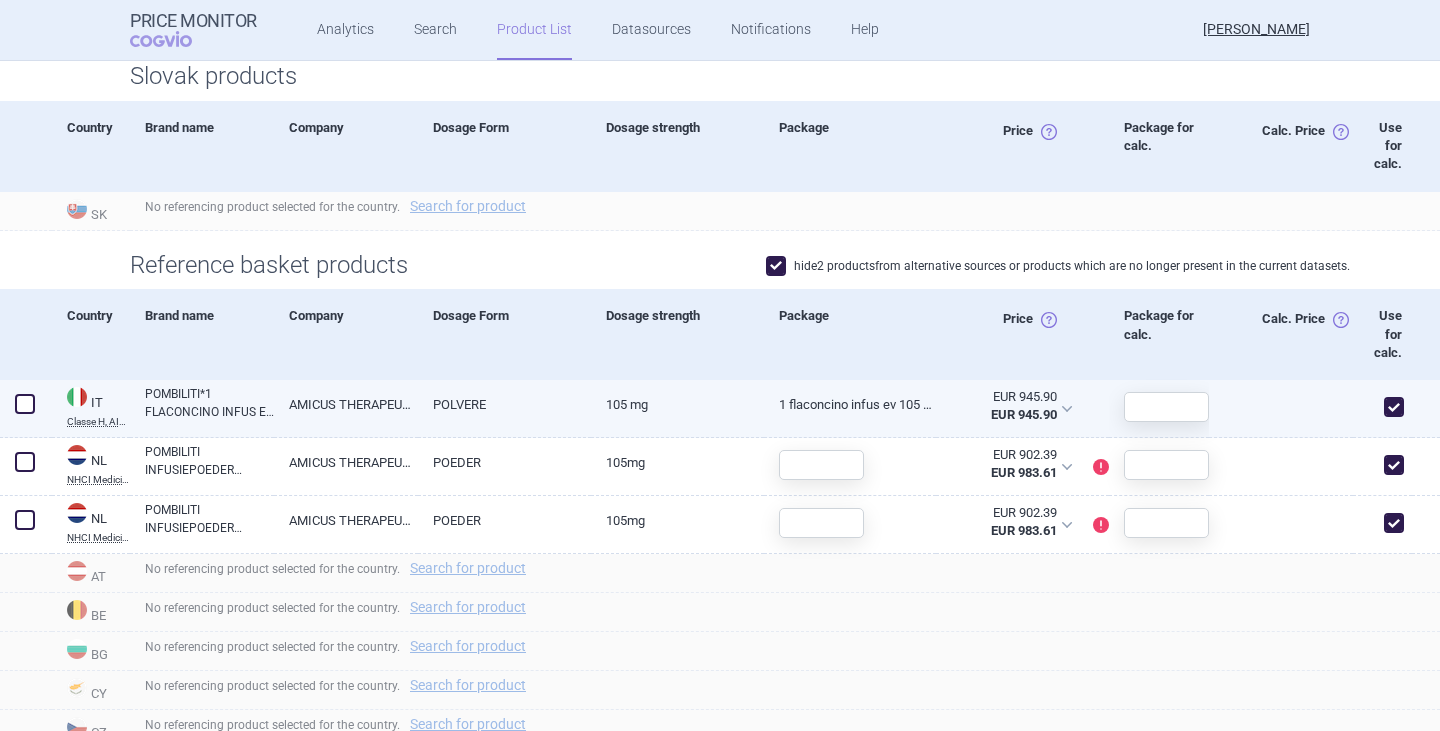 scroll, scrollTop: 500, scrollLeft: 0, axis: vertical 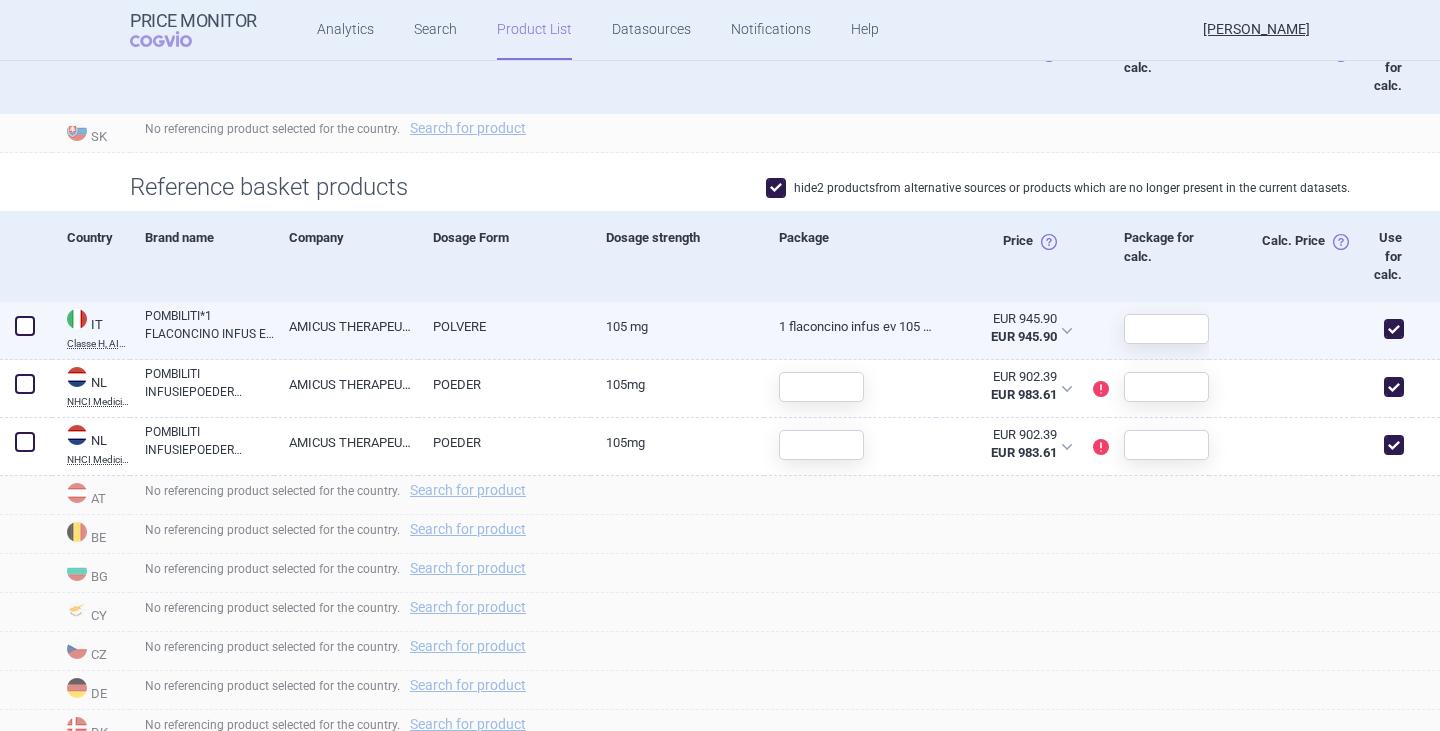click on "POMBILITI*1 FLACONCINO INFUS EV 105 MG" at bounding box center [209, 325] 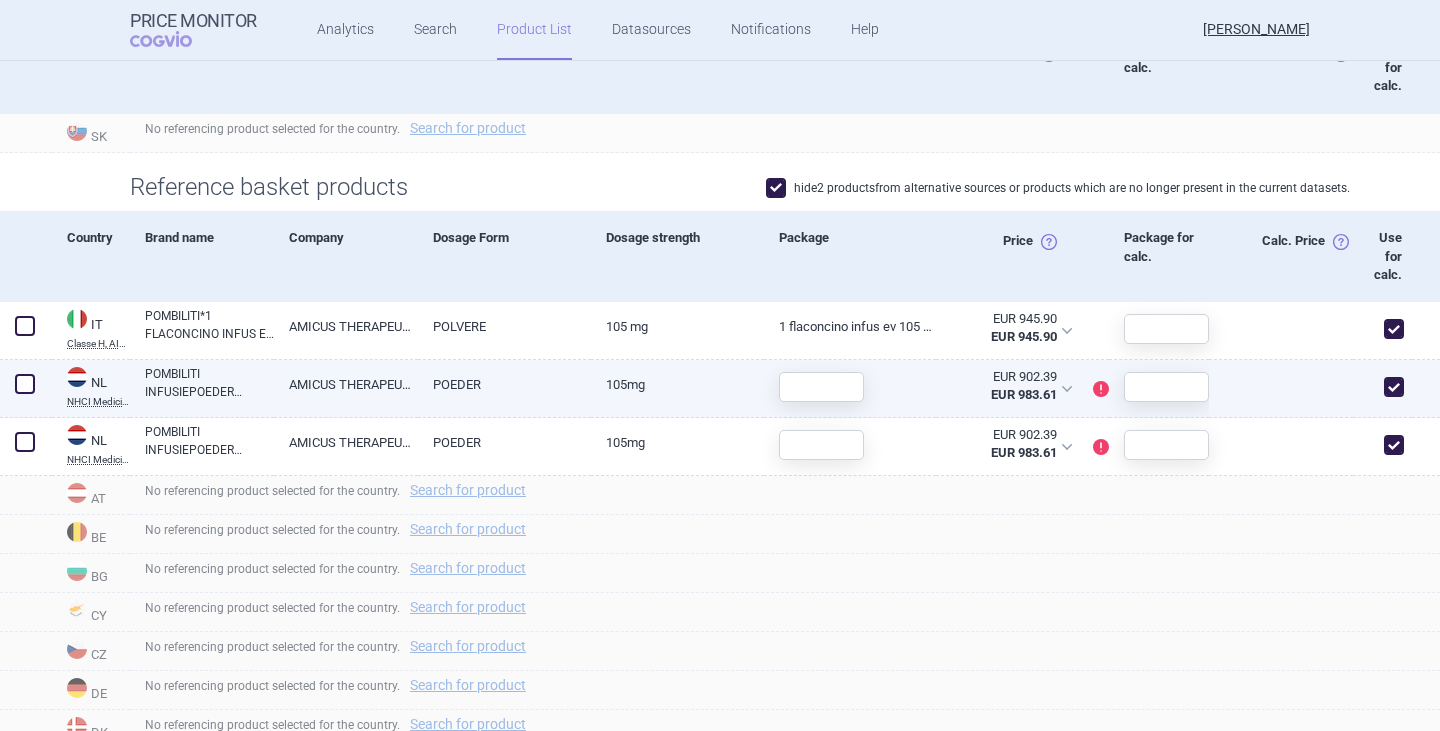 click on "POMBILITI INFUSIEPOEDER FLACON 105MG" at bounding box center (209, 383) 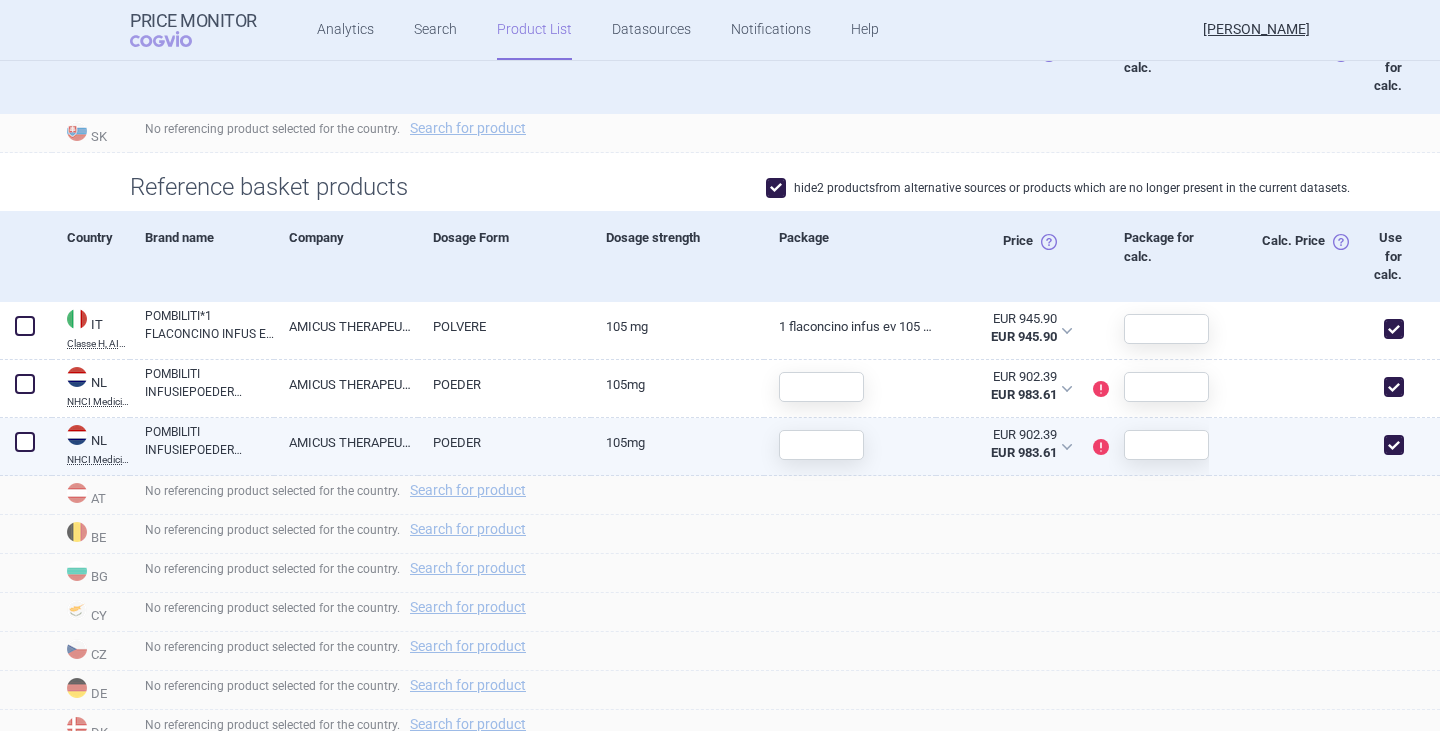 click on "POMBILITI INFUSIEPOEDER FLACON 105MG" at bounding box center (209, 441) 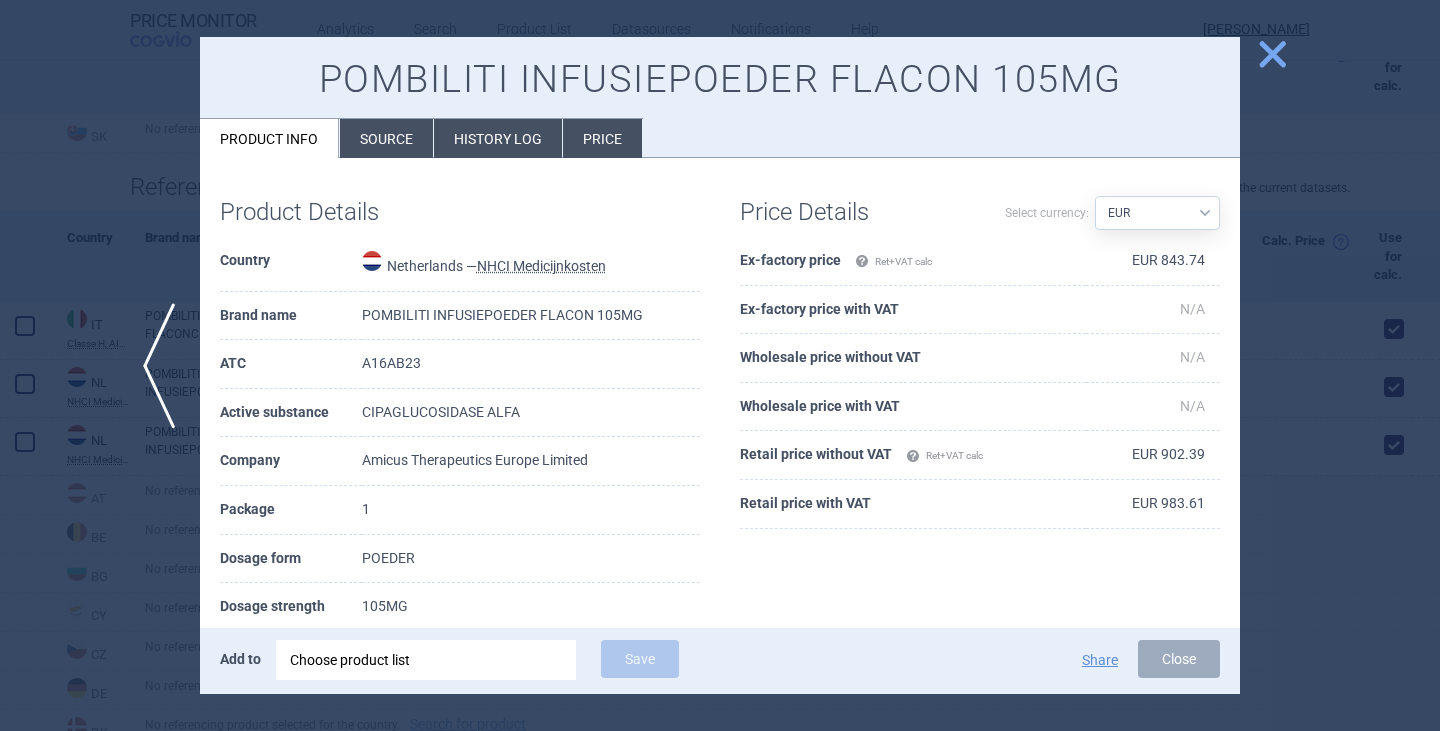 click on "close" at bounding box center (1272, 54) 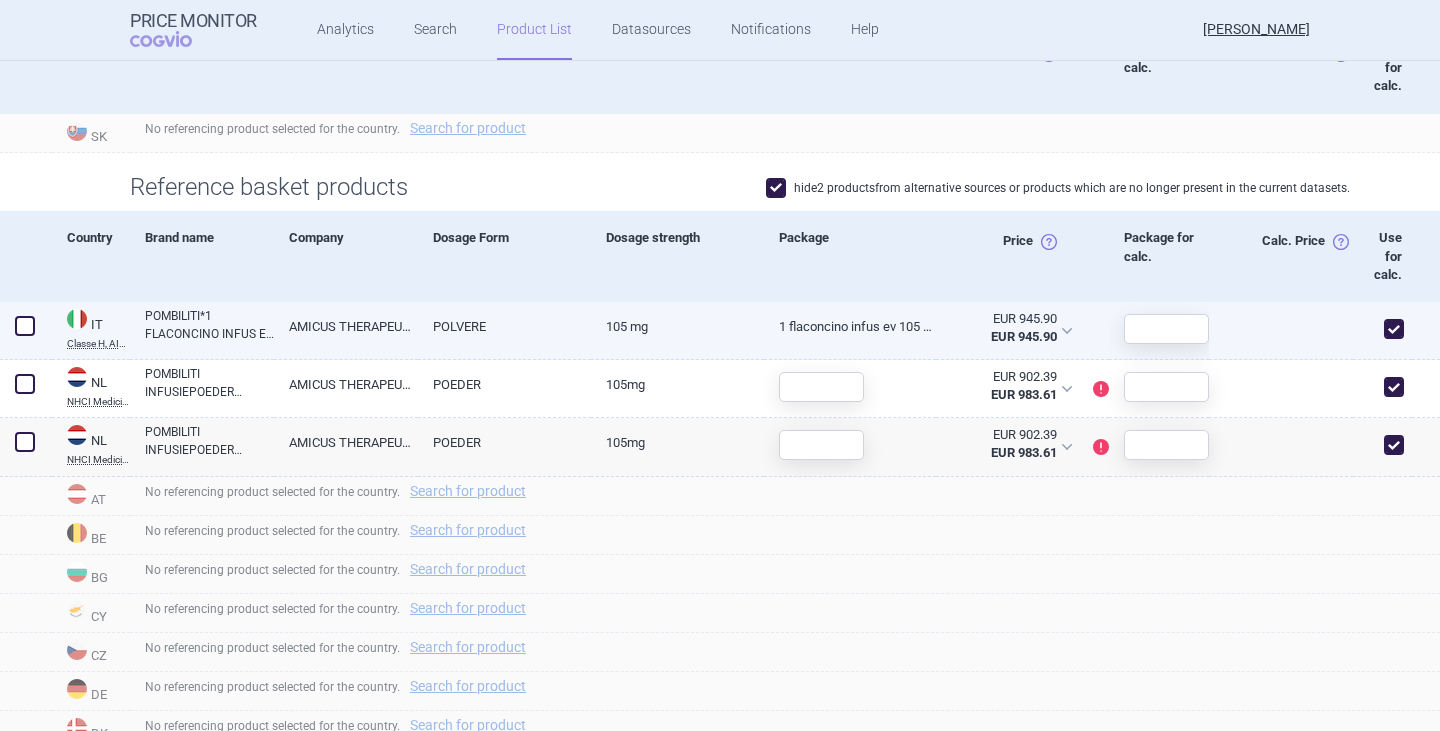 click at bounding box center (25, 326) 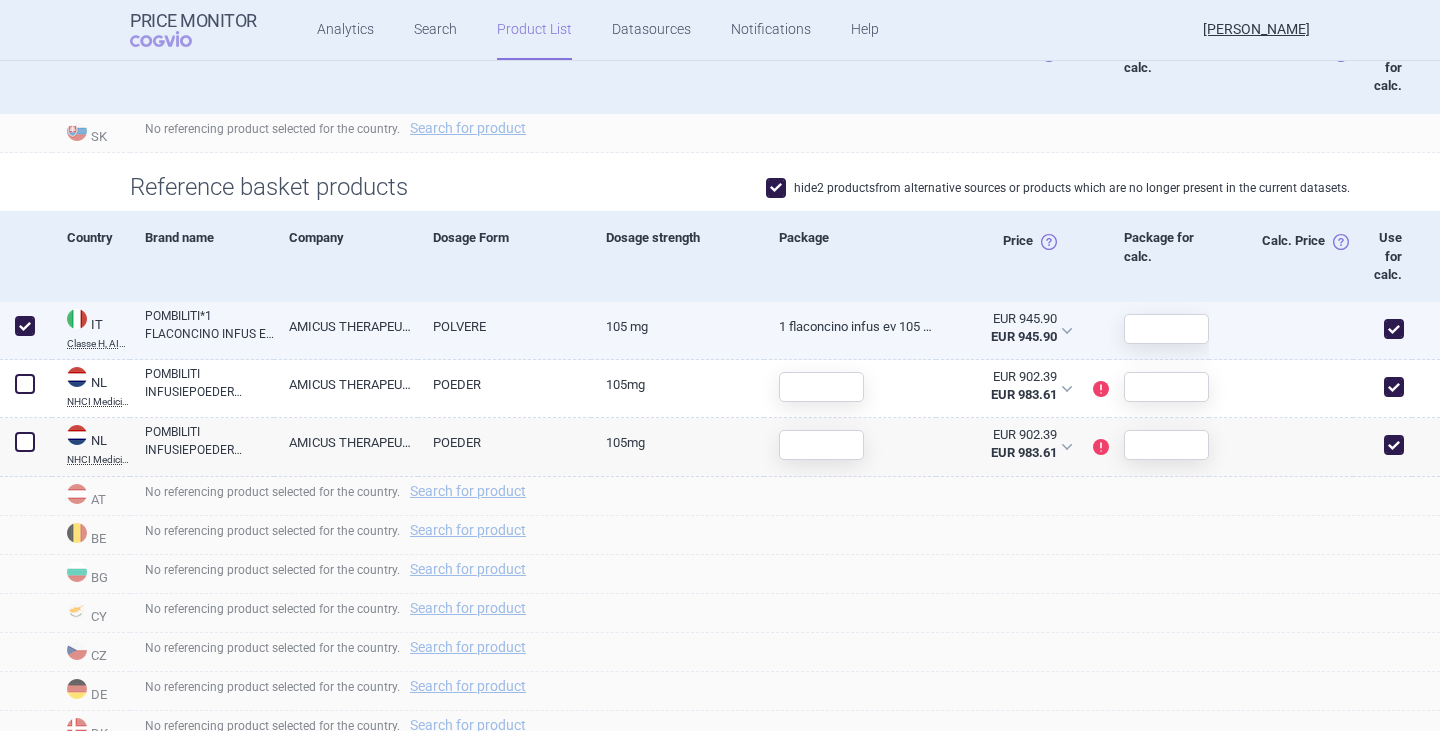 checkbox on "true" 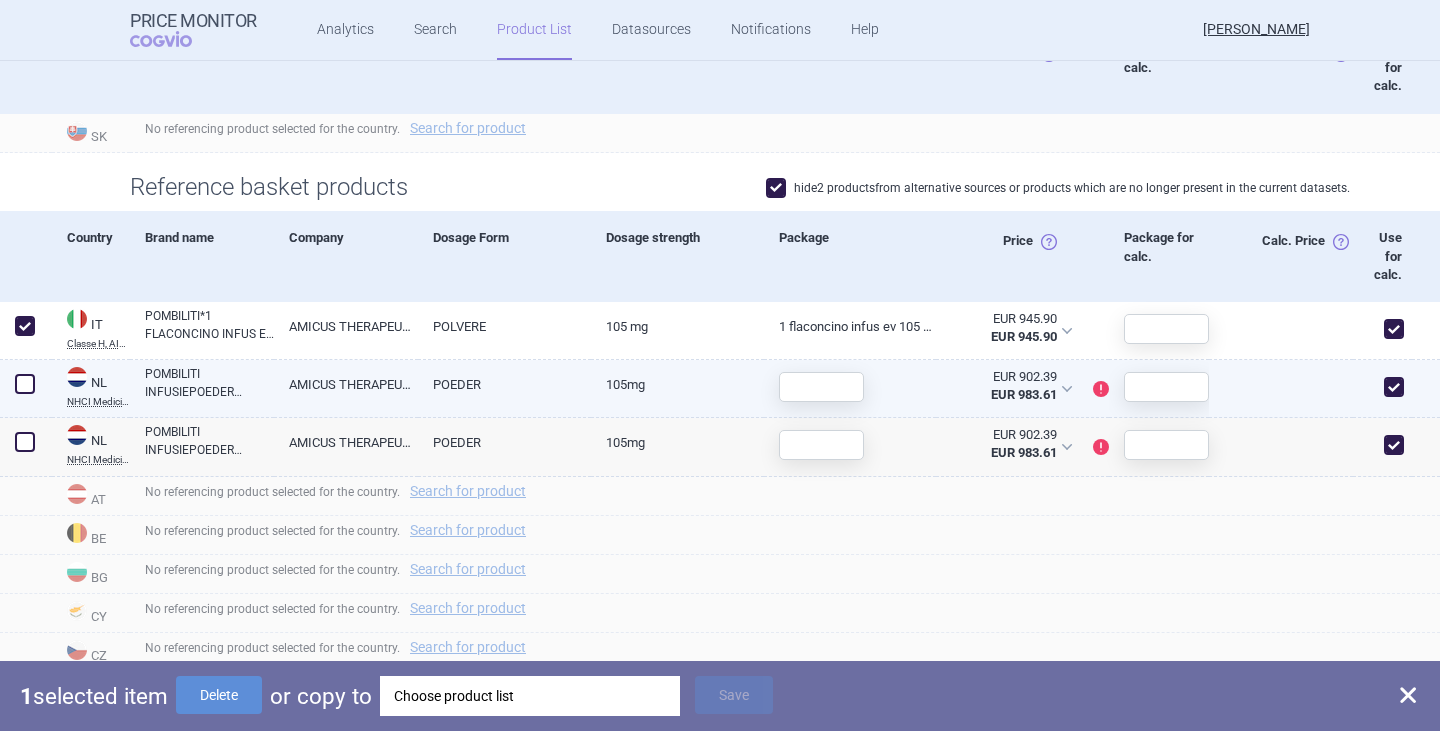 drag, startPoint x: 28, startPoint y: 370, endPoint x: 21, endPoint y: 401, distance: 31.780497 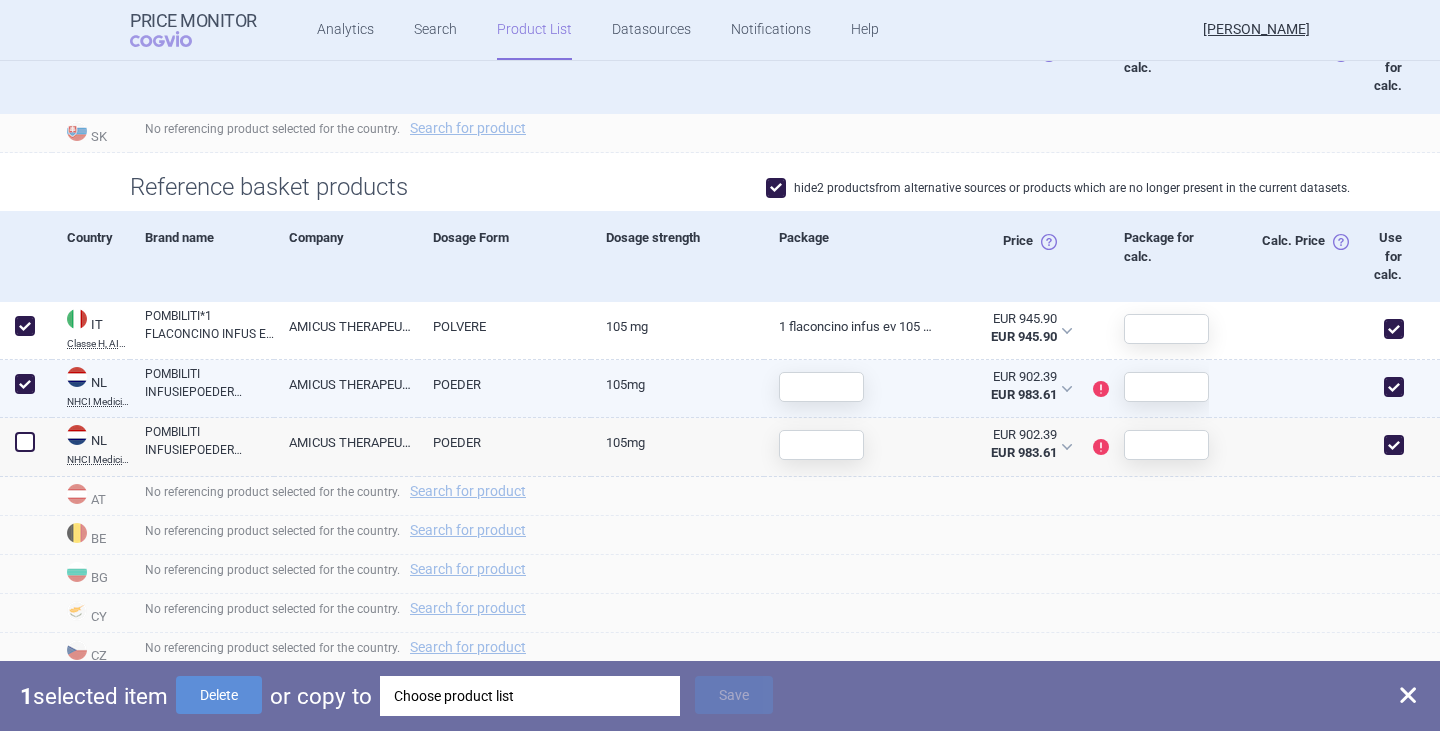 checkbox on "true" 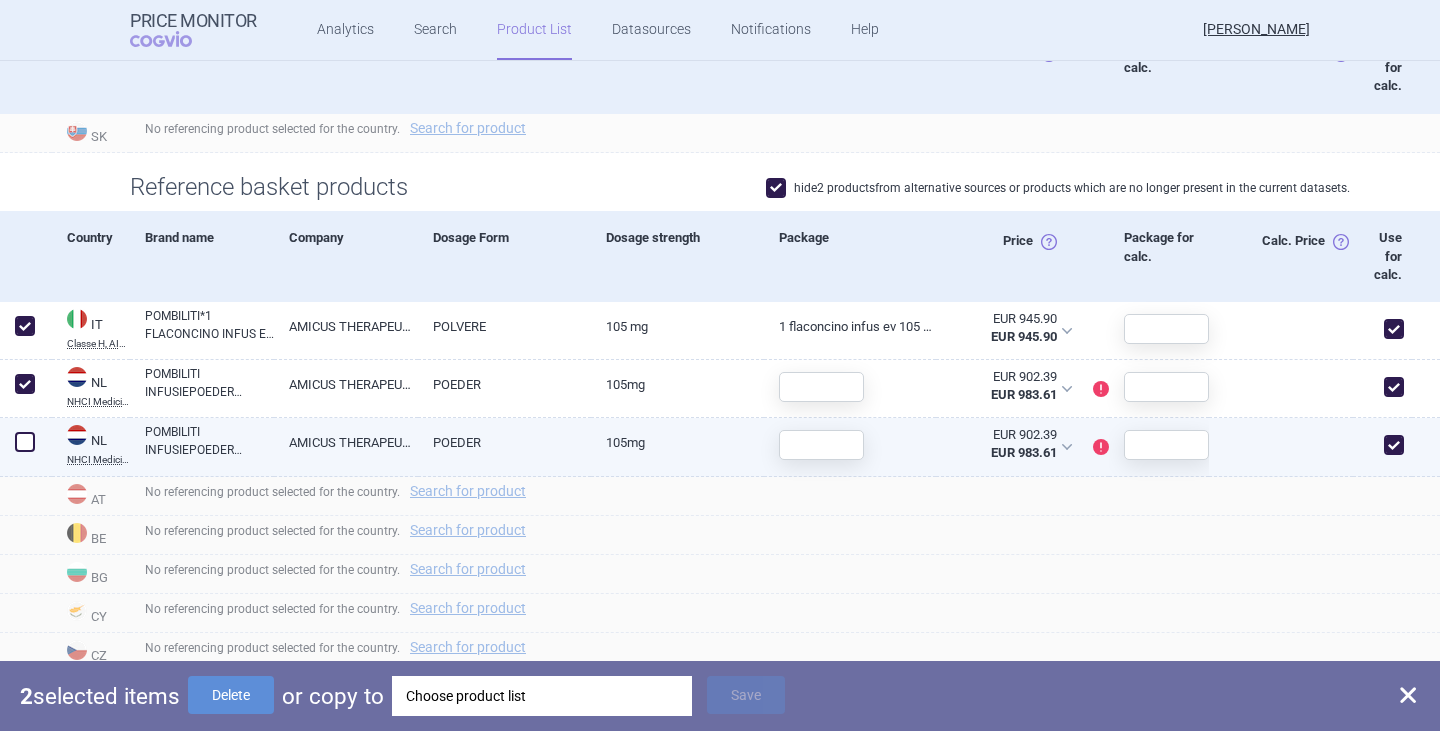 drag, startPoint x: 17, startPoint y: 450, endPoint x: 115, endPoint y: 479, distance: 102.20078 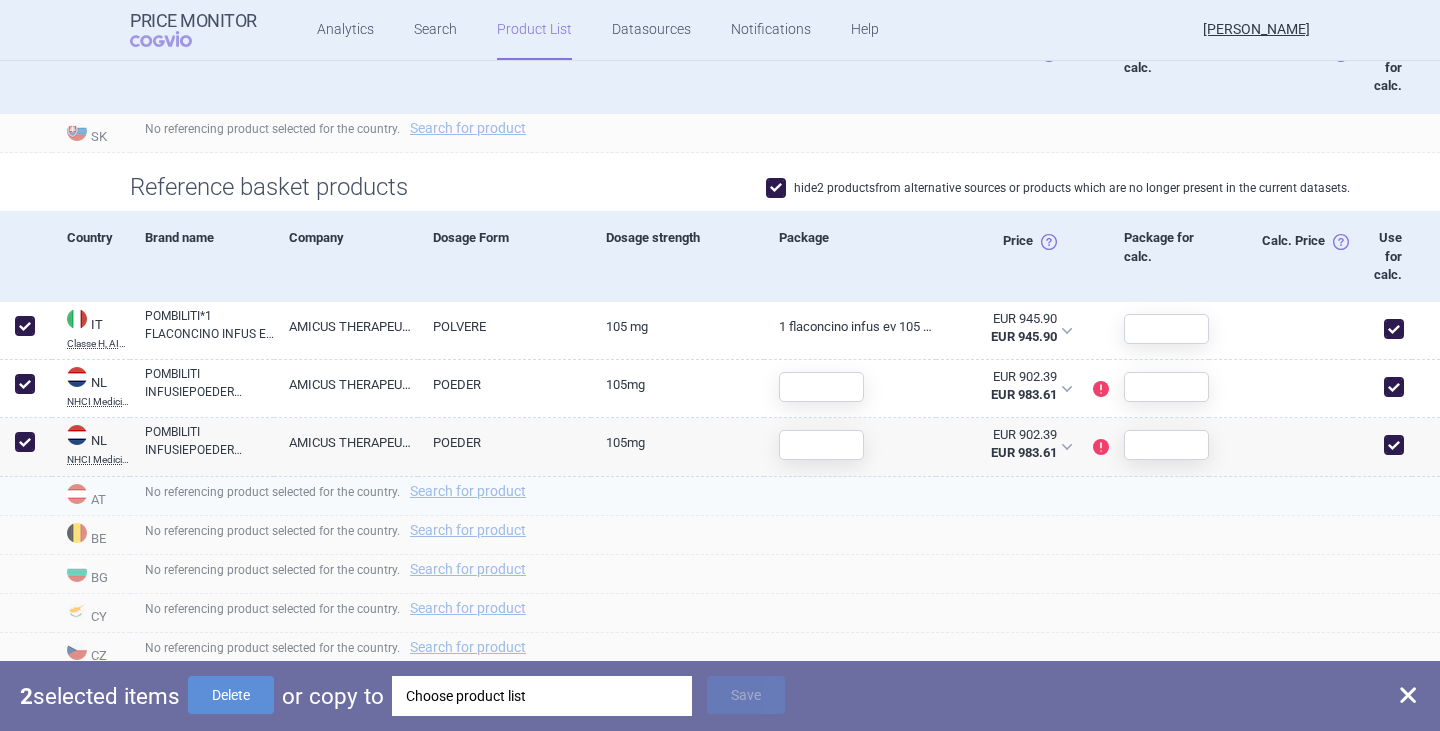 checkbox on "true" 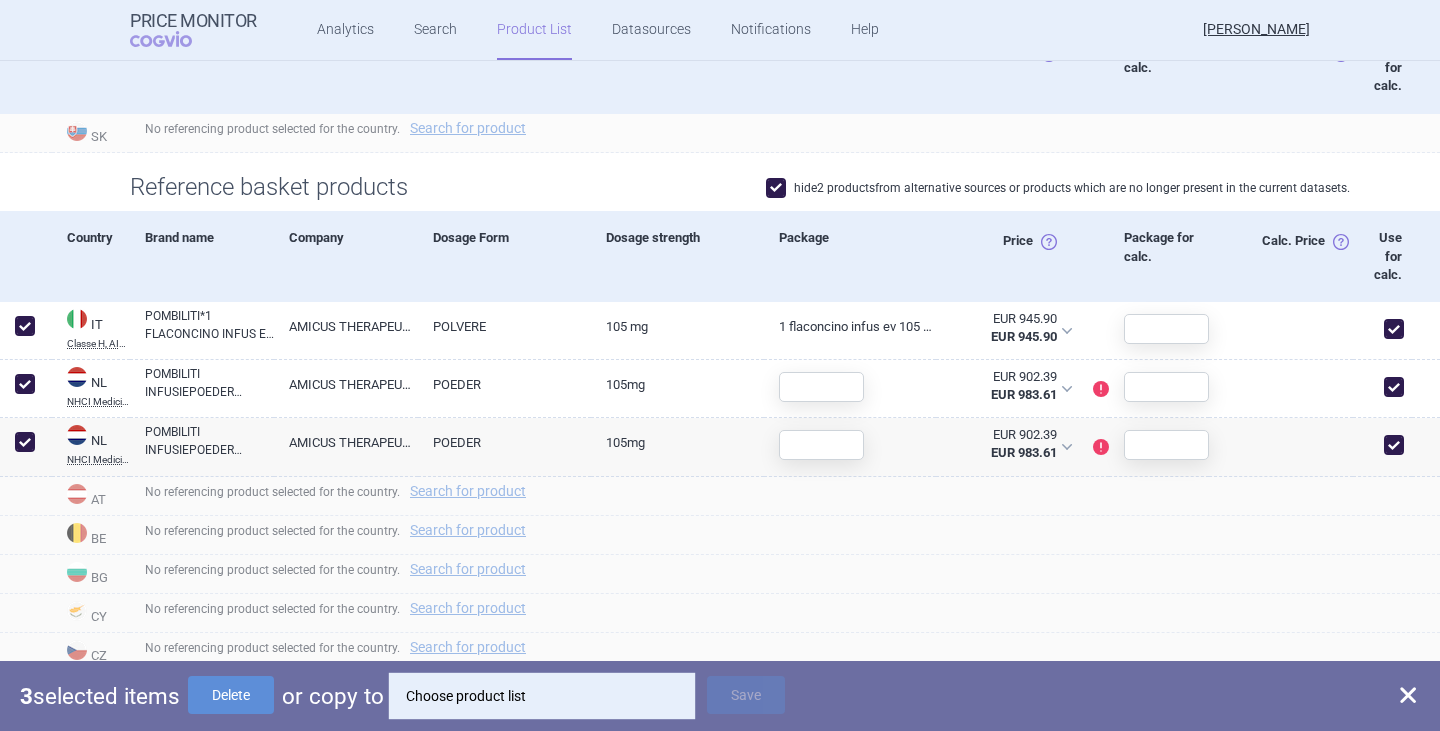 click on "Choose product list" at bounding box center [542, 696] 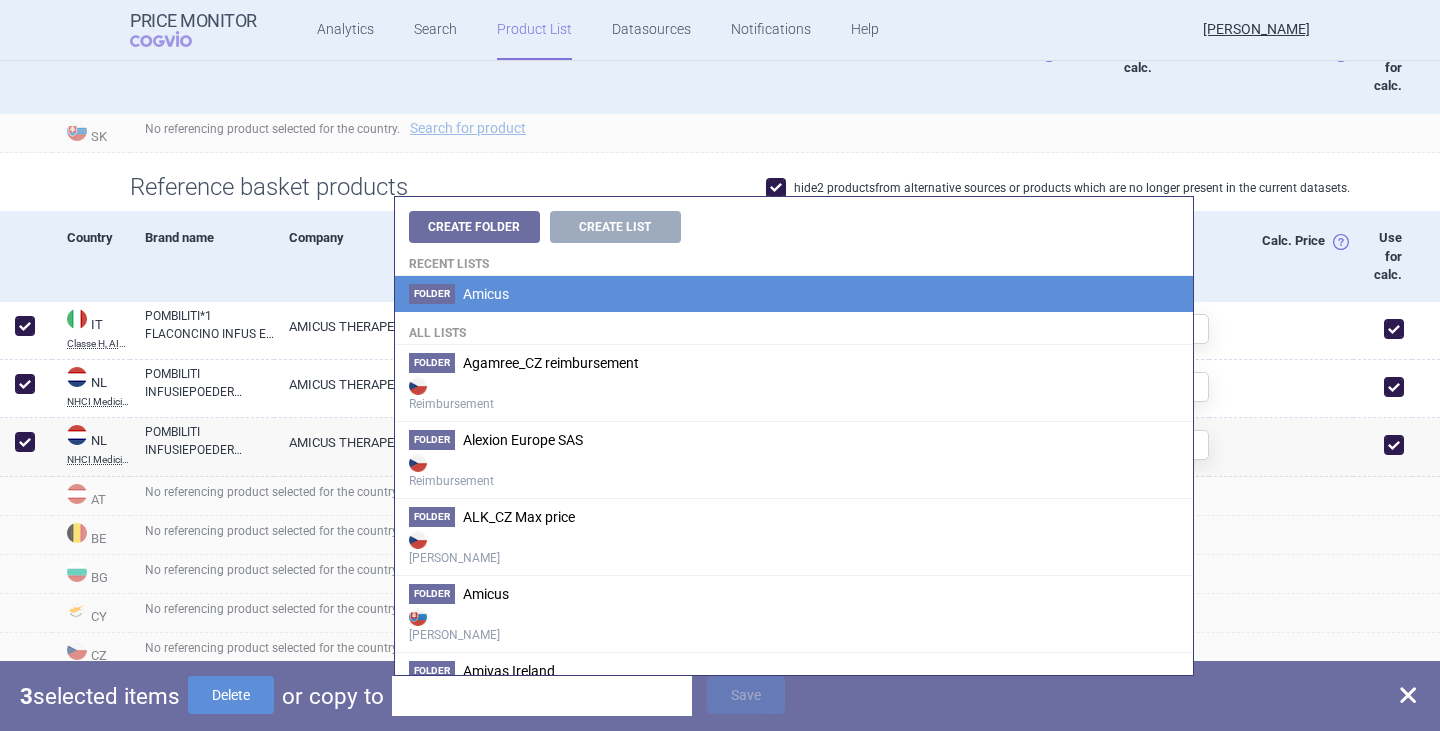 click on "Folder Amicus" at bounding box center [794, 294] 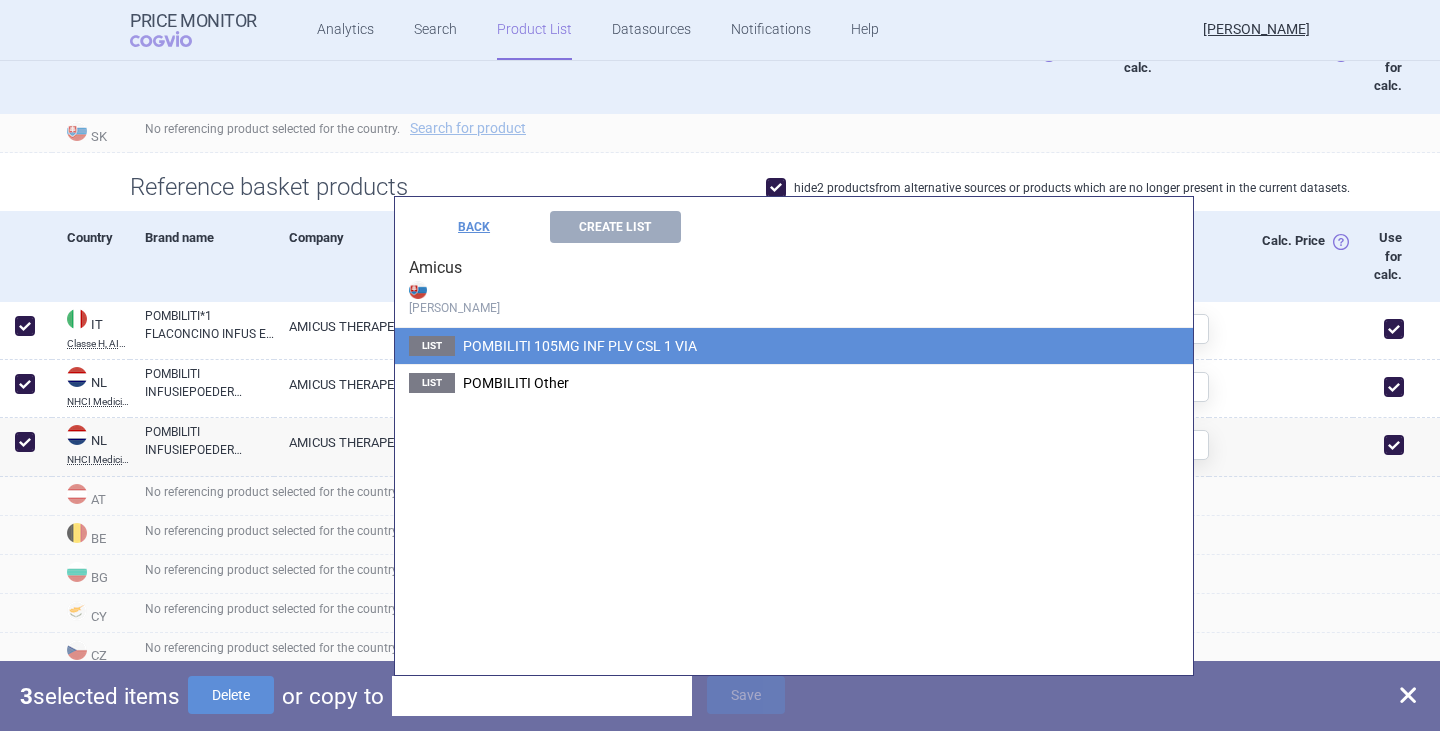 click on "POMBILITI 105MG INF PLV CSL 1 VIA" at bounding box center (580, 346) 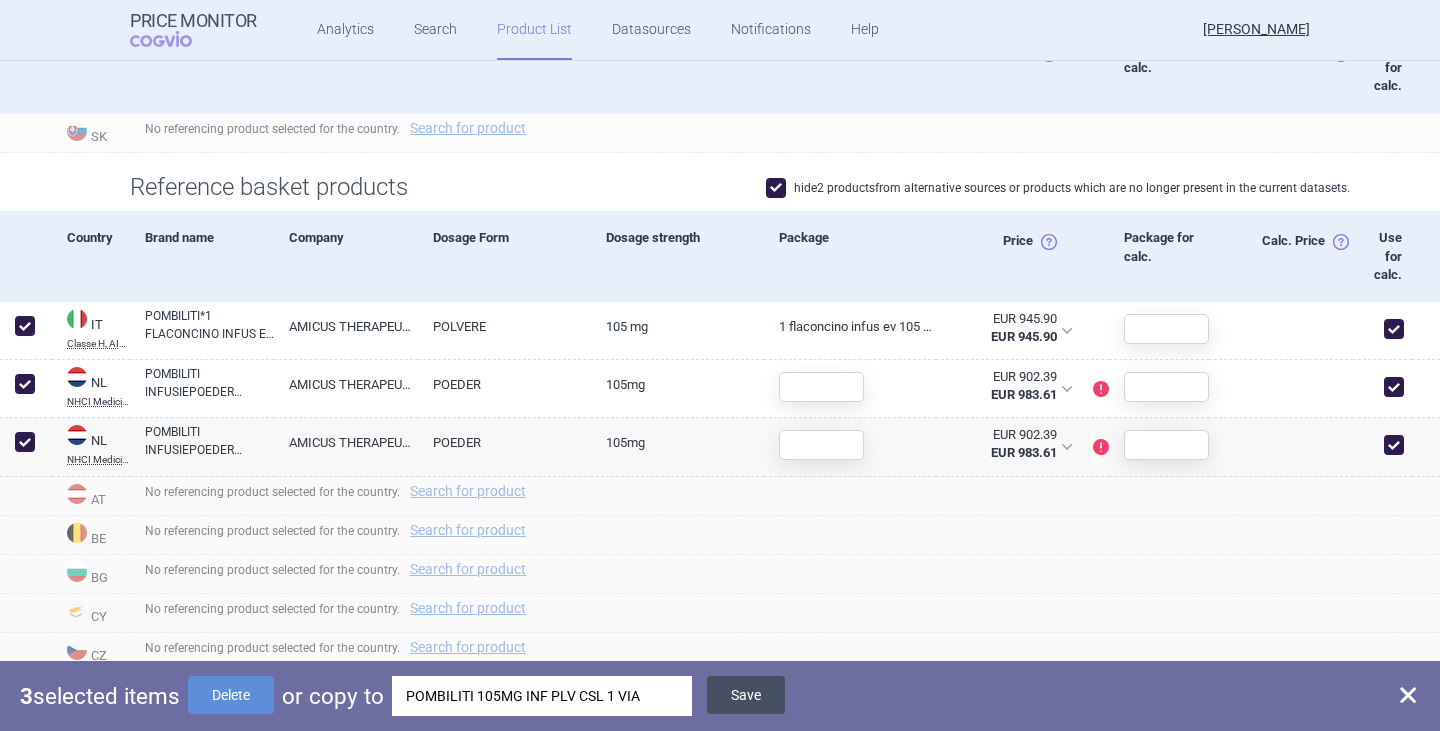 click on "Save" at bounding box center [746, 695] 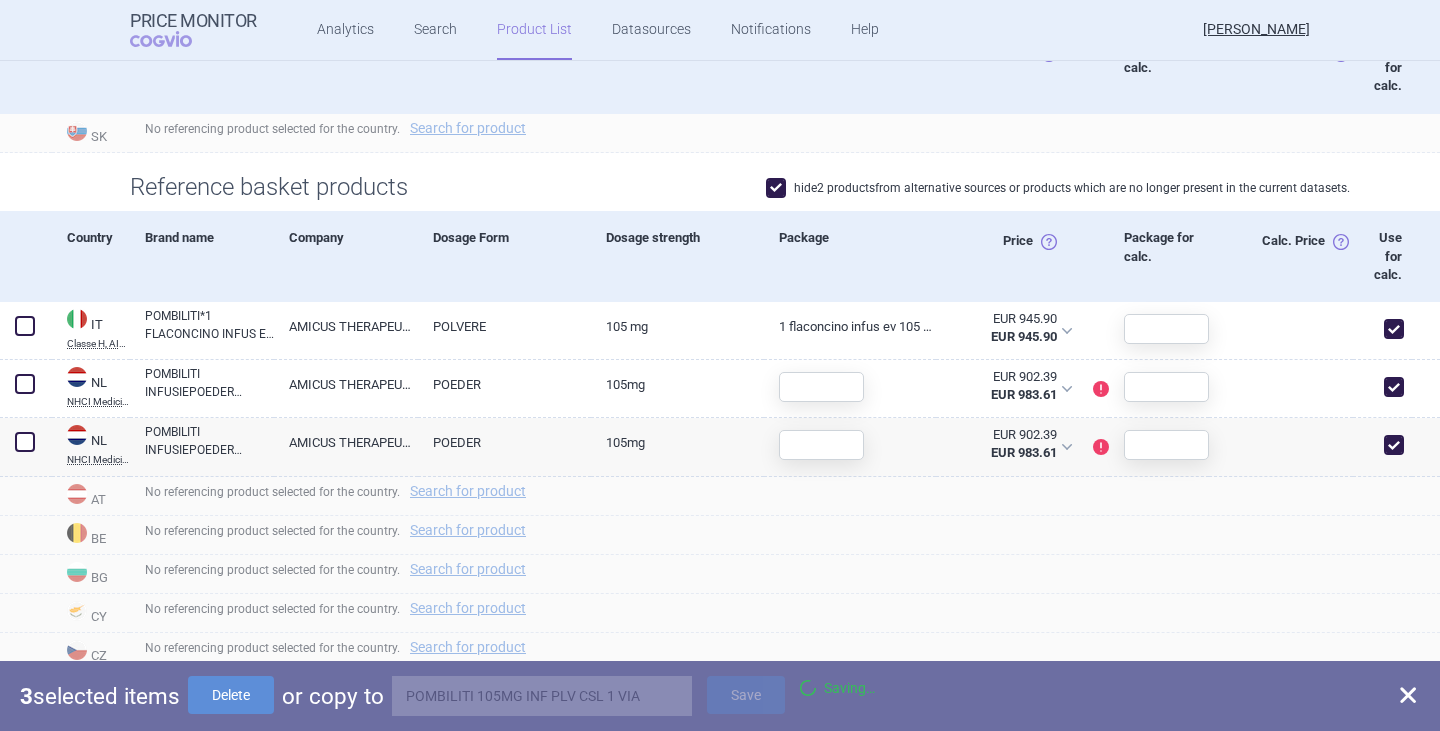 checkbox on "false" 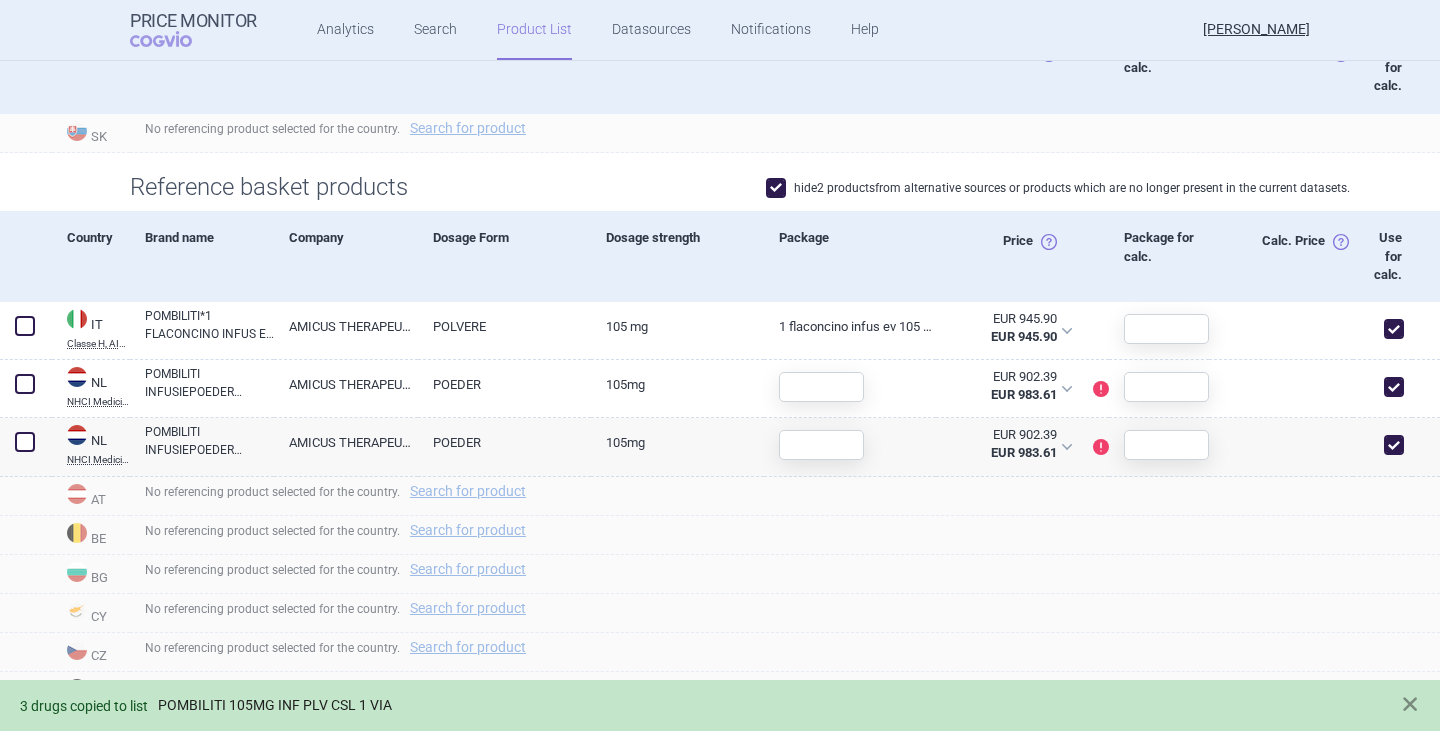 click on "POMBILITI 105MG INF PLV CSL 1 VIA" at bounding box center [275, 705] 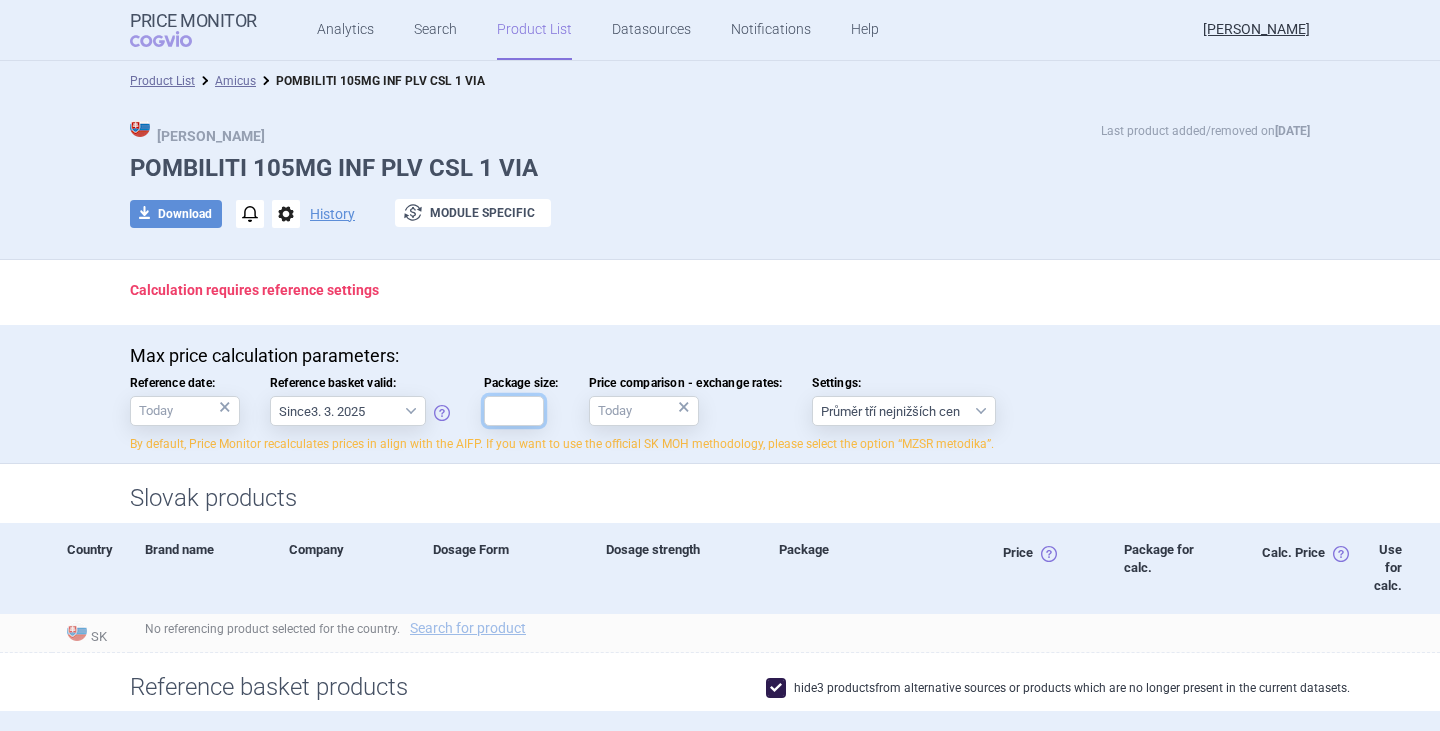 click on "Package size:" at bounding box center [514, 411] 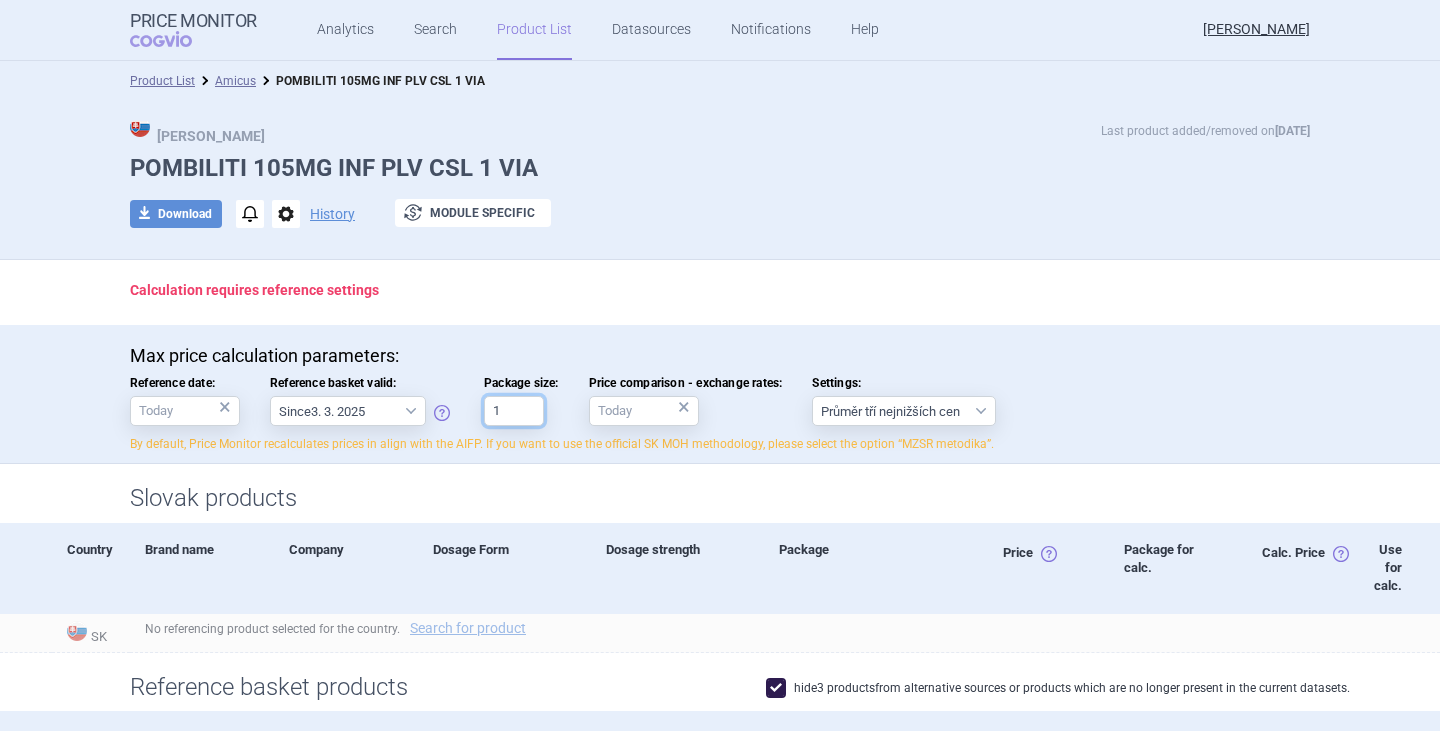 type on "1" 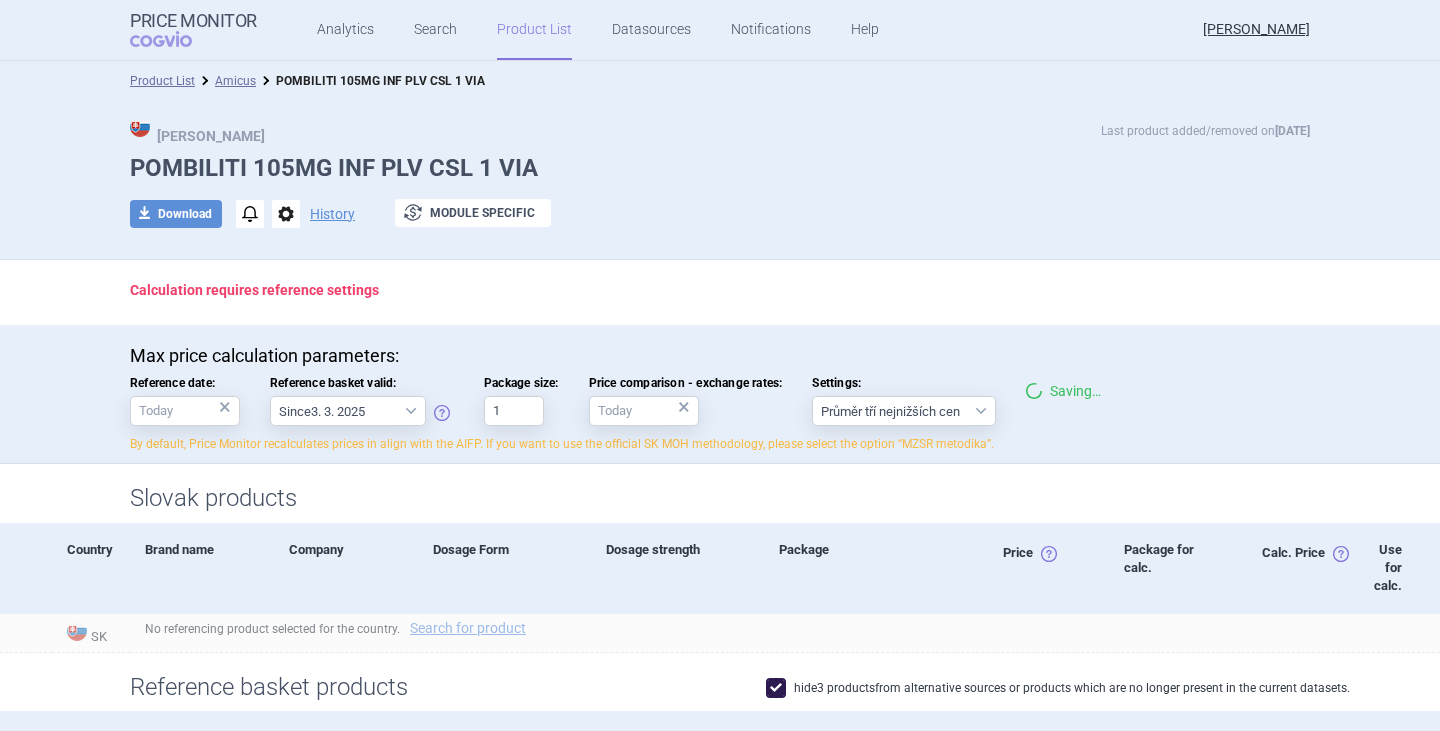 click on "Max Price Last product added/removed on  [DATE] POMBILITI 105MG INF PLV CSL 1 VIA download  Download notifications options History exchange Module specific" at bounding box center (720, 180) 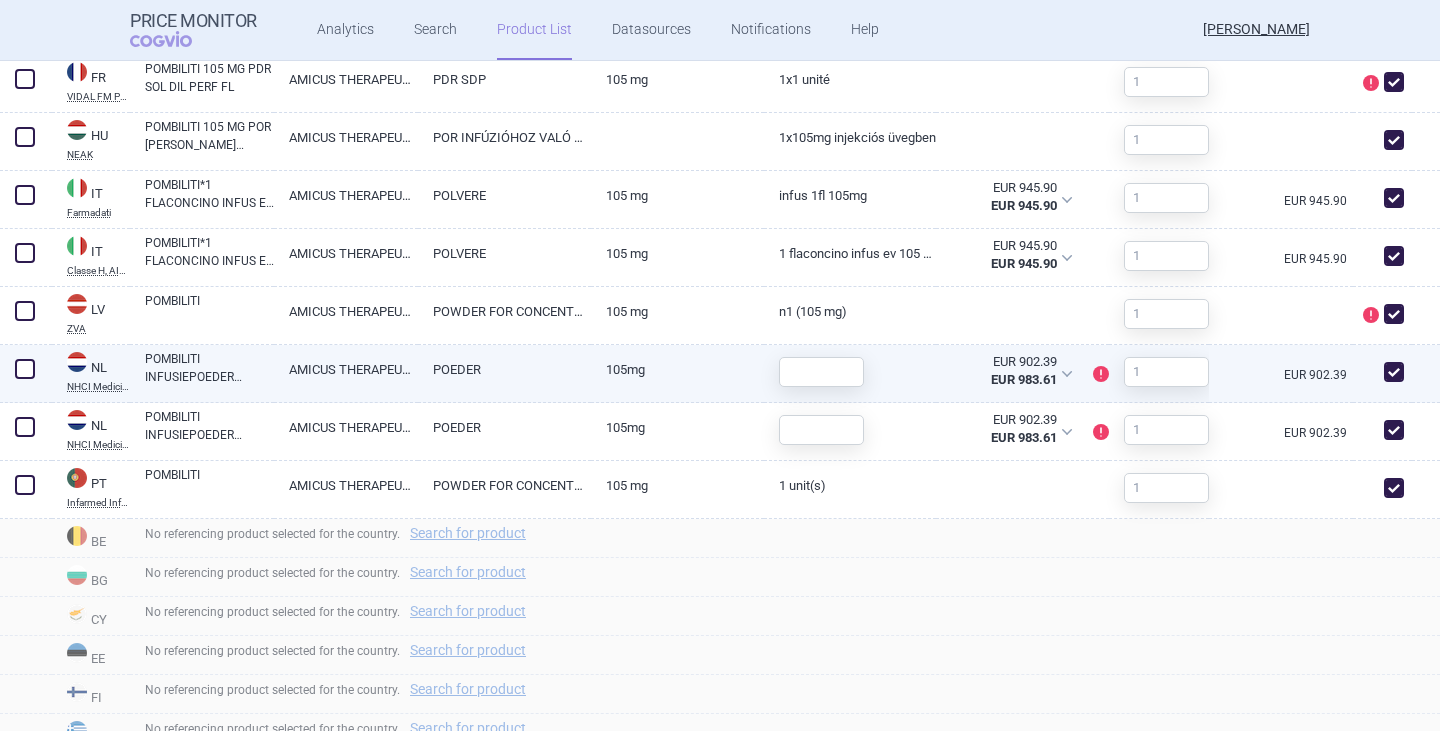 scroll, scrollTop: 1077, scrollLeft: 0, axis: vertical 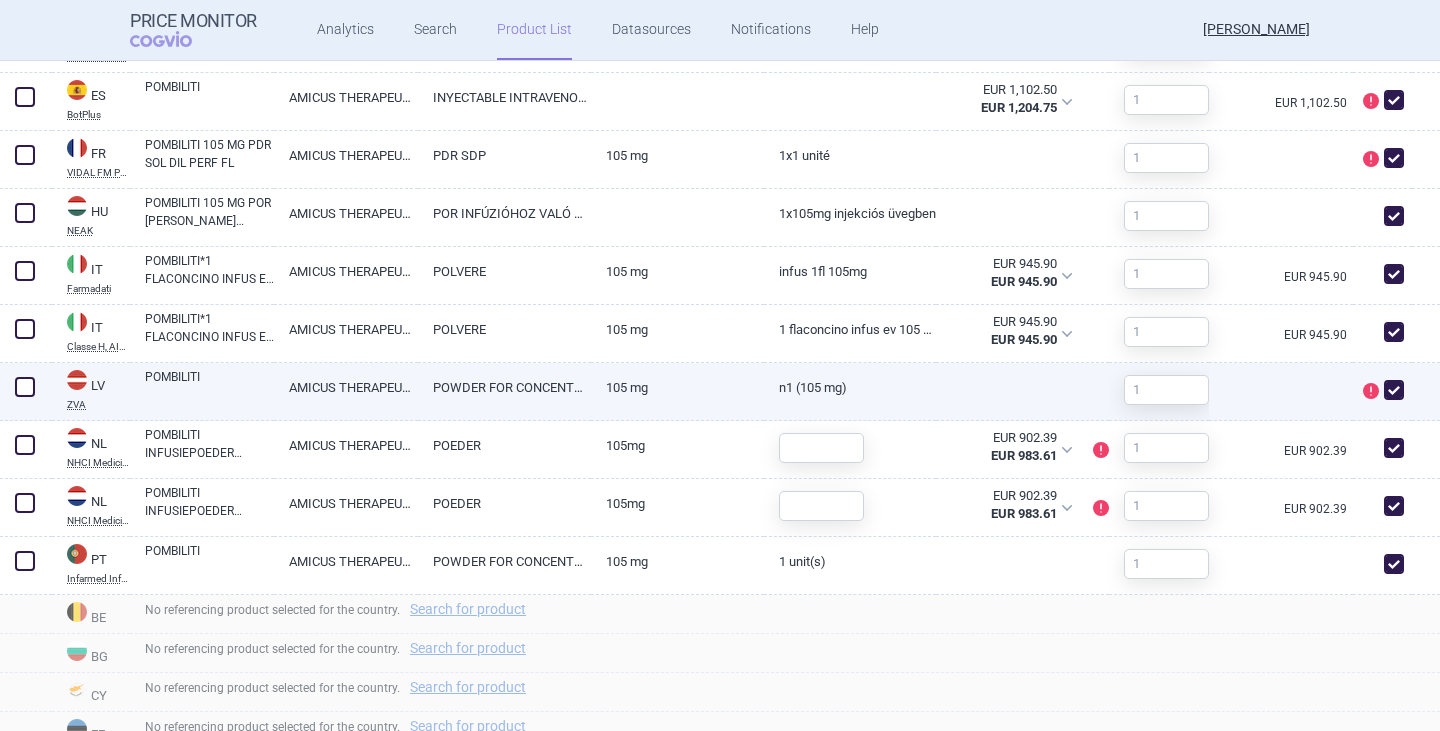 click at bounding box center [1394, 390] 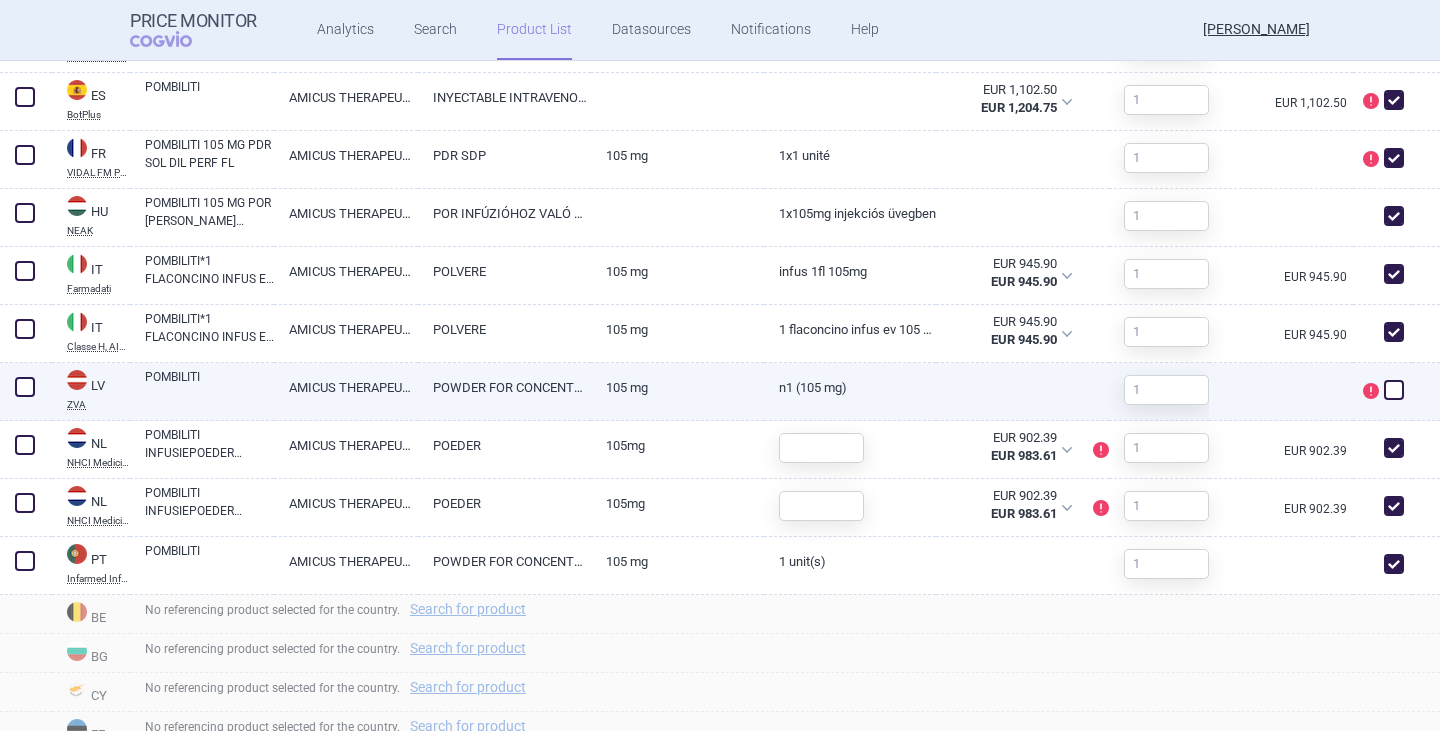 checkbox on "false" 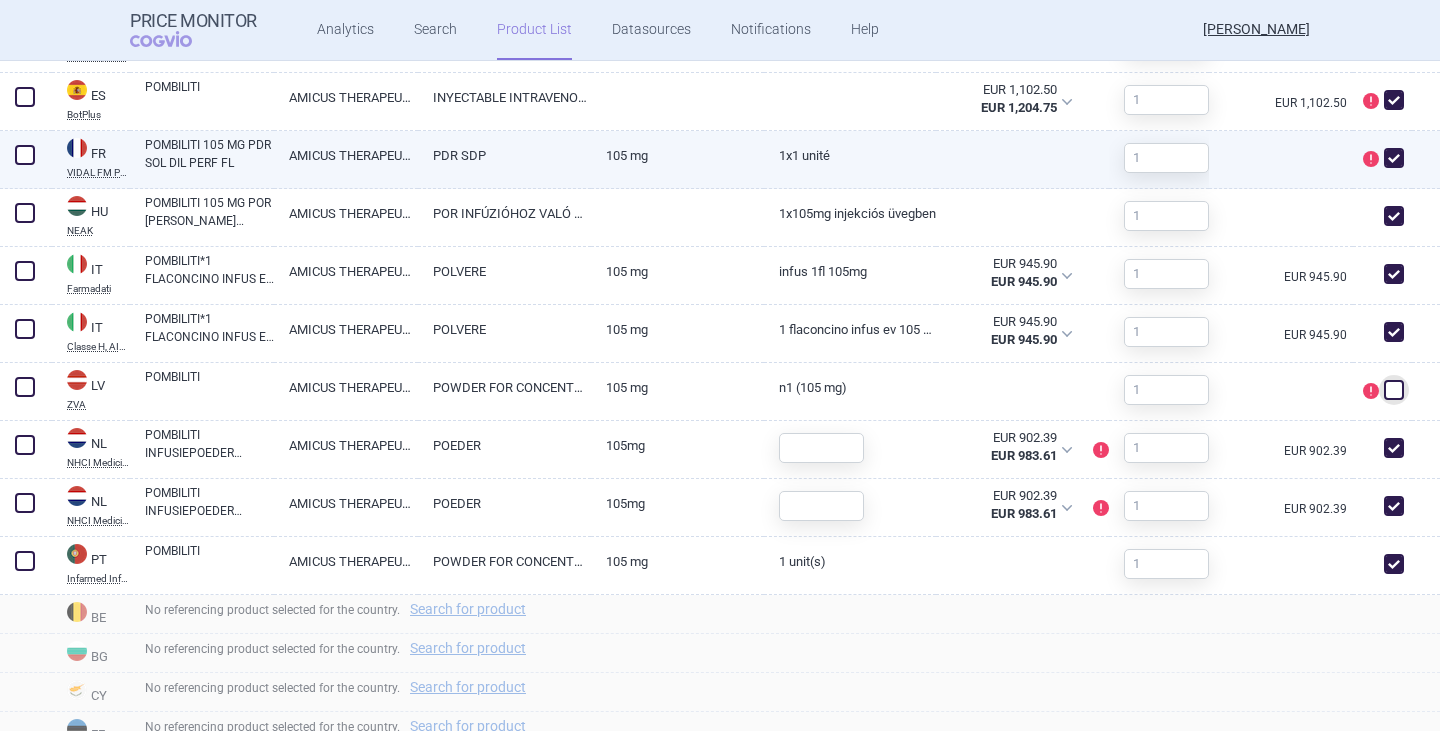 click at bounding box center (1394, 158) 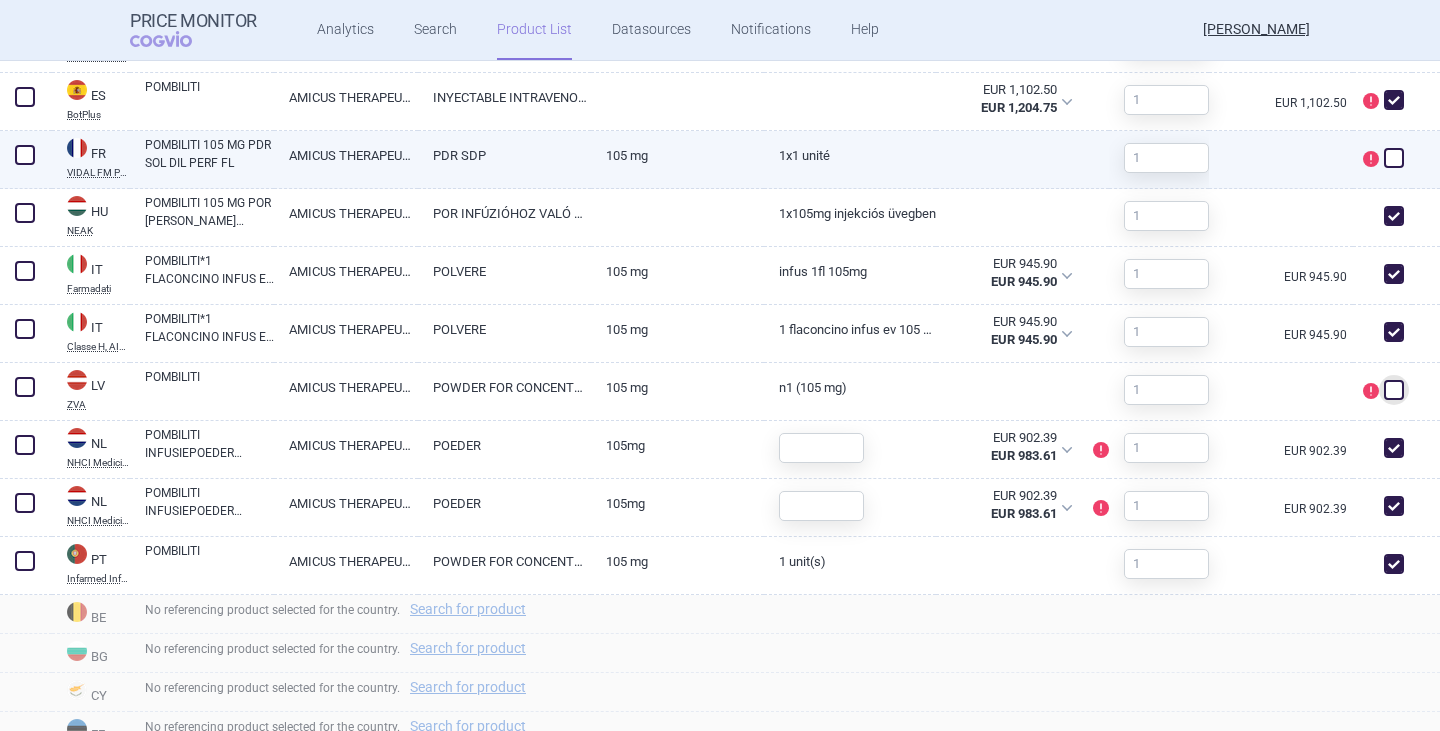 checkbox on "false" 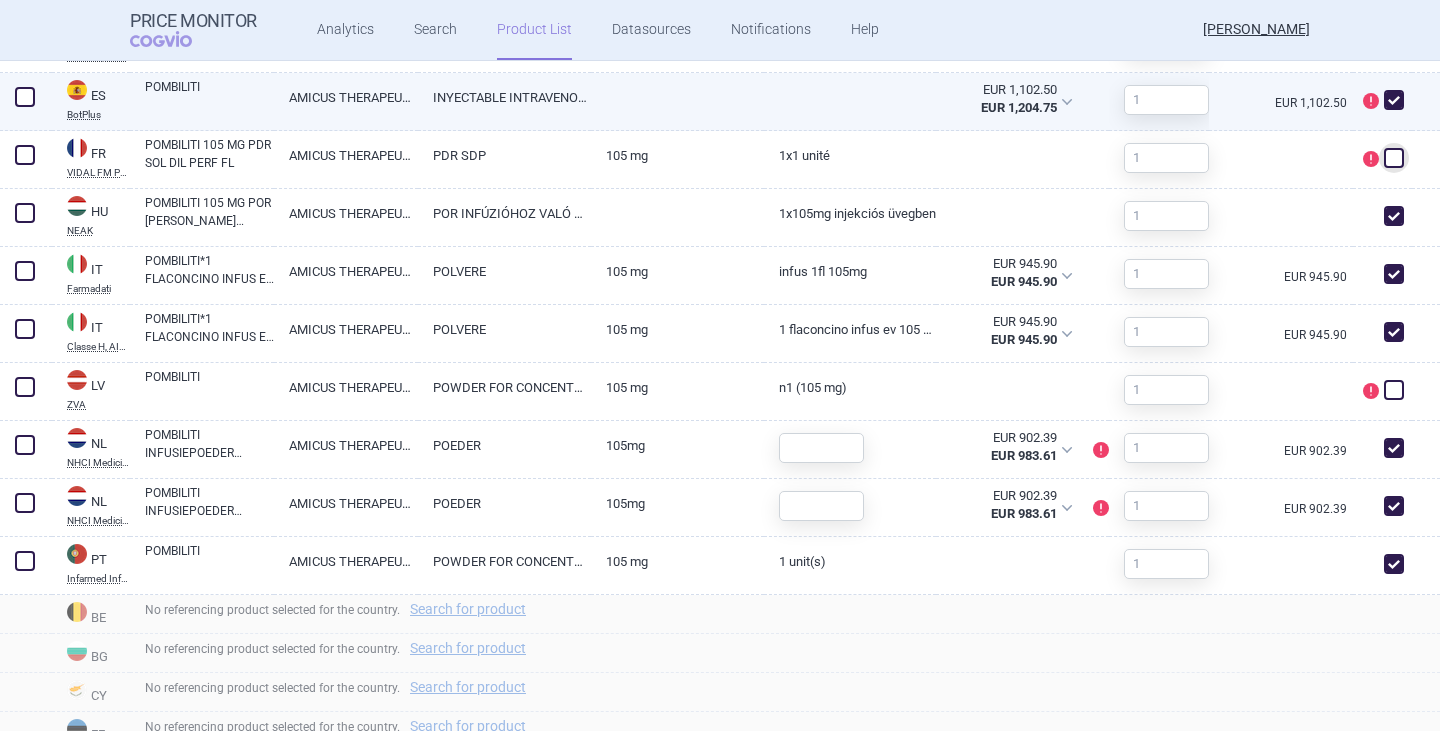 click at bounding box center [1394, 100] 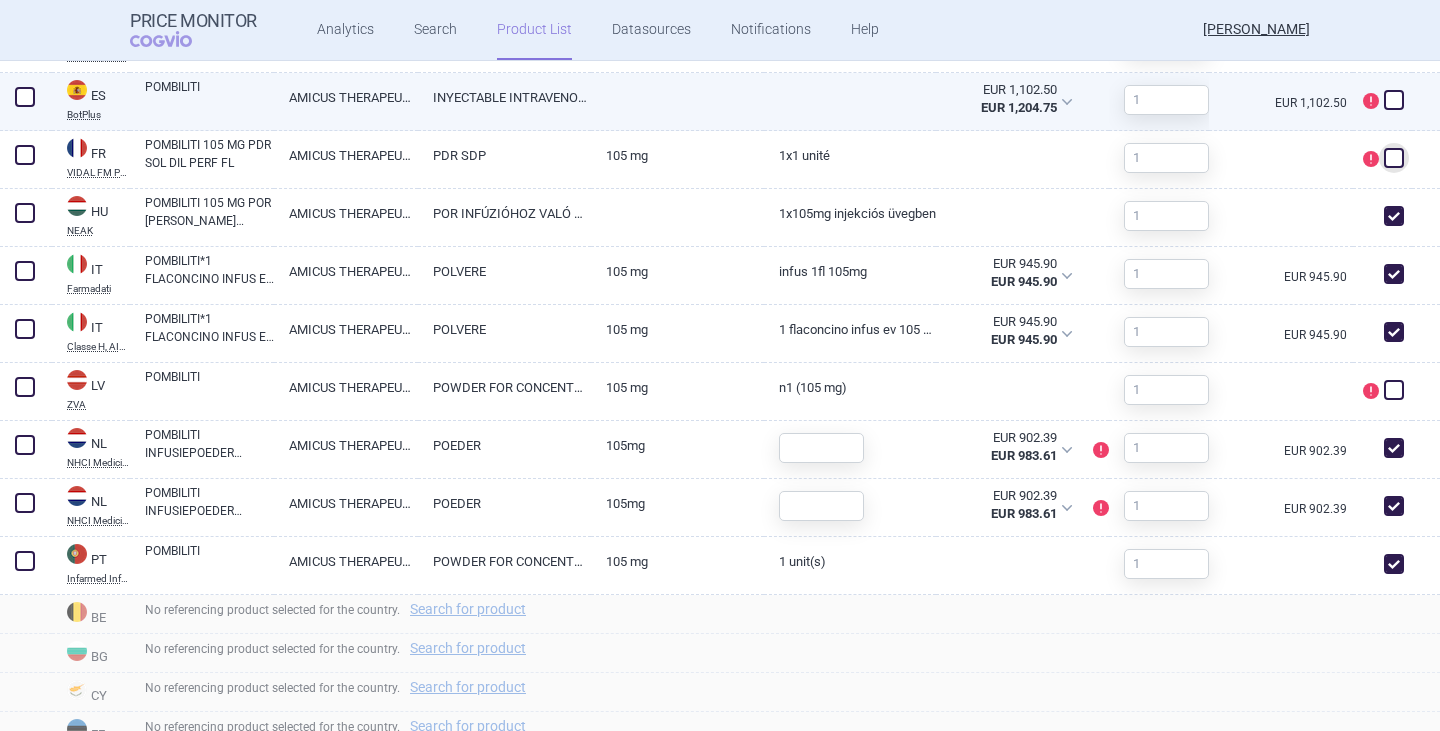 checkbox on "false" 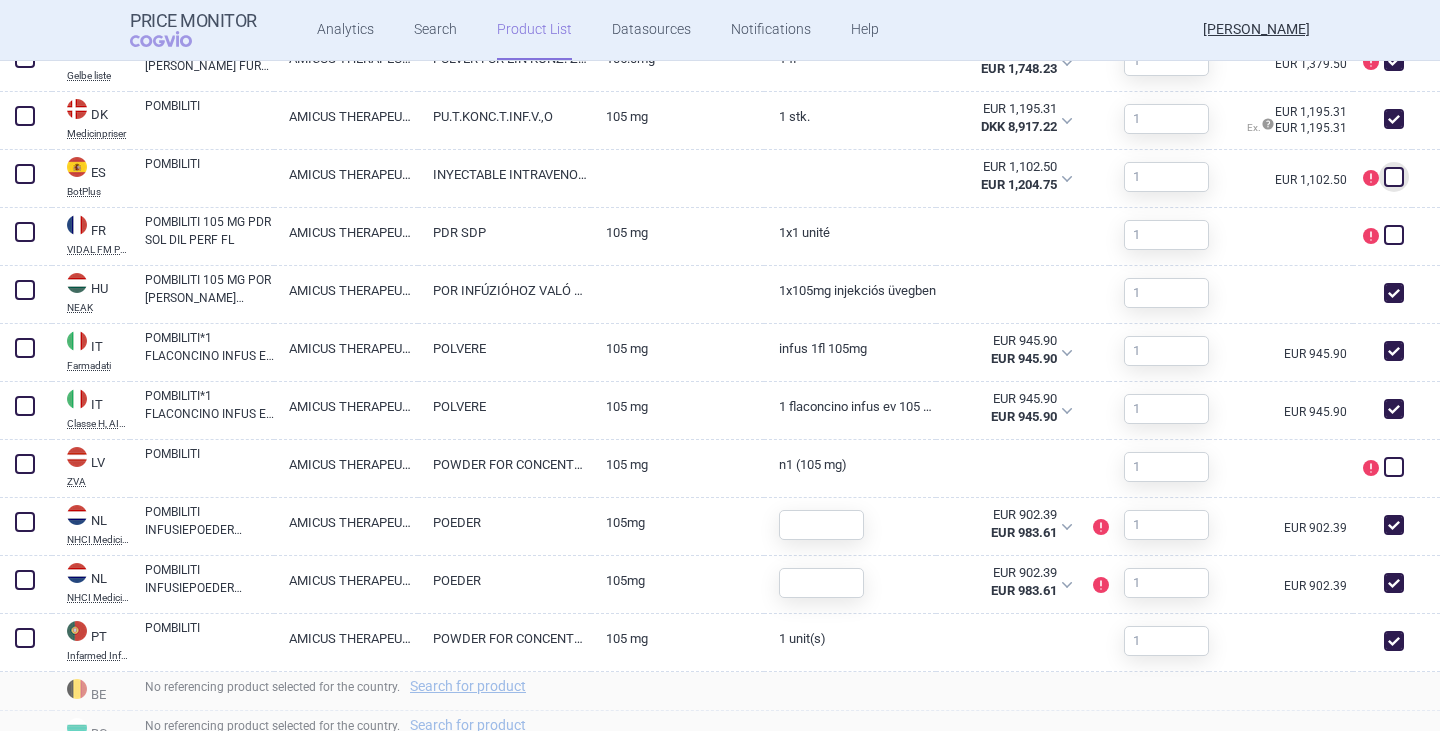 scroll, scrollTop: 777, scrollLeft: 0, axis: vertical 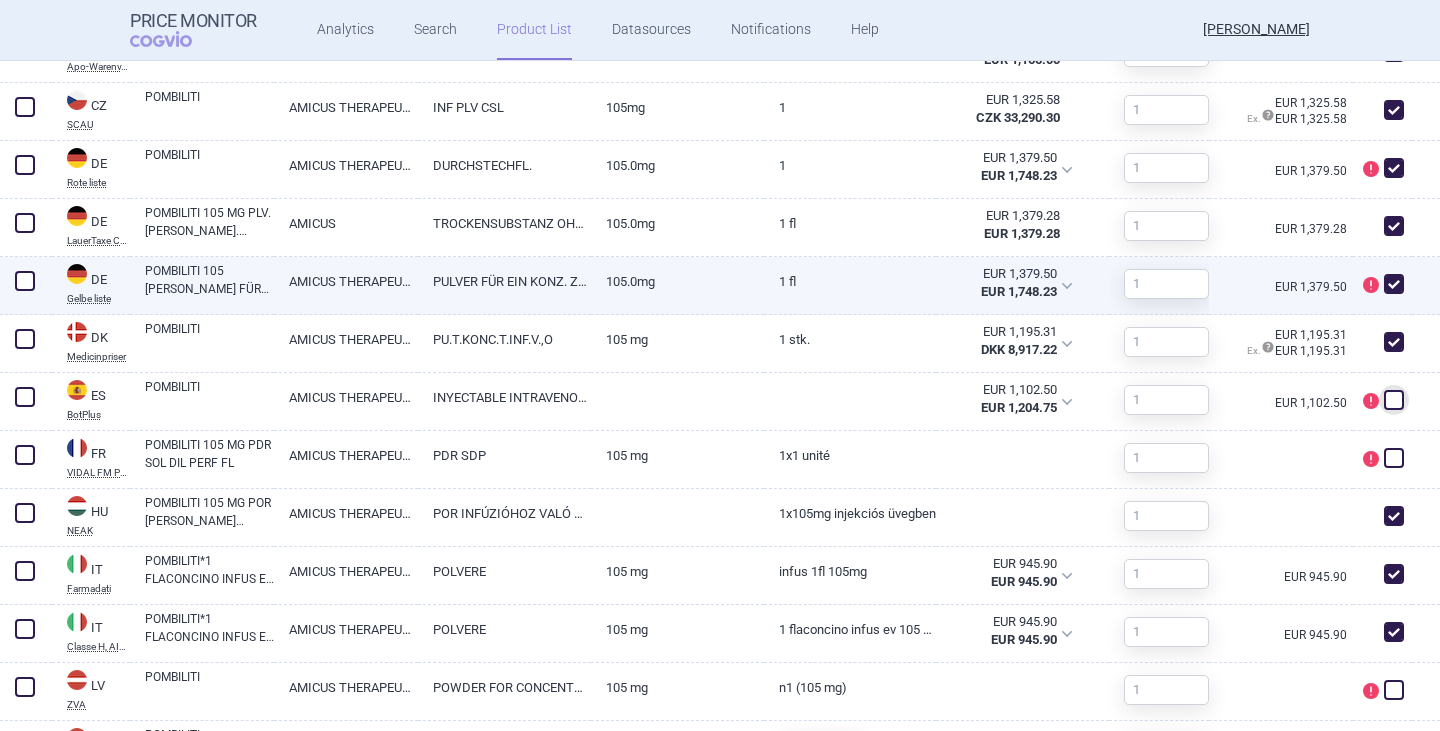 click at bounding box center [1394, 284] 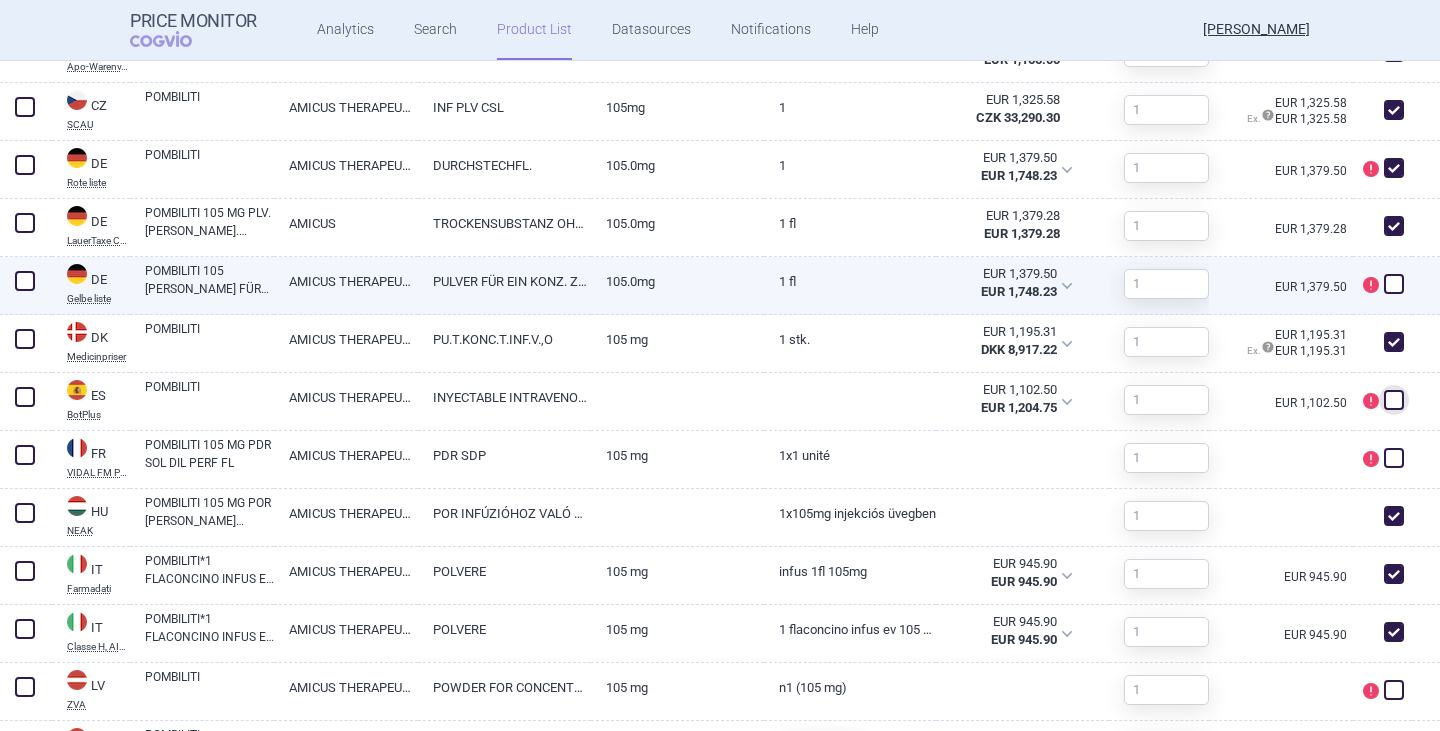 checkbox on "false" 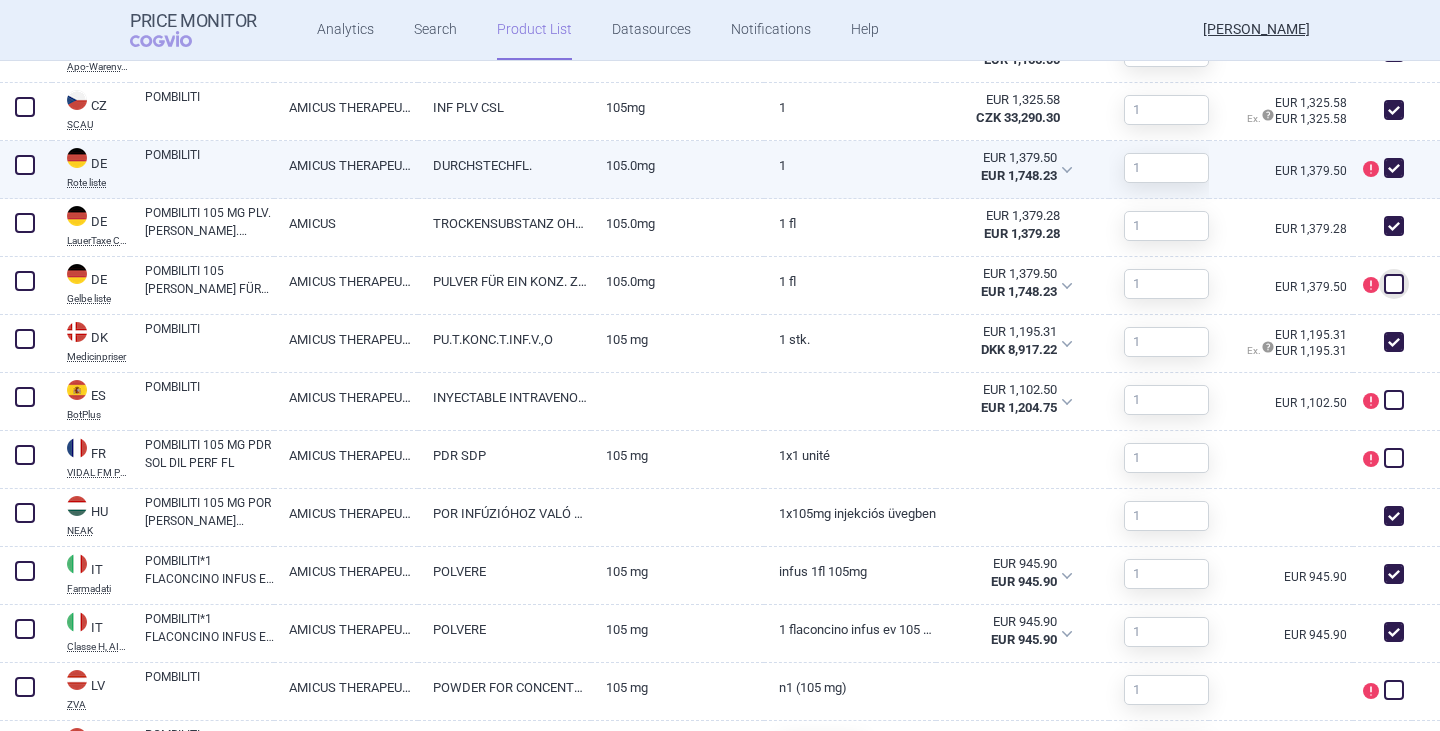 click at bounding box center [1394, 168] 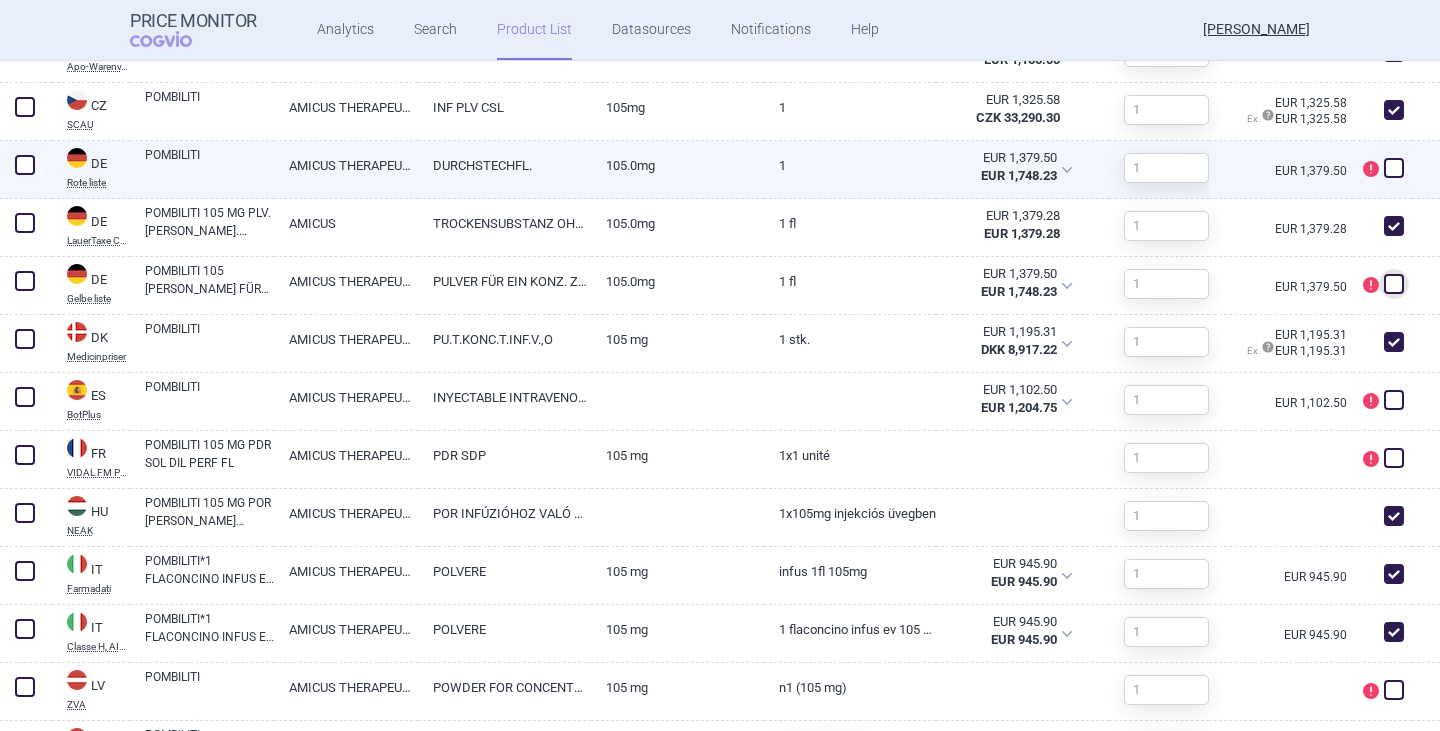 checkbox on "false" 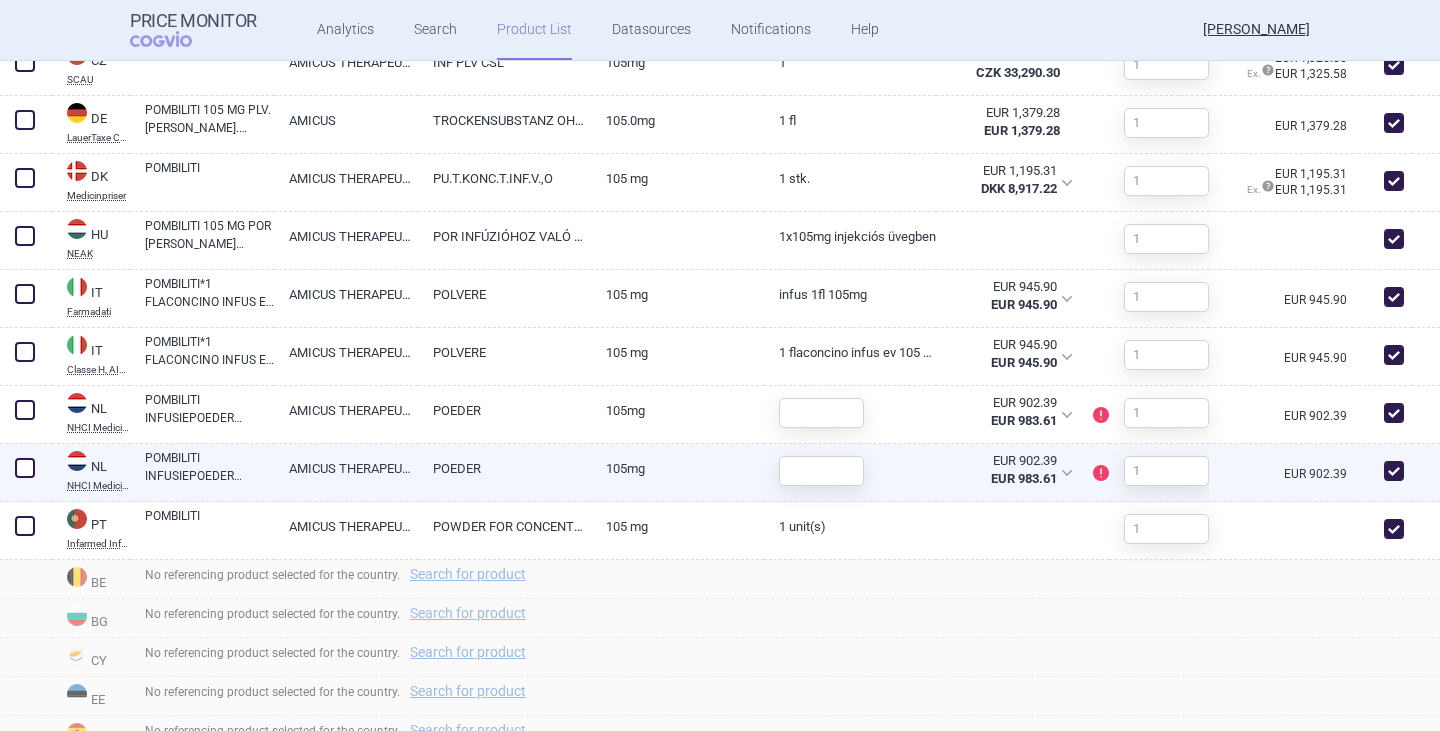 scroll, scrollTop: 877, scrollLeft: 0, axis: vertical 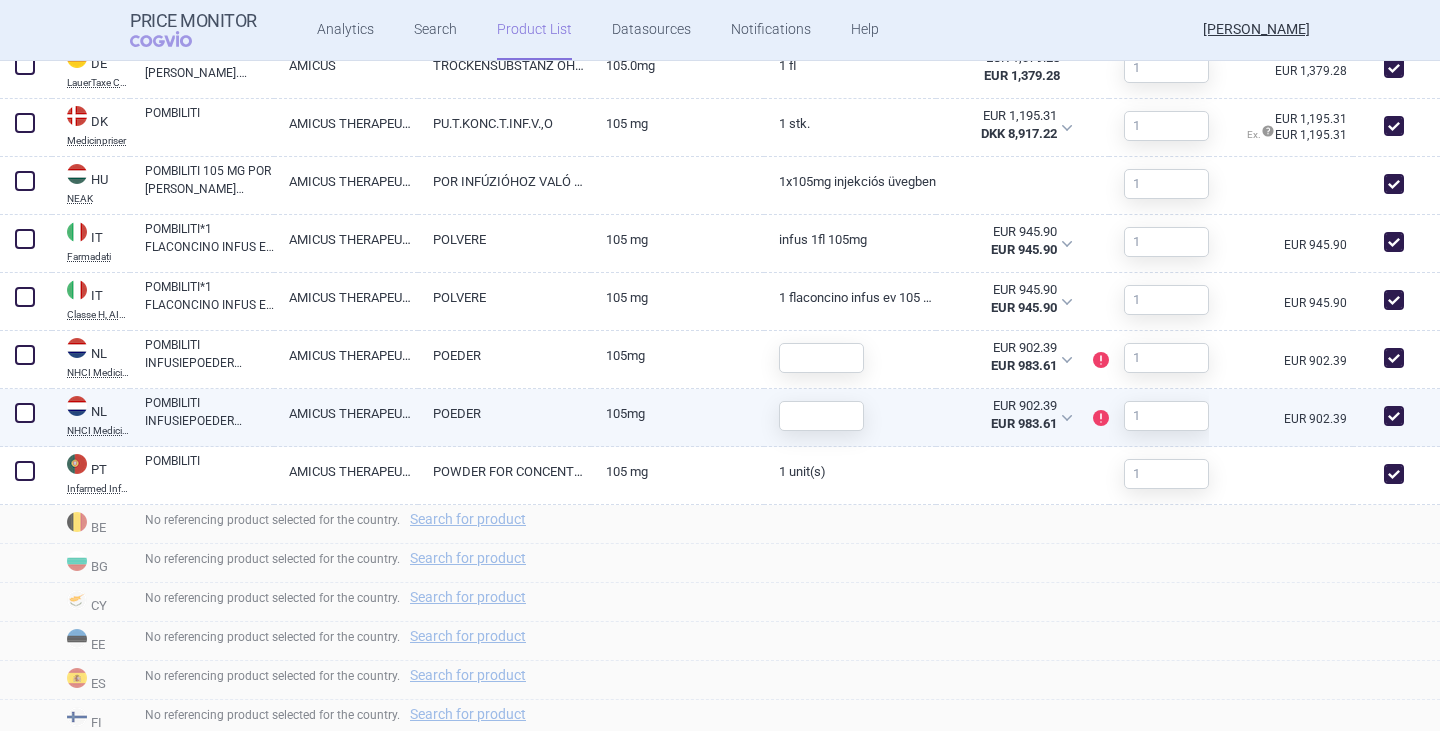 click on "POMBILITI INFUSIEPOEDER FLACON 105MG" at bounding box center [209, 412] 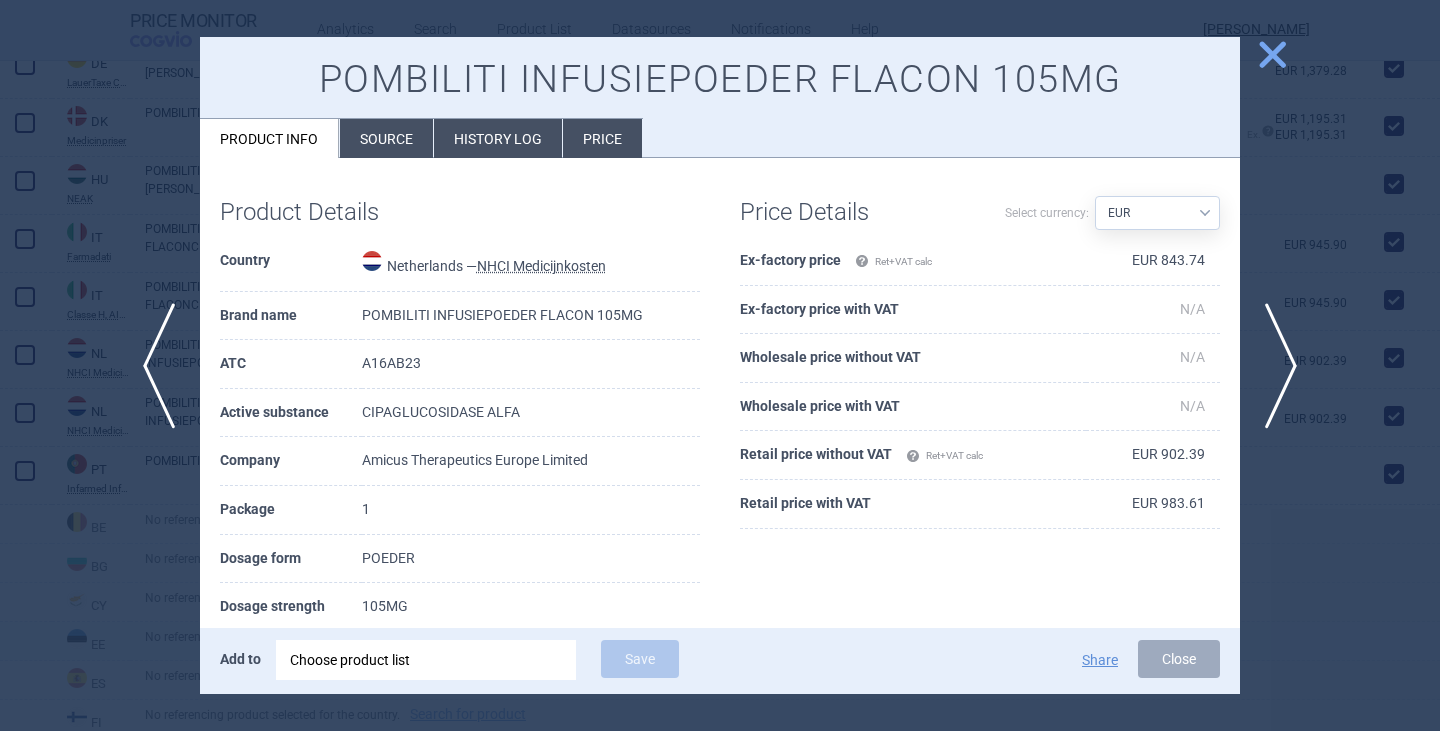 drag, startPoint x: 1160, startPoint y: 655, endPoint x: 1146, endPoint y: 650, distance: 14.866069 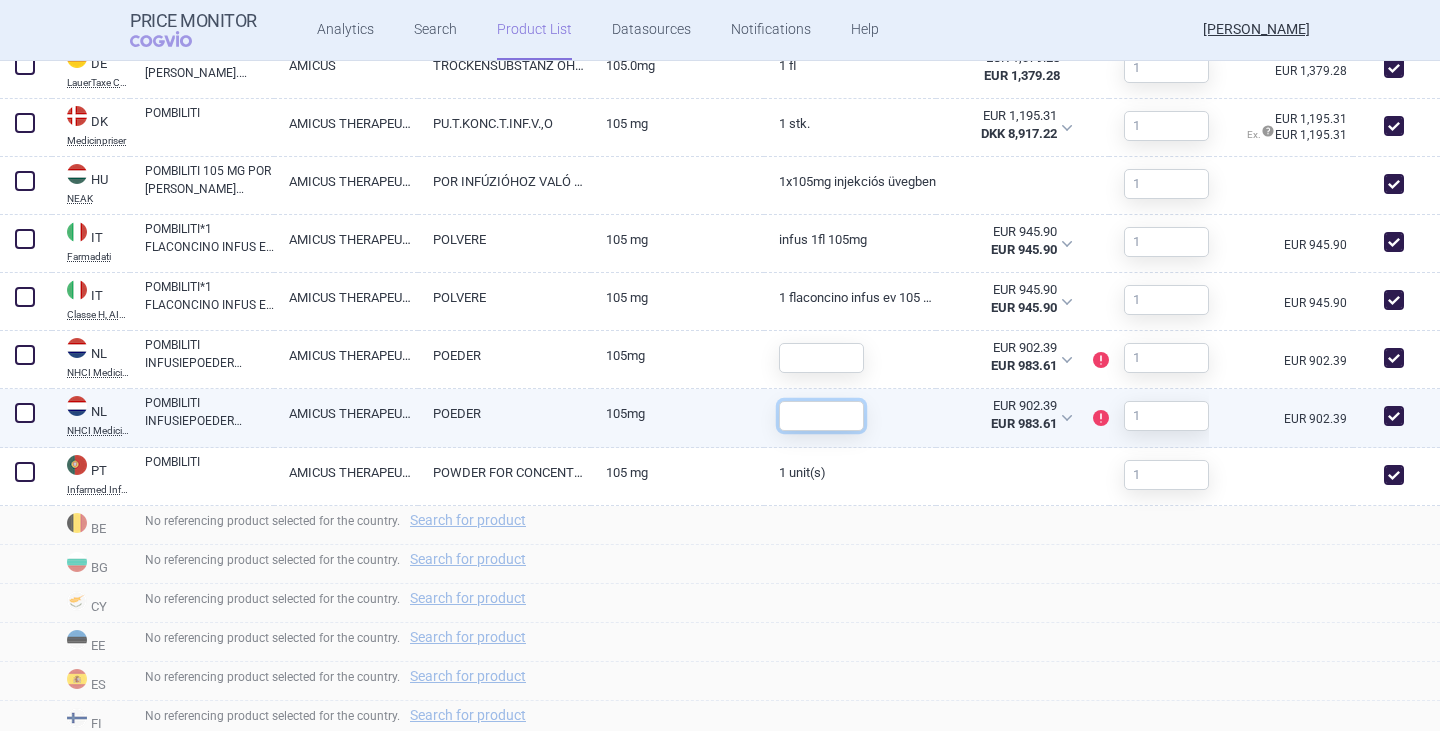 click at bounding box center (821, 416) 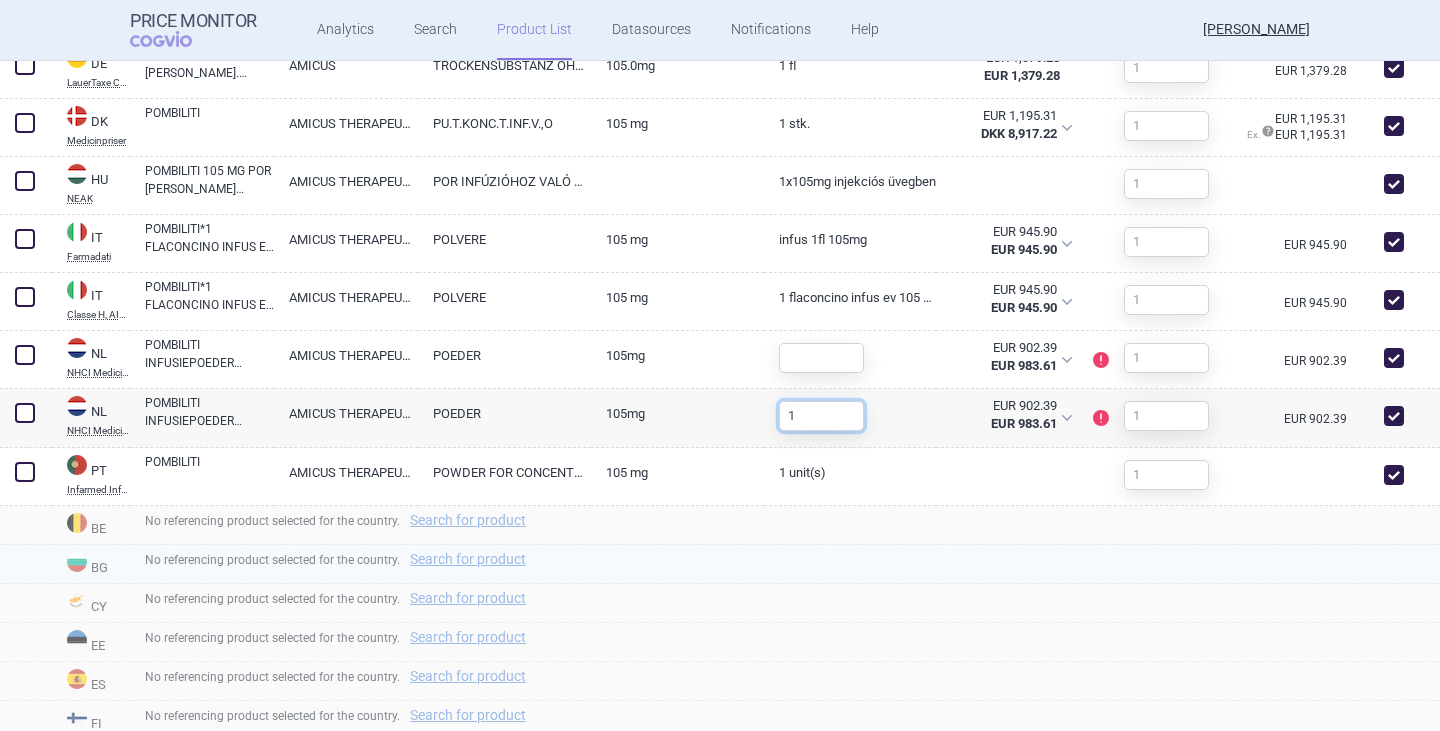 type on "1" 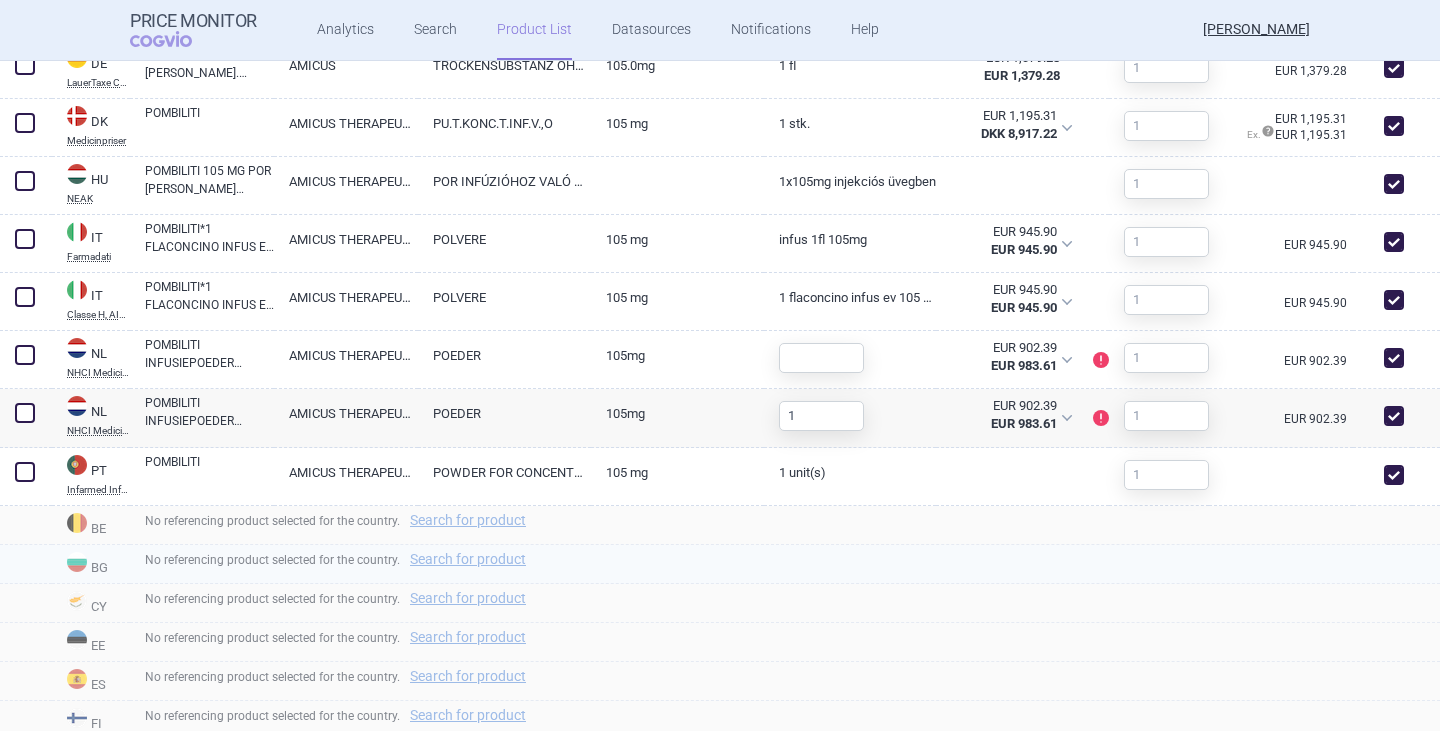 click on "No referencing product selected for the country.  Search for product" at bounding box center [785, 564] 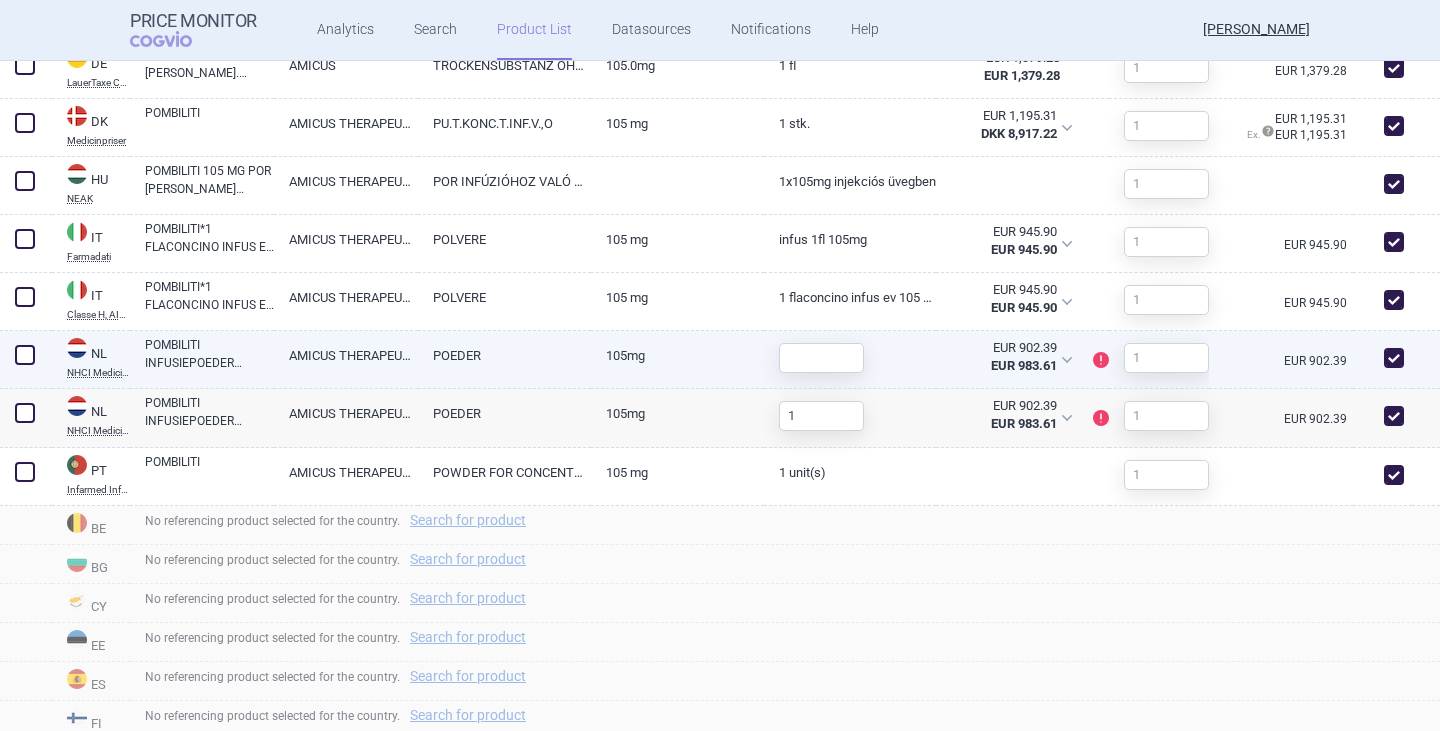 click on "POMBILITI INFUSIEPOEDER FLACON 105MG" at bounding box center (209, 354) 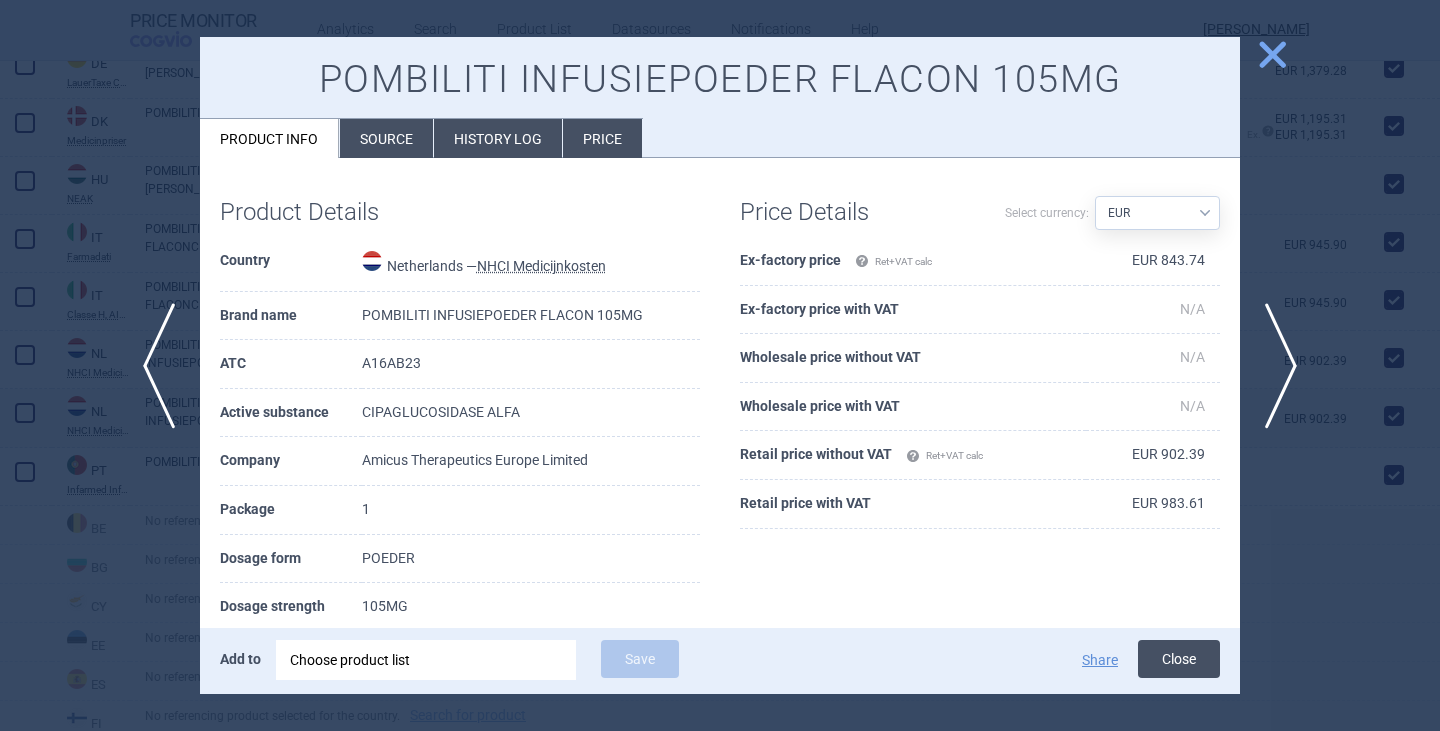 click on "Close" at bounding box center (1179, 659) 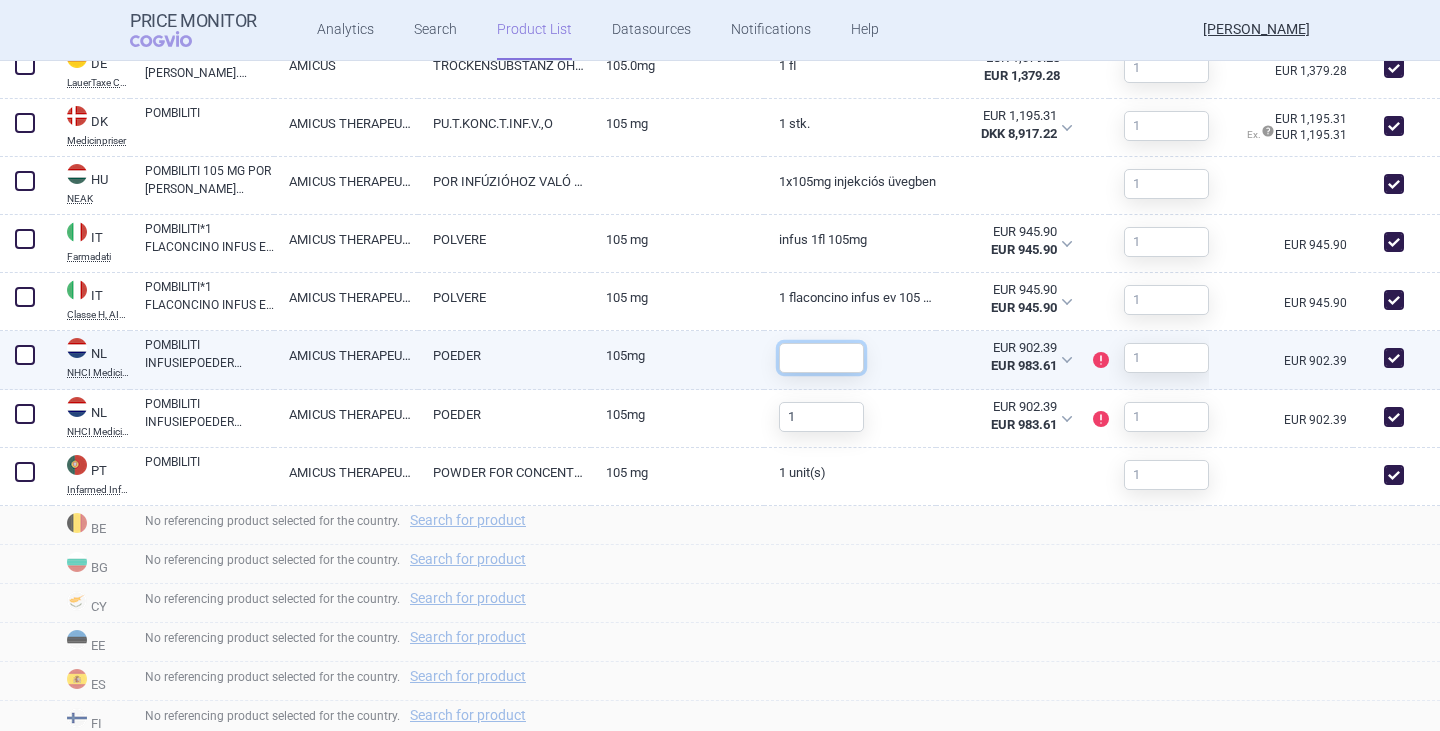 click at bounding box center (821, 358) 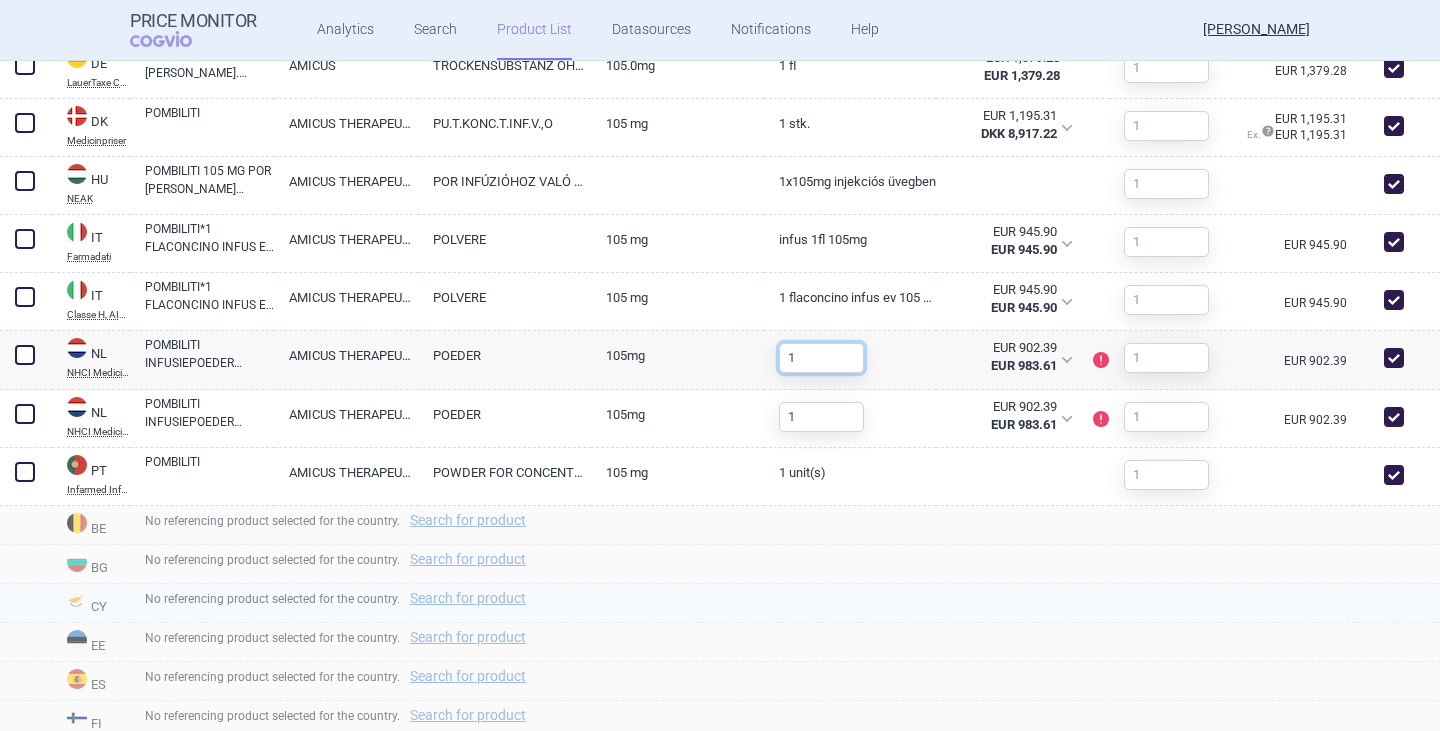 type on "1" 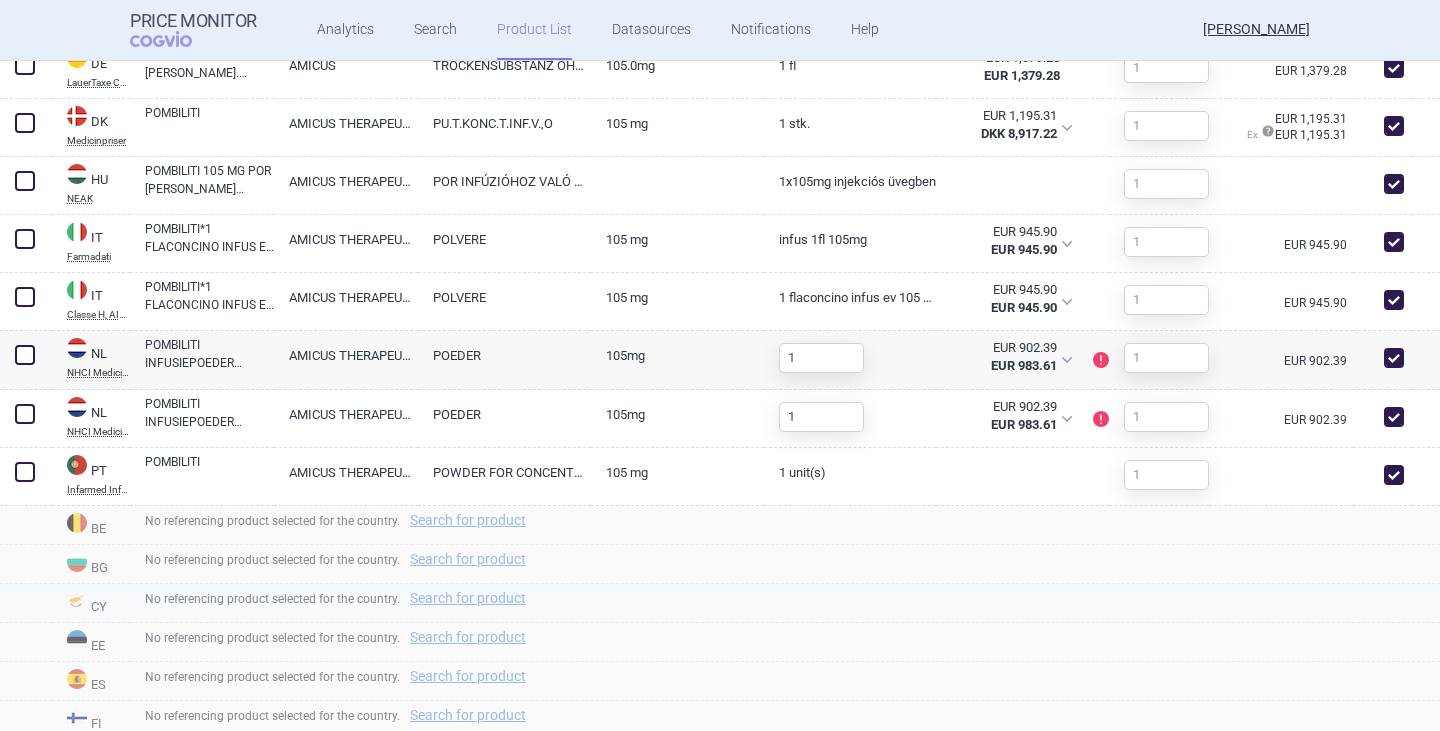 click on "No referencing product selected for the country.  Search for product" at bounding box center (785, 603) 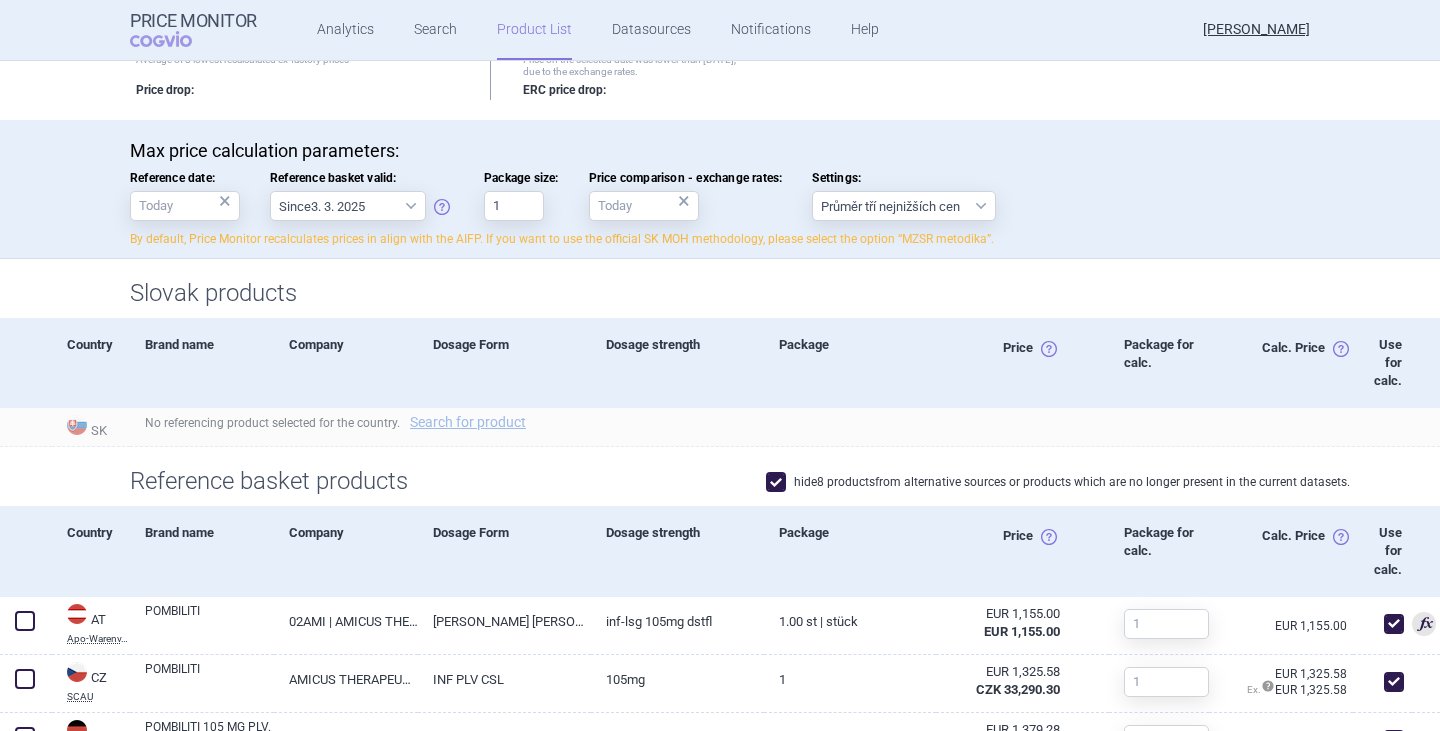 scroll, scrollTop: 0, scrollLeft: 0, axis: both 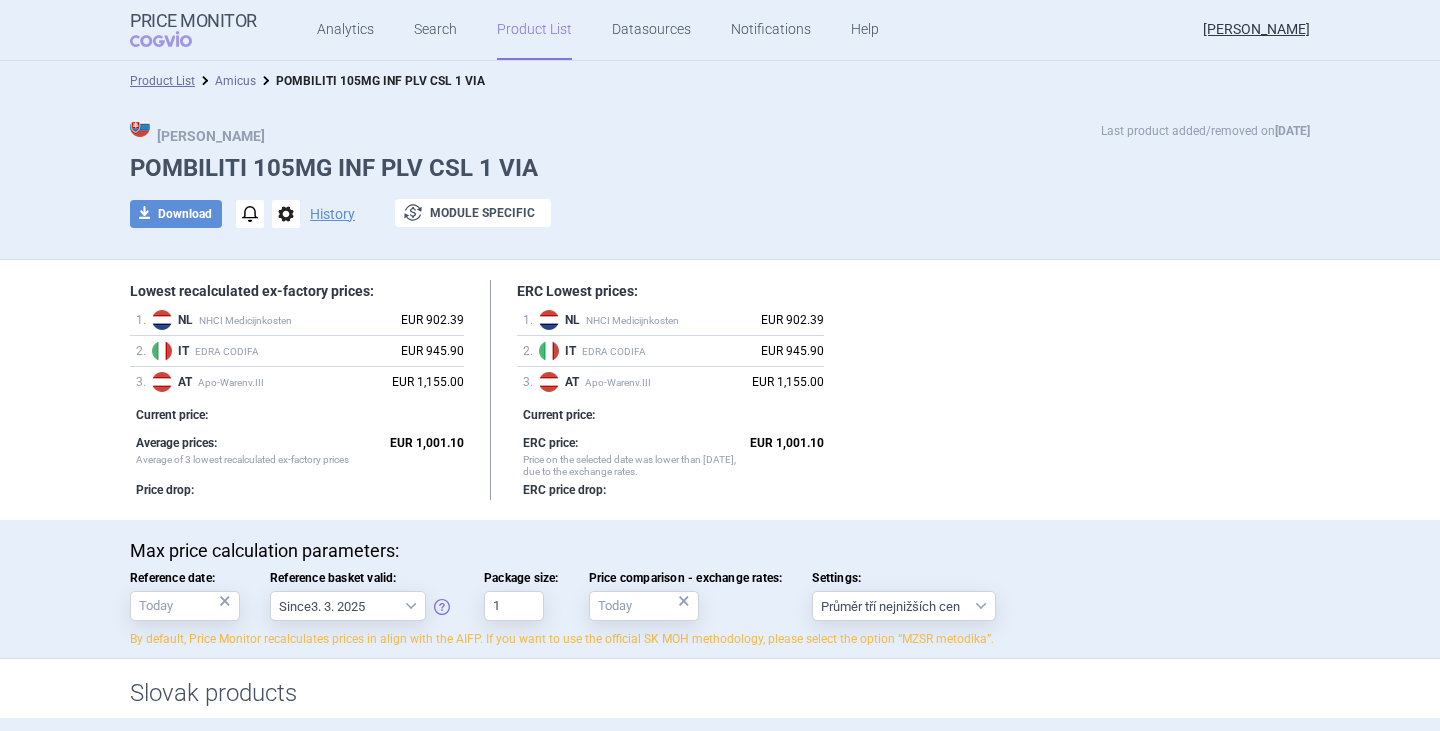 click on "Amicus" at bounding box center (235, 81) 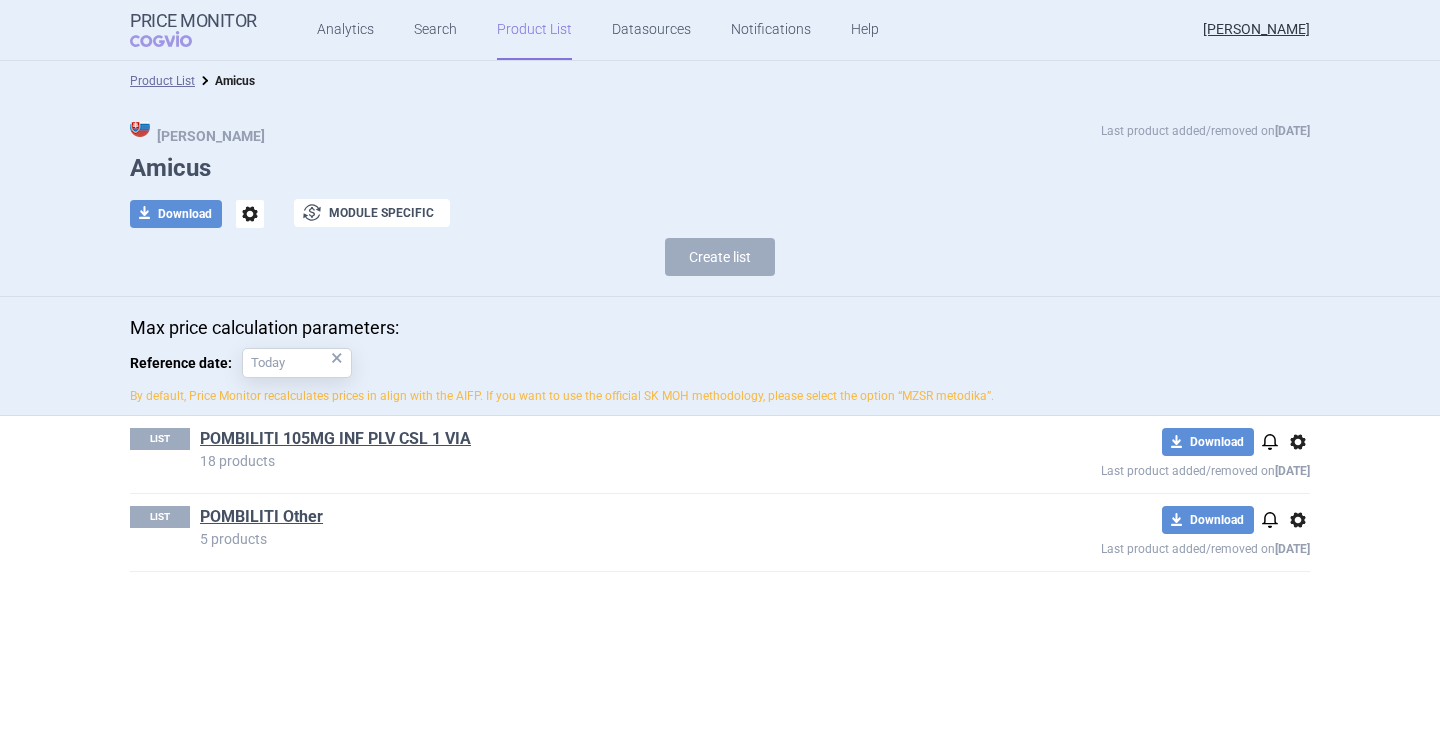 click on "options" at bounding box center (1298, 520) 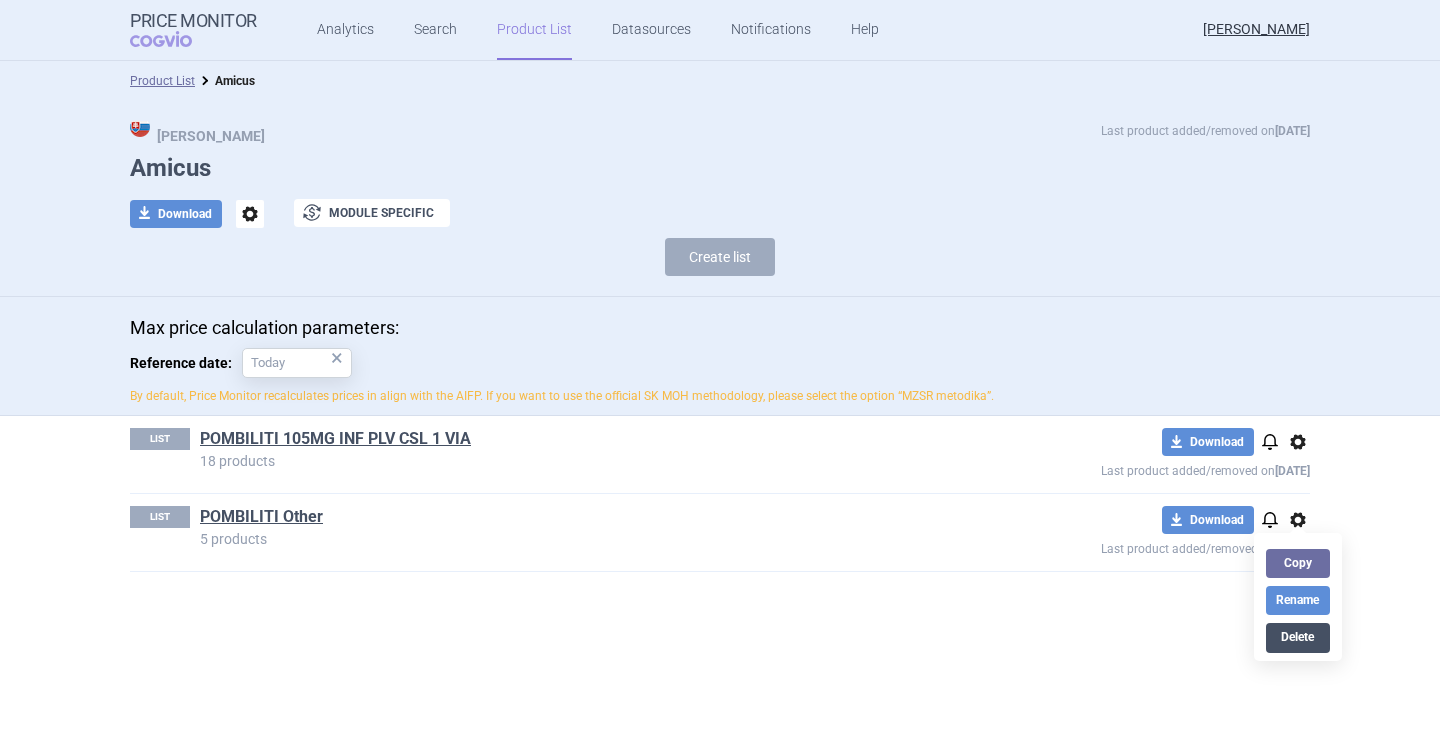 click on "Delete" at bounding box center [1298, 637] 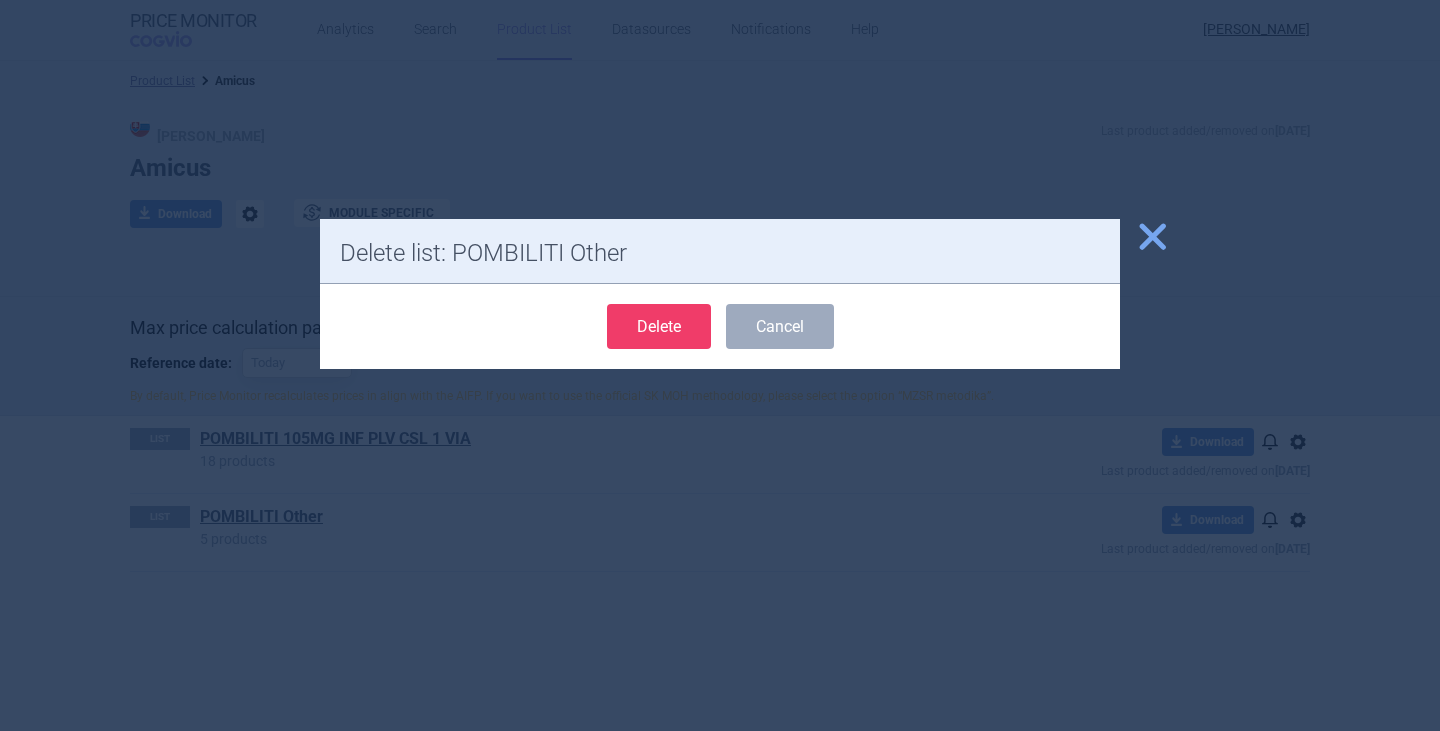 click on "Delete" at bounding box center (659, 326) 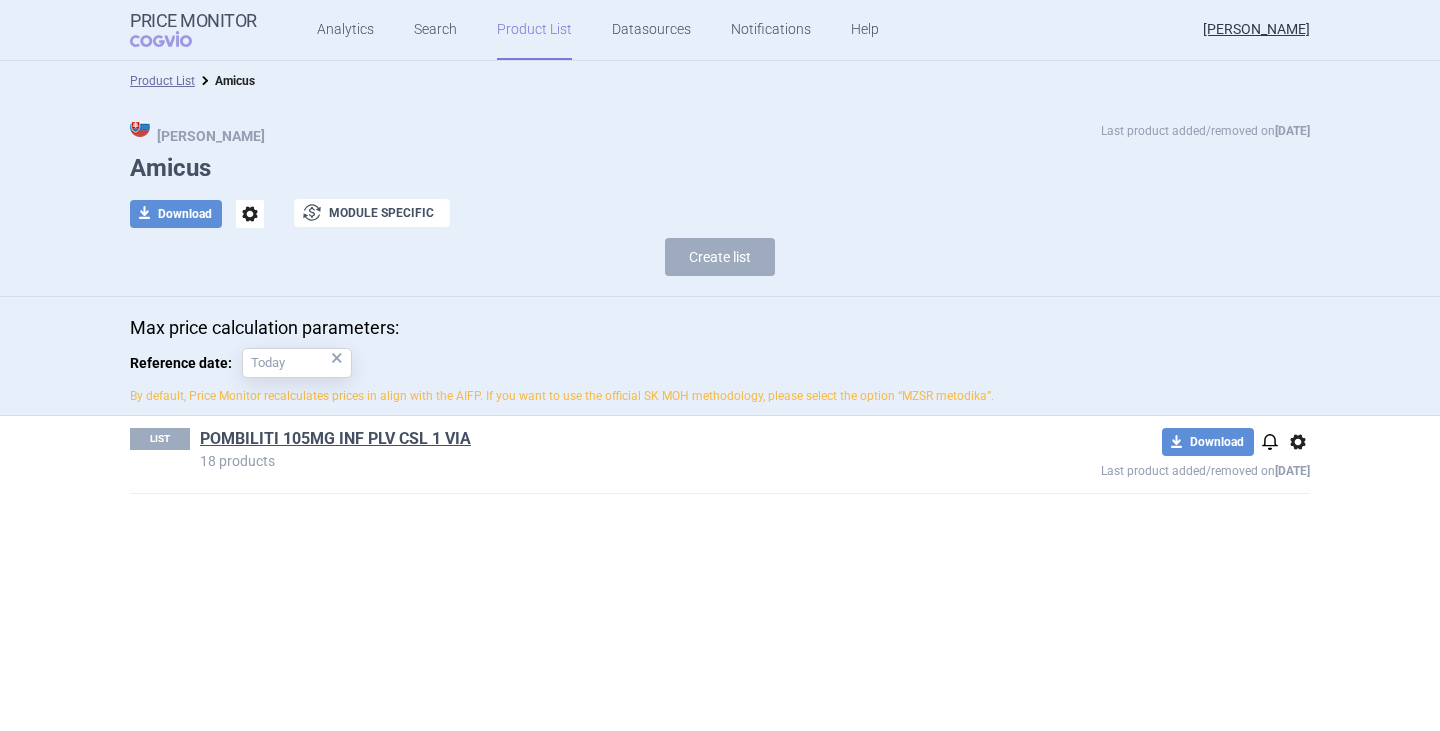 click on "Product List Amicus   Max Price Last product added/removed on  16 Jul Amicus download  Download options exchange Module specific Create list Max price calculation parameters: Reference date: × By default, Price Monitor recalculates prices in align with the AIFP. If you want to use the official SK MOH methodology, please select the option “MZSR metodika”. LIST POMBILITI 105MG INF PLV CSL 1 VIA 18   products download  Download notifications options Last product added/removed on  16 Jul" at bounding box center [720, 396] 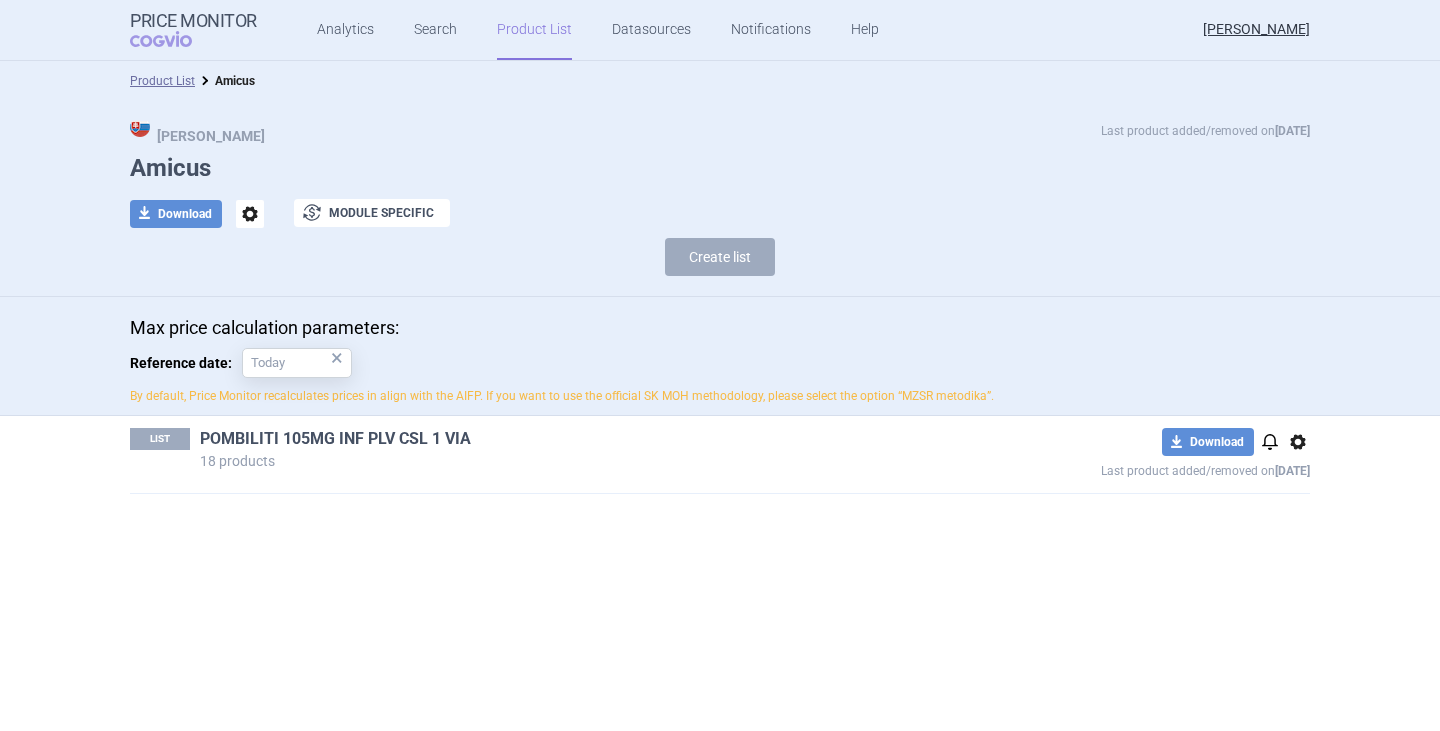 click on "POMBILITI 105MG INF PLV CSL 1 VIA" at bounding box center (335, 439) 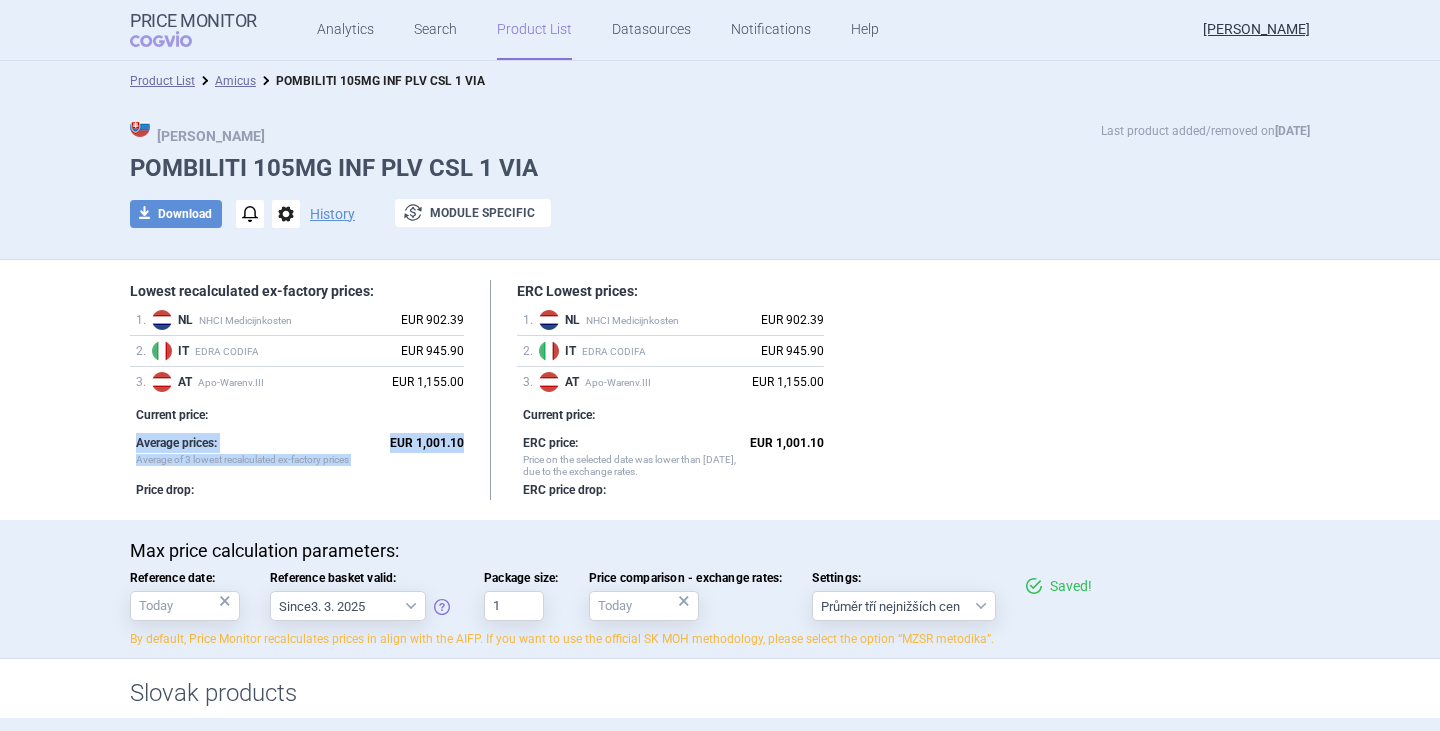 drag, startPoint x: 447, startPoint y: 438, endPoint x: 363, endPoint y: 423, distance: 85.32877 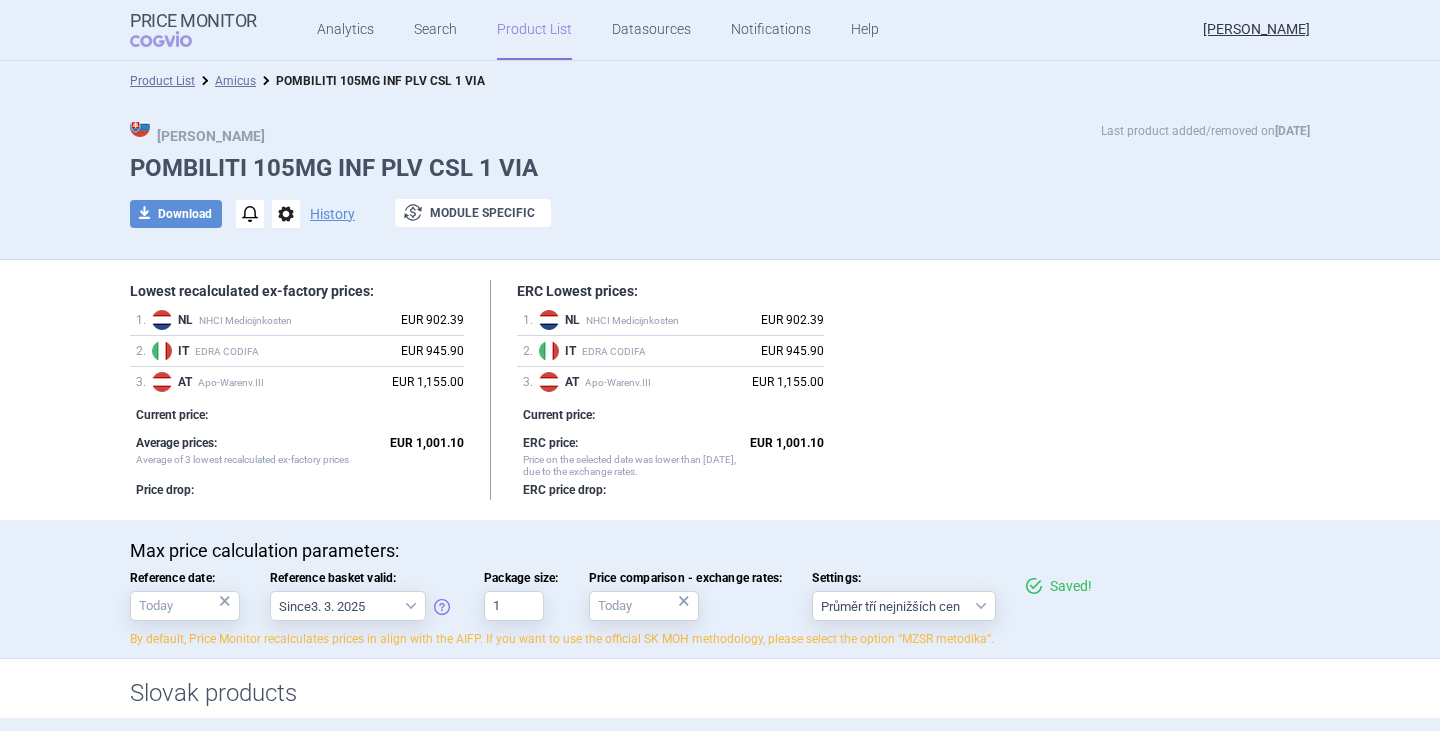 click on "Max price calculation parameters:" at bounding box center (720, 551) 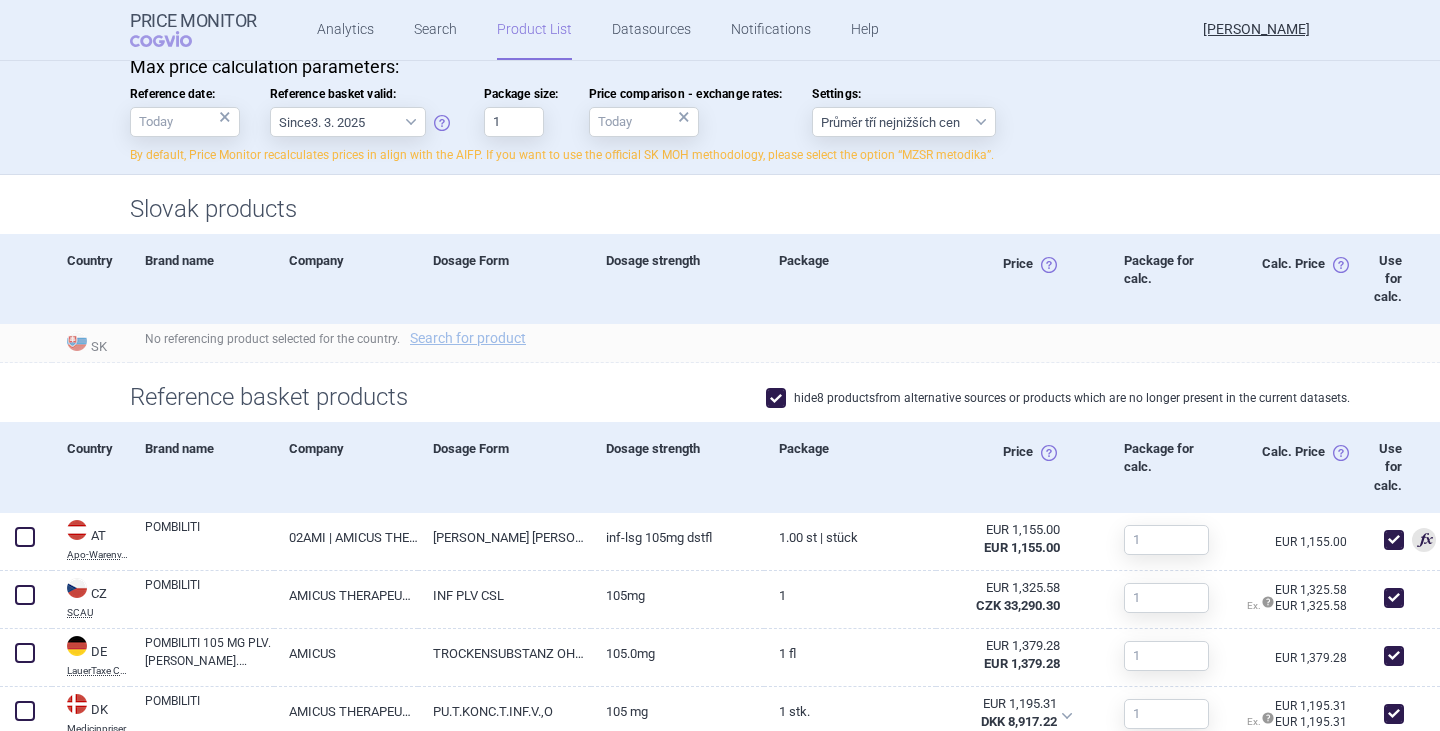 scroll, scrollTop: 900, scrollLeft: 0, axis: vertical 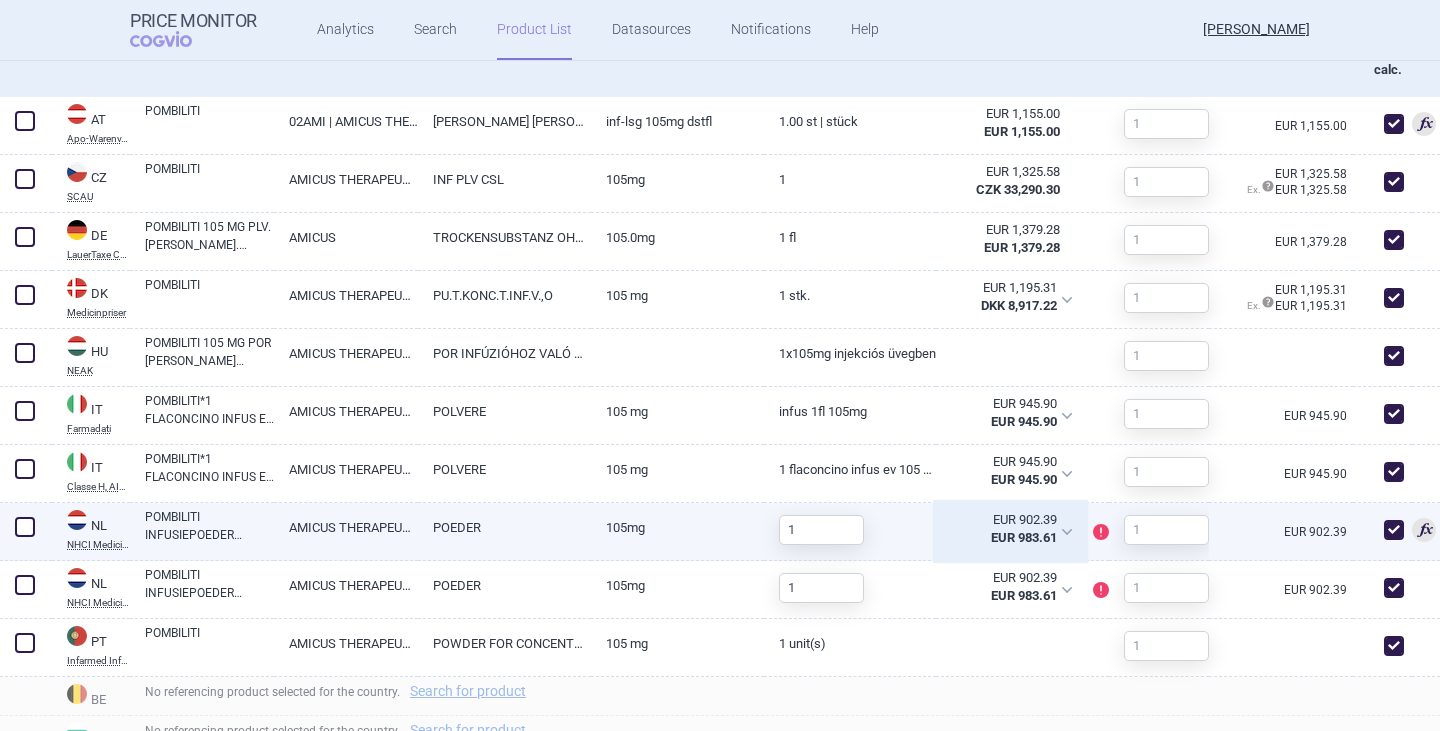 click on "EUR 902.39 EUR 983.61" at bounding box center [1010, 532] 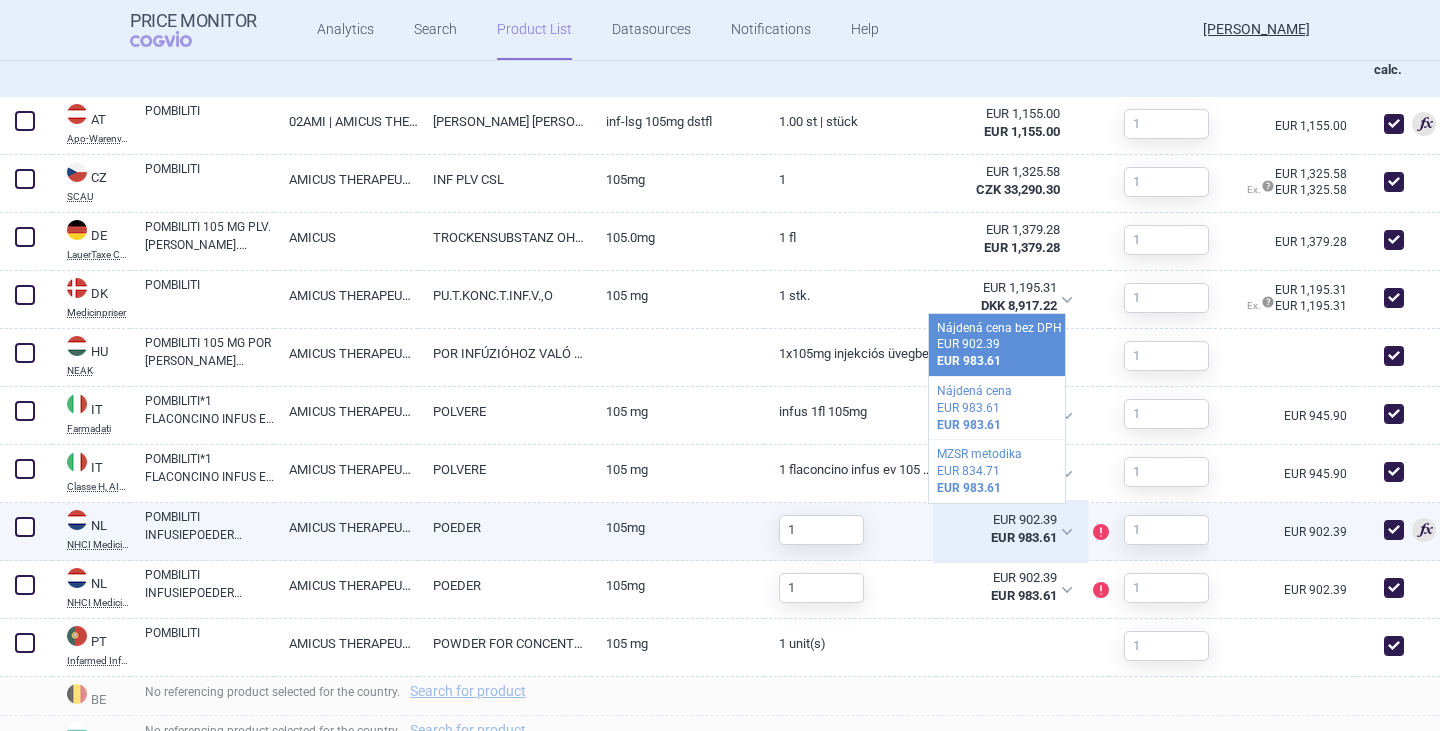 click on "EUR 902.39 EUR 983.61" at bounding box center [1010, 532] 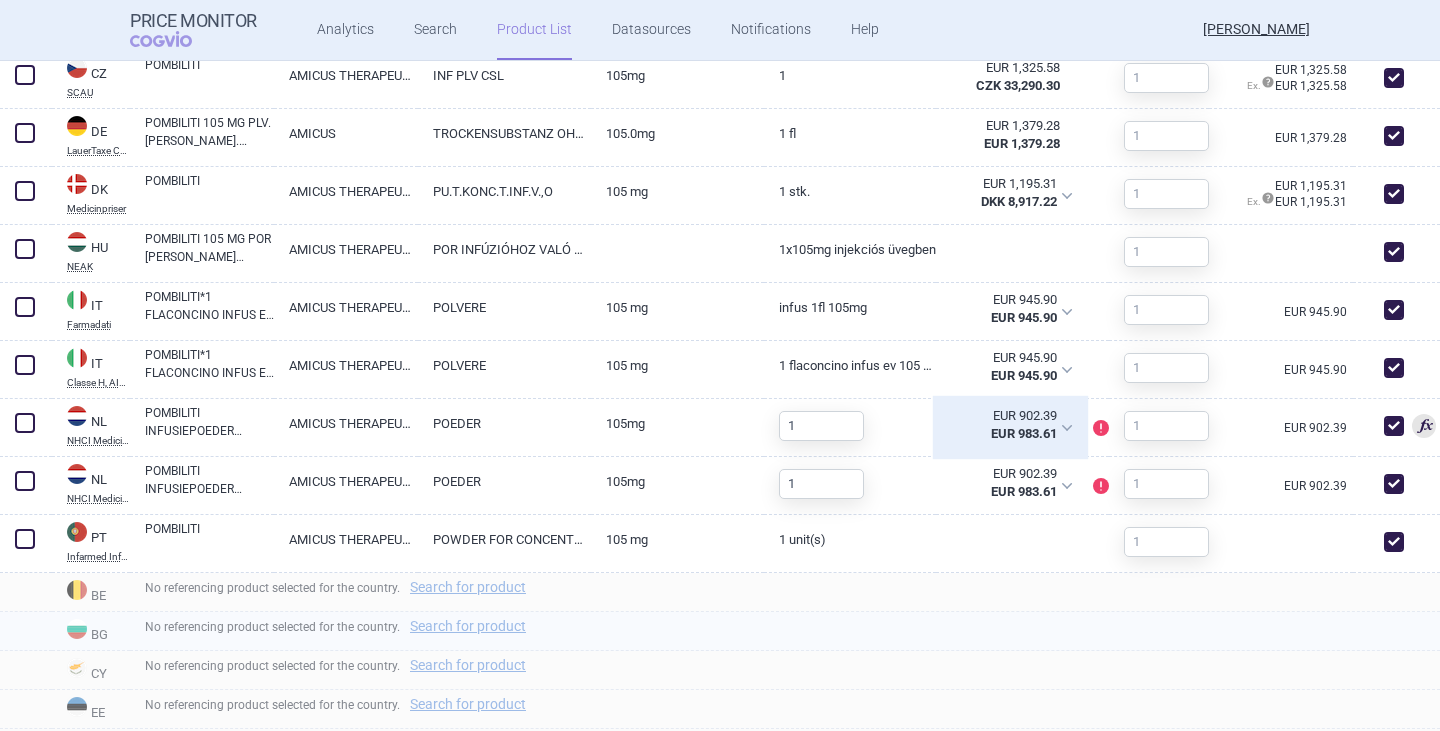 scroll, scrollTop: 1086, scrollLeft: 0, axis: vertical 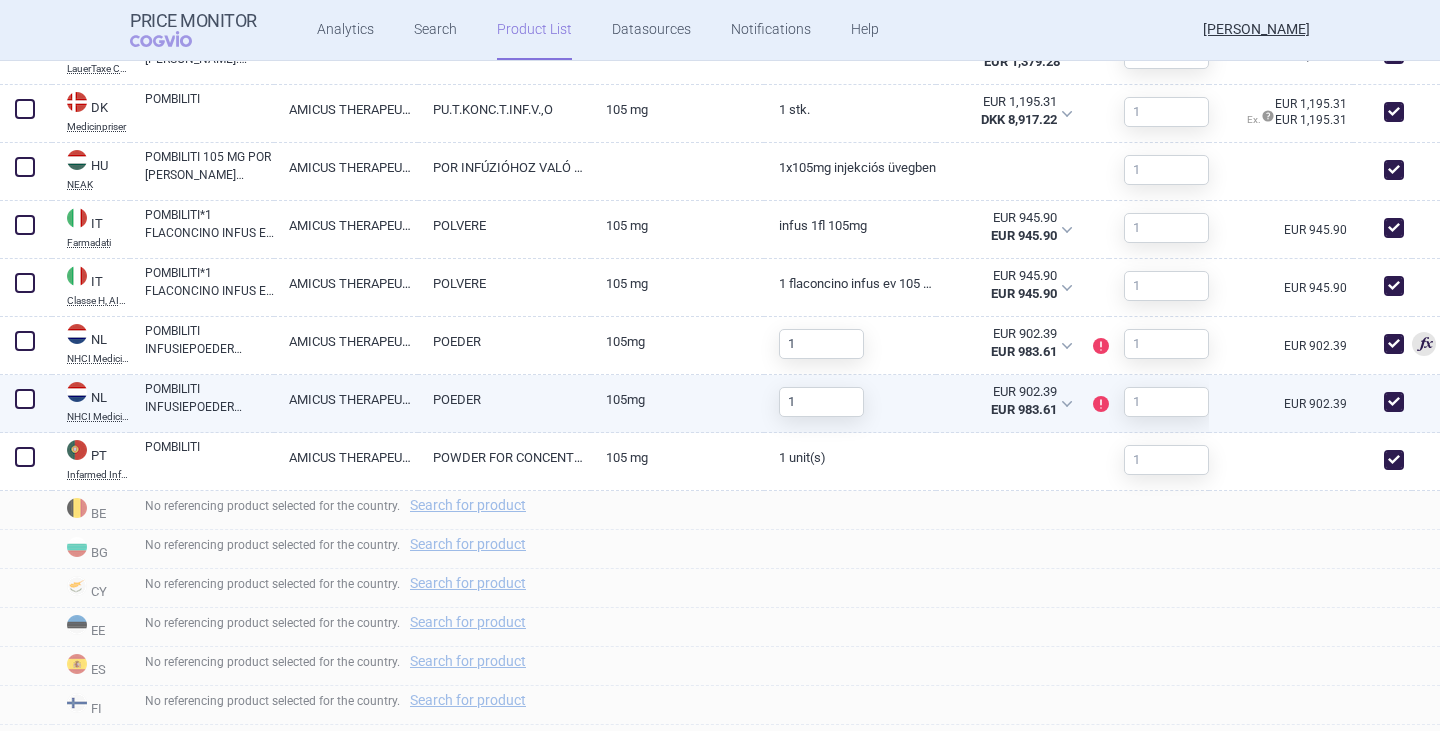 click on "POMBILITI INFUSIEPOEDER FLACON 105MG" at bounding box center [209, 398] 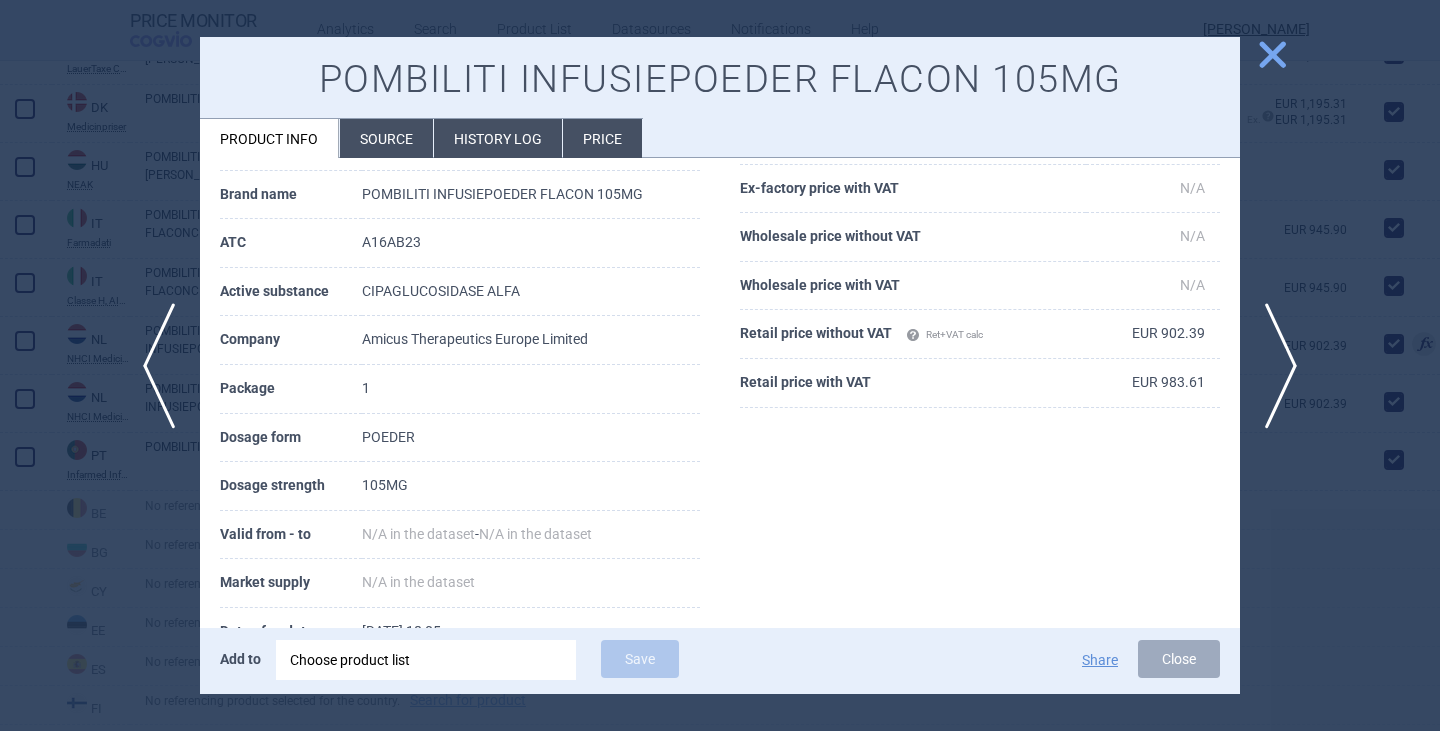 scroll, scrollTop: 0, scrollLeft: 0, axis: both 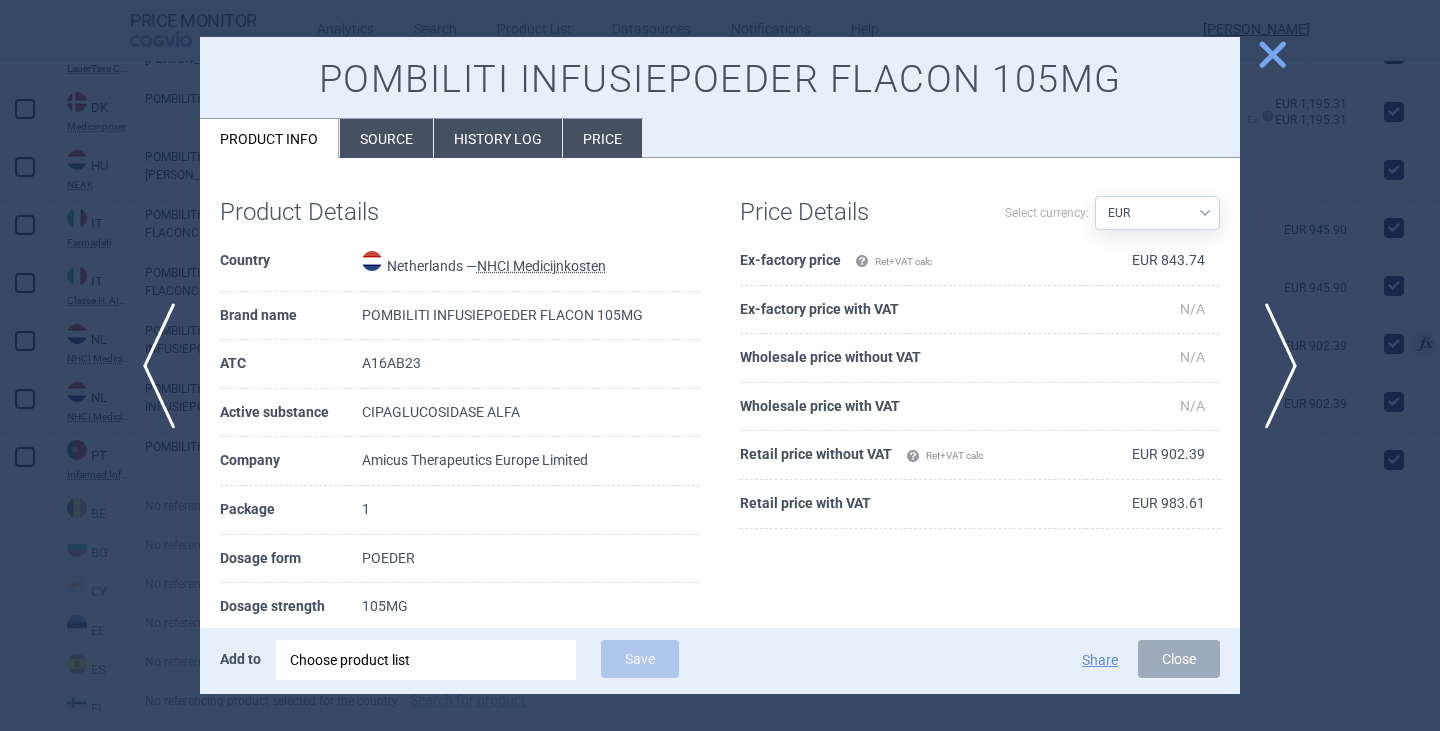 click on "Source" at bounding box center [386, 138] 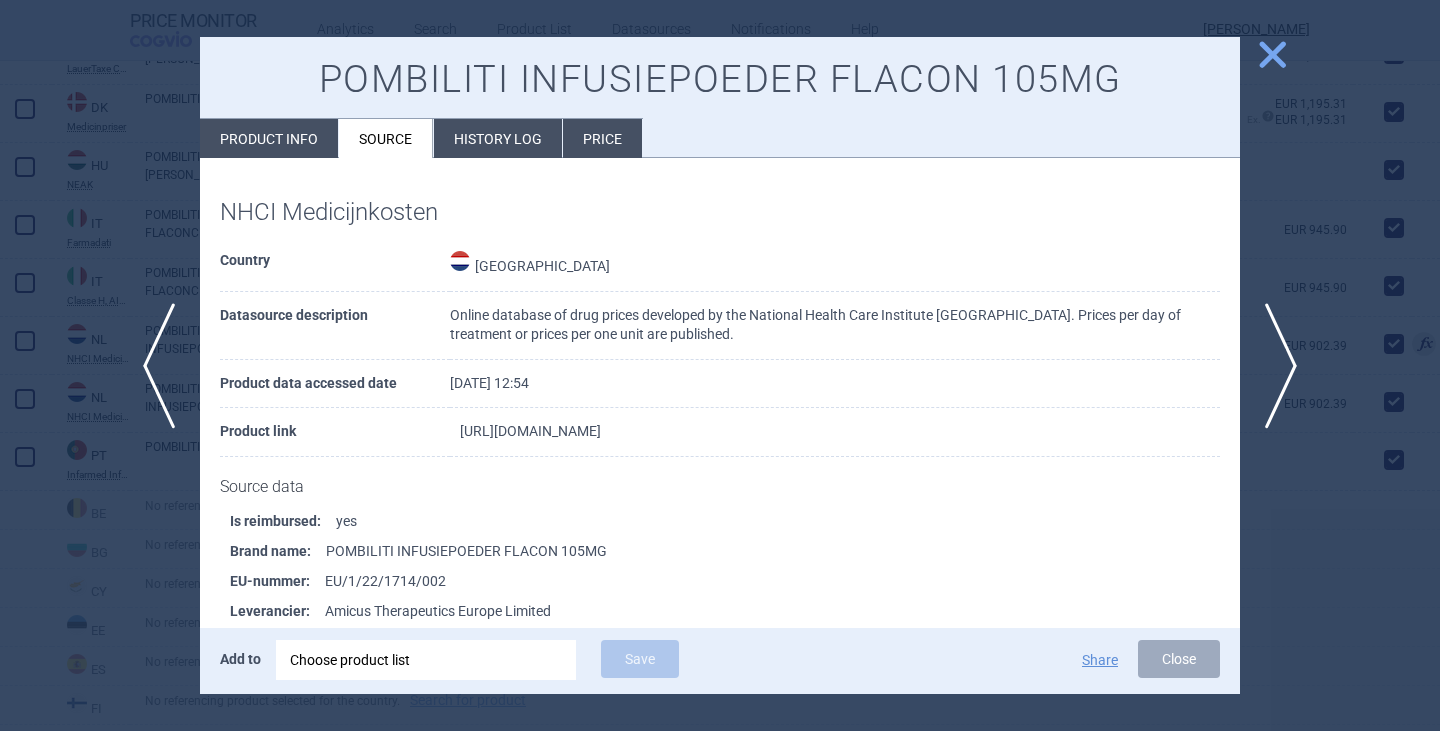 click on "https://www.medicijnkosten.nl/medicijn?artikel=POMBILITI+INFUSIEPOEDER+FLACON+105MG&id=4dcf367b8a263814110a329a27a65c3e" at bounding box center (530, 431) 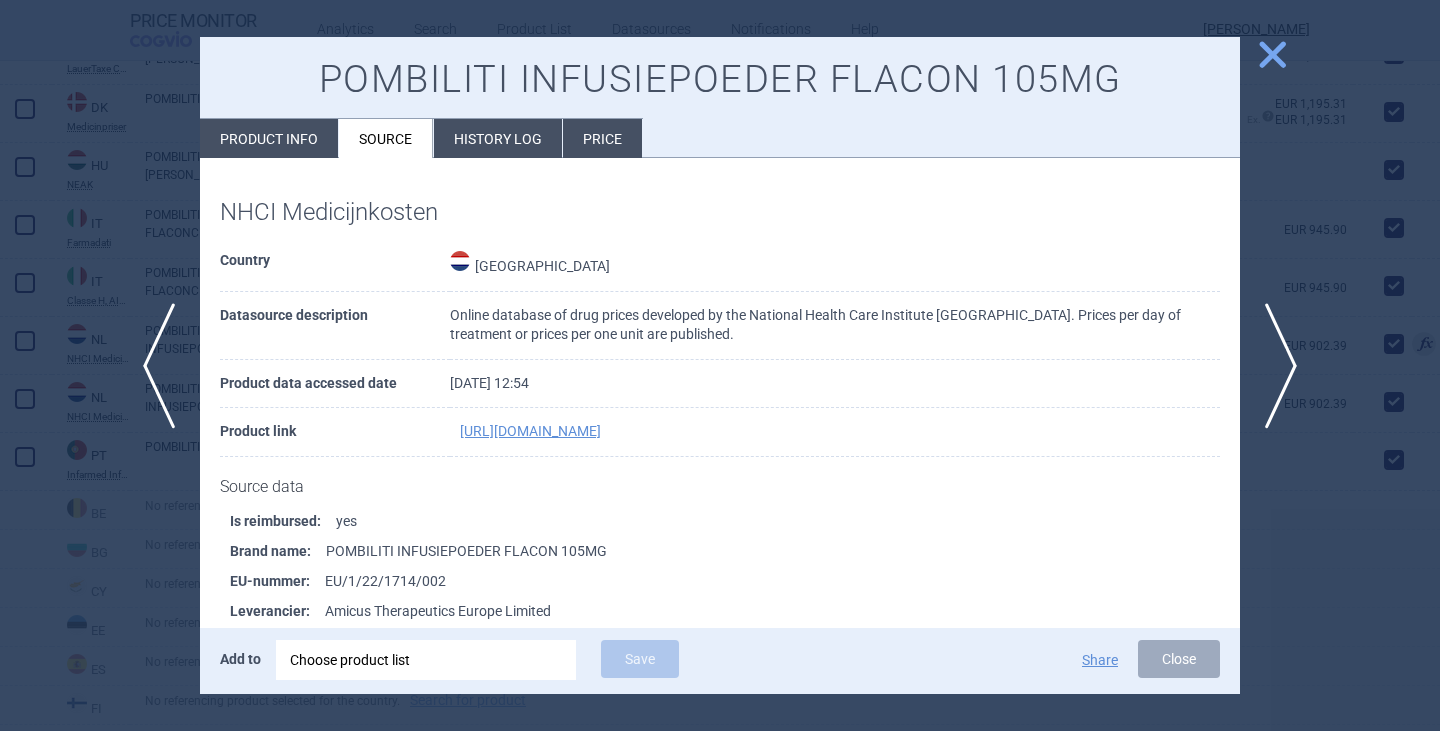 select on "EUR" 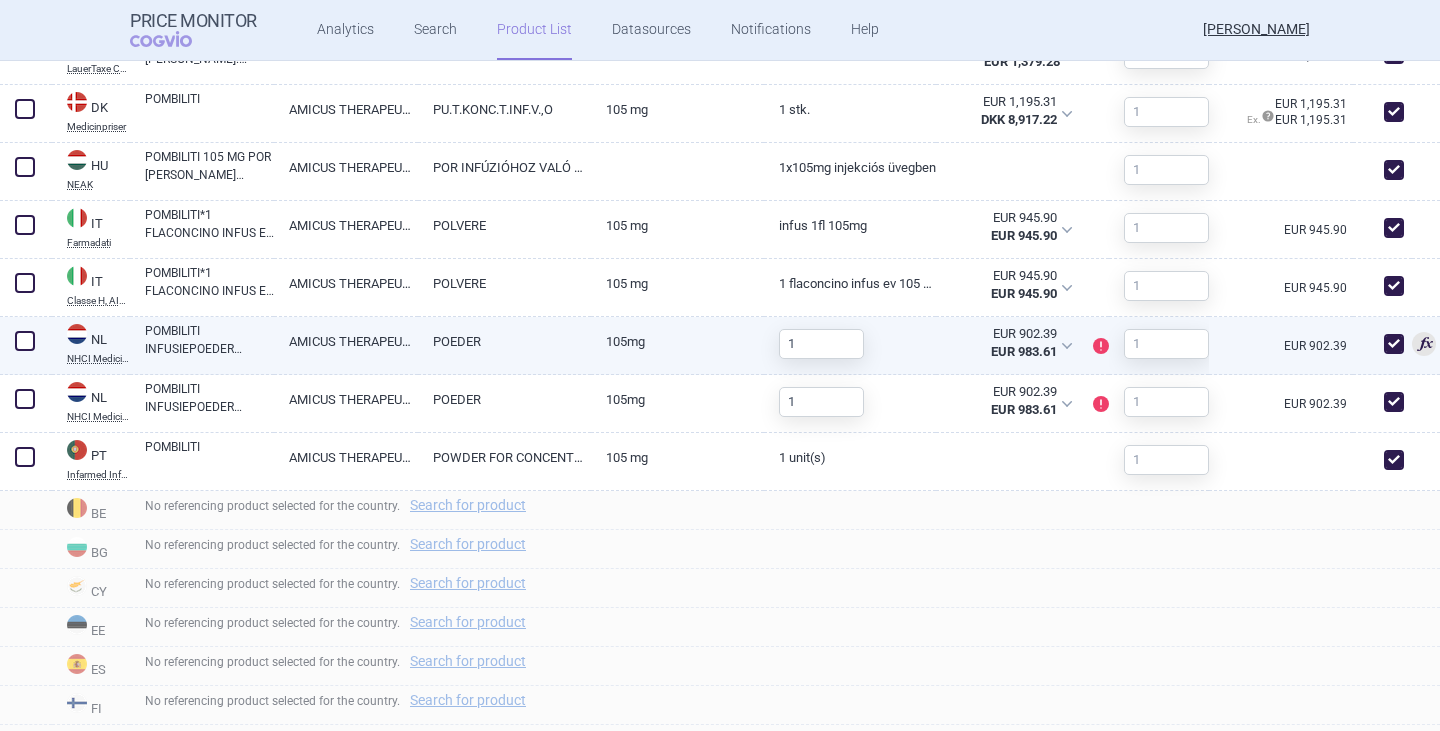 click on "POMBILITI INFUSIEPOEDER FLACON 105MG" at bounding box center [209, 340] 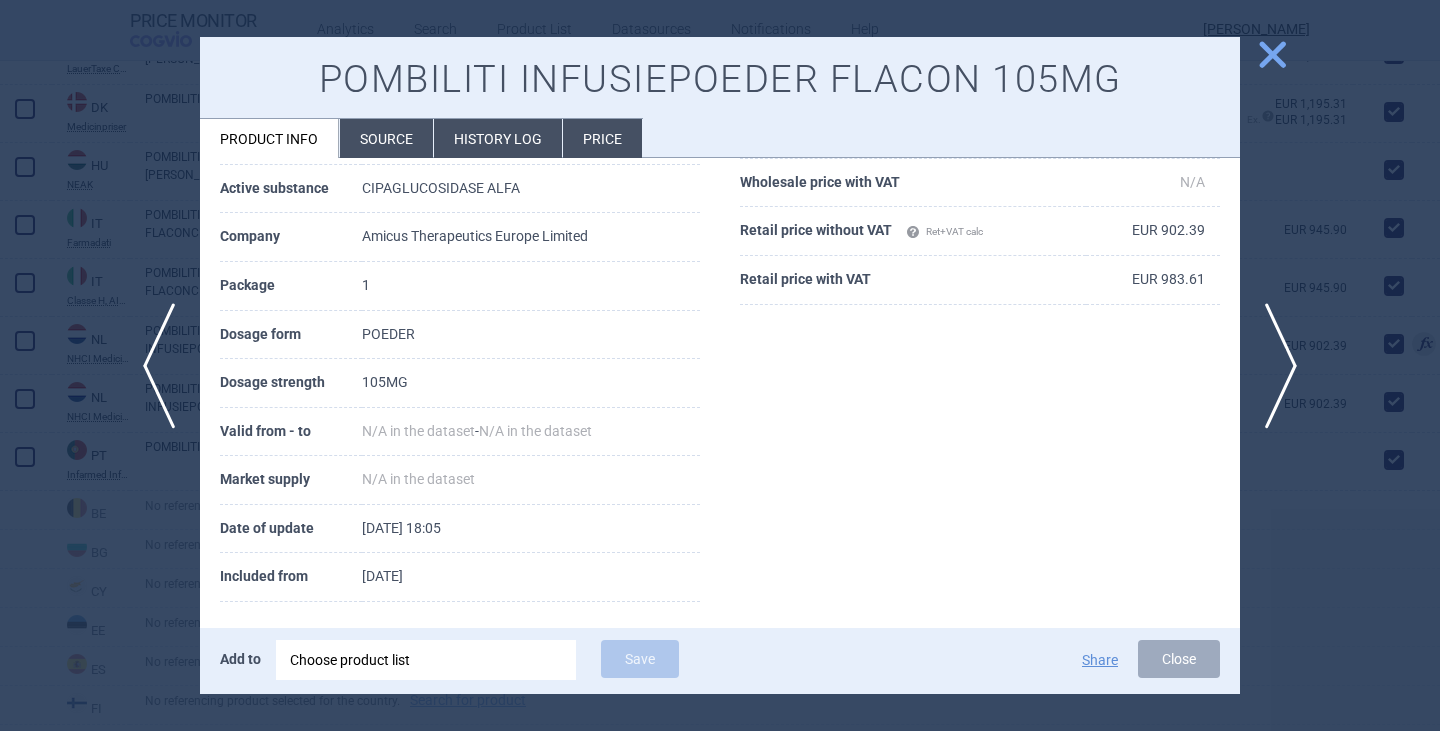 scroll, scrollTop: 238, scrollLeft: 0, axis: vertical 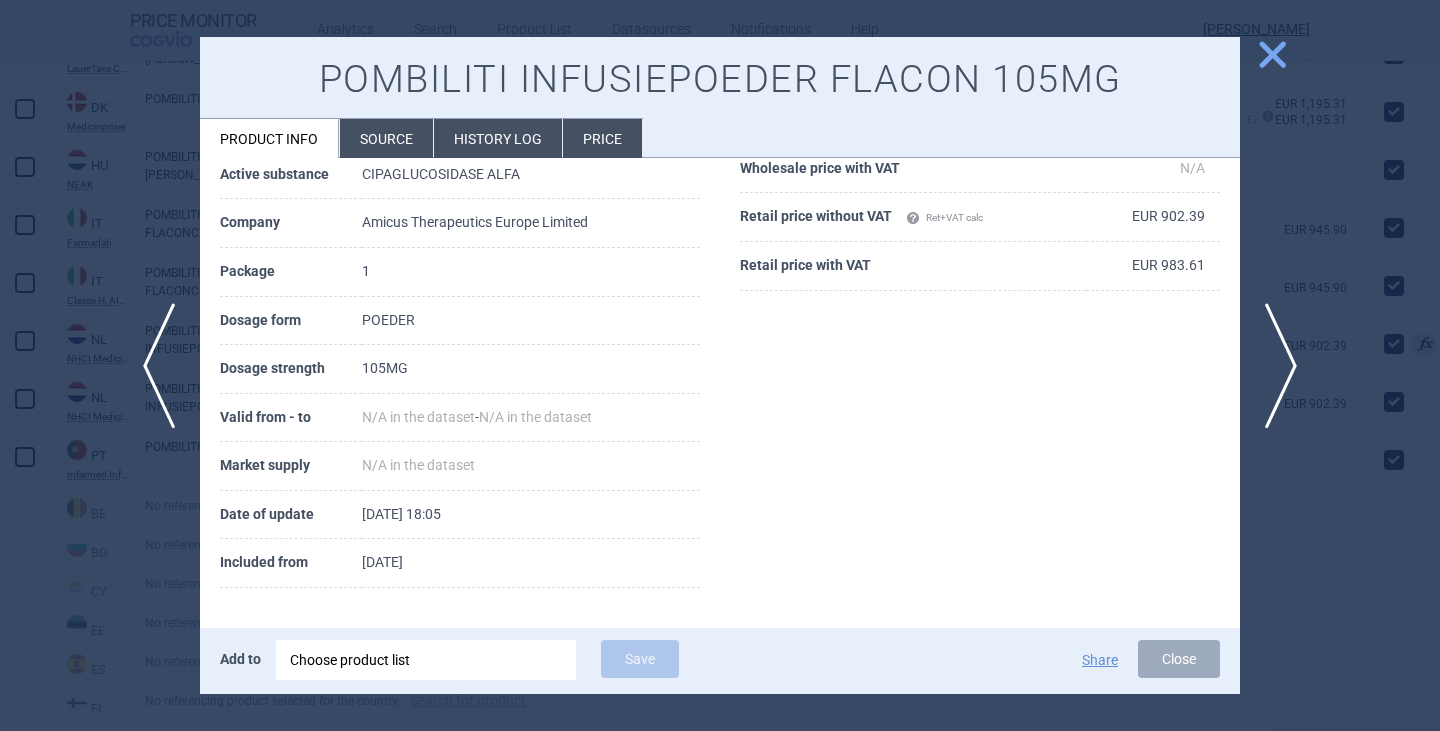 click on "Source" at bounding box center [386, 138] 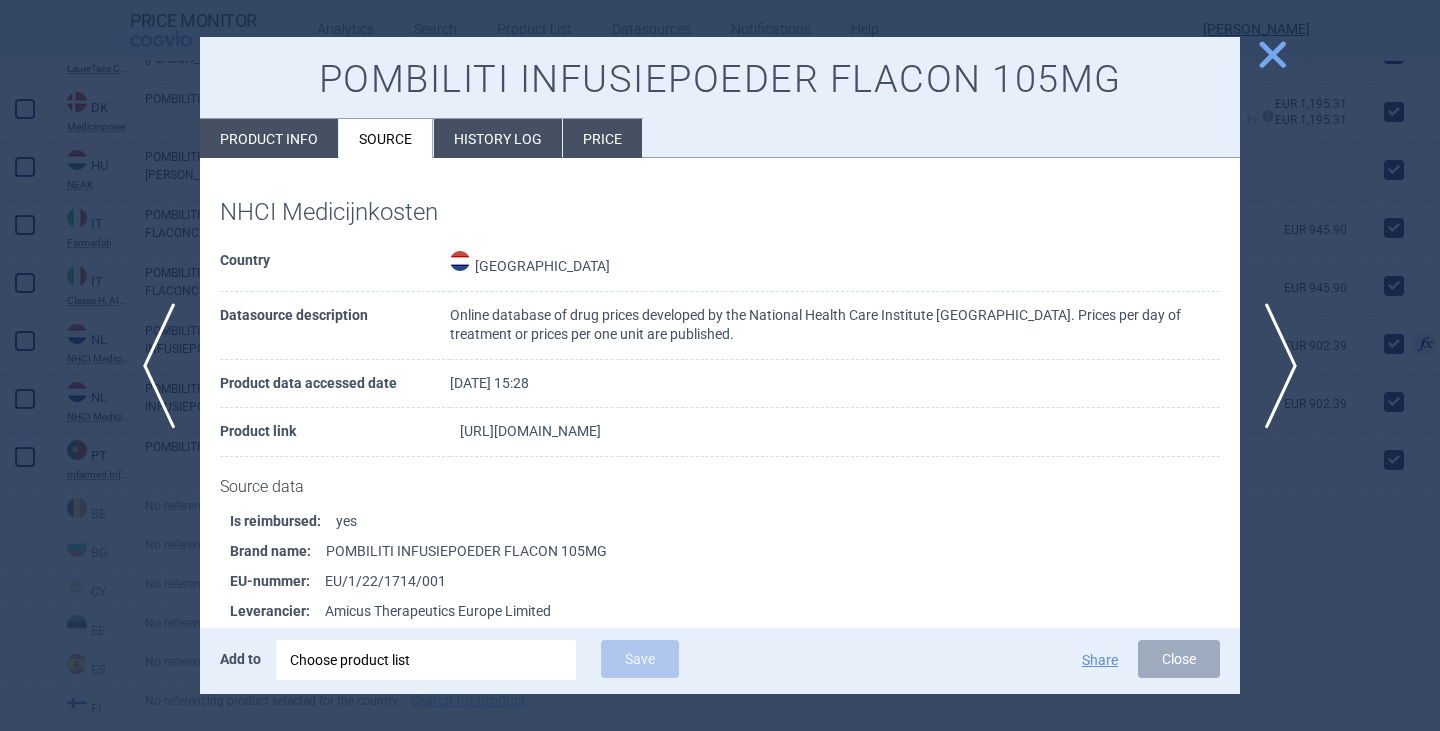 click on "https://www.medicijnkosten.nl/medicijn?artikel=POMBILITI+INFUSIEPOEDER+FLACON+105MG&id=464717acf21595b394df42facdbdd433" at bounding box center (530, 431) 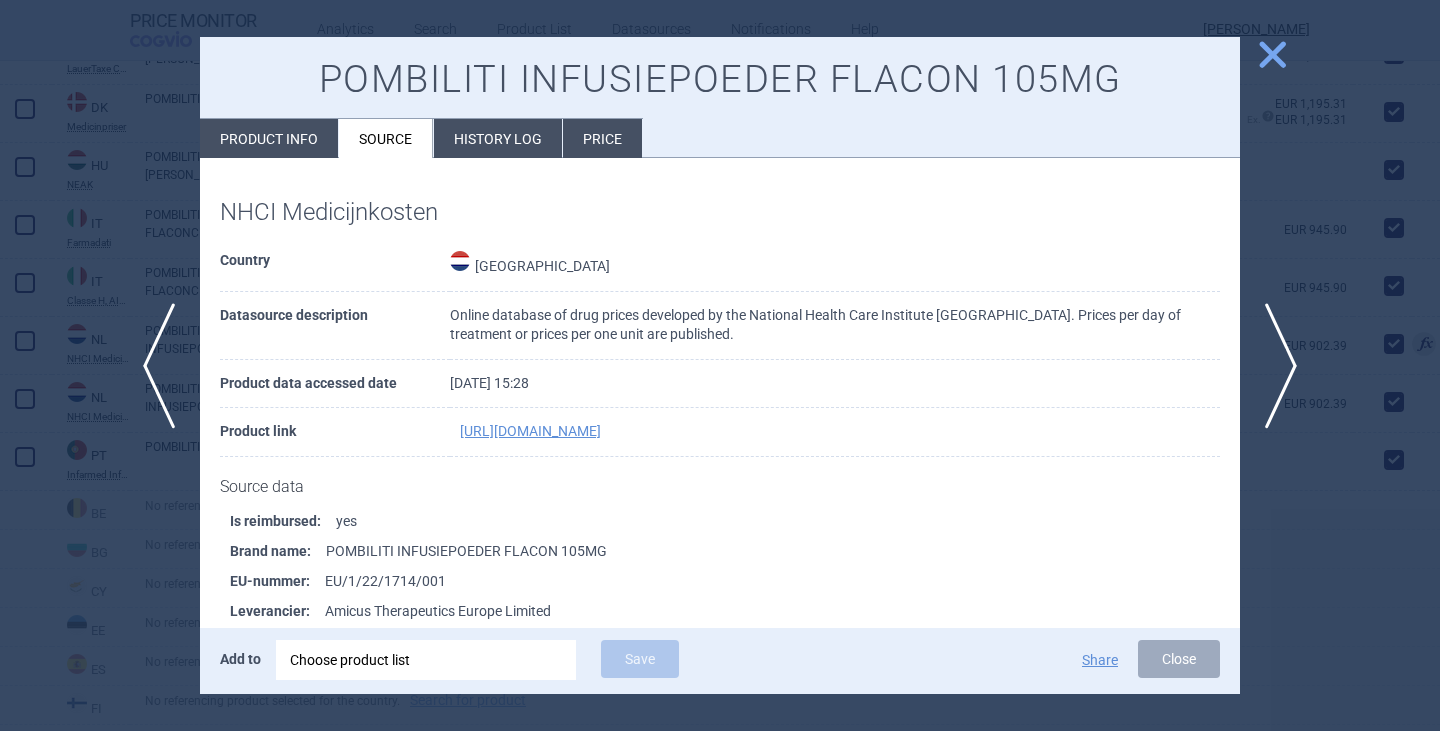 select on "EUR" 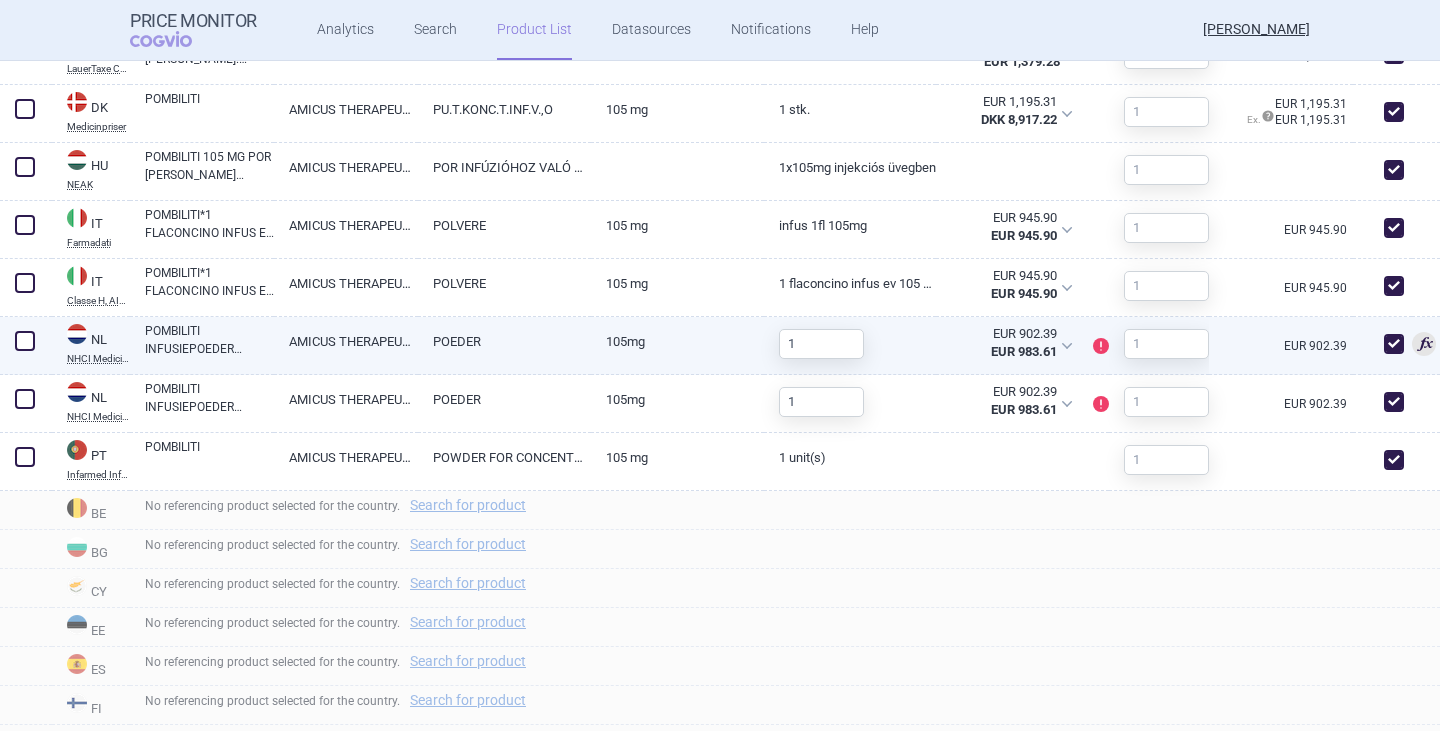 click on "POMBILITI INFUSIEPOEDER FLACON 105MG" at bounding box center (209, 340) 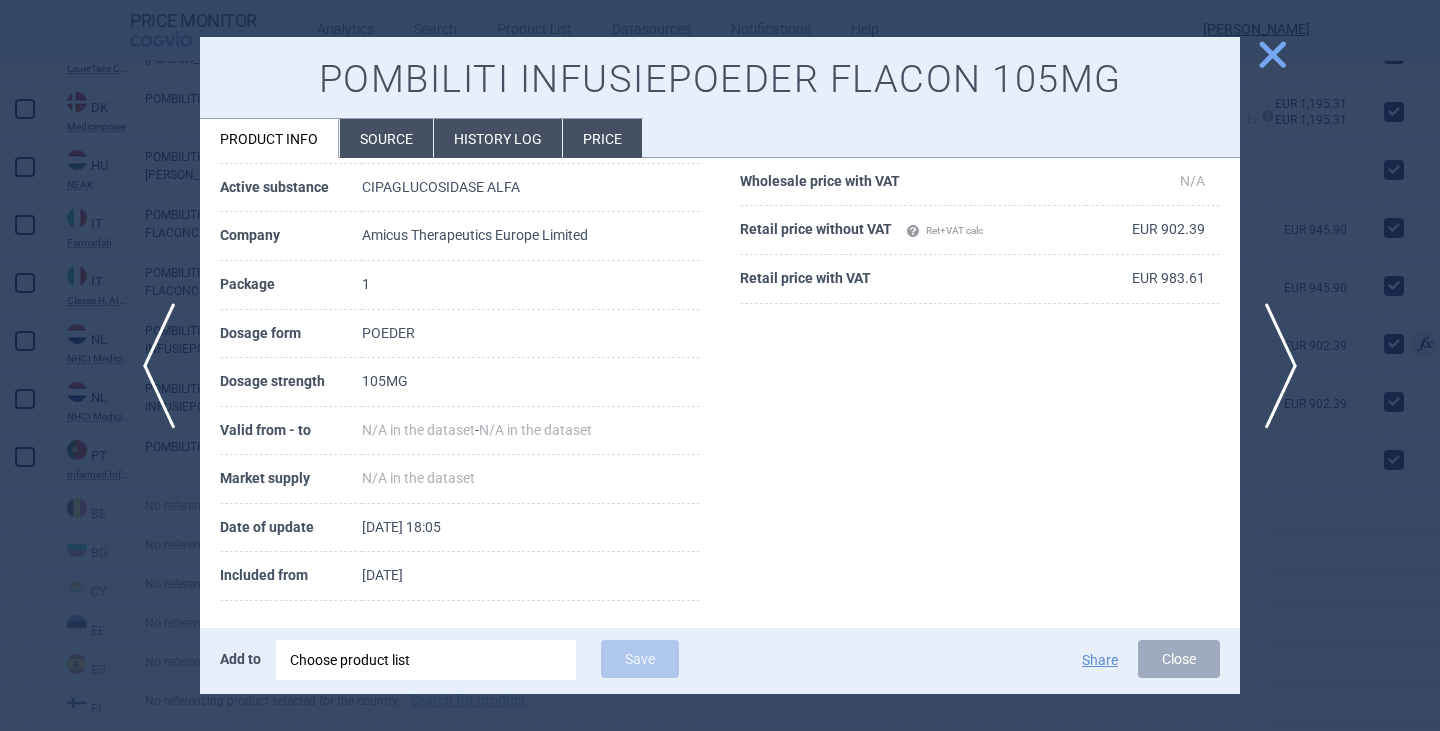 scroll, scrollTop: 238, scrollLeft: 0, axis: vertical 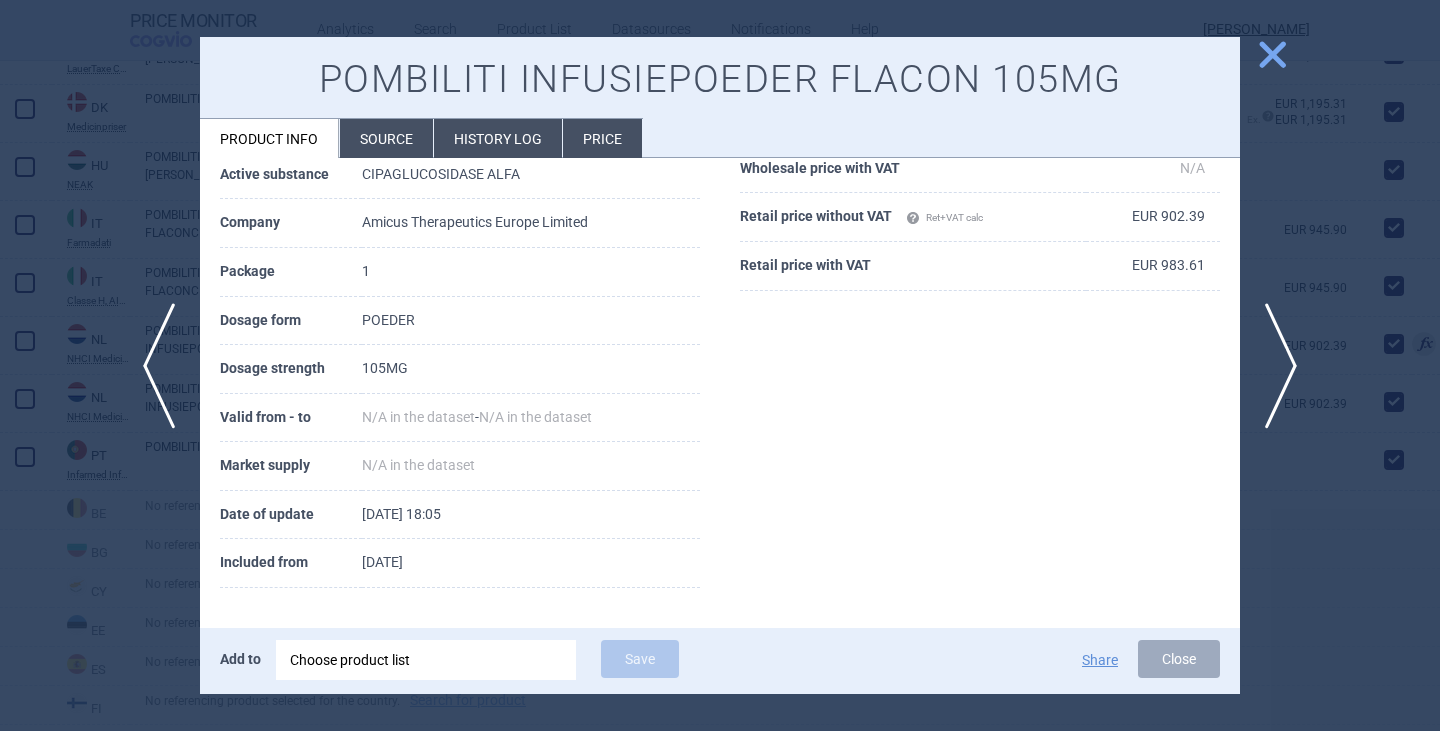 click on "Source" at bounding box center [386, 138] 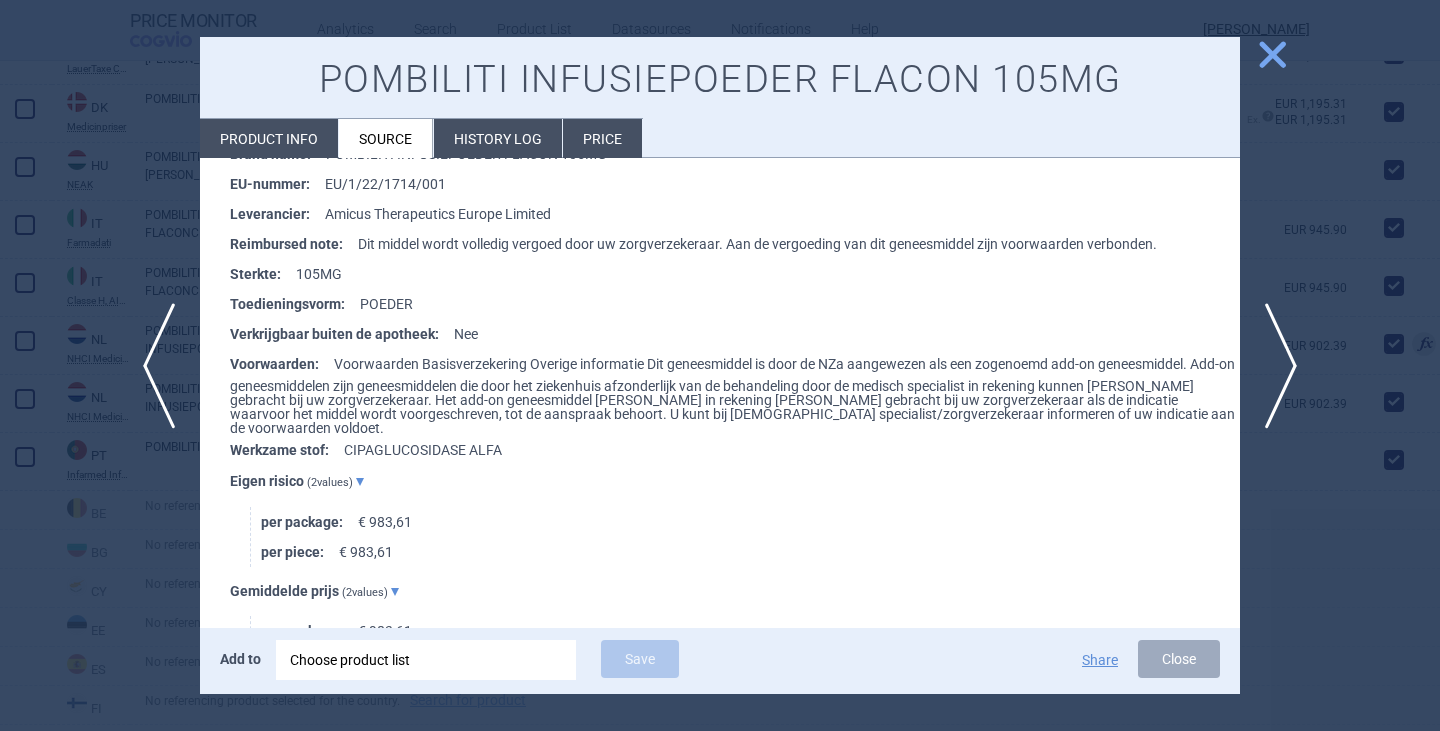 scroll, scrollTop: 138, scrollLeft: 0, axis: vertical 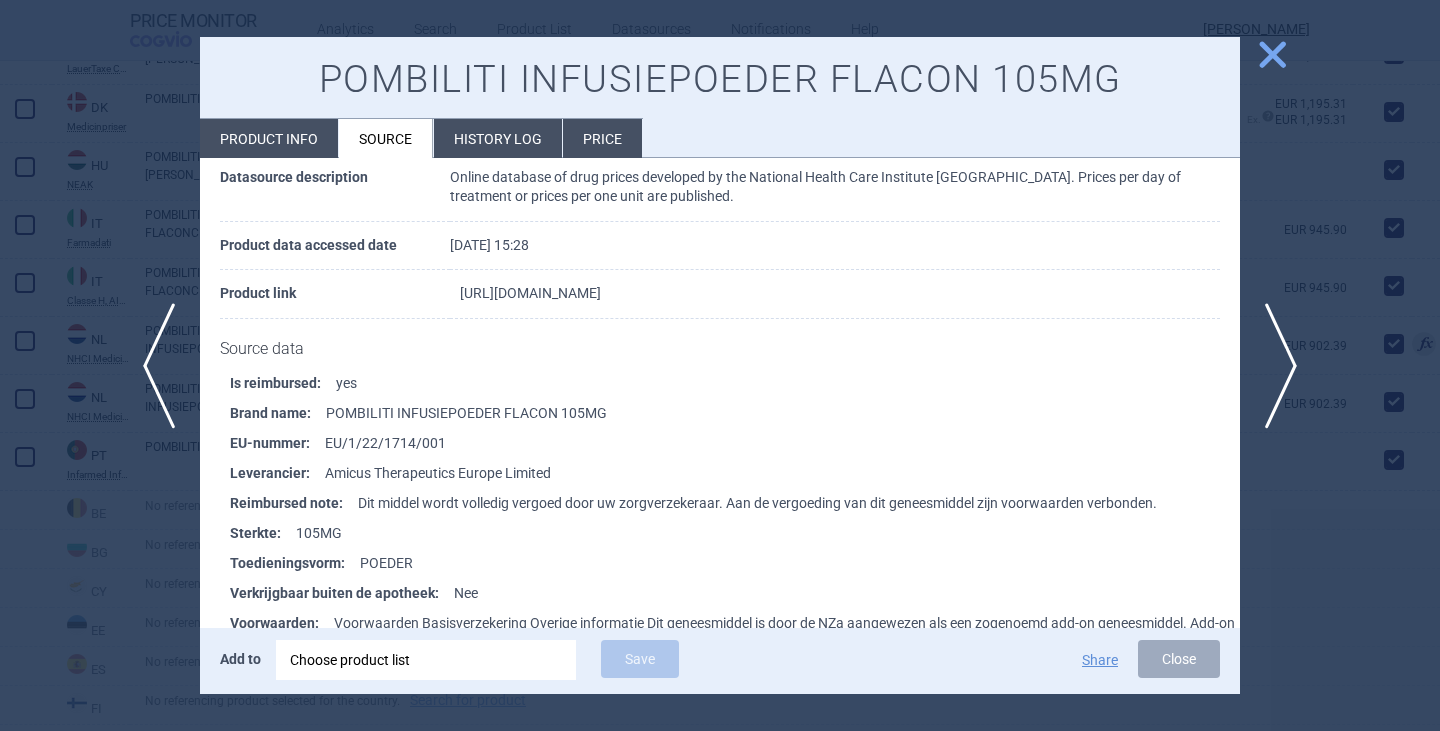 click on "https://www.medicijnkosten.nl/medicijn?artikel=POMBILITI+INFUSIEPOEDER+FLACON+105MG&id=464717acf21595b394df42facdbdd433" at bounding box center [530, 293] 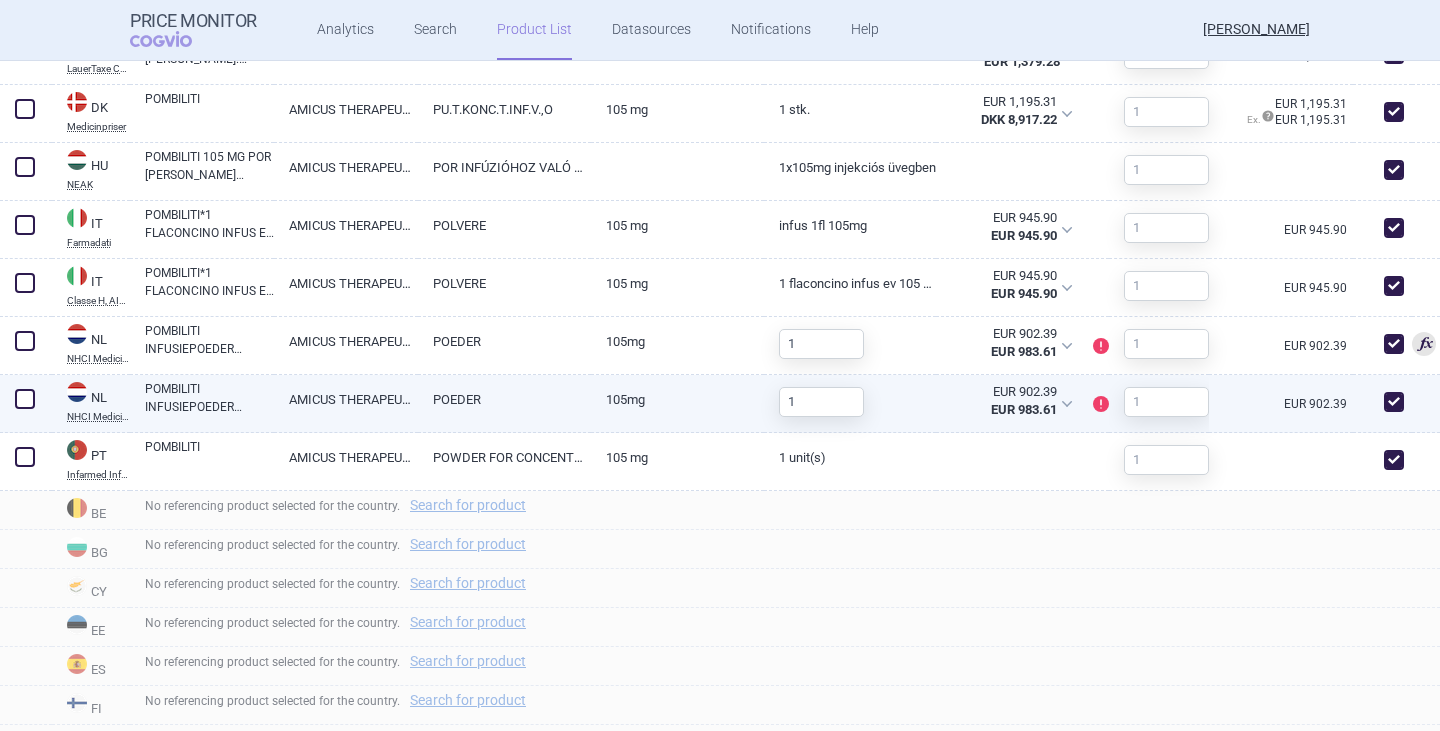 click at bounding box center (1394, 402) 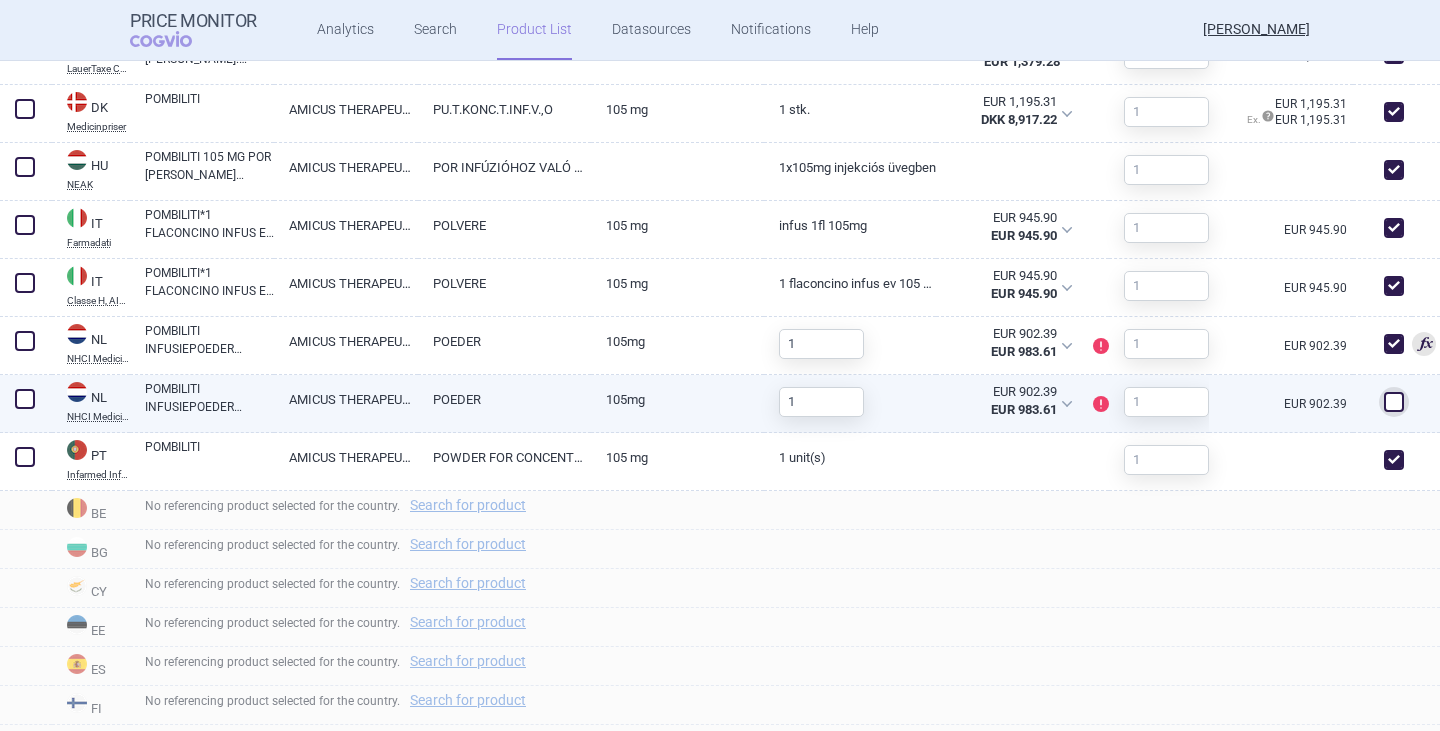checkbox on "false" 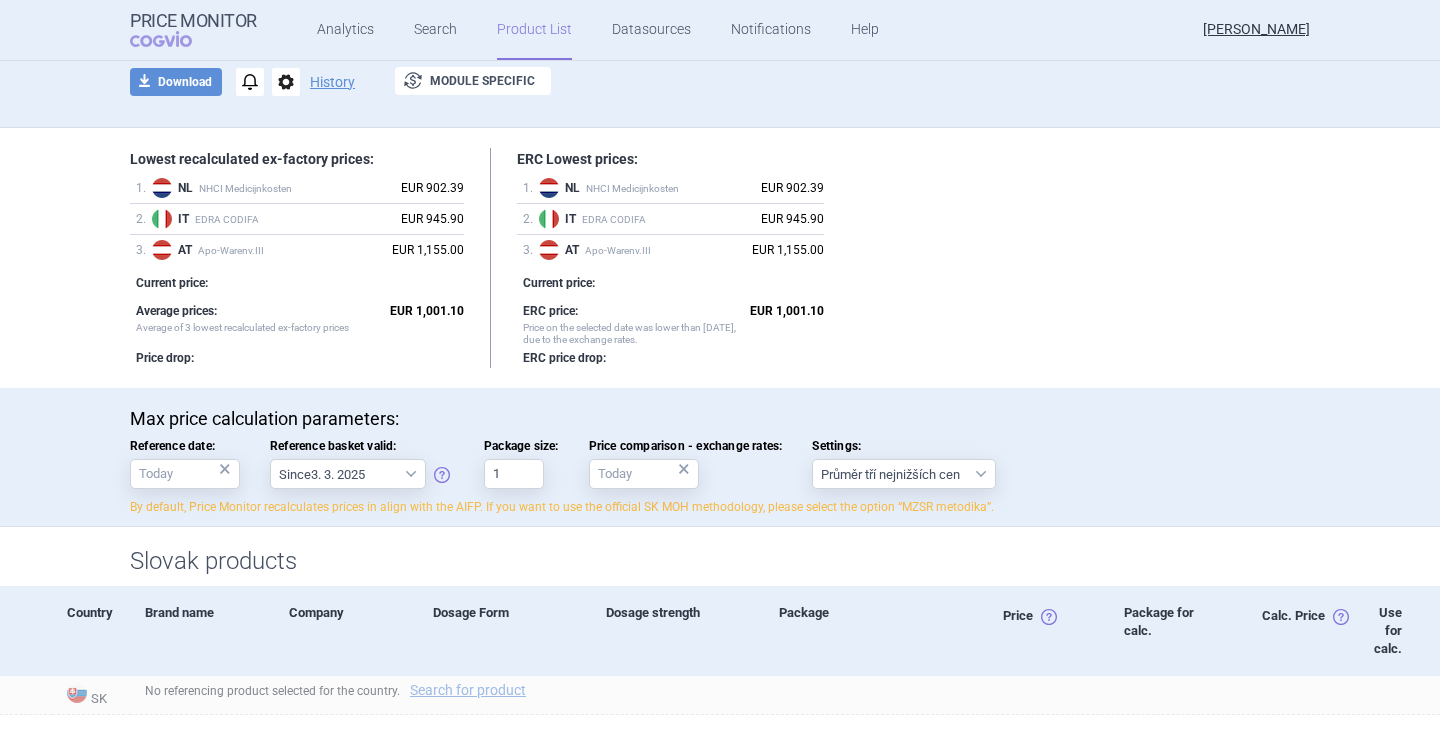 scroll, scrollTop: 0, scrollLeft: 0, axis: both 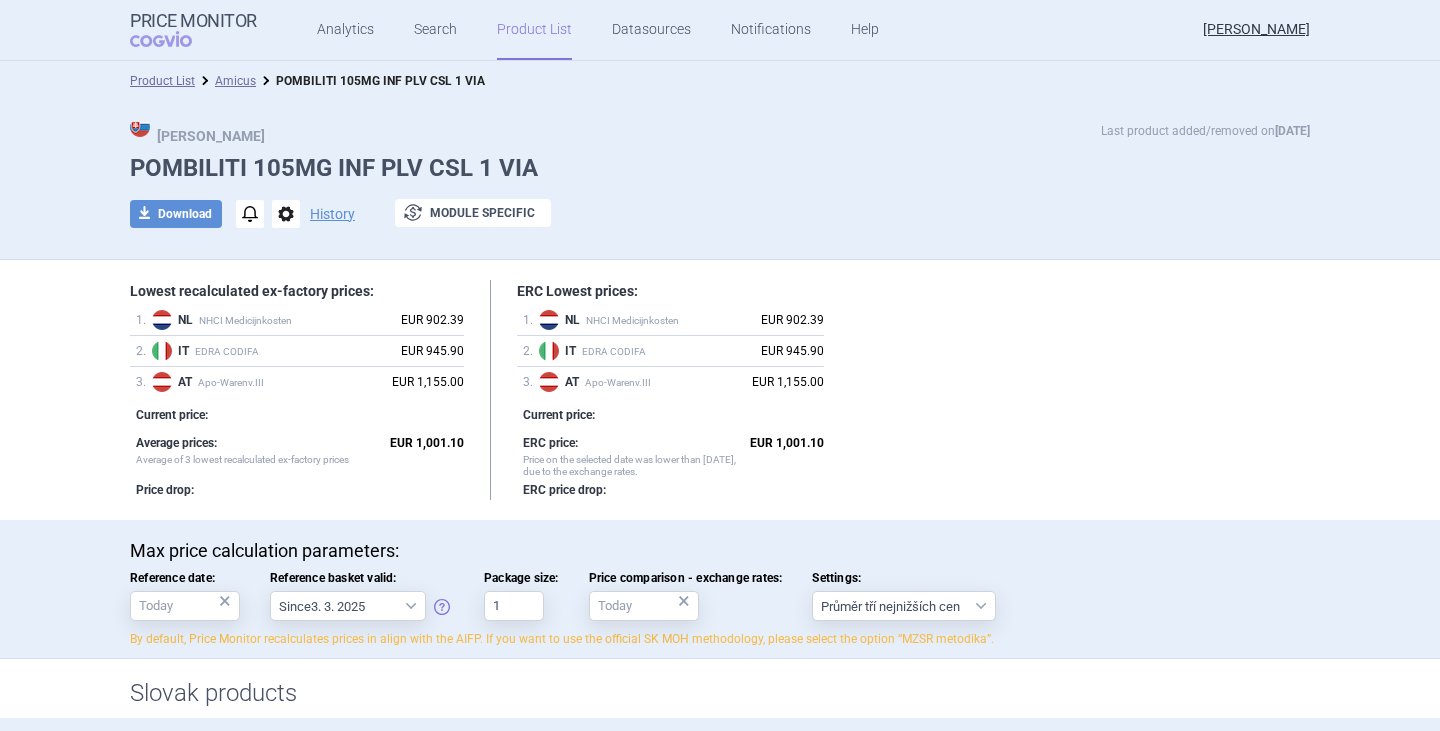 click on "Lowest recalculated ex-factory prices: 1 . NL   NHCI Medicijnkosten EUR 902.39 2 . IT   EDRA CODIFA EUR 945.90 3 . AT   Apo-Warenv.III EUR 1,155.00 Current price: Average prices: Average of 3 lowest recalculated ex-factory prices EUR 1,001.10 Price drop: ERC Lowest prices: 1 . NL   NHCI Medicijnkosten EUR 902.39 2 . IT   EDRA CODIFA EUR 945.90 3 . AT   Apo-Warenv.III EUR 1,155.00 Current price: ERC price: Price on the selected date was lower than today, due to the exchange rates. EUR 1,001.10 ERC price drop:" at bounding box center (720, 390) 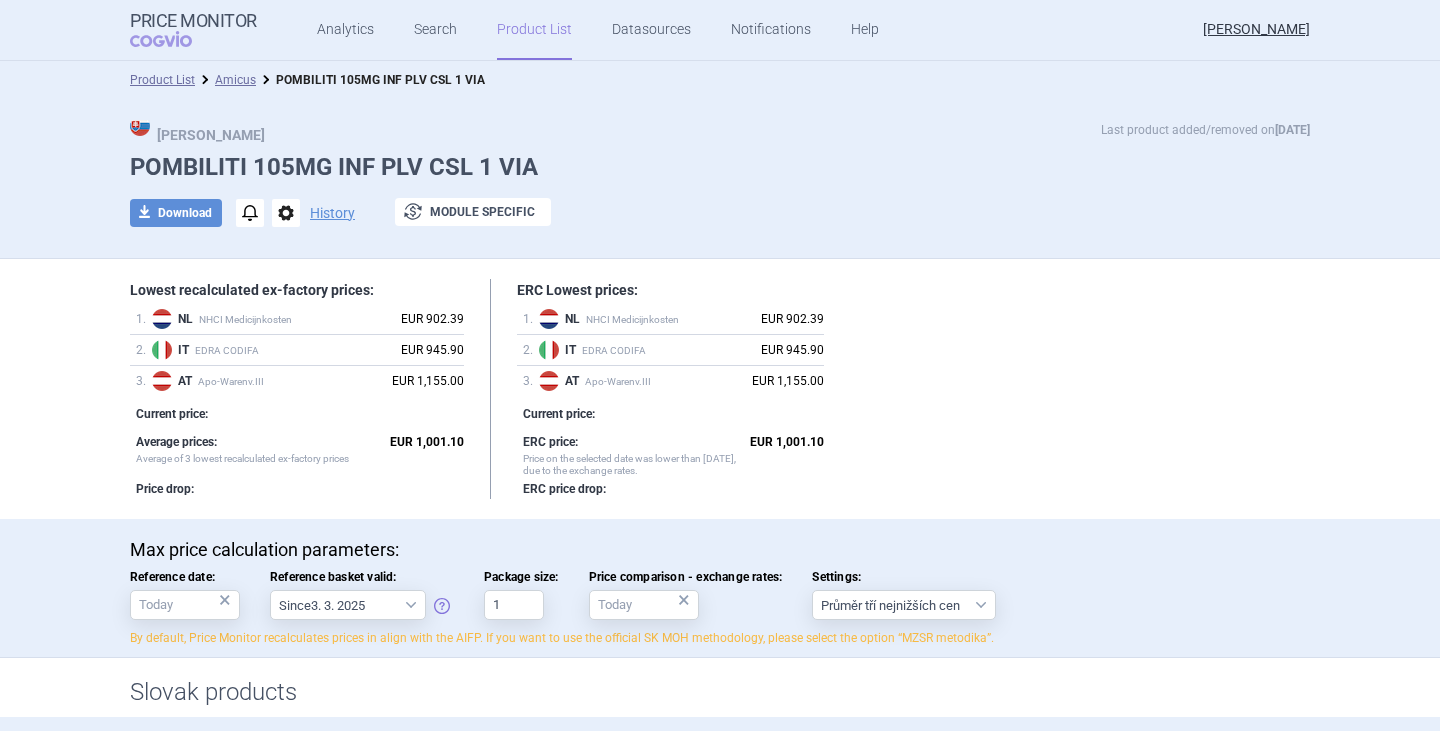 scroll, scrollTop: 0, scrollLeft: 0, axis: both 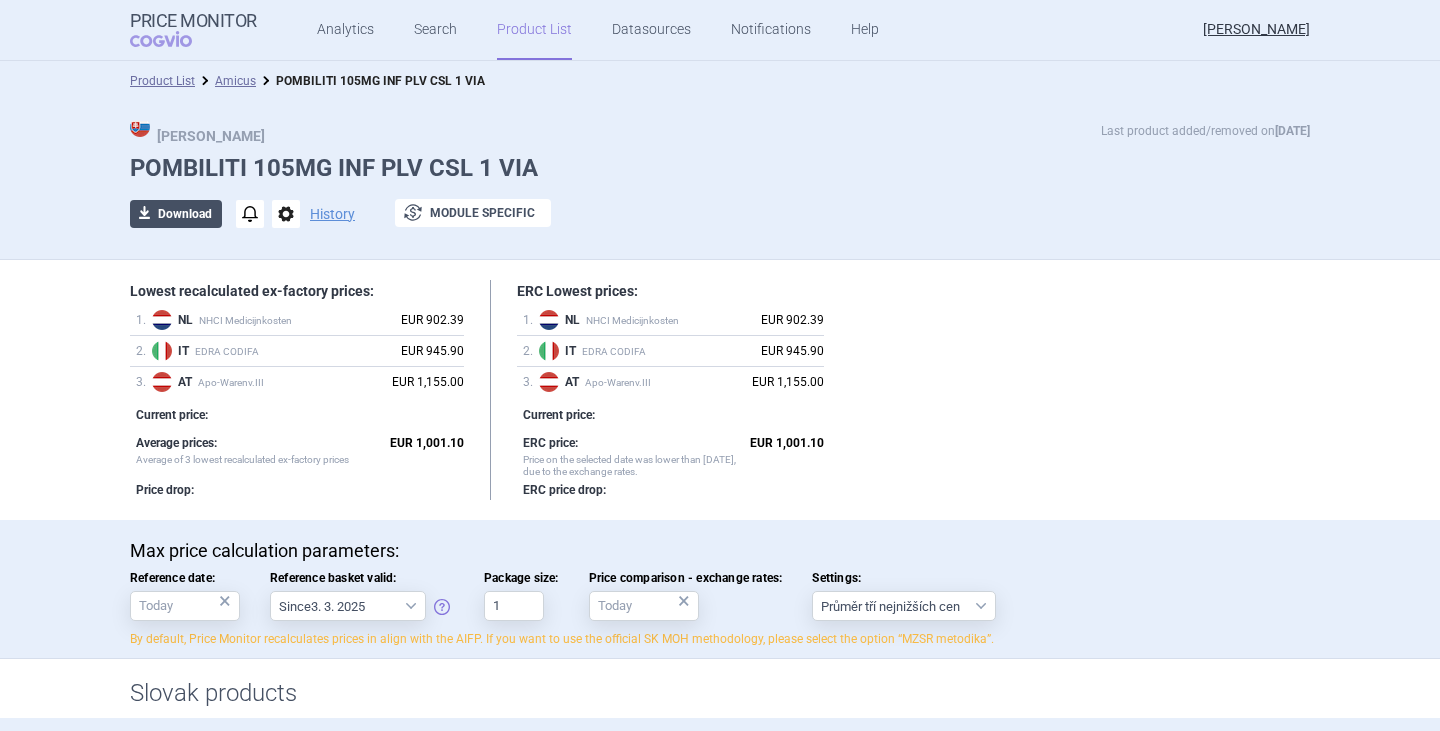 click on "download  Download" at bounding box center (176, 214) 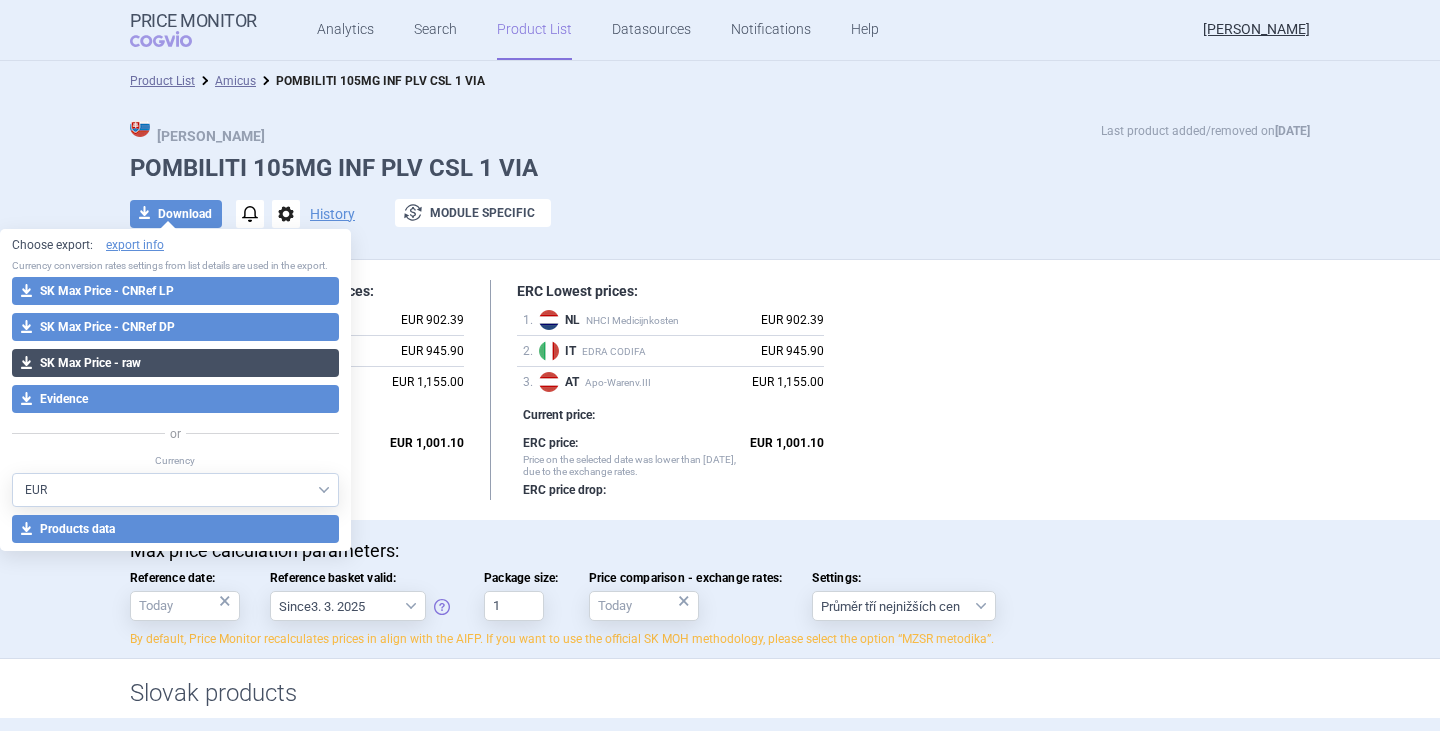 click on "download  SK Max Price - raw" at bounding box center [175, 363] 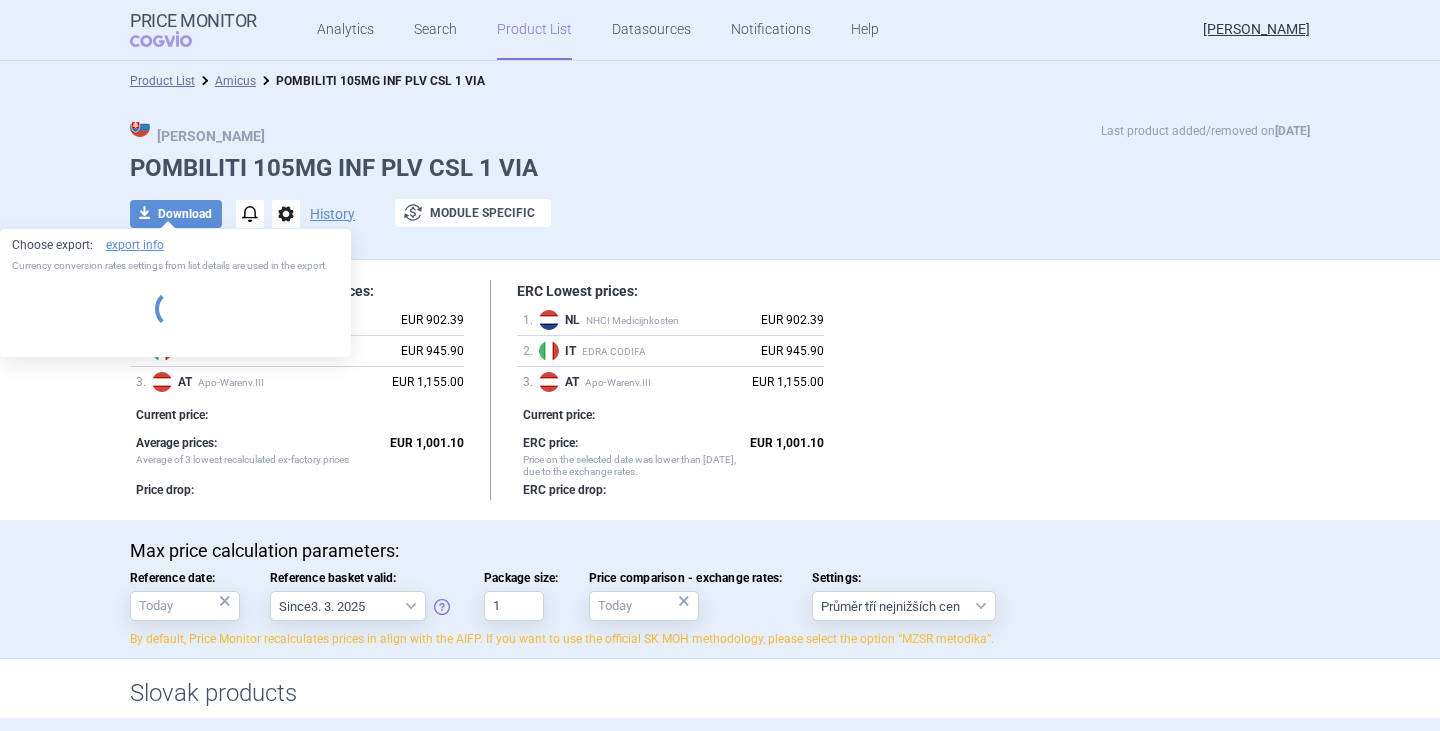 select on "EUR" 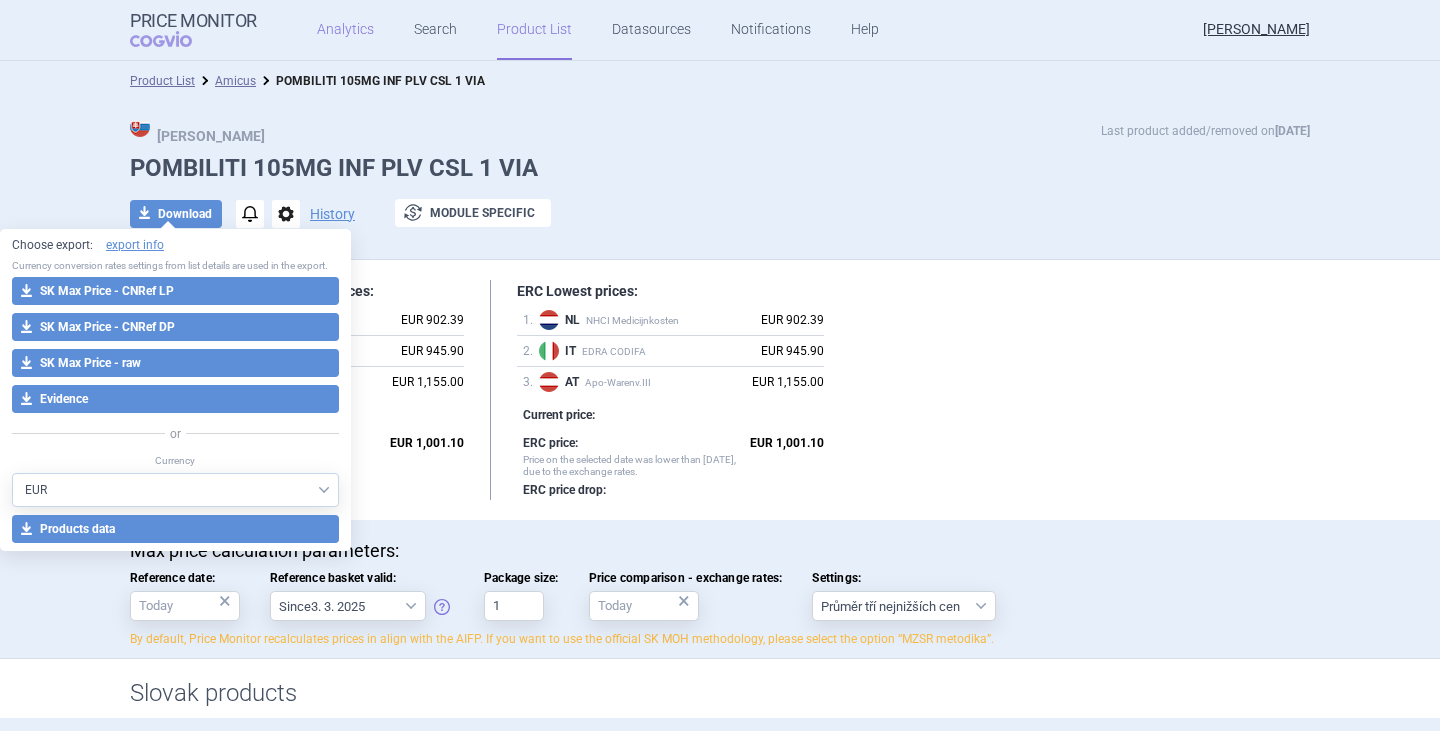 click on "Analytics" at bounding box center (345, 30) 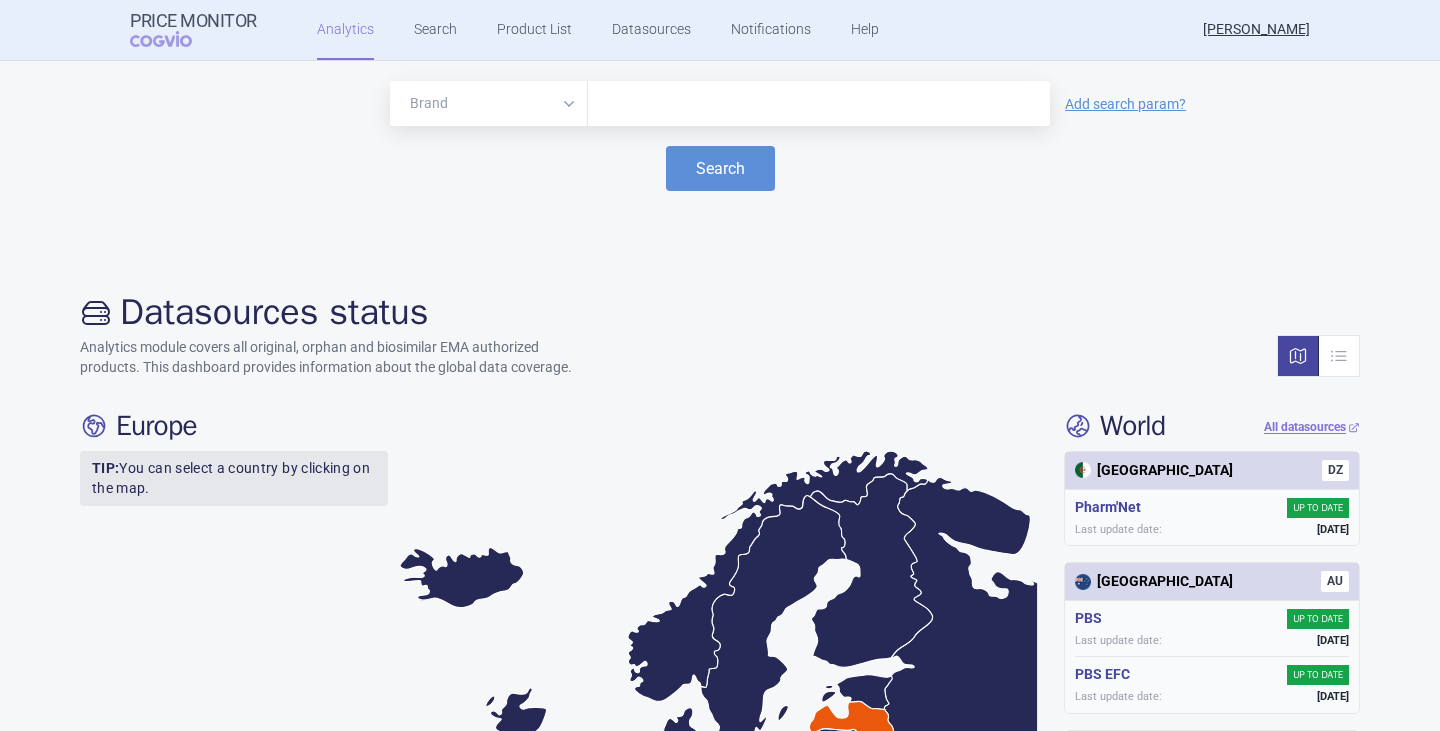 click at bounding box center [819, 104] 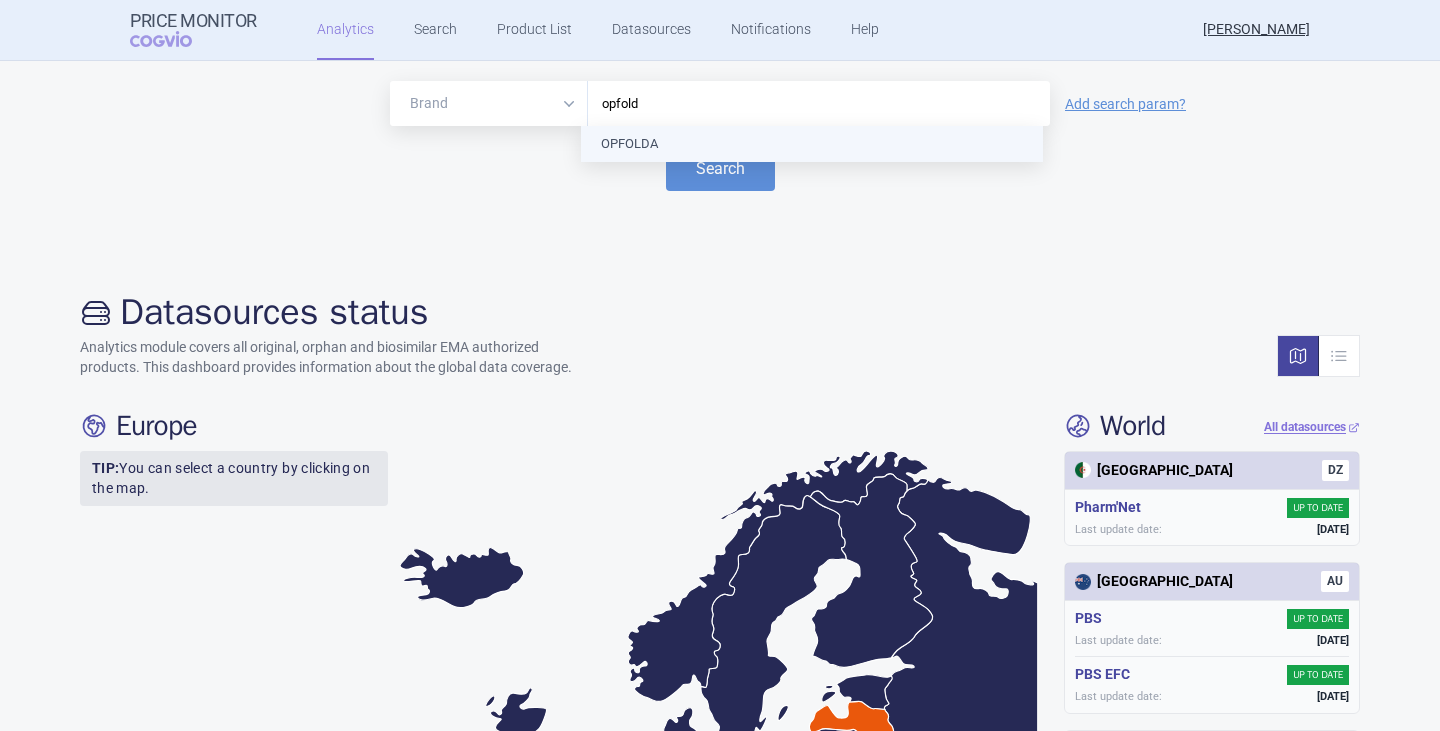 type on "opfolda" 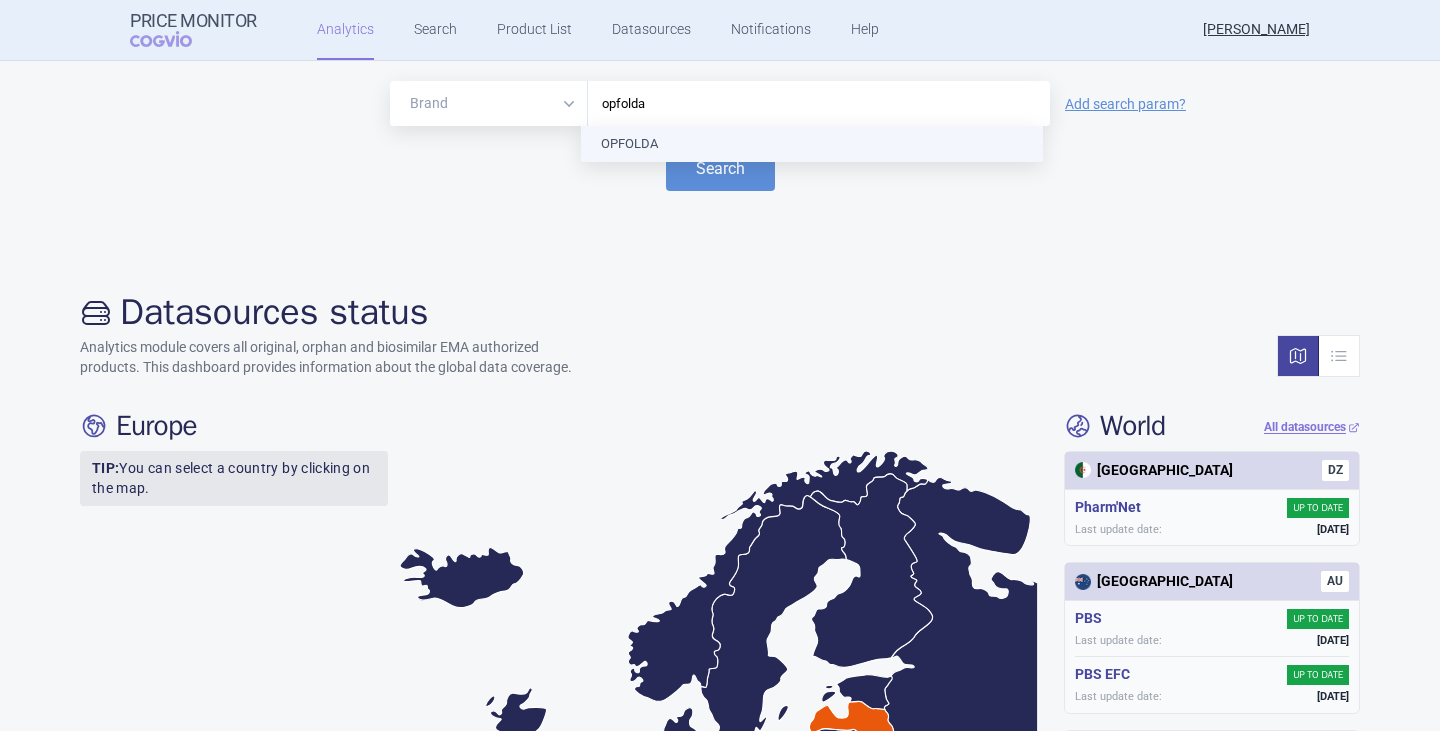 type 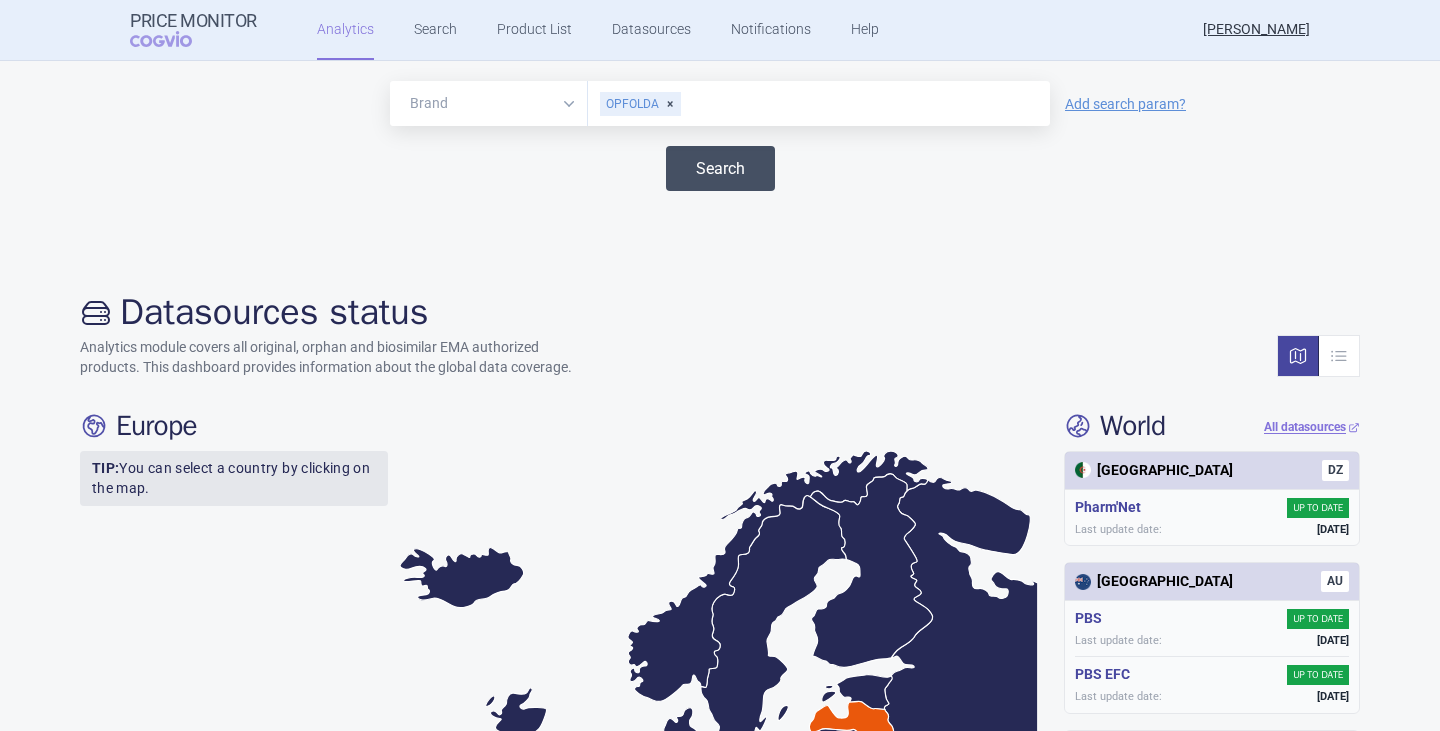click on "Search" at bounding box center [720, 168] 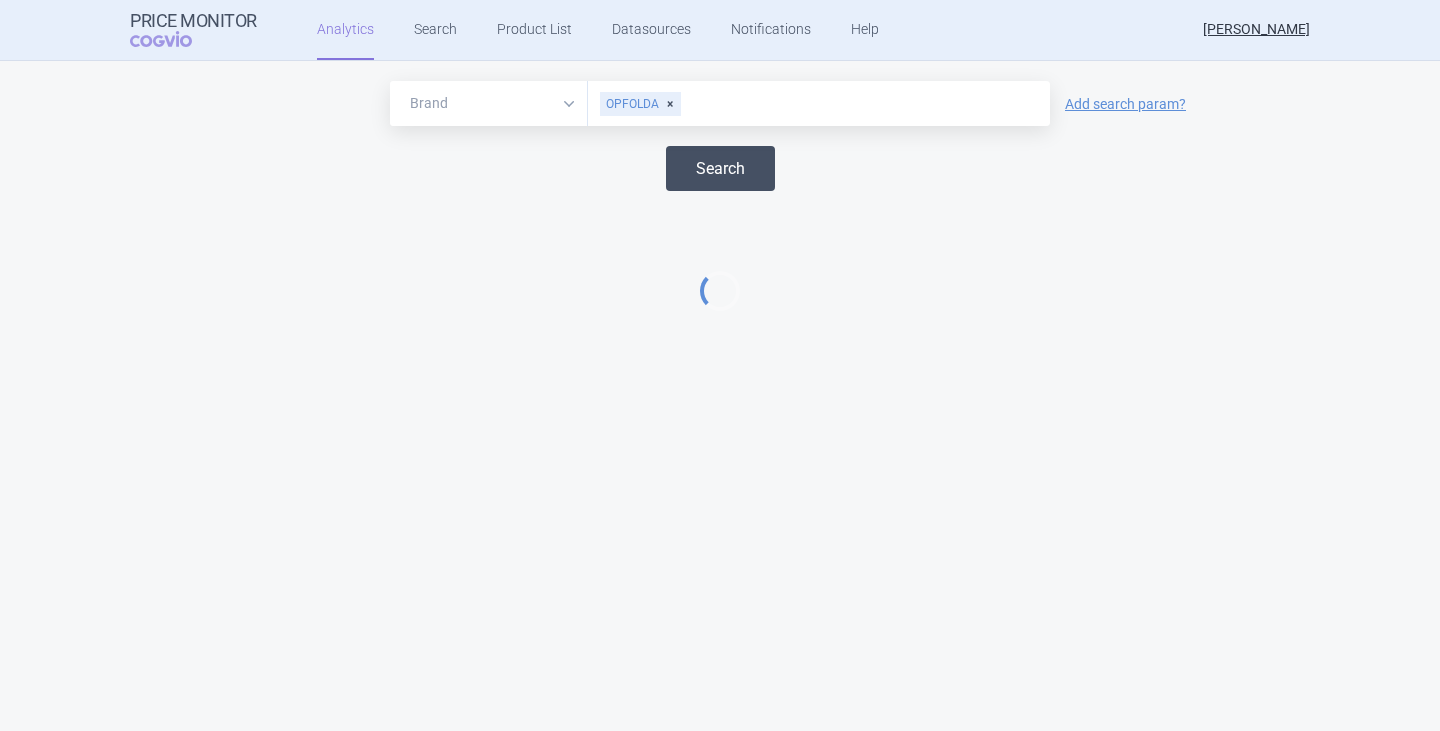 select on "EUR" 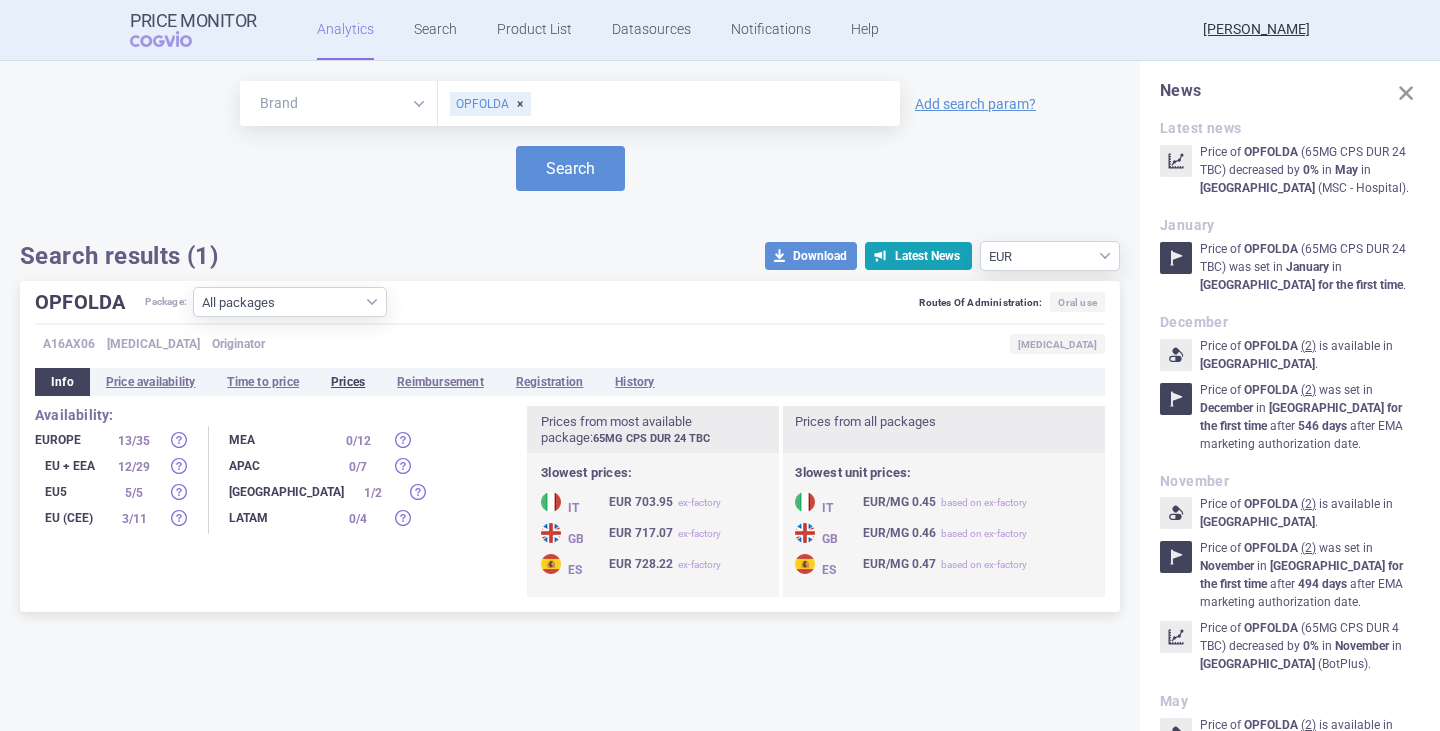 click on "Prices" at bounding box center (348, 382) 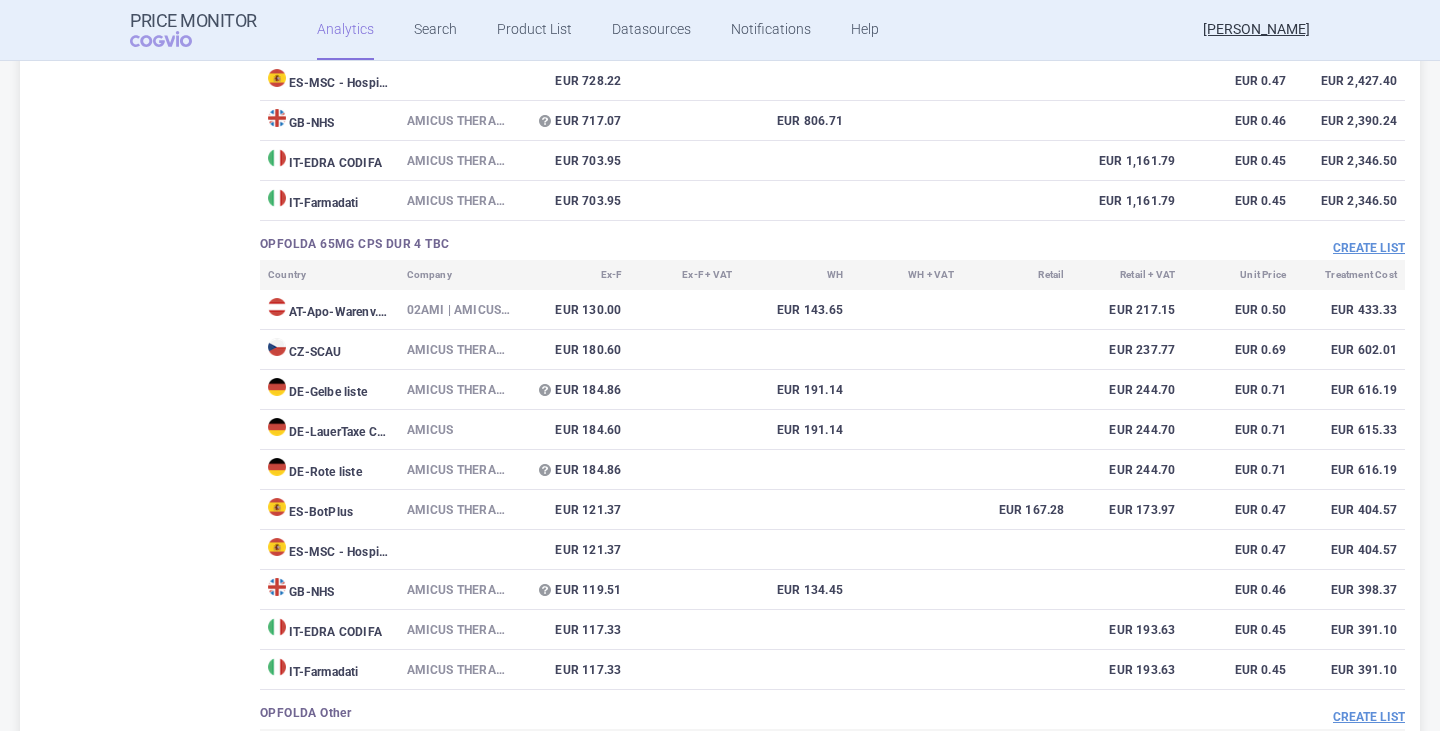 scroll, scrollTop: 795, scrollLeft: 0, axis: vertical 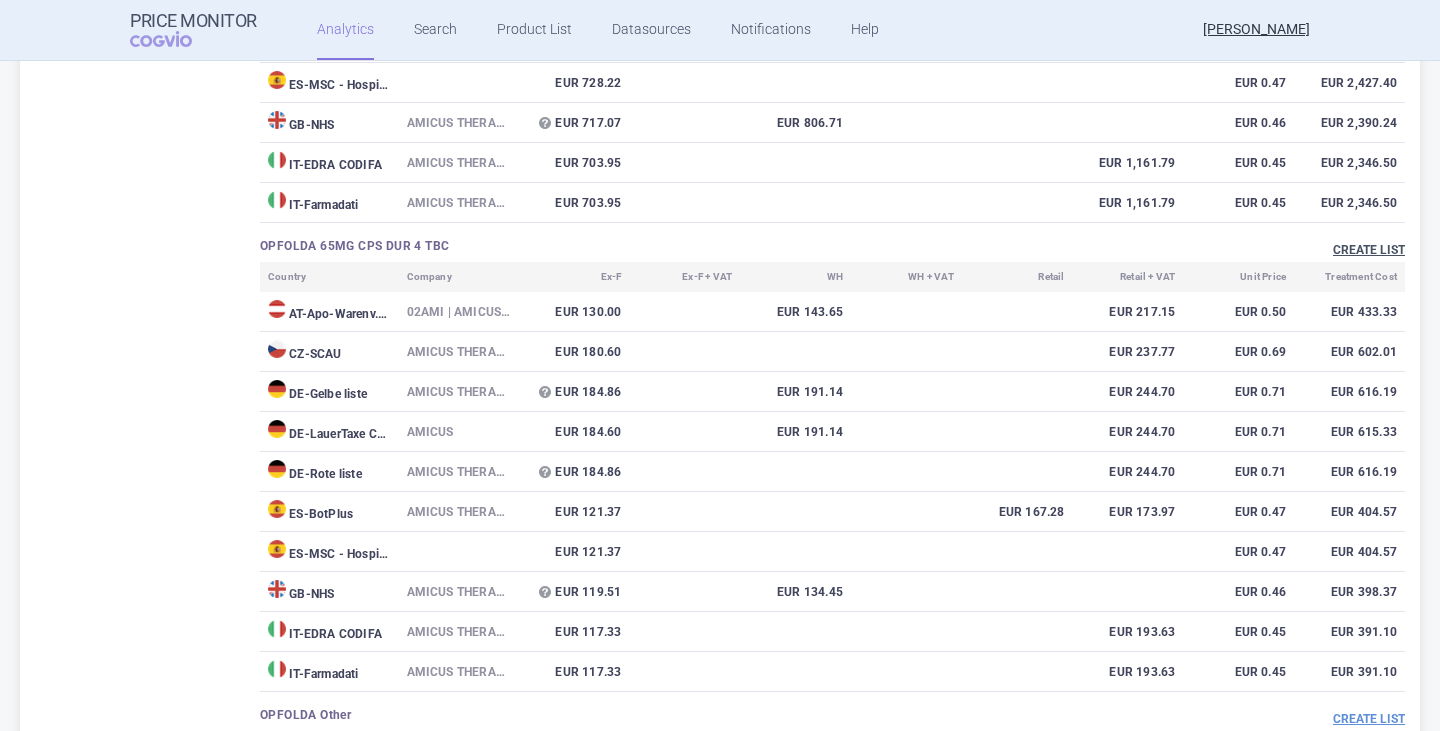 click on "Create list" at bounding box center [1369, 250] 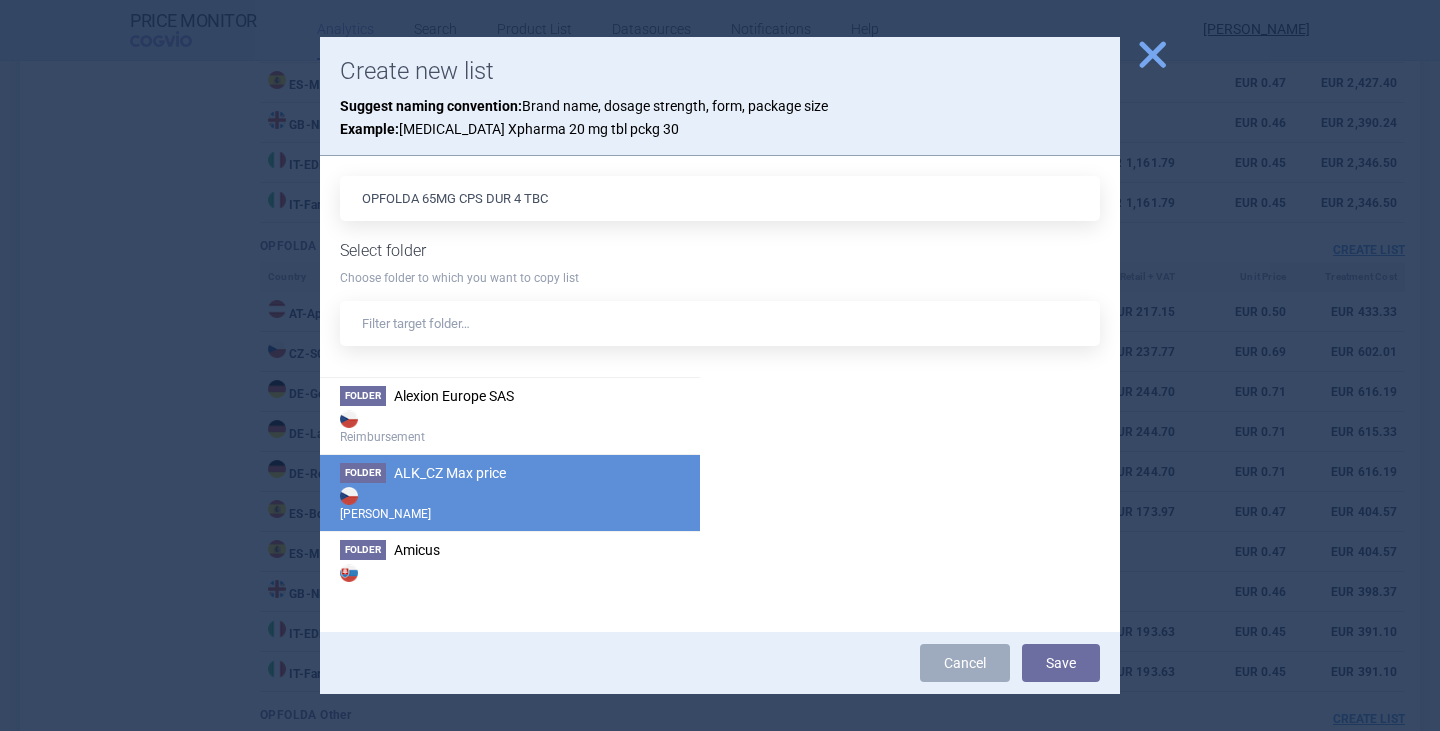 scroll, scrollTop: 100, scrollLeft: 0, axis: vertical 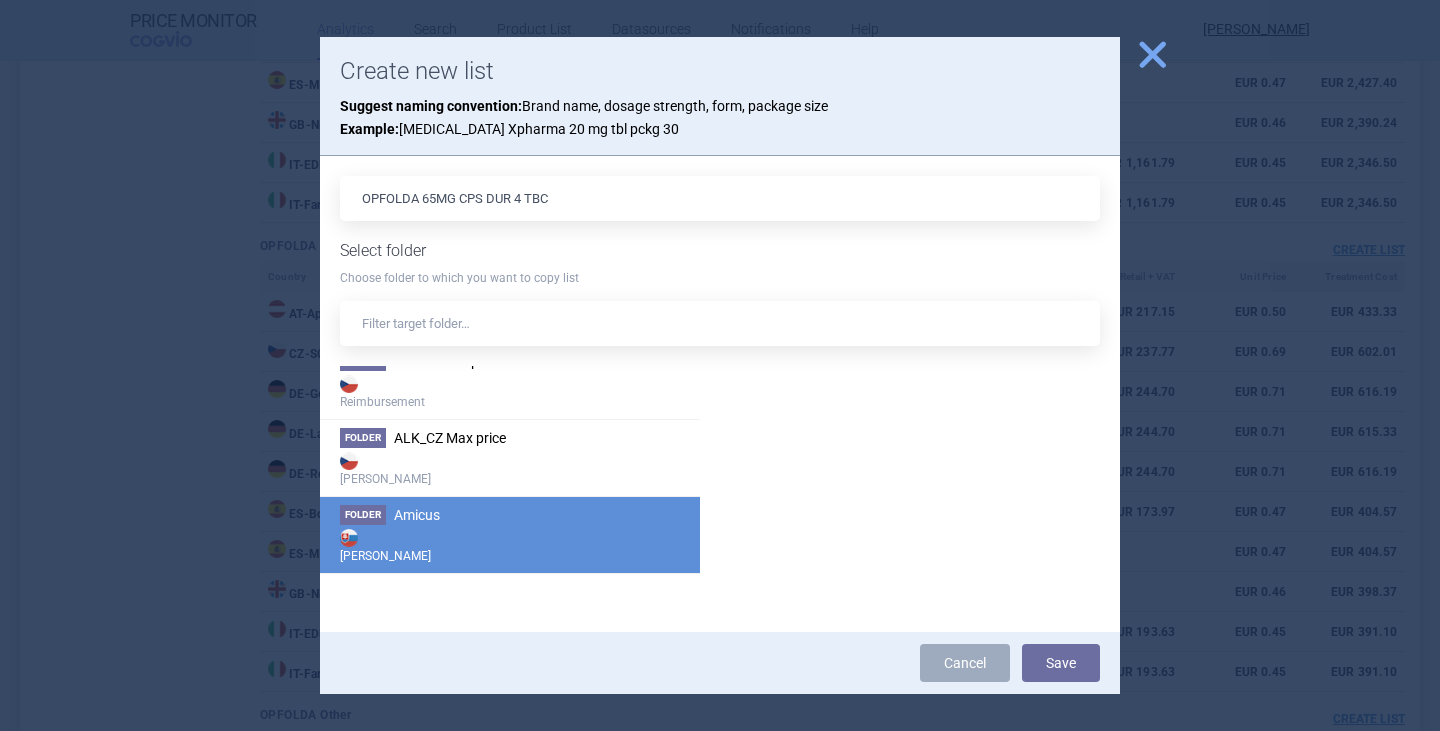 click on "Amicus" at bounding box center [417, 515] 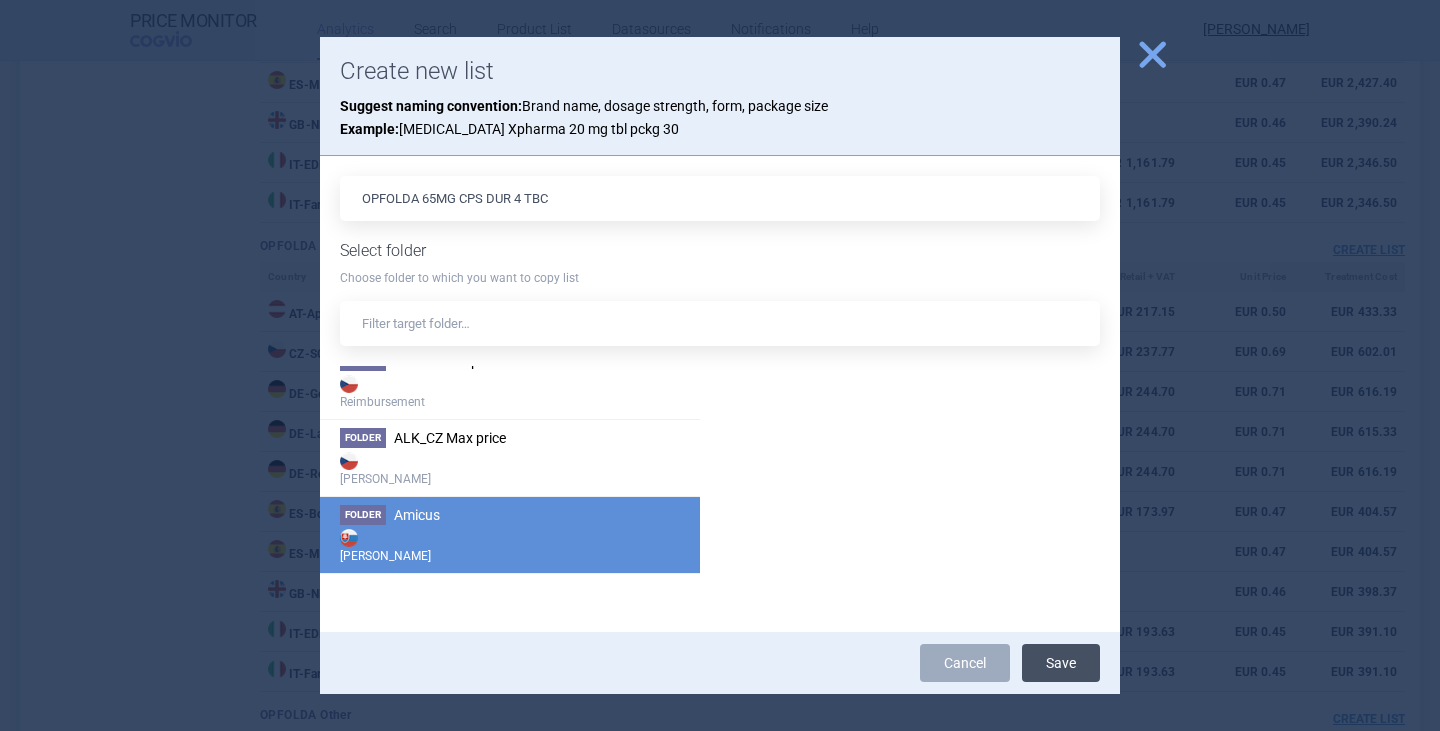 click on "Save" at bounding box center [1061, 663] 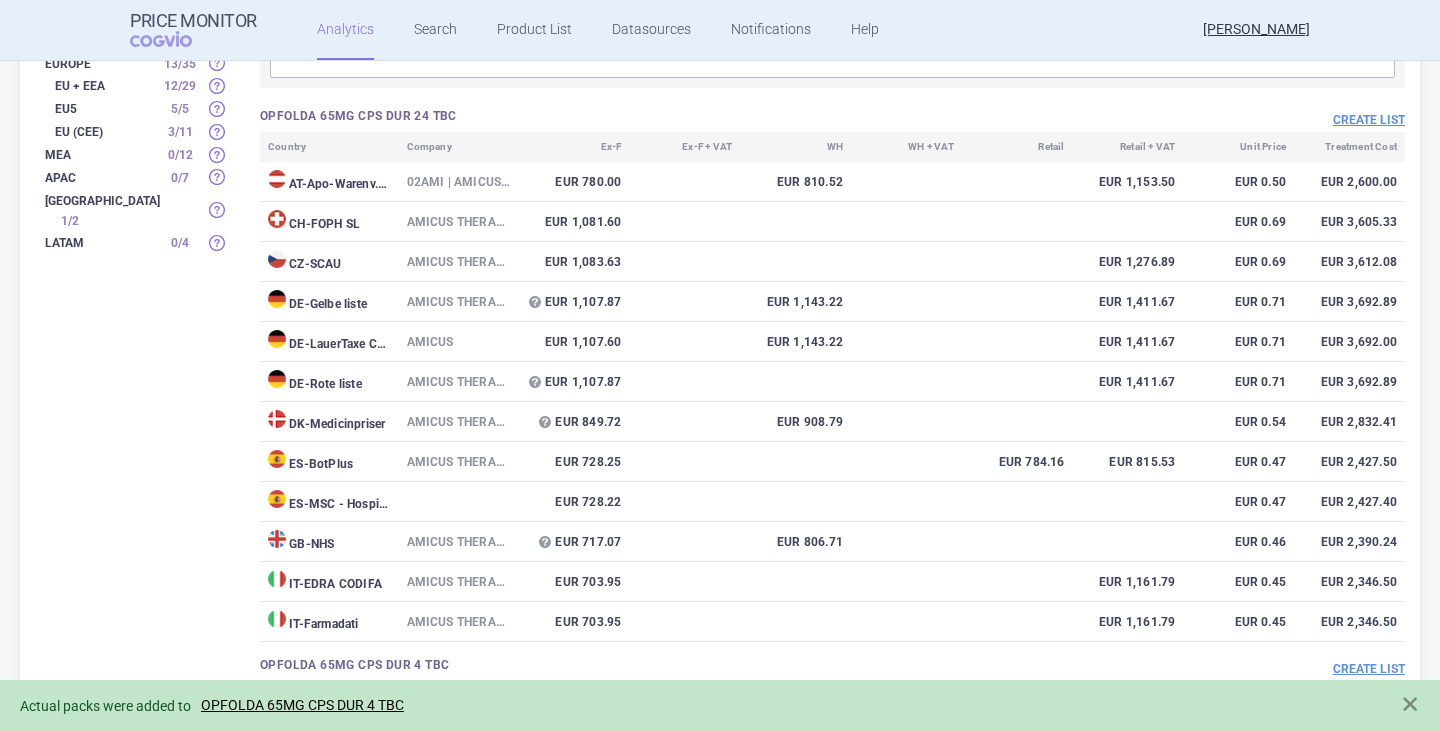 scroll, scrollTop: 295, scrollLeft: 0, axis: vertical 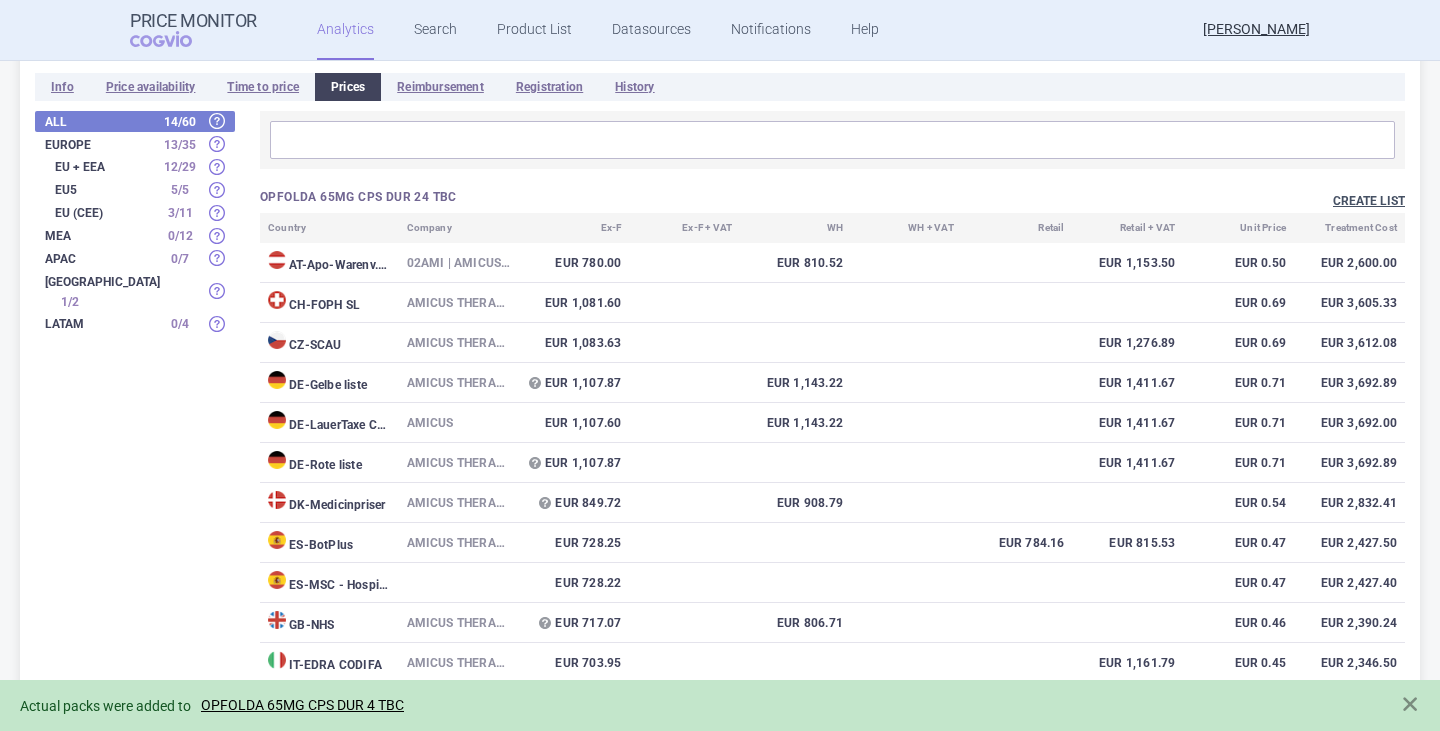 click on "Create list" at bounding box center [1369, 201] 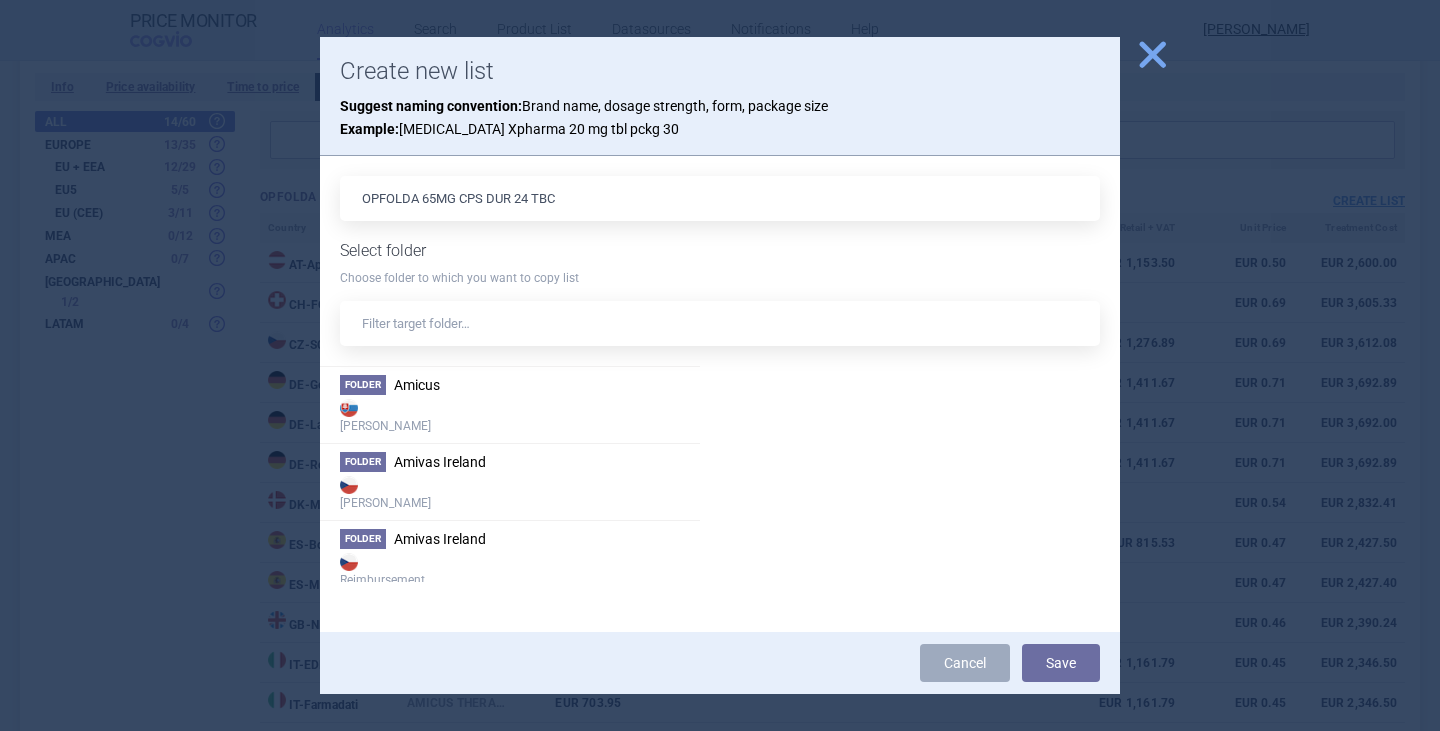 scroll, scrollTop: 100, scrollLeft: 0, axis: vertical 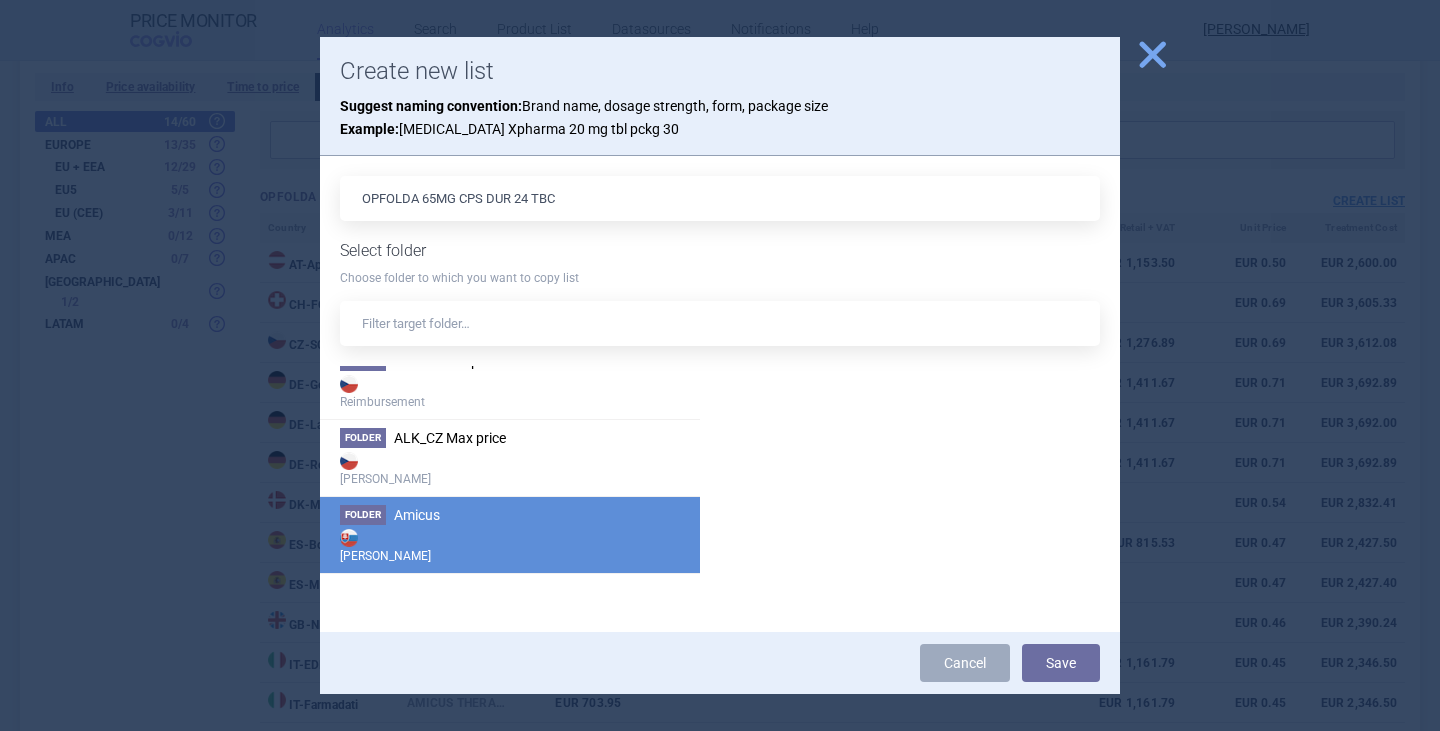 click on "Folder Amicus  Max Price" at bounding box center (510, 534) 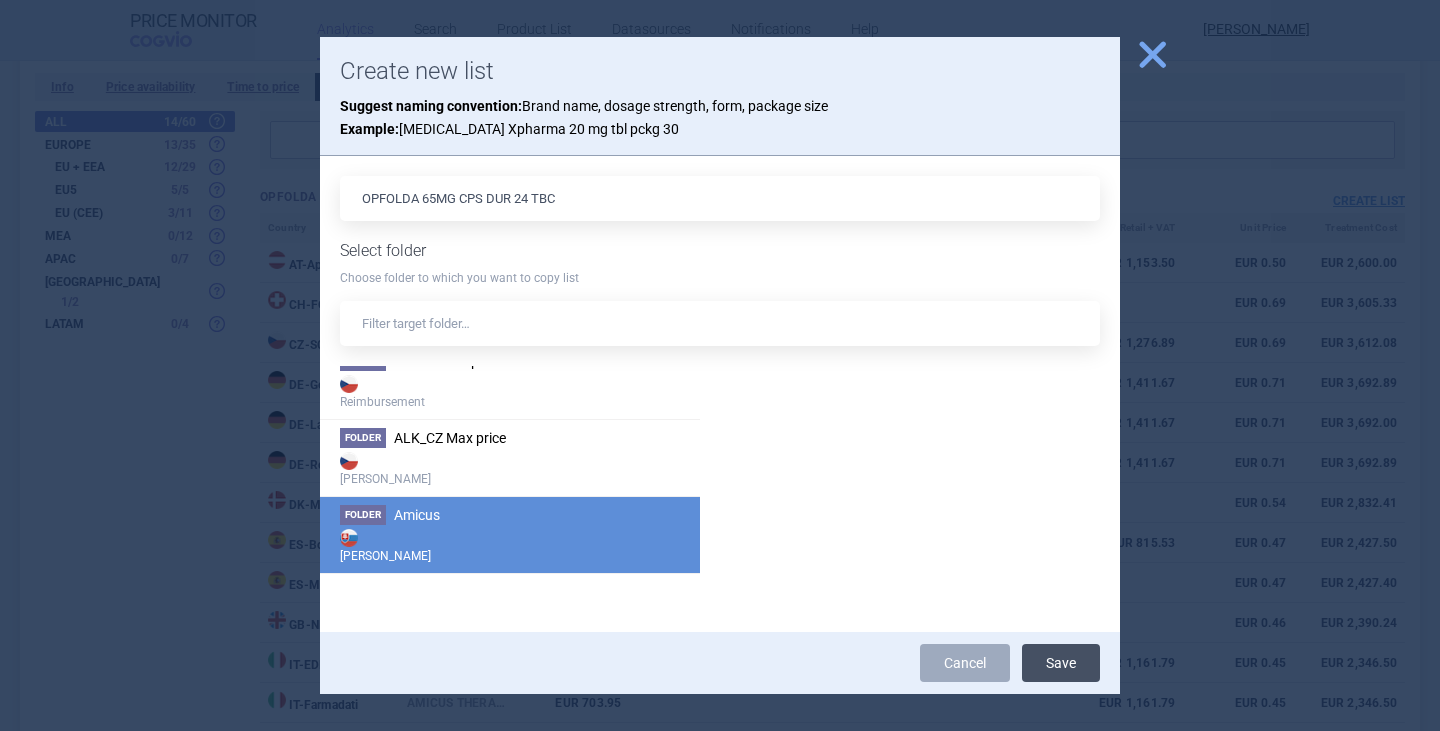 click on "Save" at bounding box center (1061, 663) 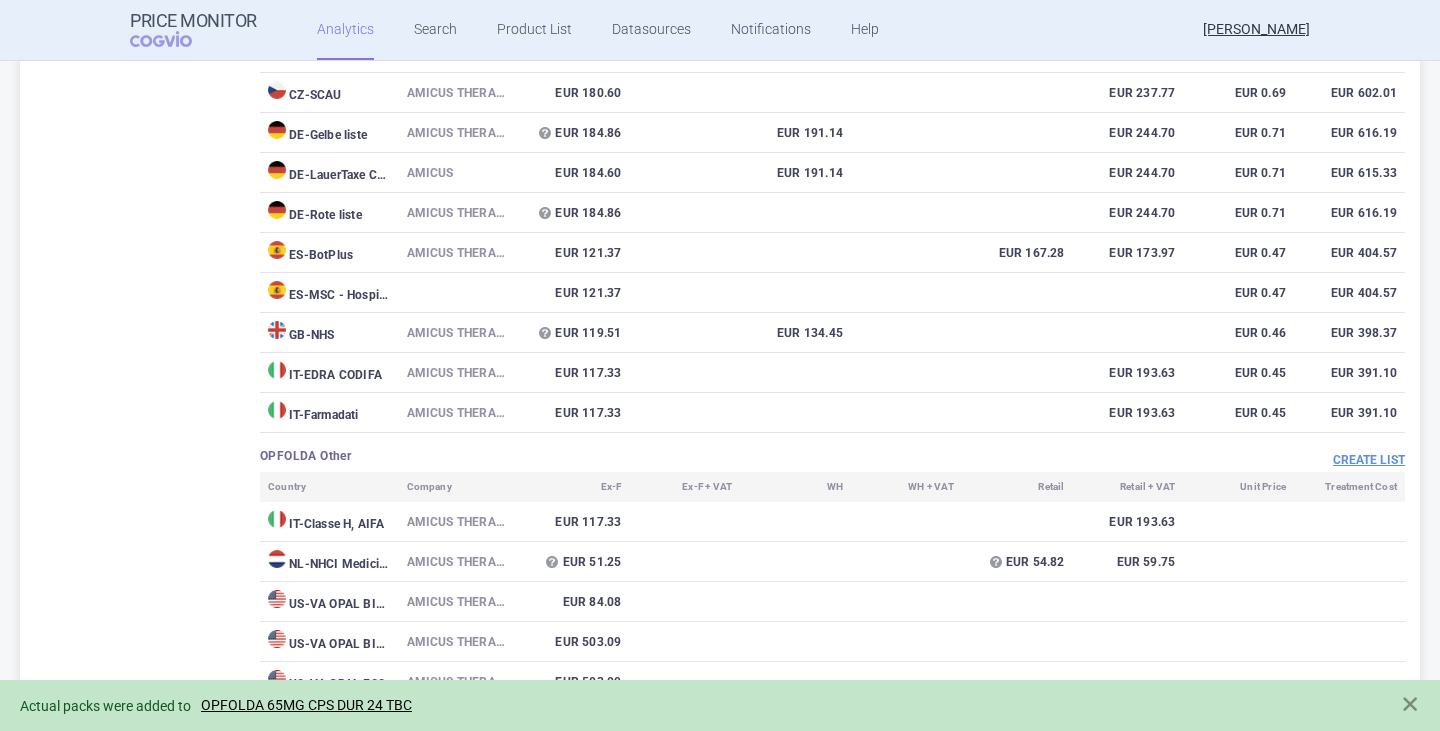 scroll, scrollTop: 1095, scrollLeft: 0, axis: vertical 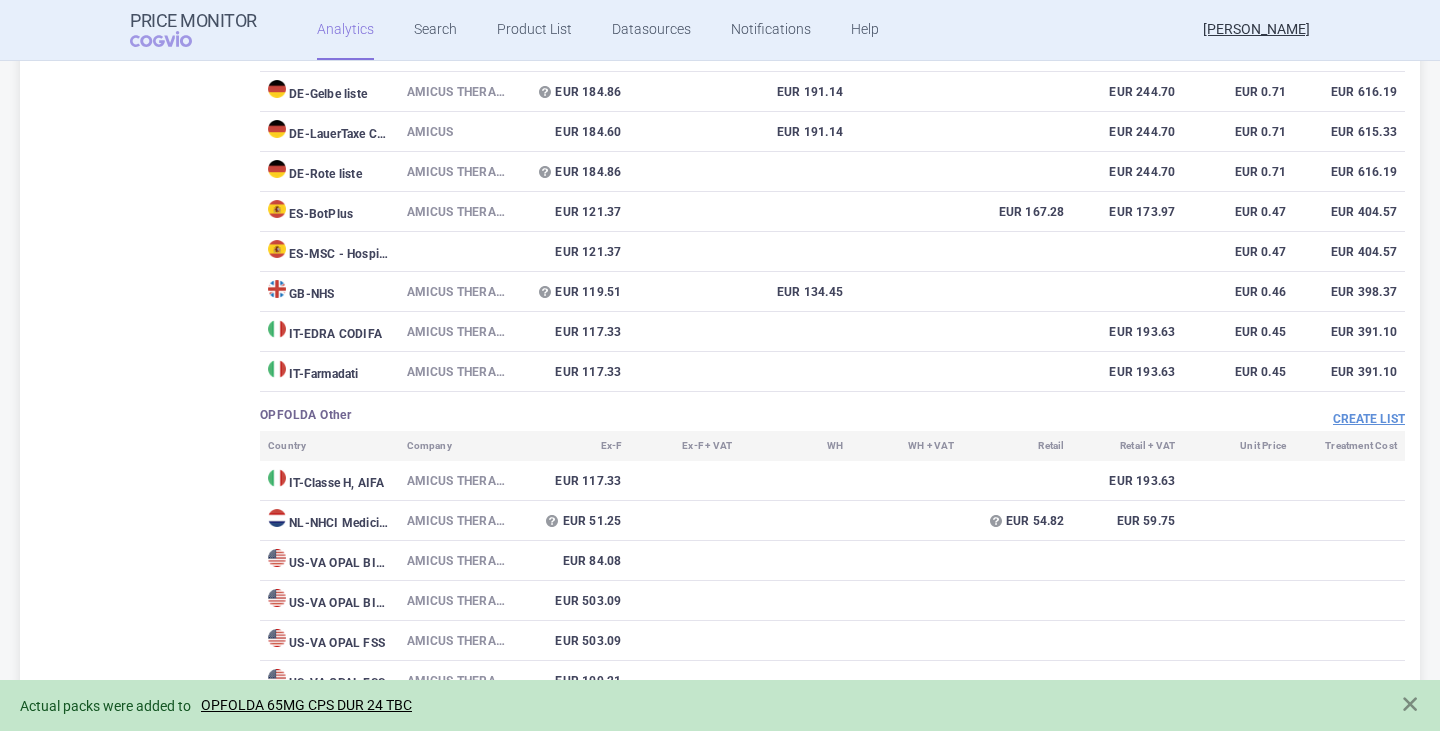 click on "Create list" at bounding box center [1119, 419] 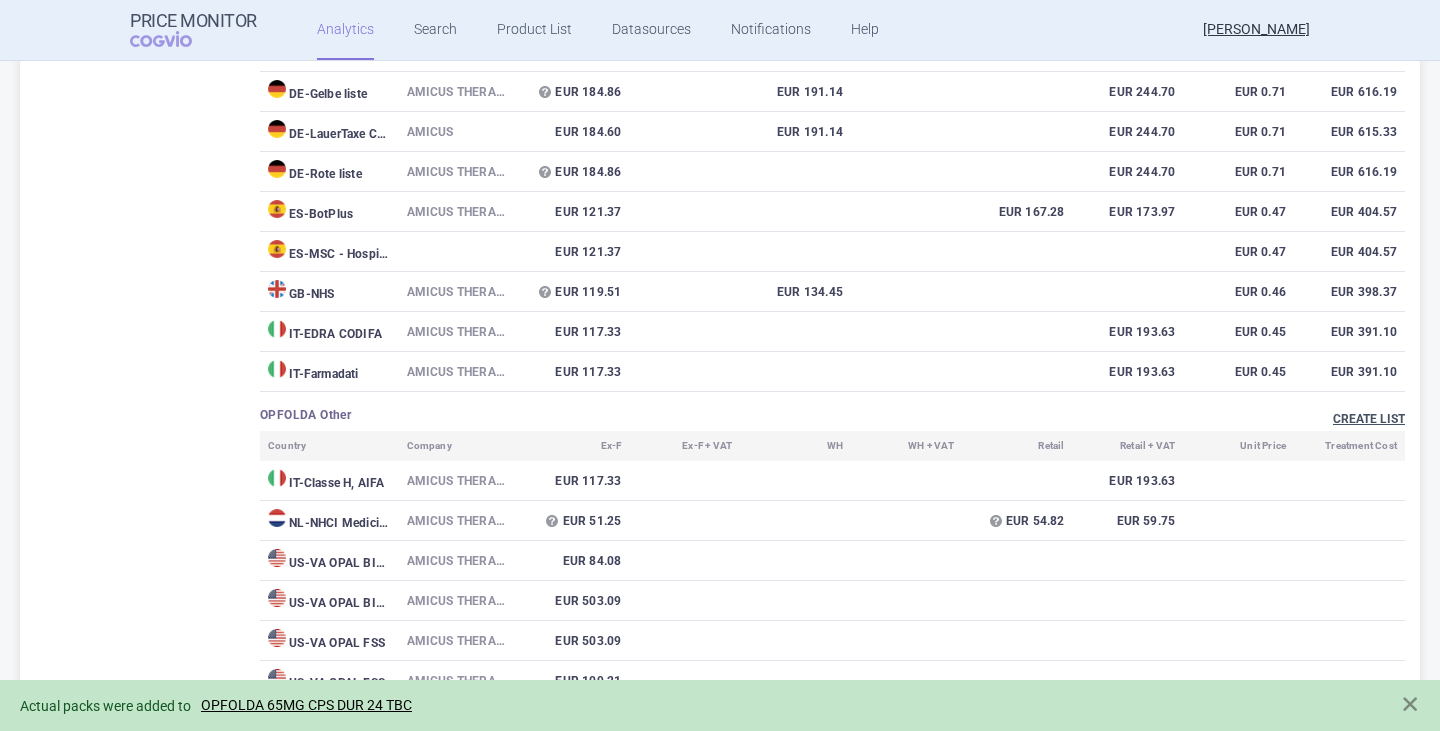 click on "Create list" at bounding box center [1119, 419] 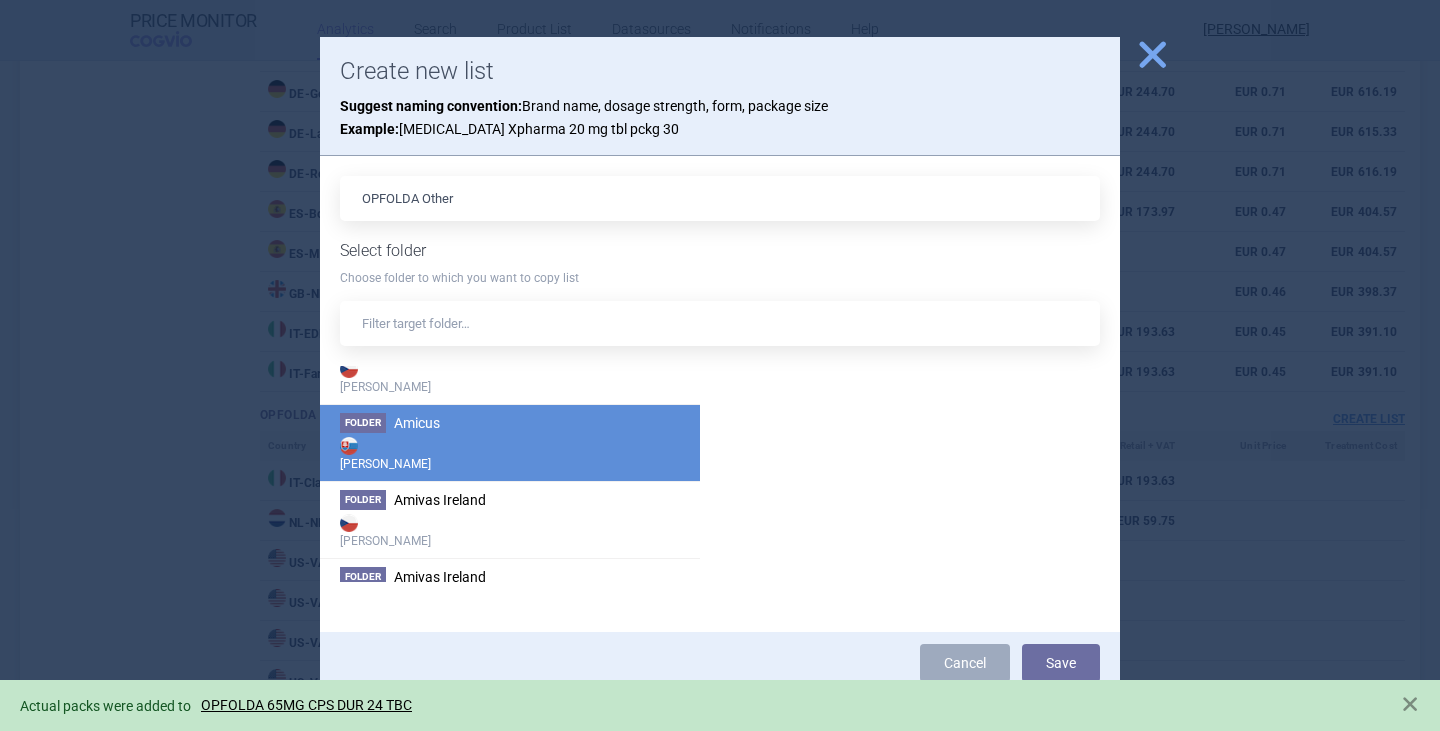 scroll, scrollTop: 200, scrollLeft: 0, axis: vertical 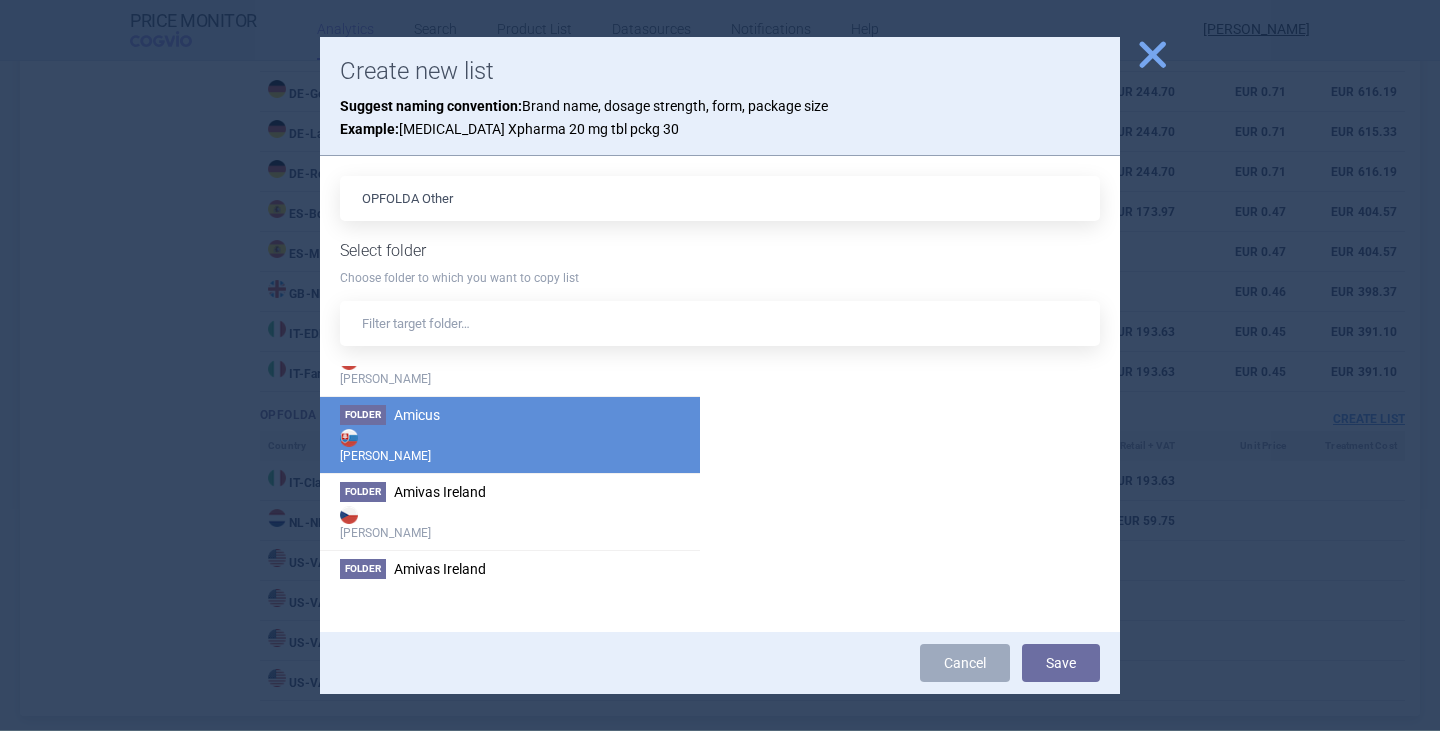 click on "[PERSON_NAME]" at bounding box center [510, 445] 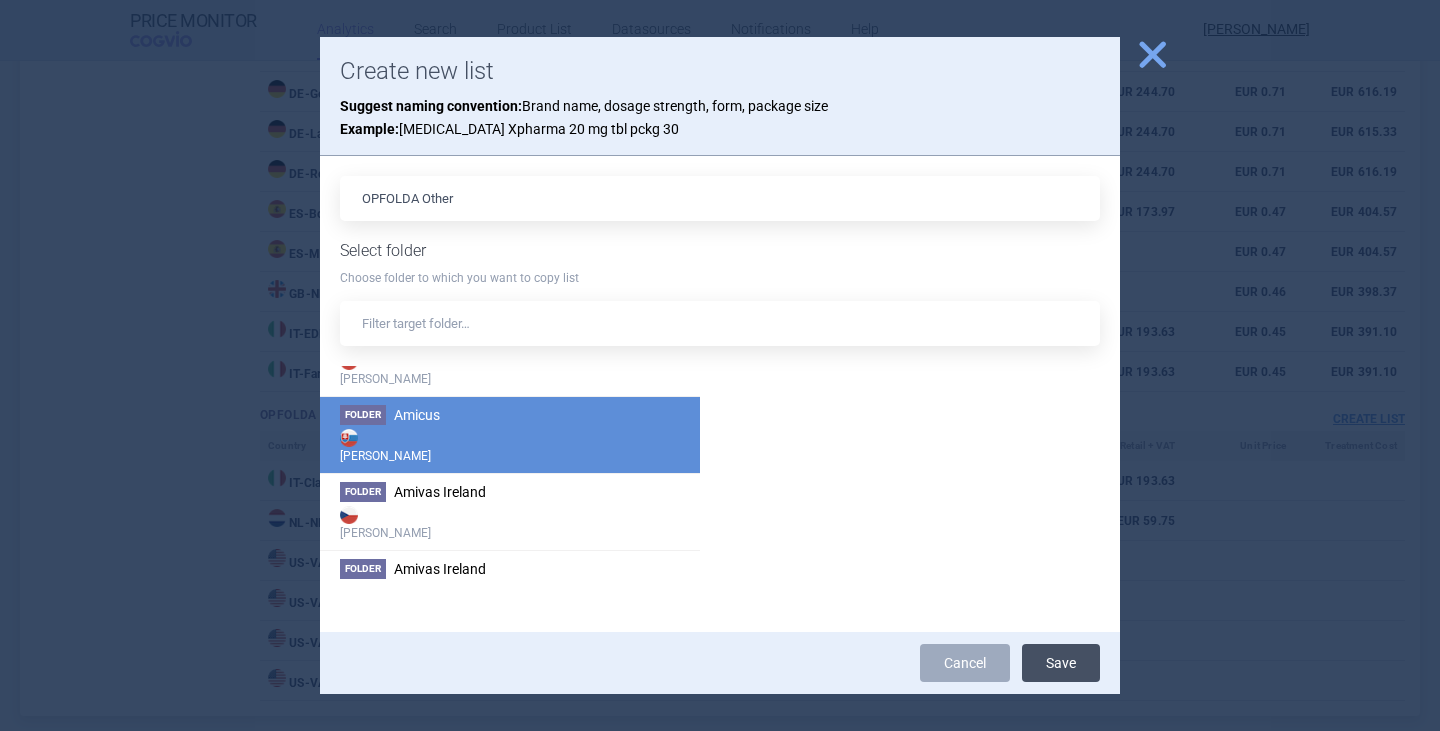 click on "Save" at bounding box center [1061, 663] 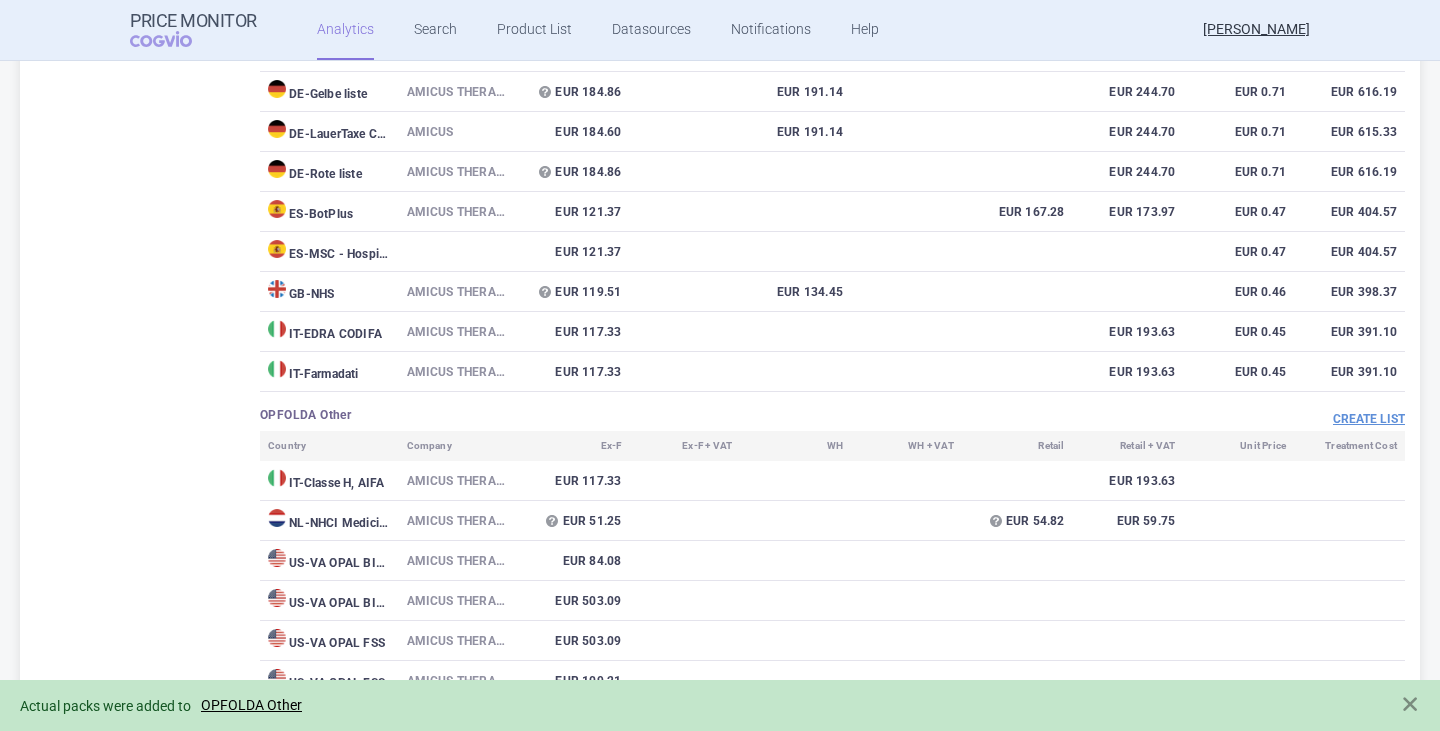 click on "Actual packs were added to  OPFOLDA Other" at bounding box center (700, 705) 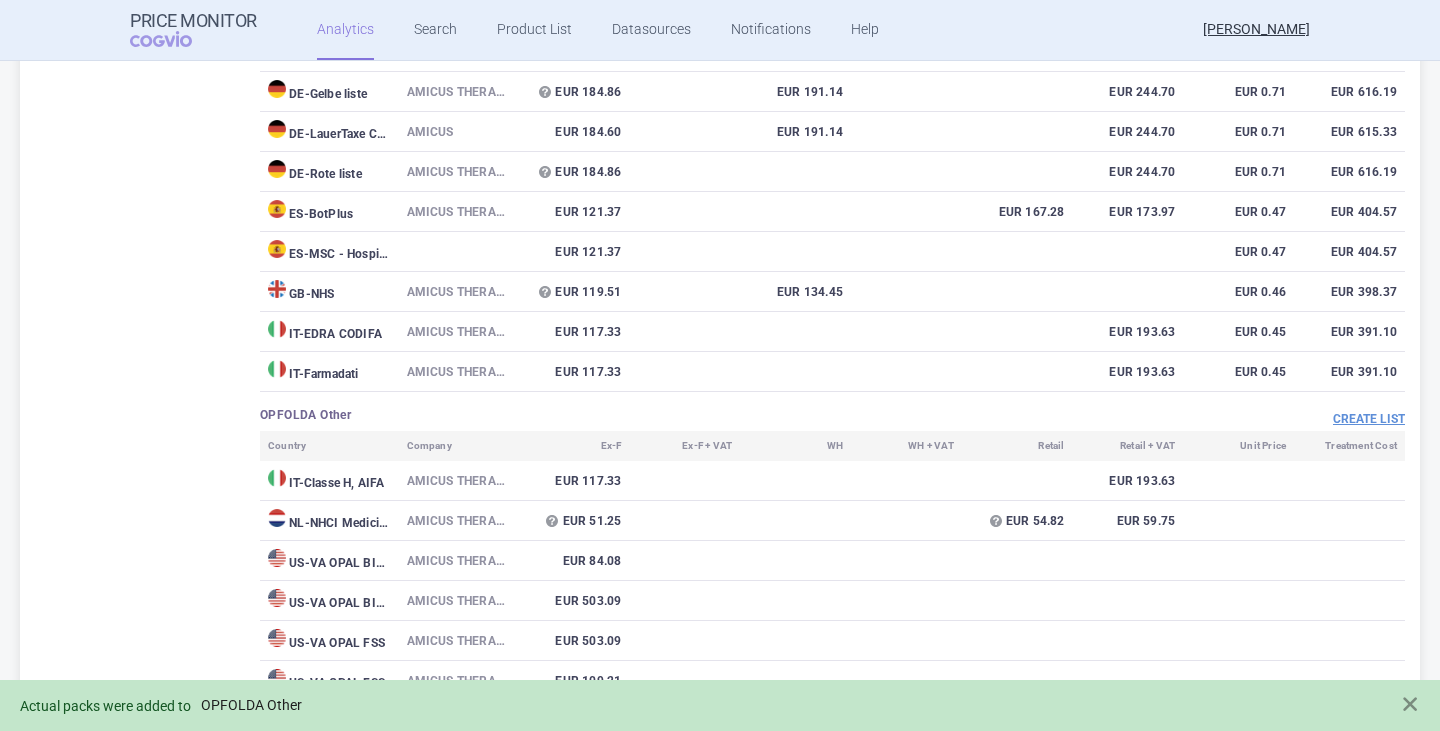 click on "OPFOLDA Other" at bounding box center [251, 705] 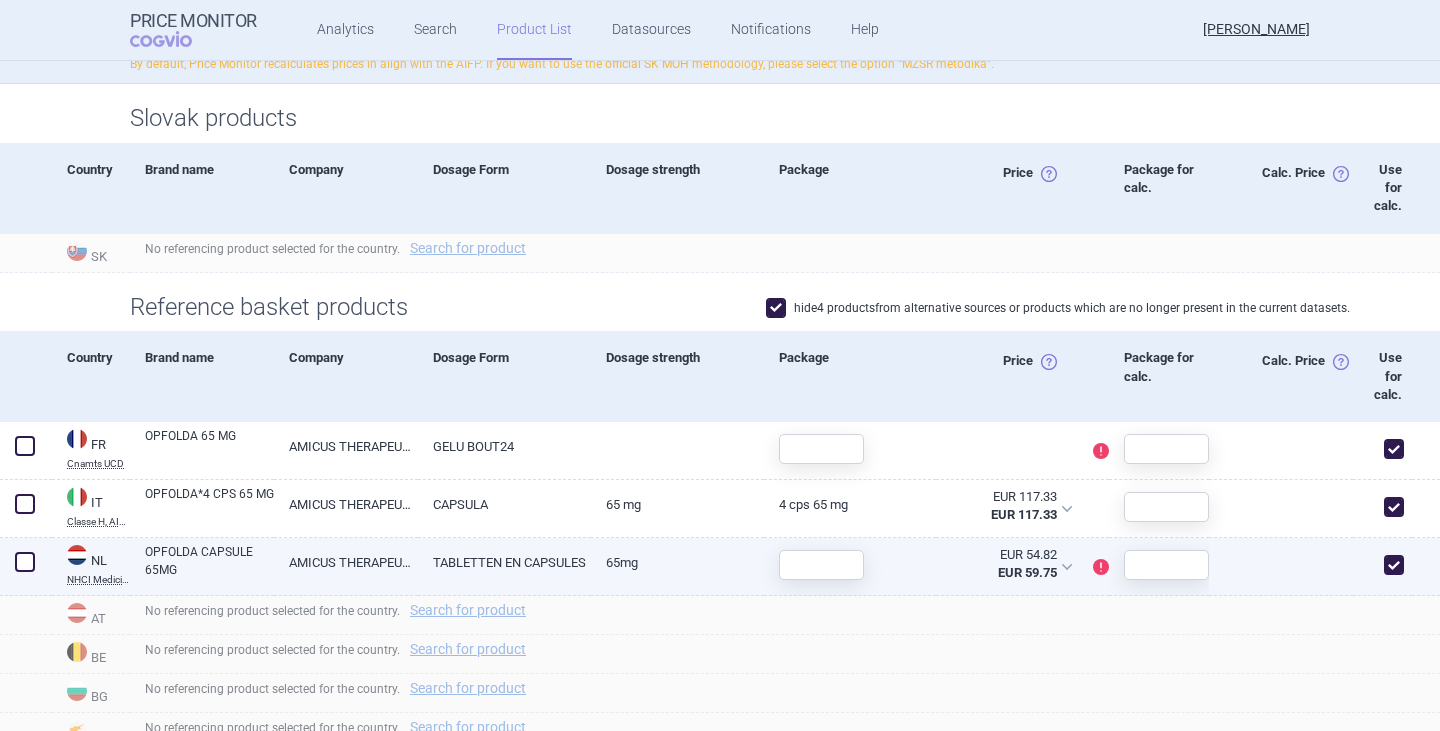 scroll, scrollTop: 500, scrollLeft: 0, axis: vertical 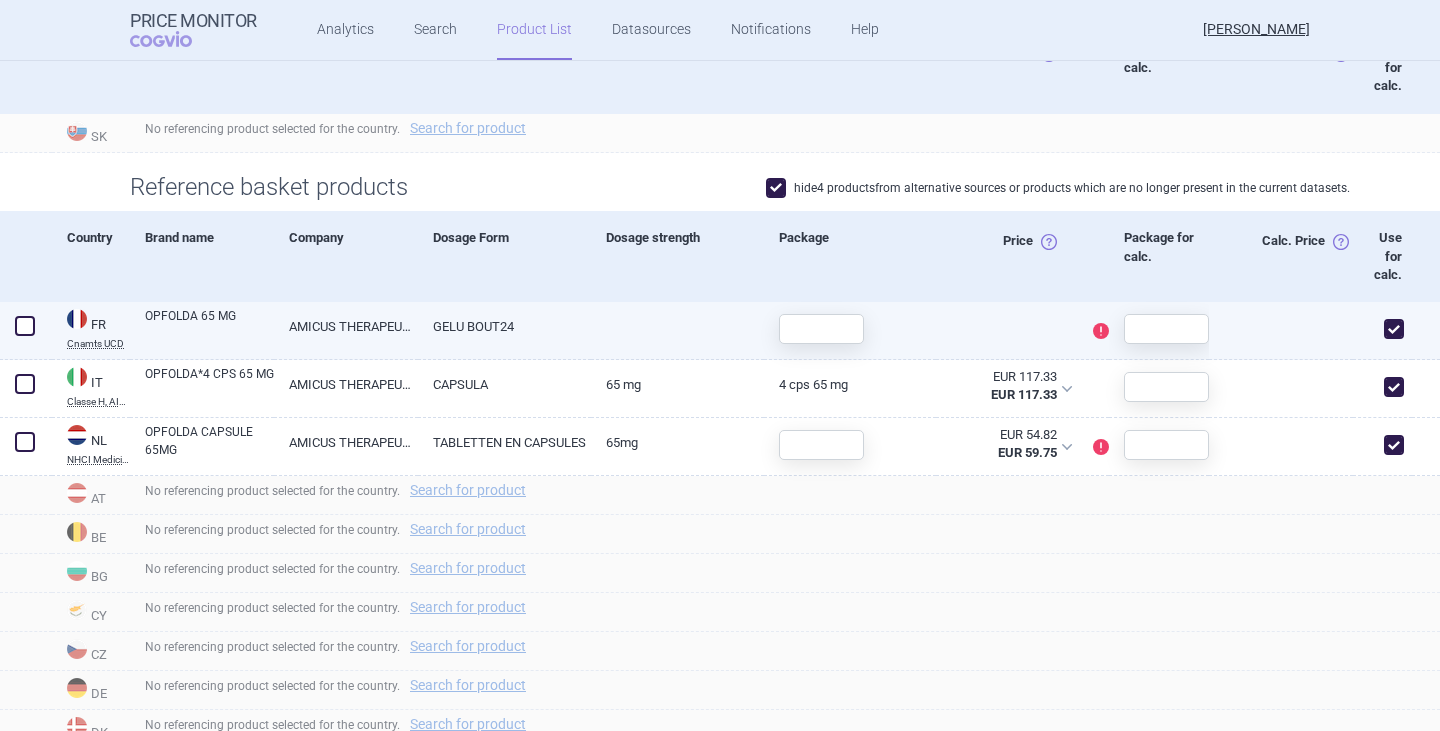 click on "AMICUS THERAPEUTICS SAS" at bounding box center [346, 326] 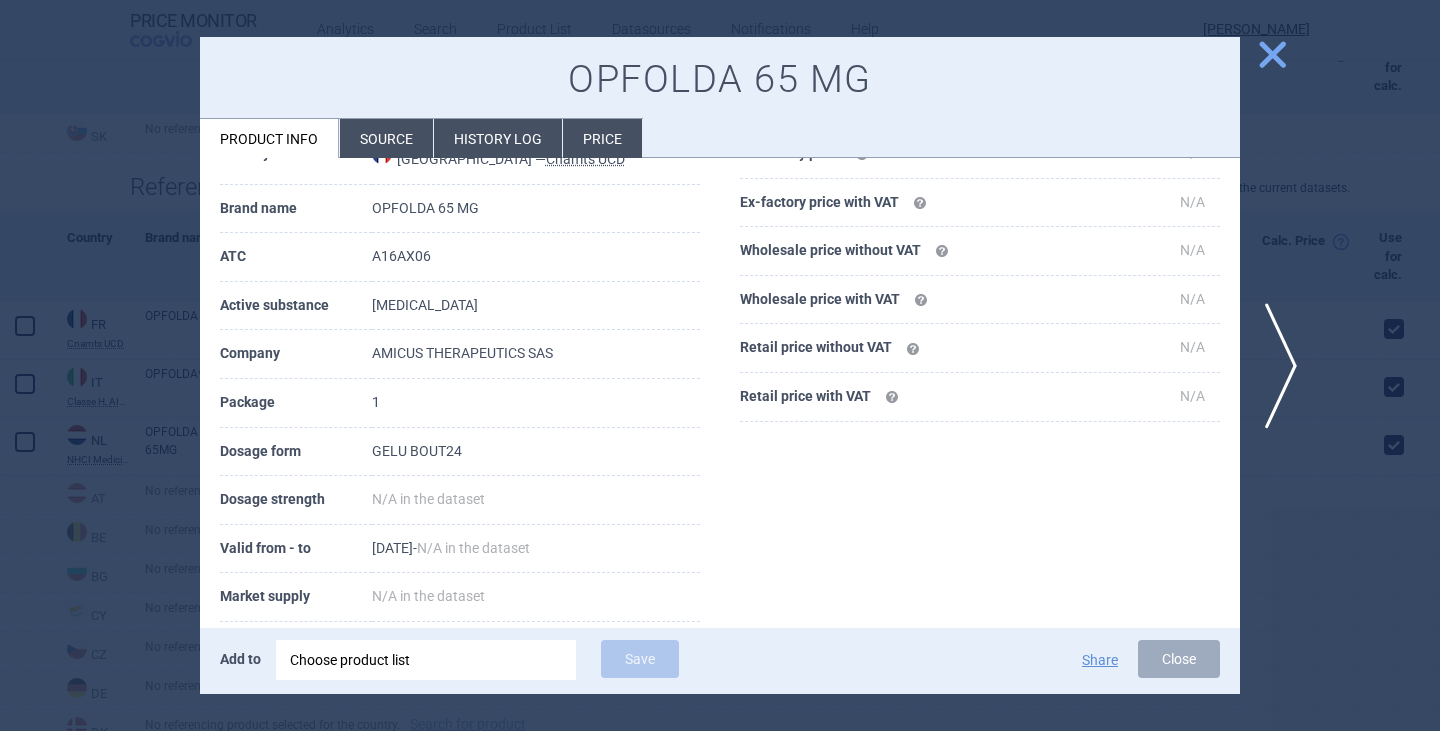 scroll, scrollTop: 0, scrollLeft: 0, axis: both 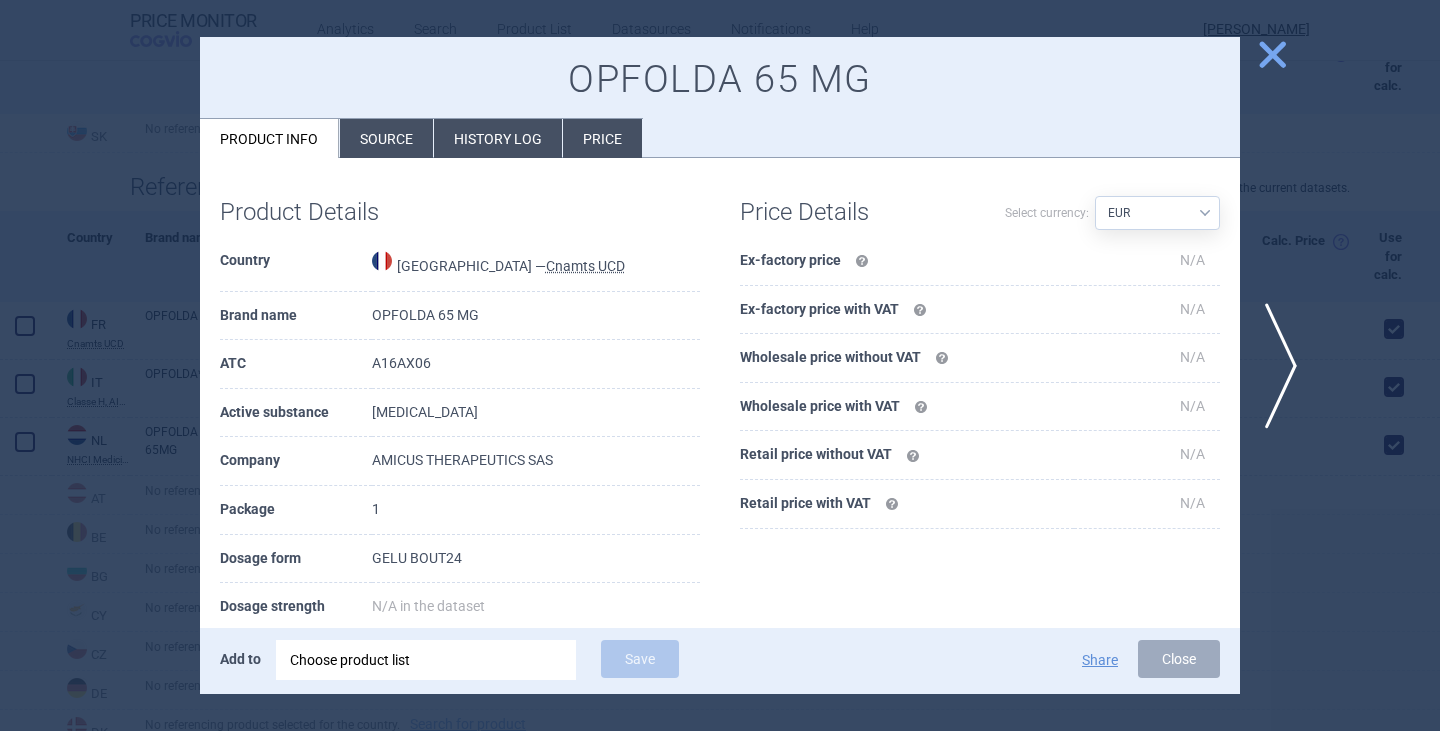 click on "Source" at bounding box center (386, 138) 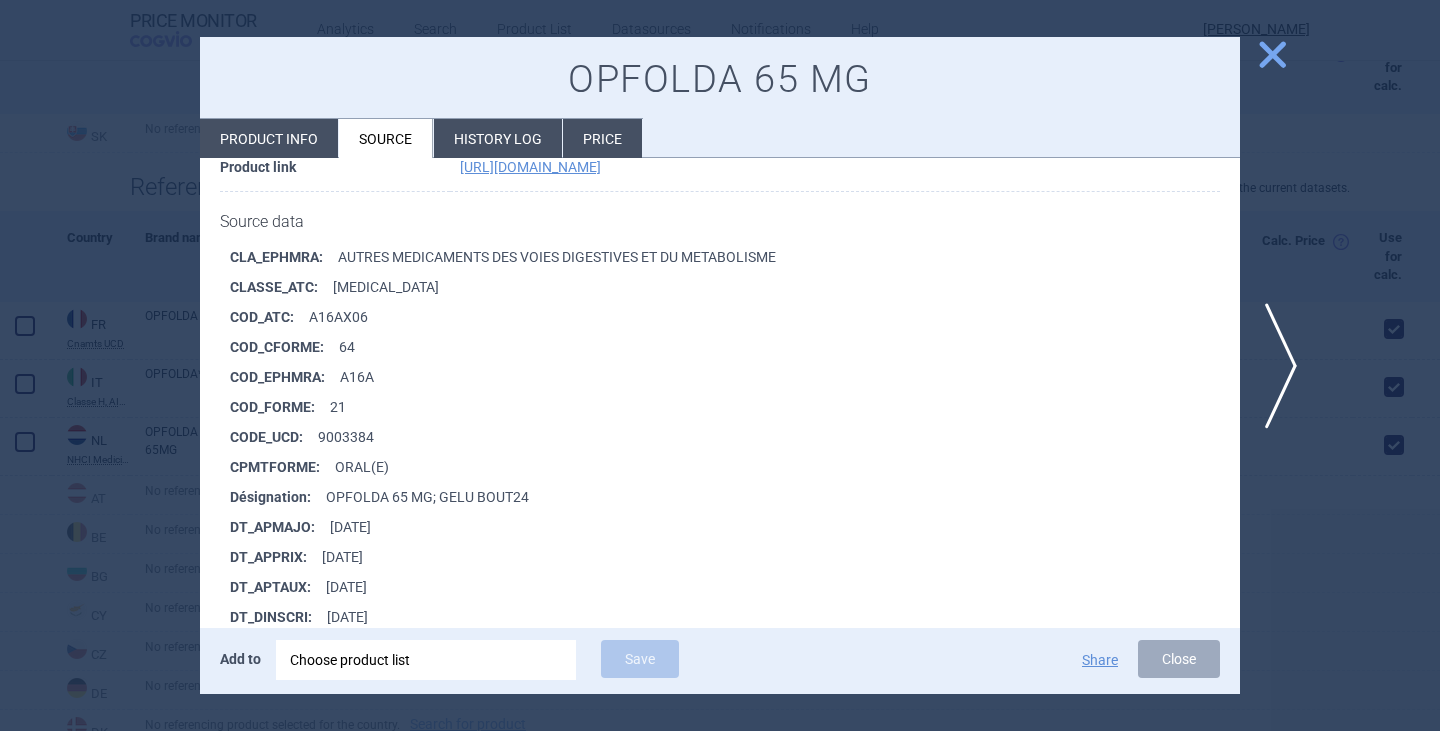 scroll, scrollTop: 0, scrollLeft: 0, axis: both 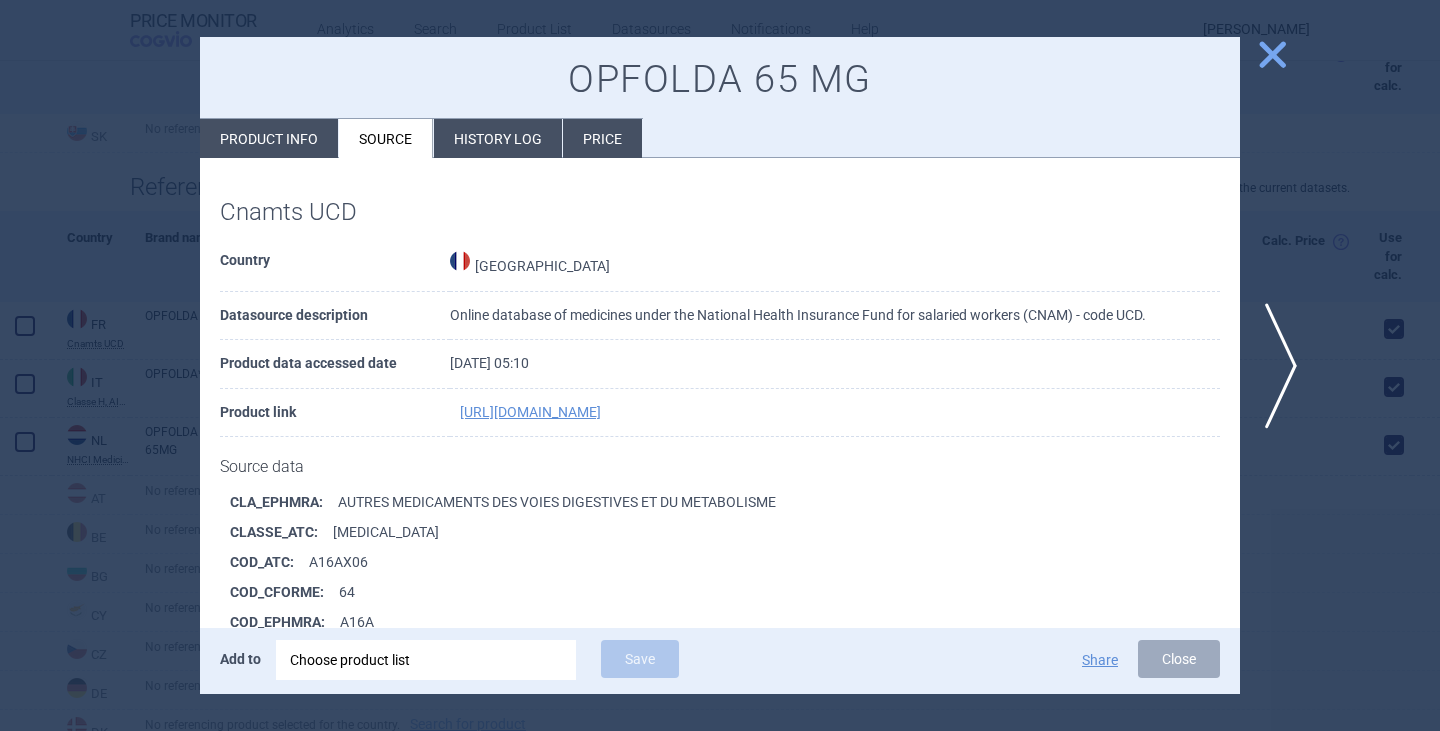 click on "close" at bounding box center (1272, 54) 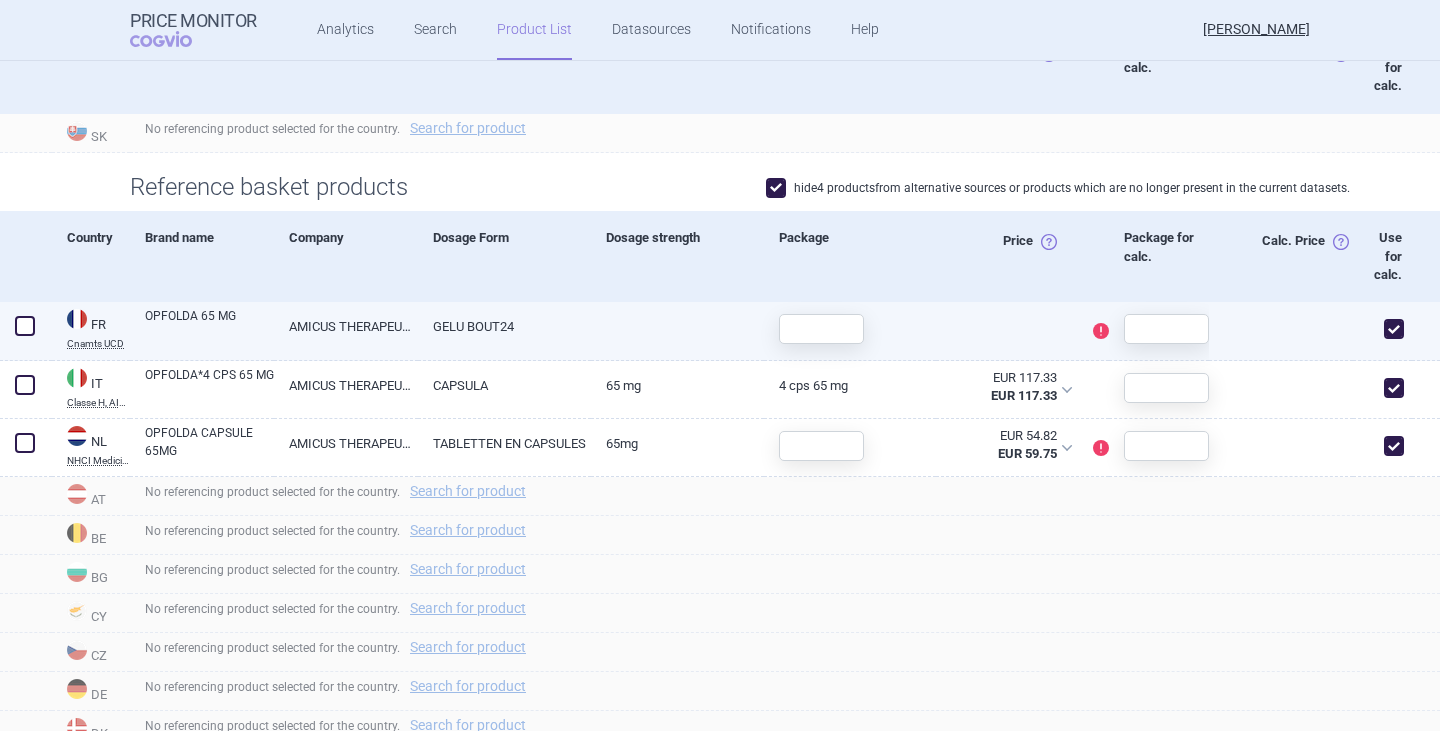 click at bounding box center [25, 326] 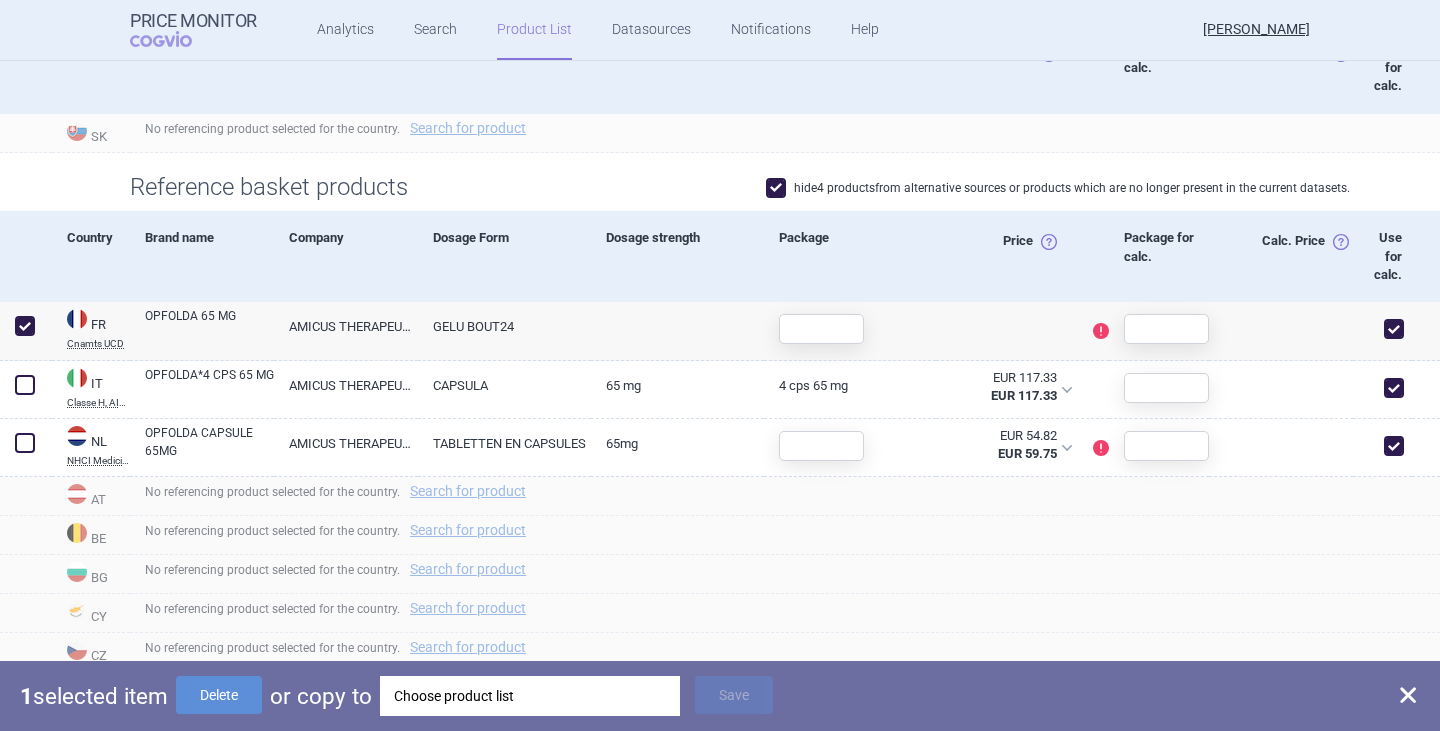click on "Choose product list" at bounding box center (530, 696) 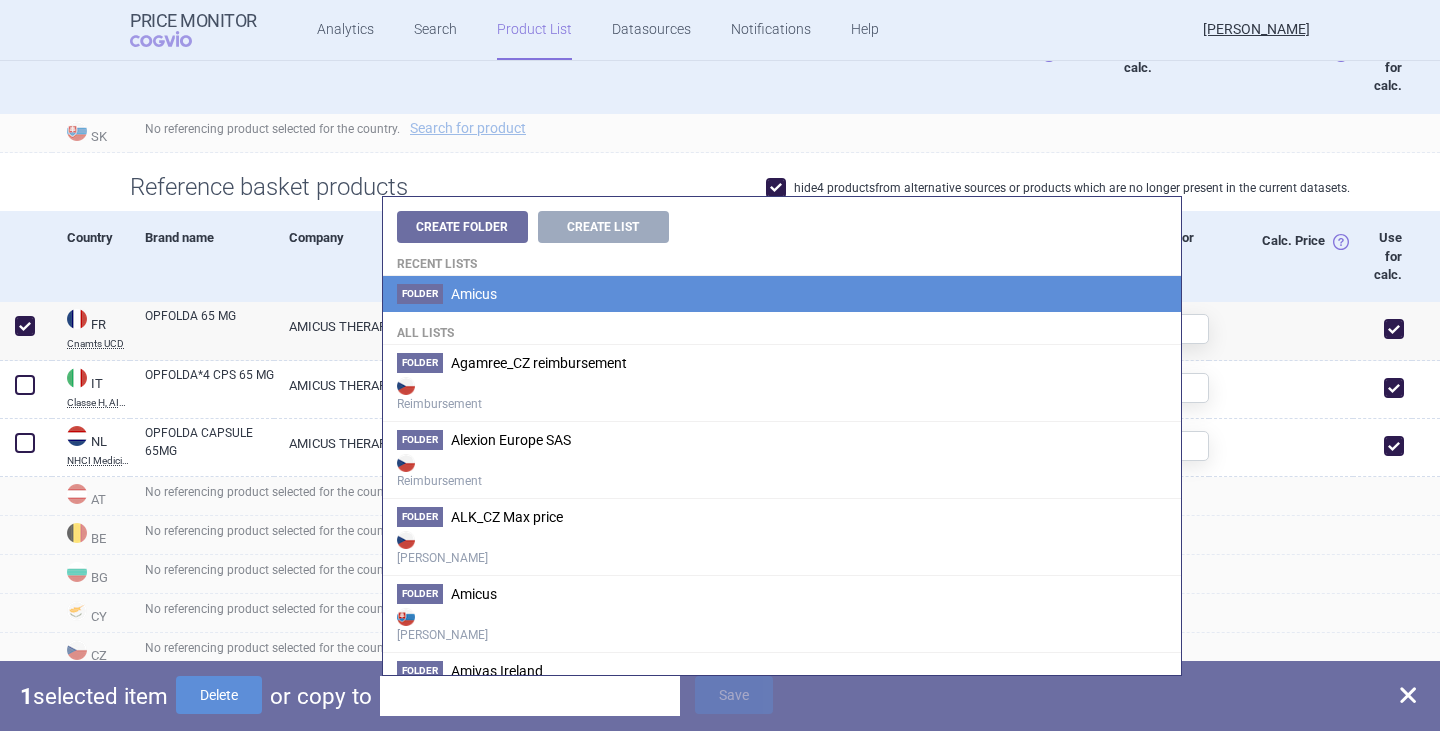 click on "Folder Amicus" at bounding box center (782, 294) 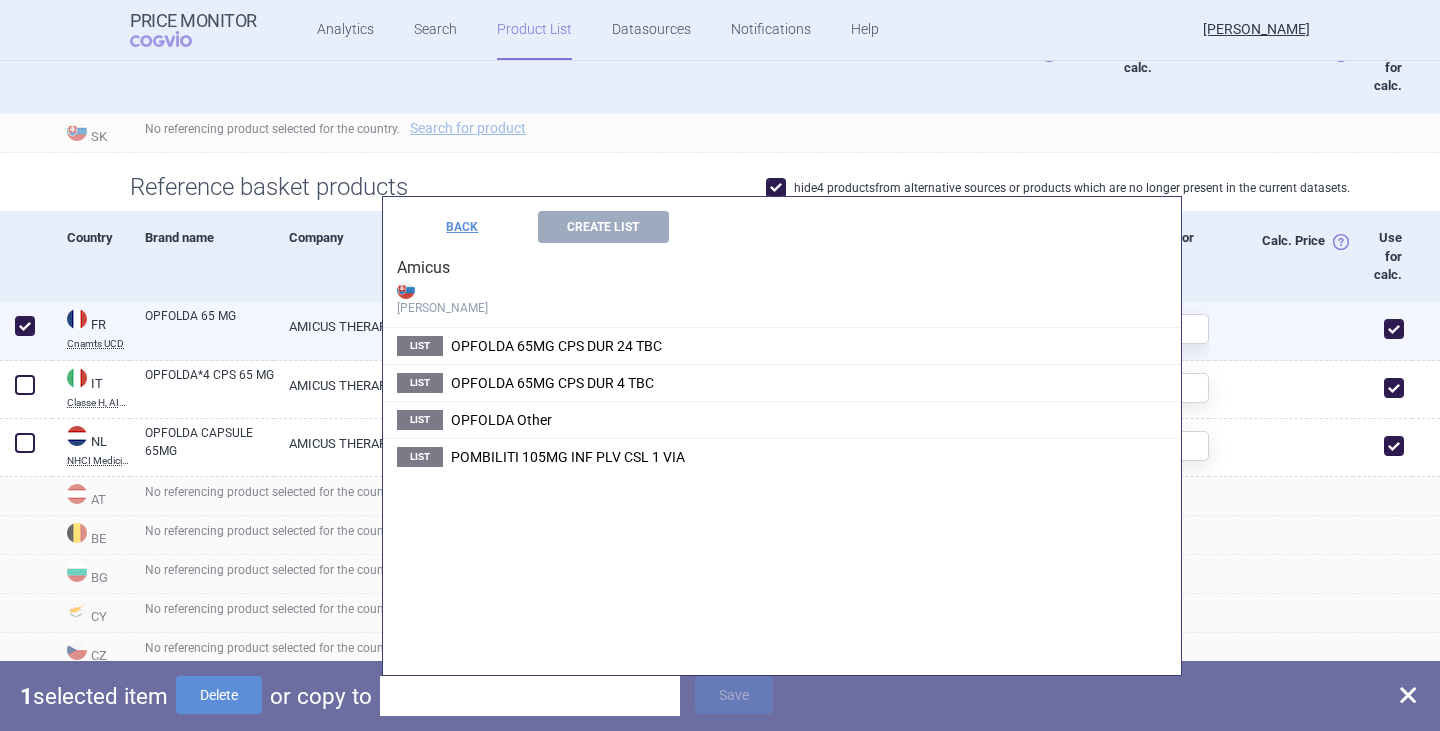click on "OPFOLDA 65MG CPS DUR 24 TBC" at bounding box center [556, 346] 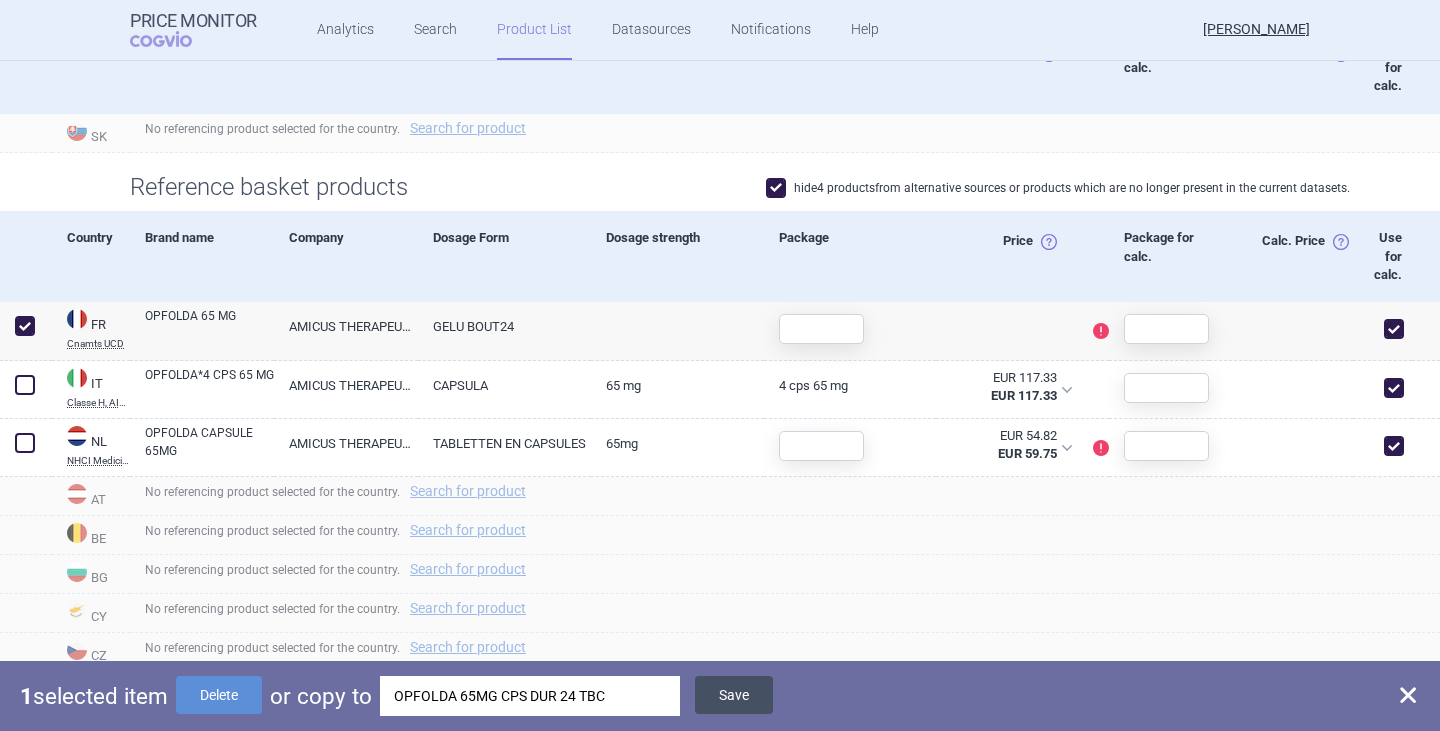 click on "Save" at bounding box center (734, 695) 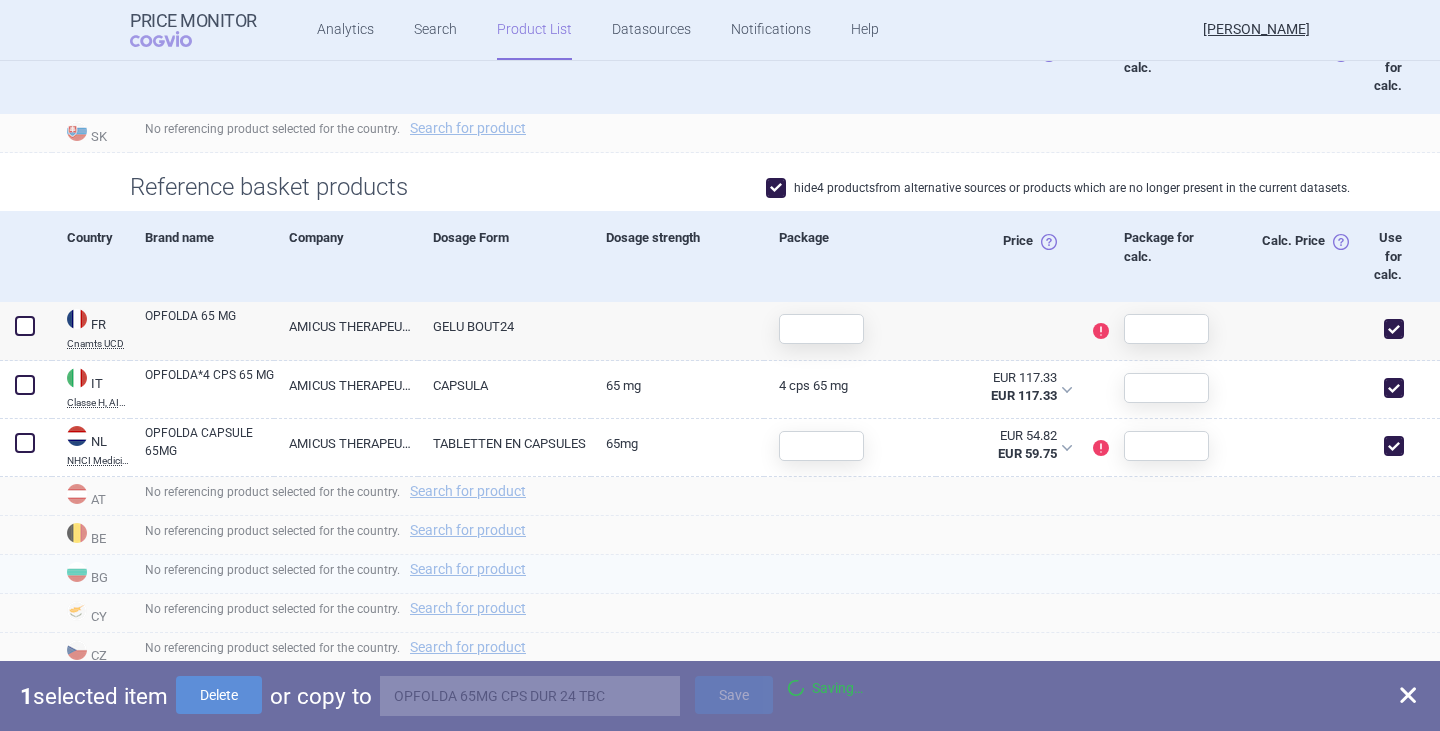 checkbox on "false" 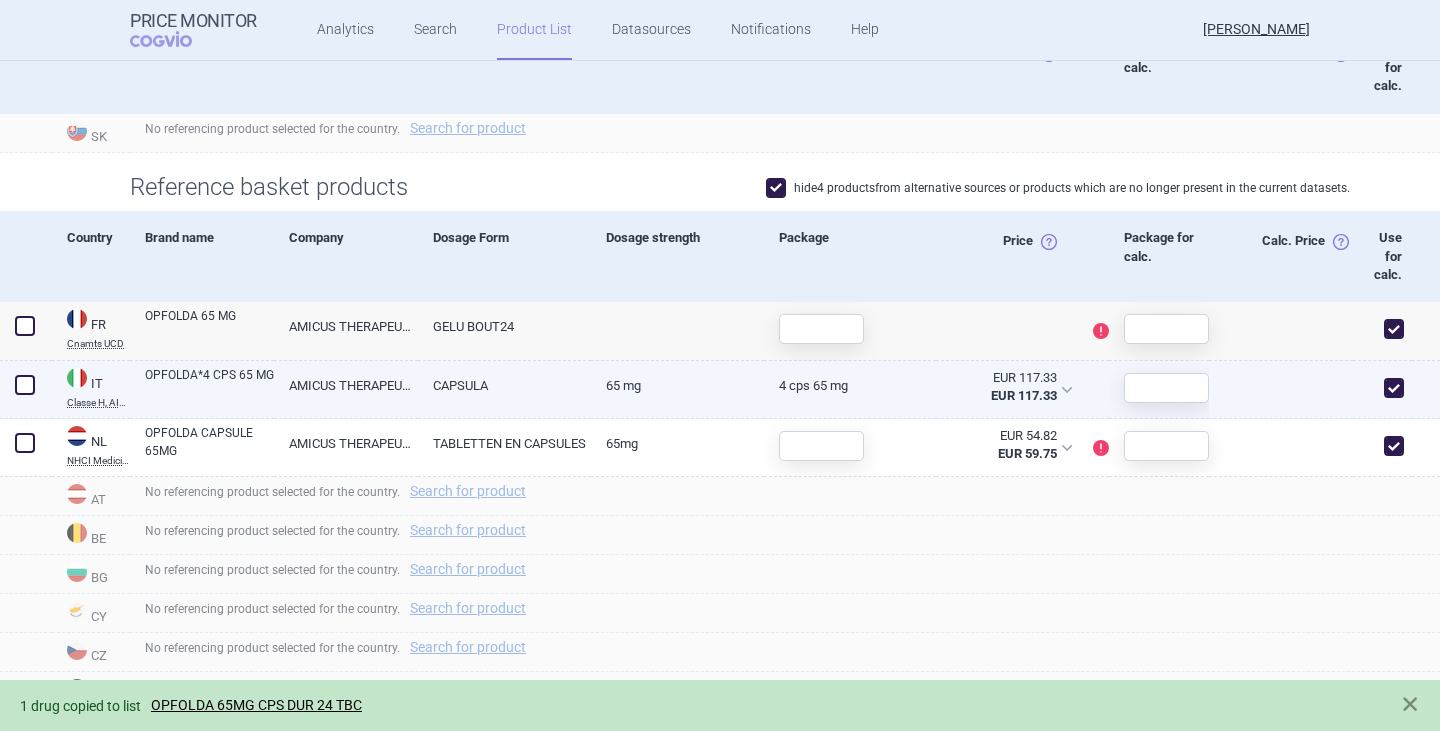 click on "OPFOLDA*4 CPS 65 MG" at bounding box center [209, 384] 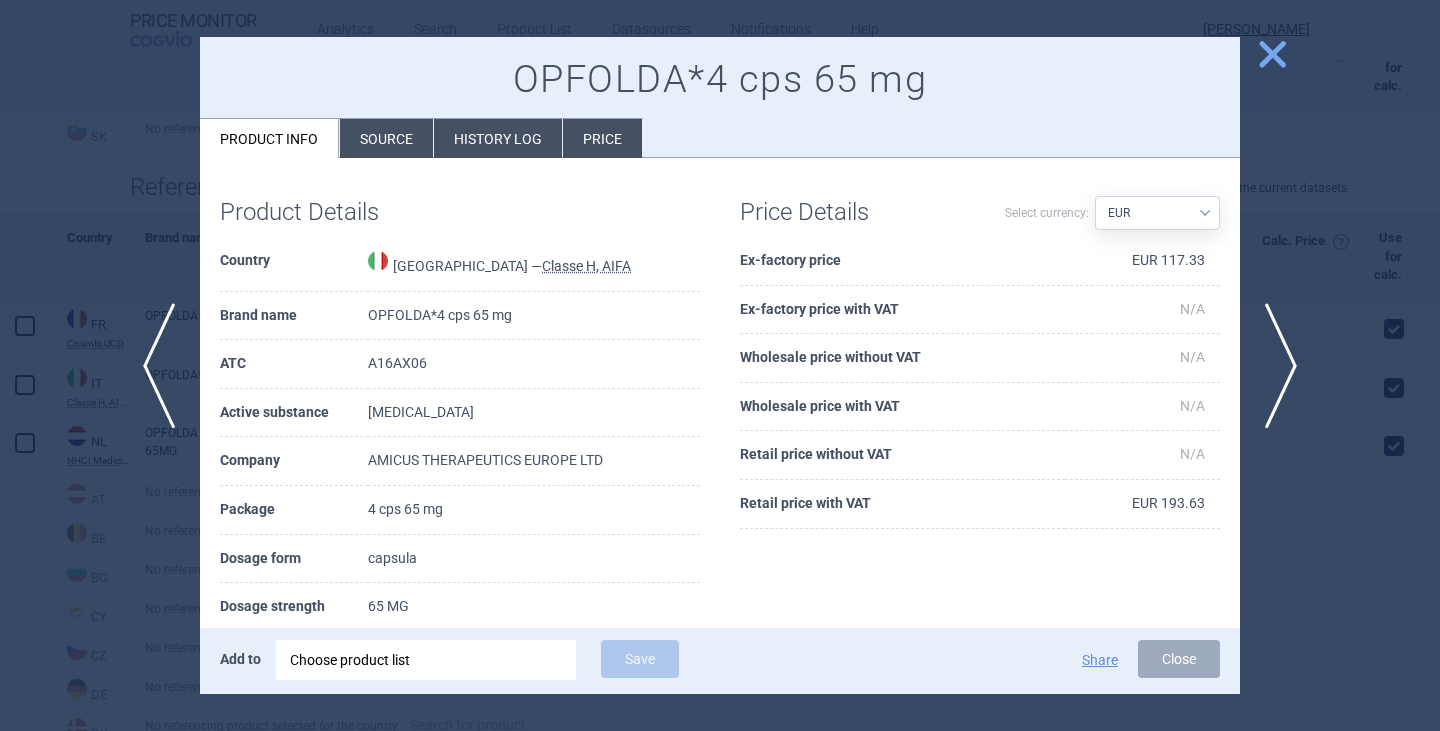 click on "close" at bounding box center [1272, 54] 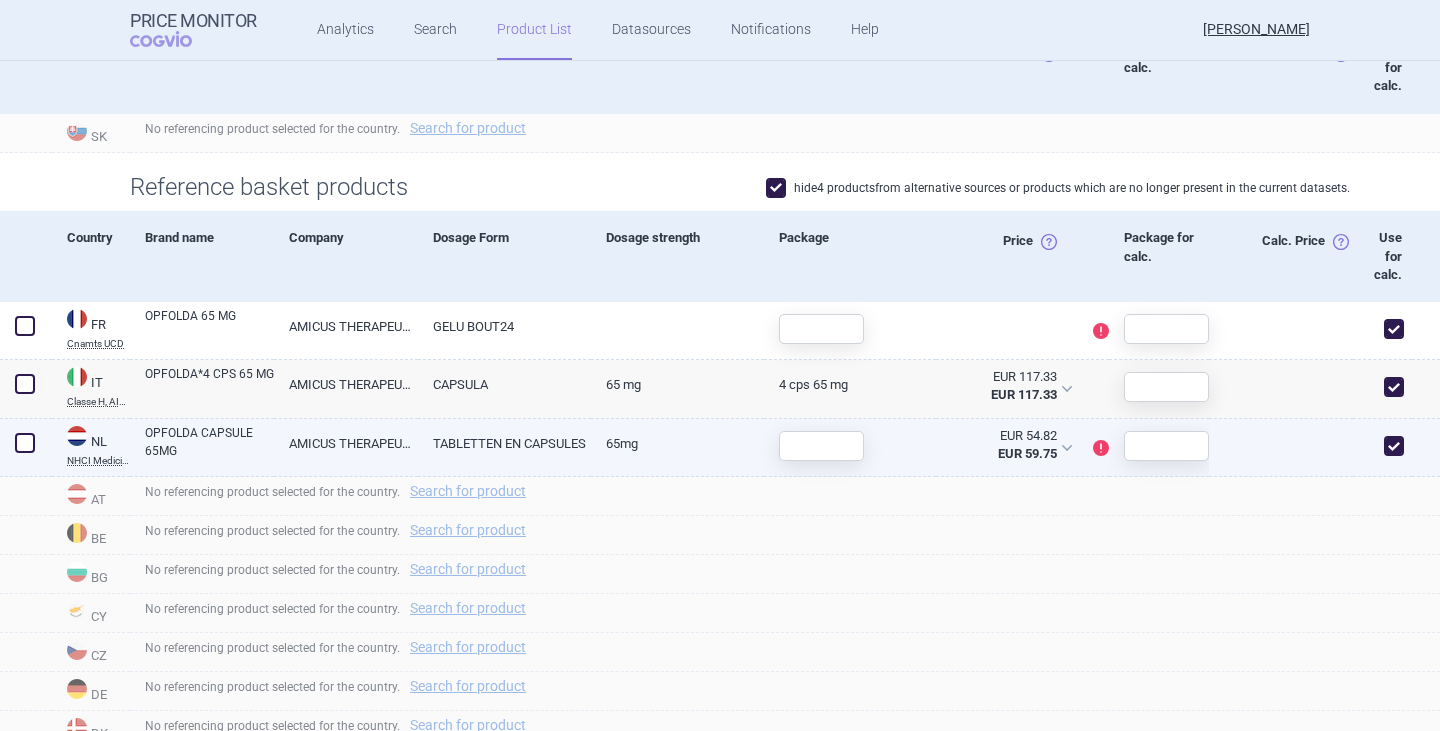 click on "OPFOLDA CAPSULE 65MG" at bounding box center (209, 442) 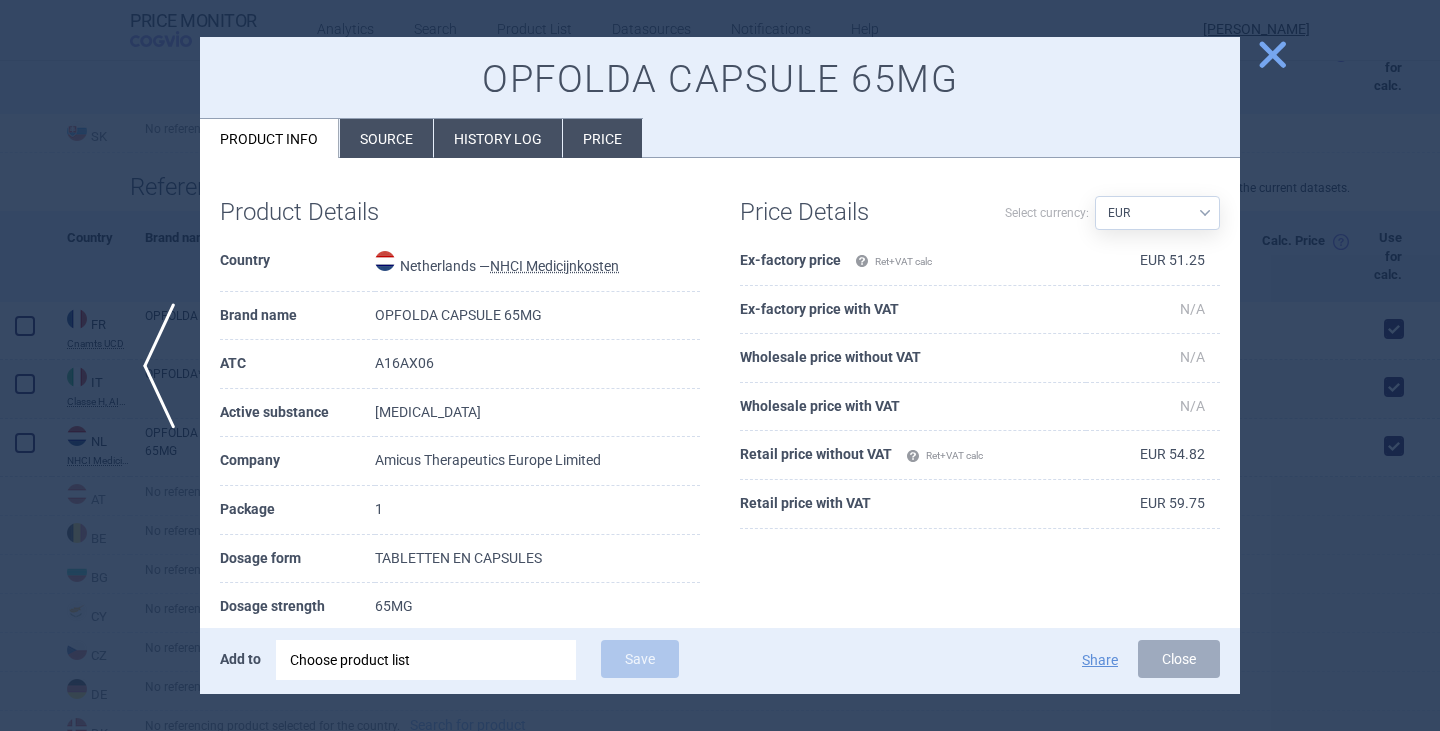 click on "Source" at bounding box center [386, 138] 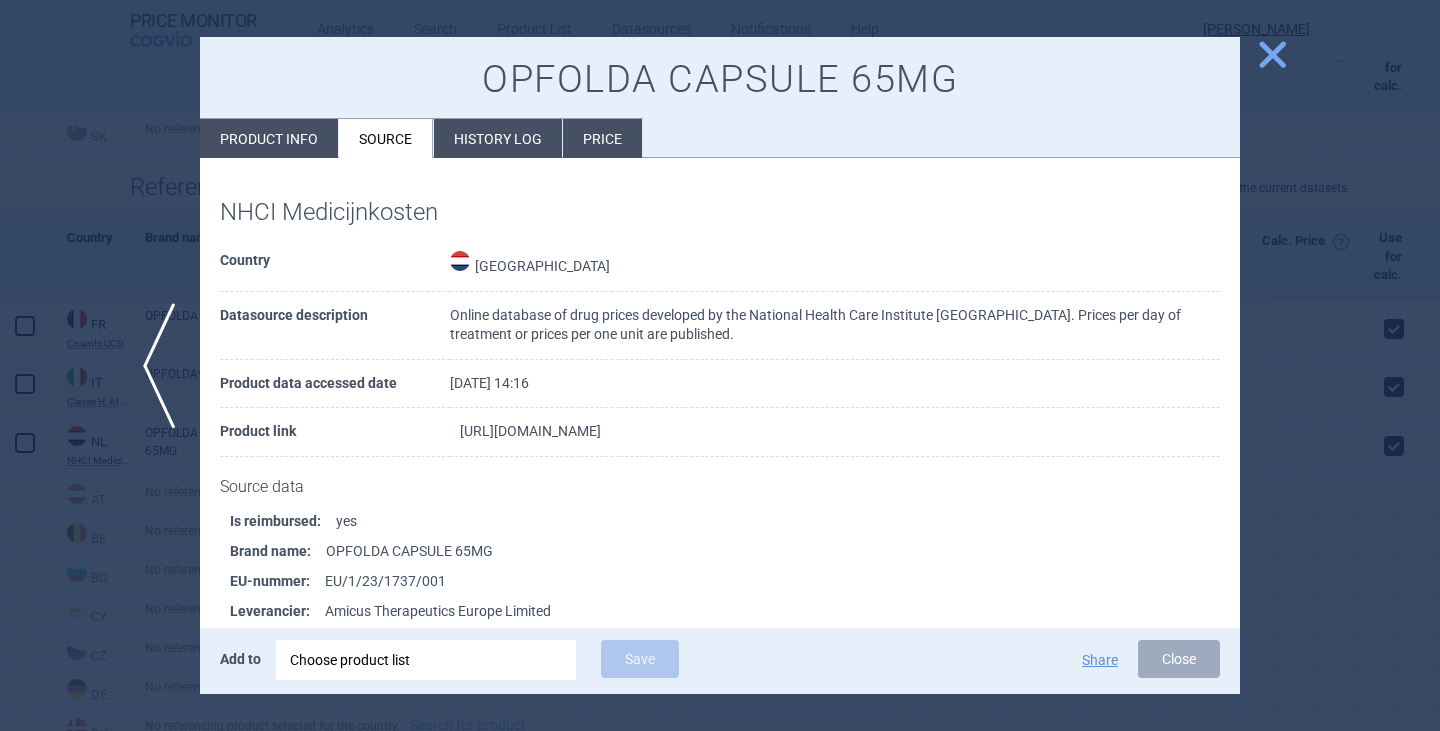 click on "https://www.medicijnkosten.nl/medicijn?artikel=OPFOLDA+CAPSULE+65MG&id=3262a594bbd5cd2c31af9ee31591eddd" at bounding box center [530, 431] 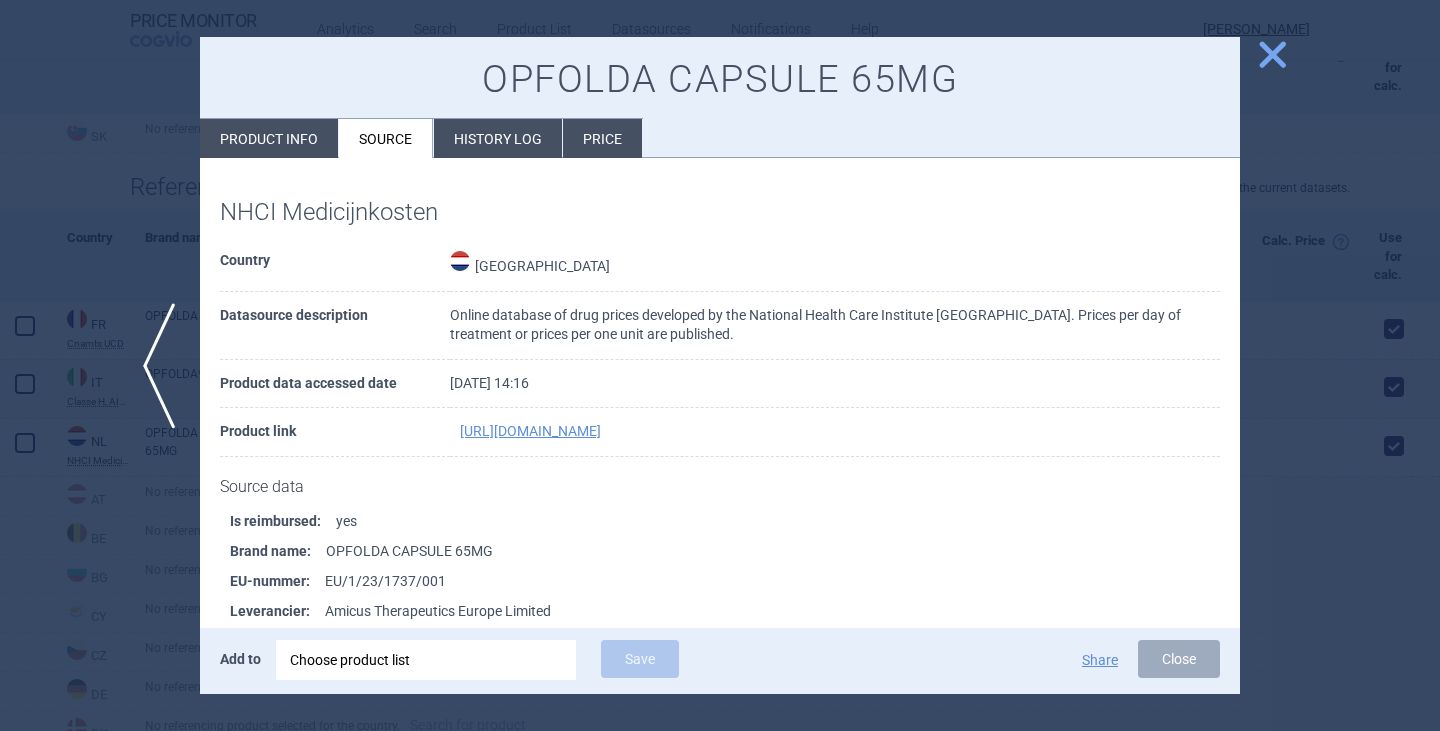 select on "EUR" 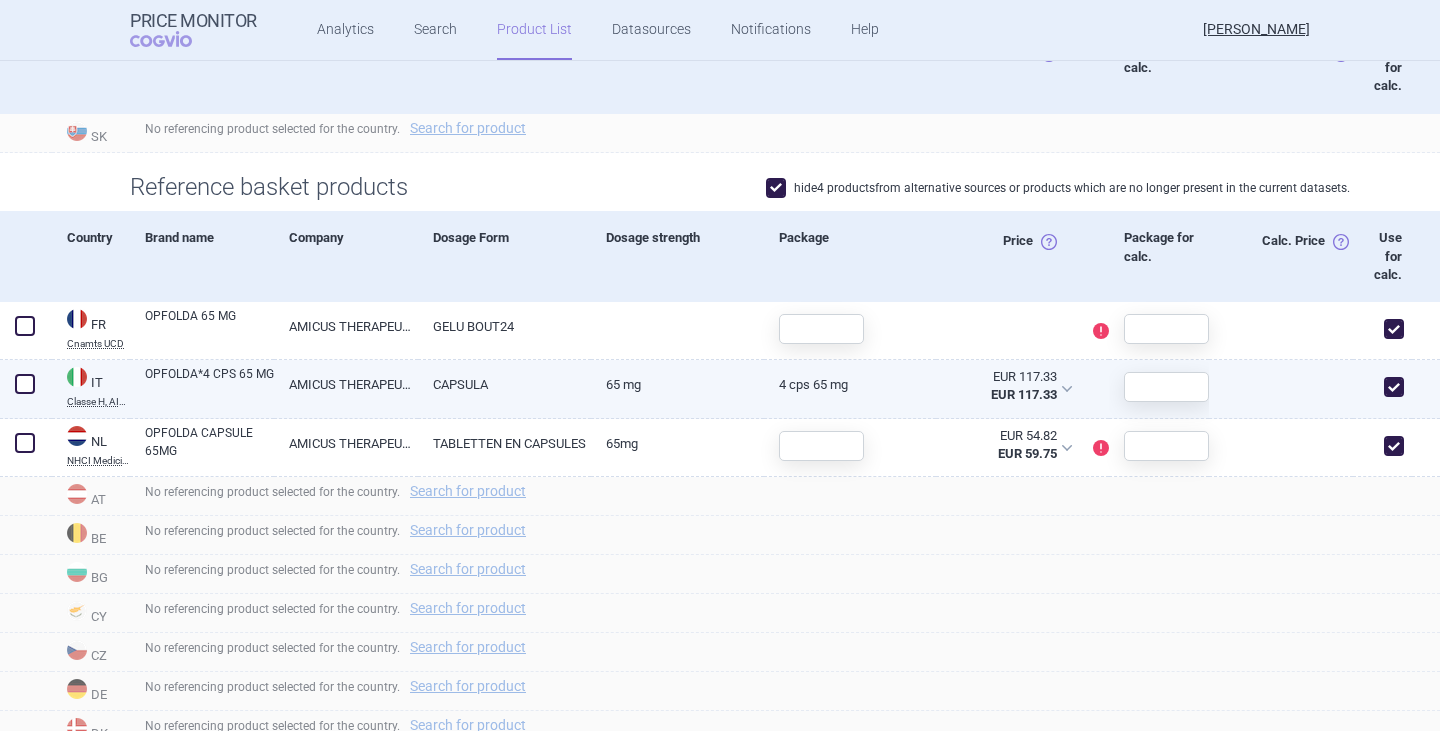 click at bounding box center (25, 384) 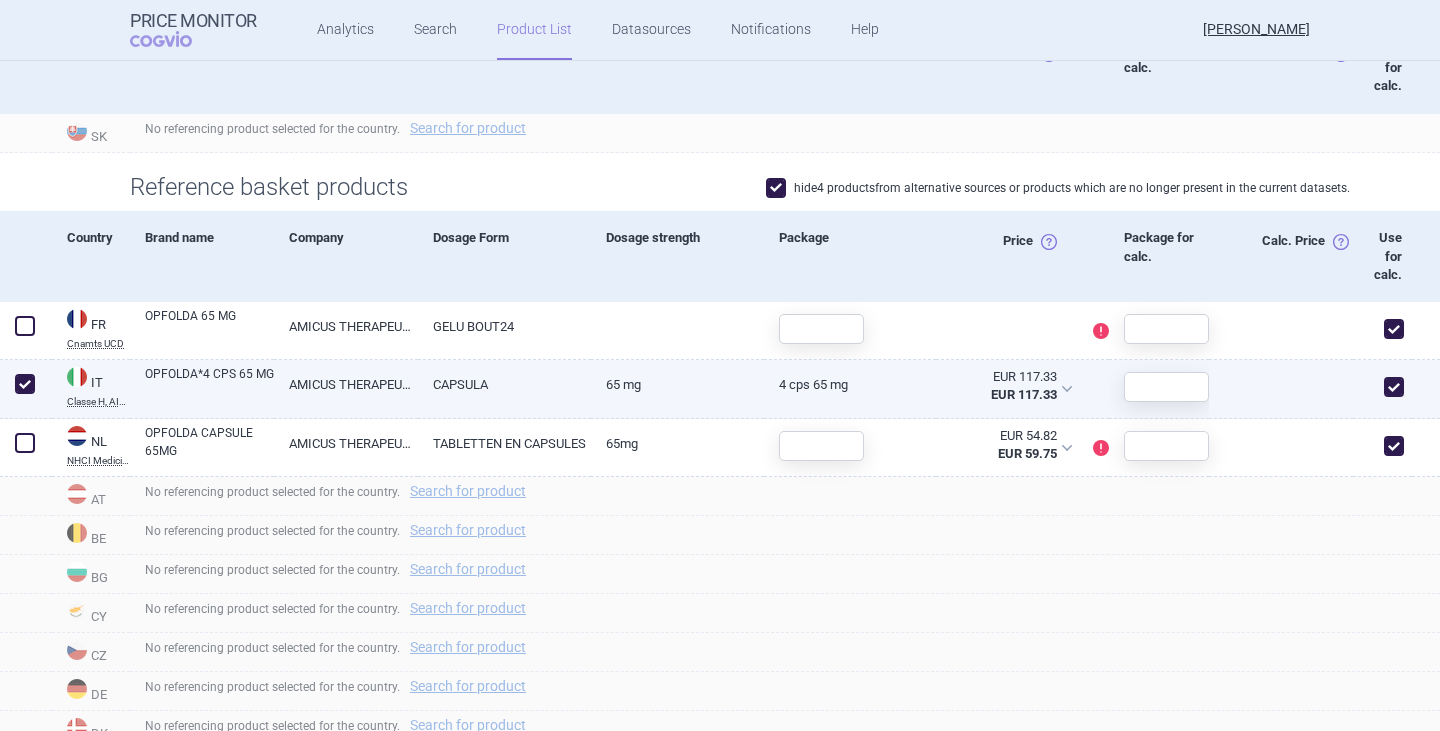 checkbox on "true" 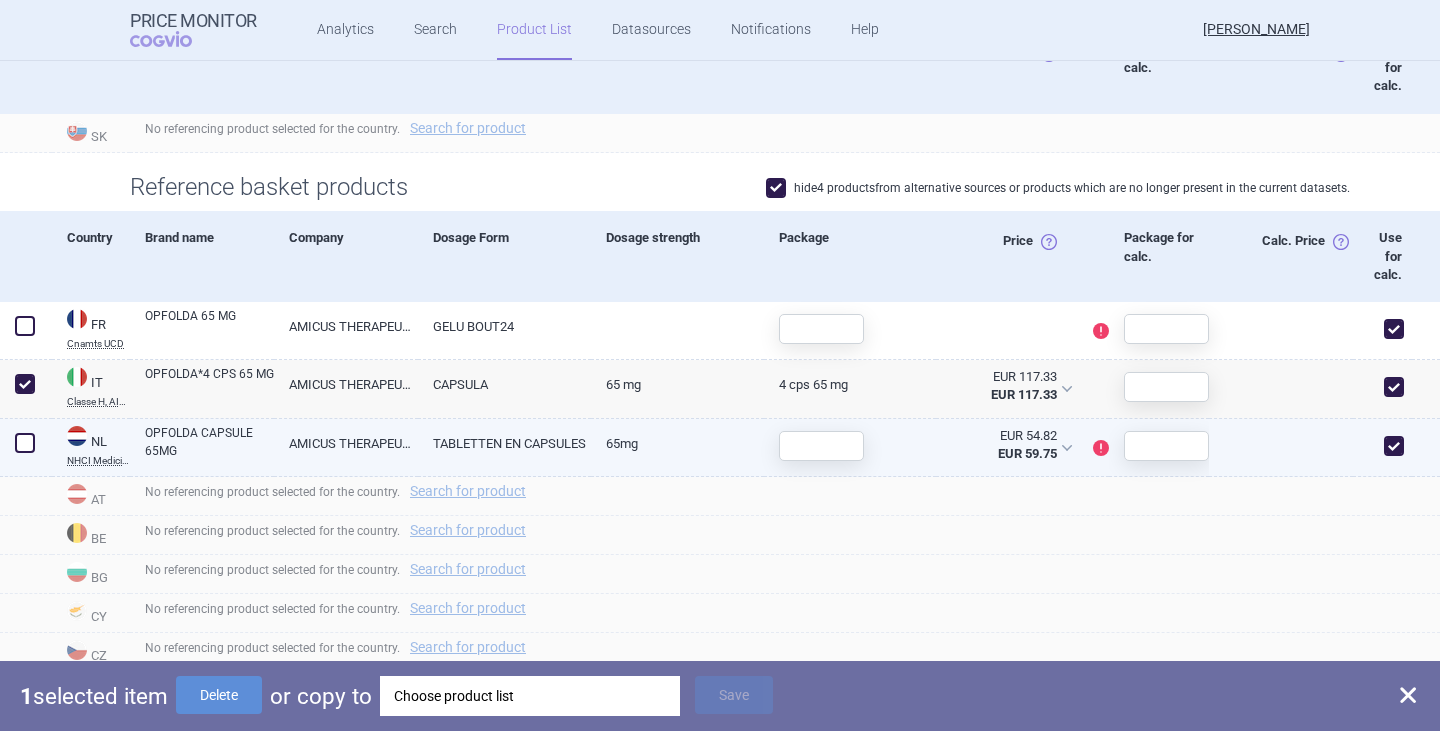 drag, startPoint x: 31, startPoint y: 449, endPoint x: 44, endPoint y: 451, distance: 13.152946 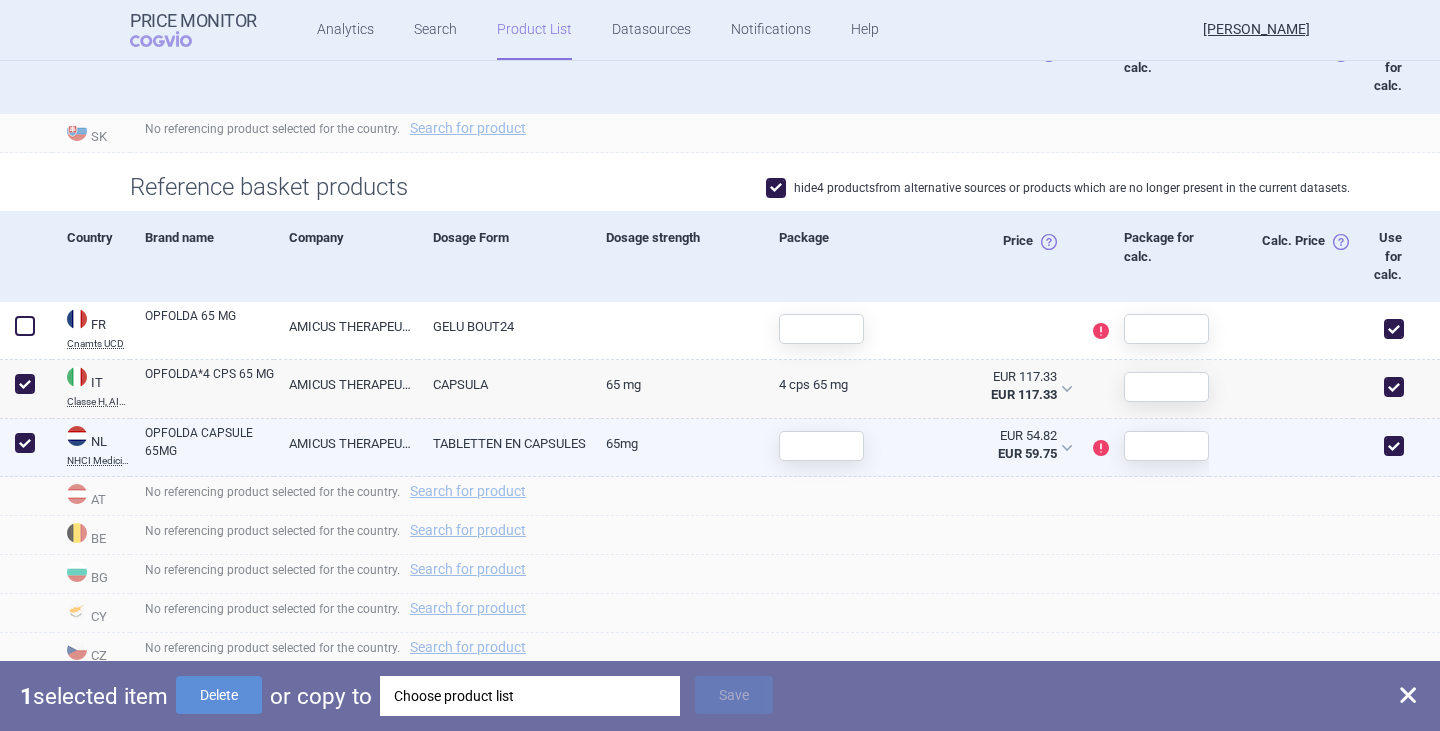 checkbox on "true" 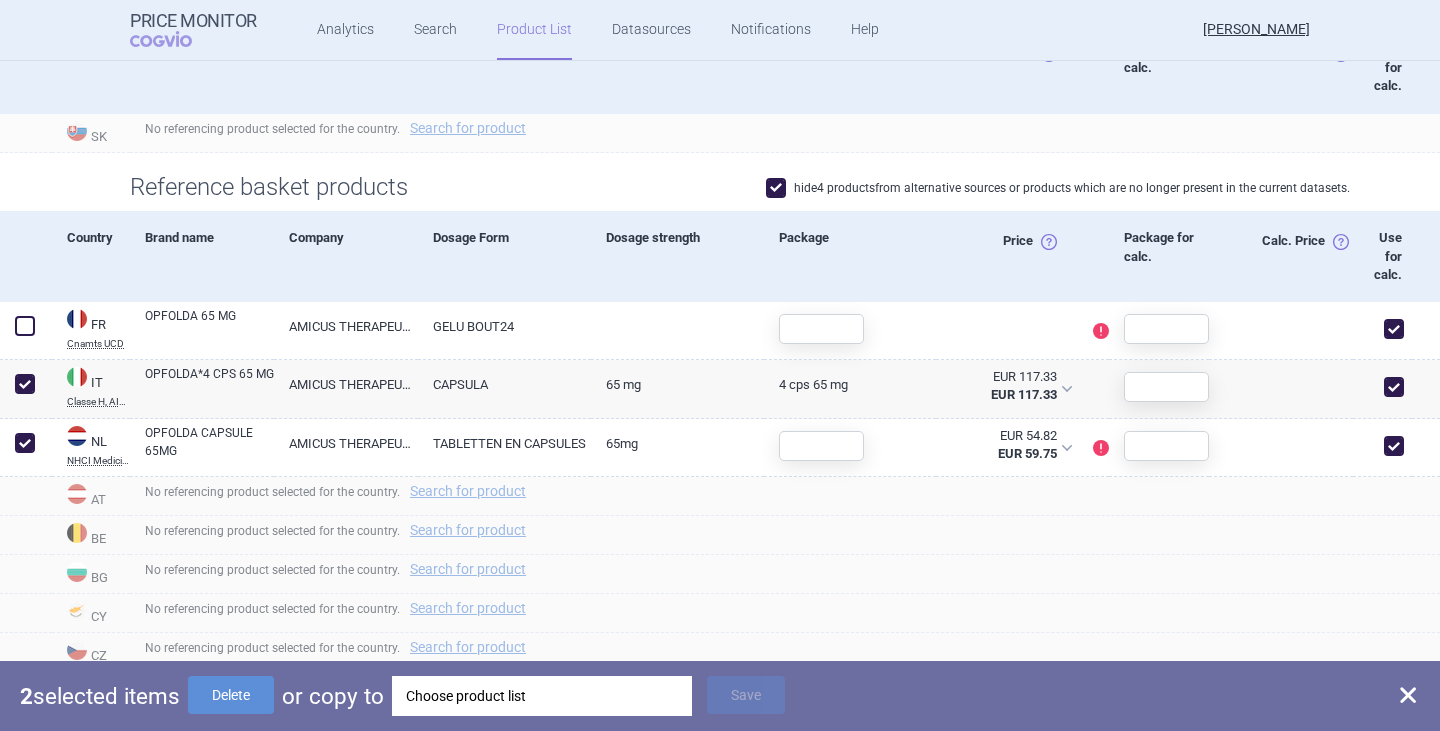 click on "Choose product list" at bounding box center (542, 696) 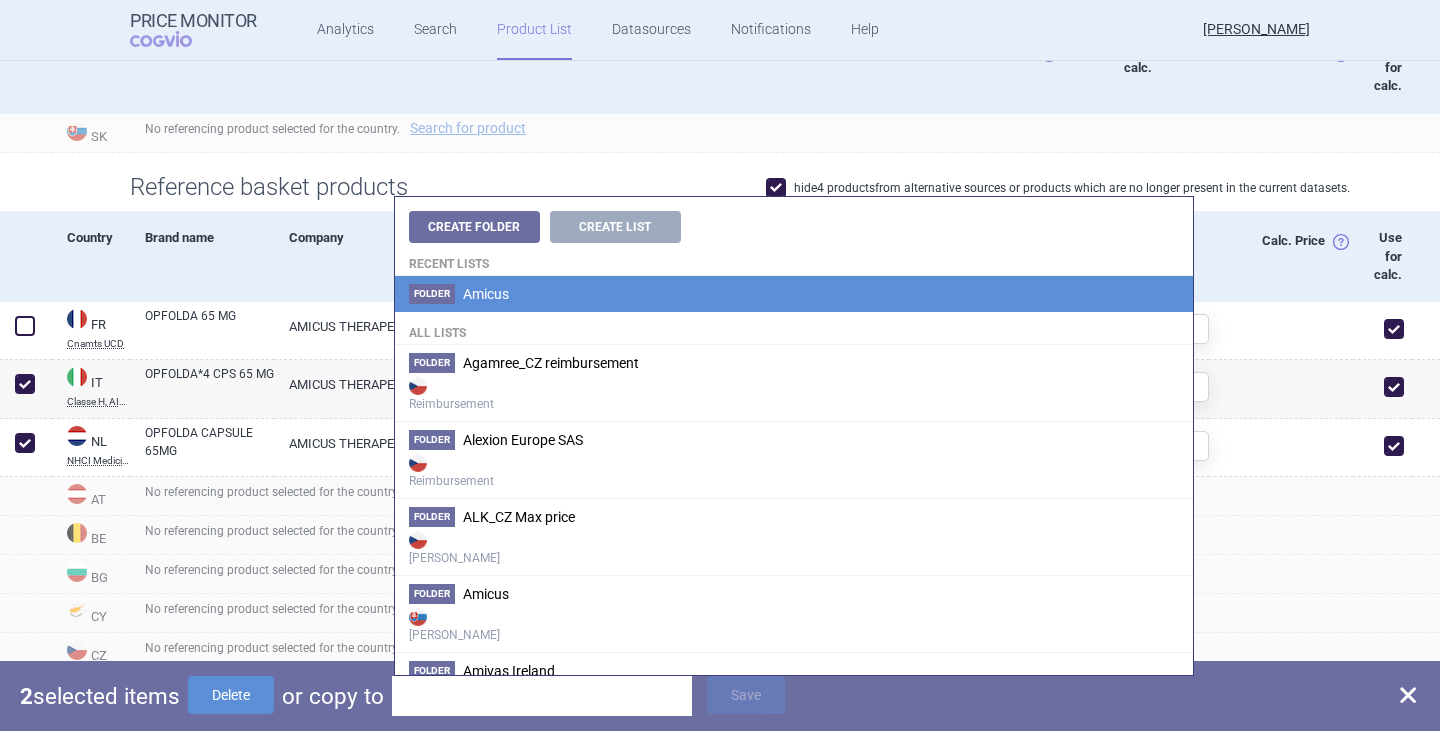 click on "Amicus" at bounding box center [486, 294] 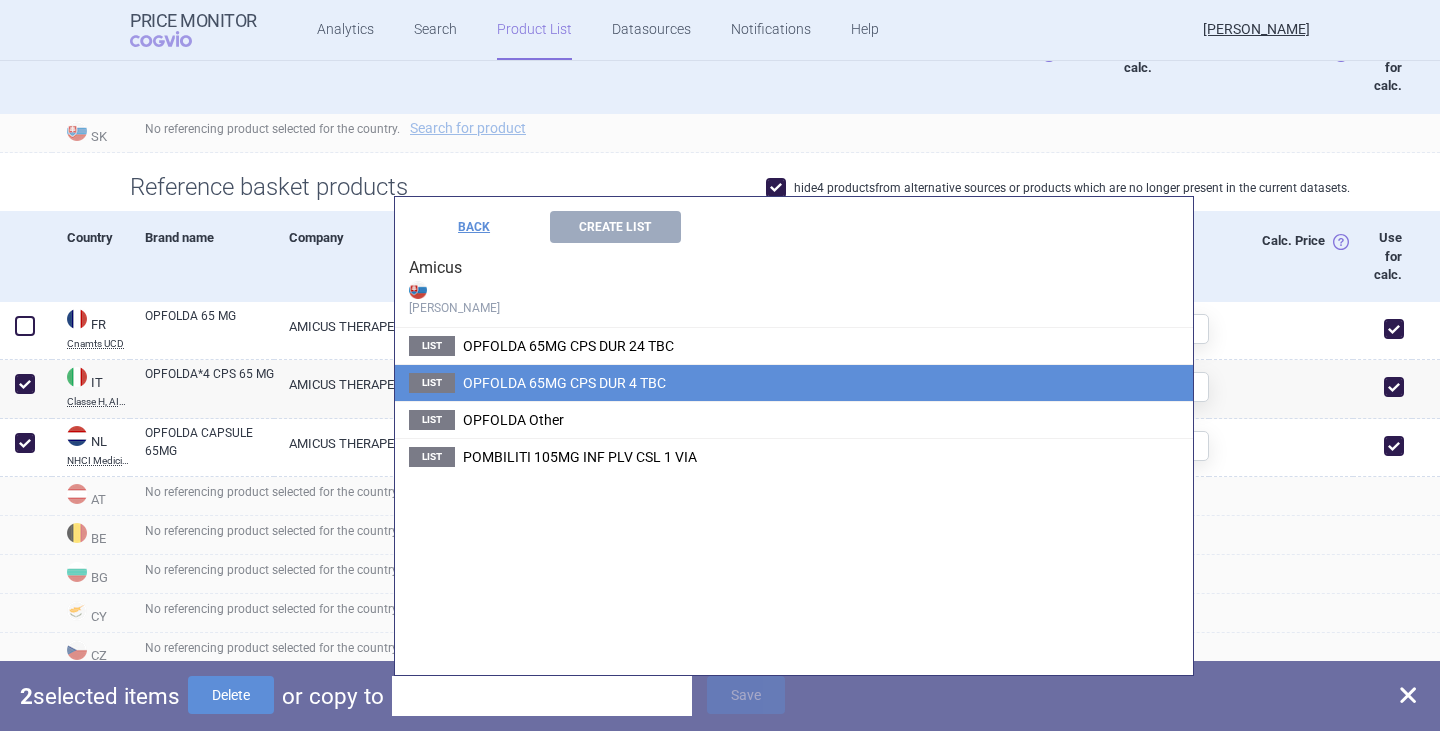 click on "OPFOLDA 65MG CPS DUR 4 TBC" at bounding box center (564, 383) 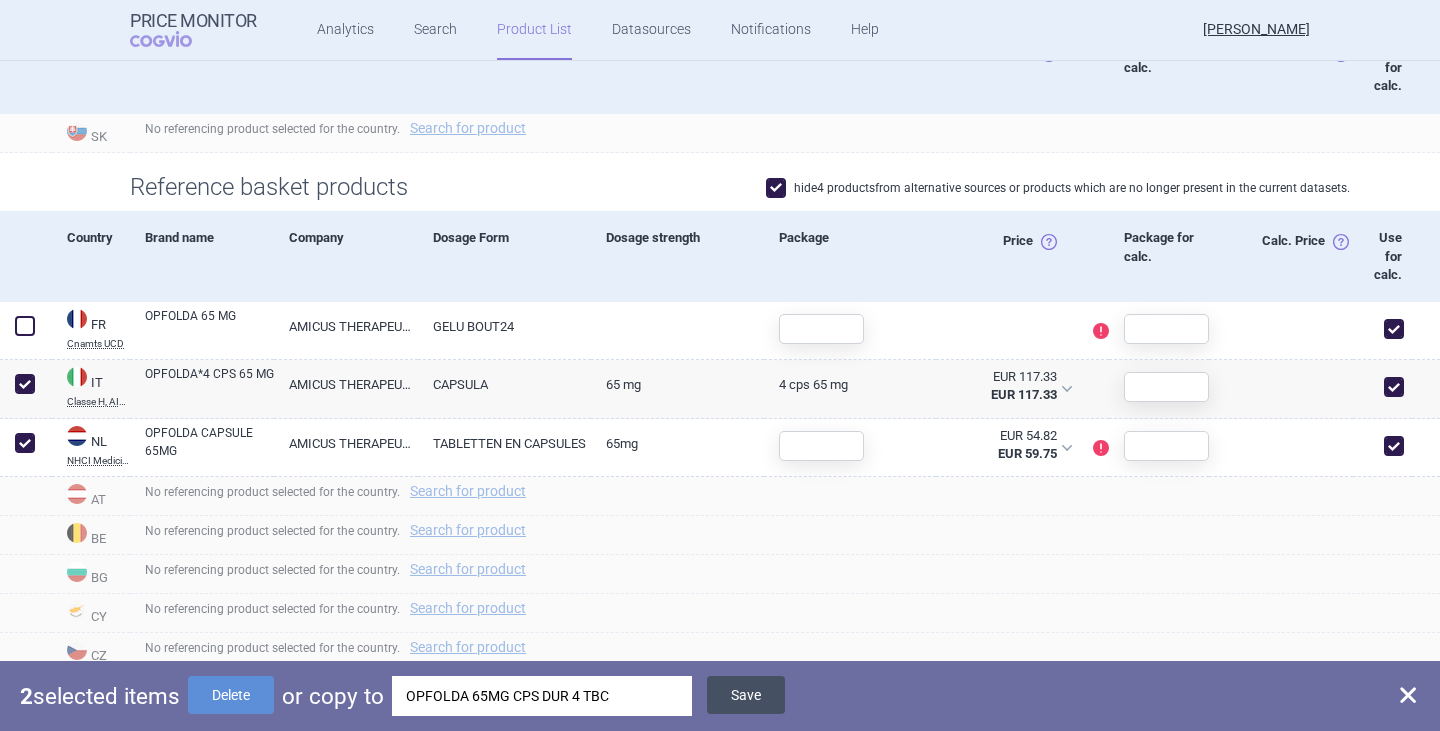 click on "Save" at bounding box center (746, 695) 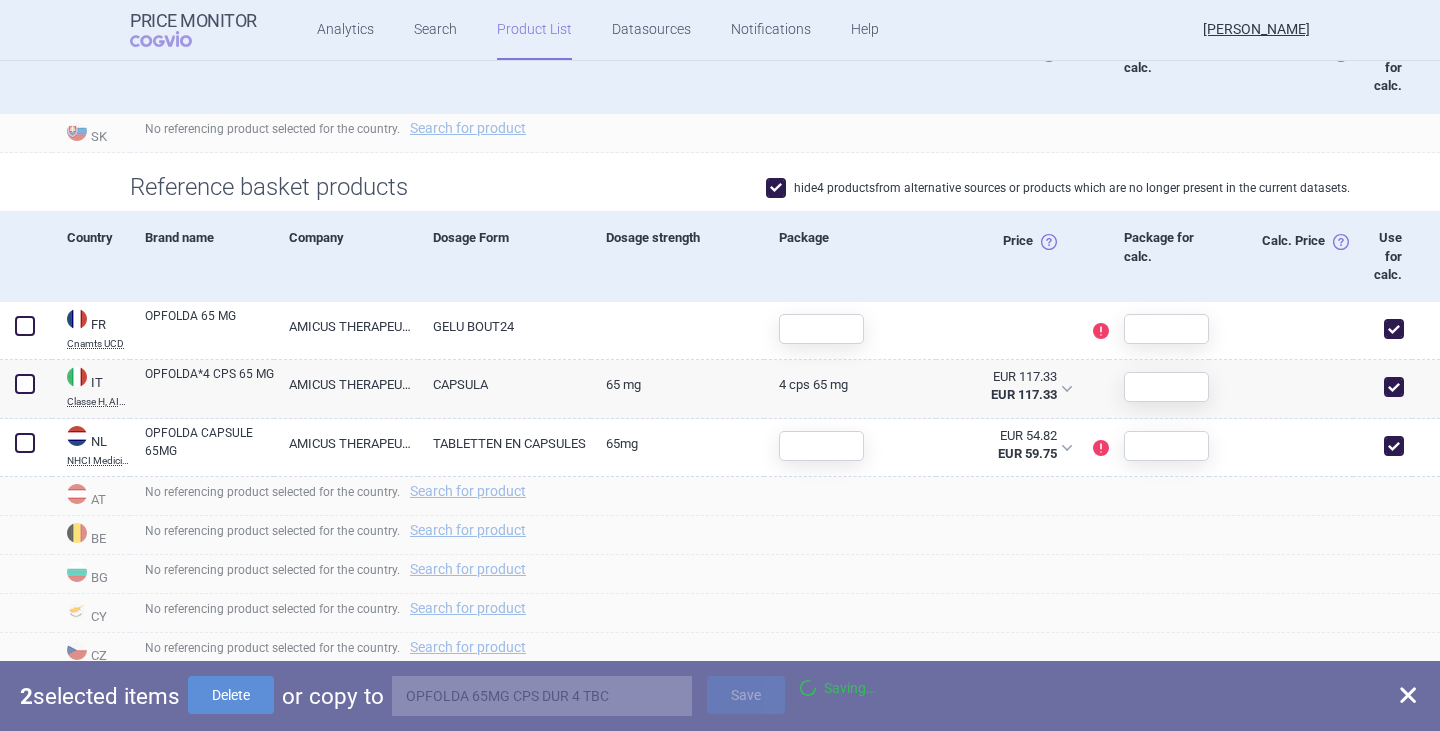 checkbox on "false" 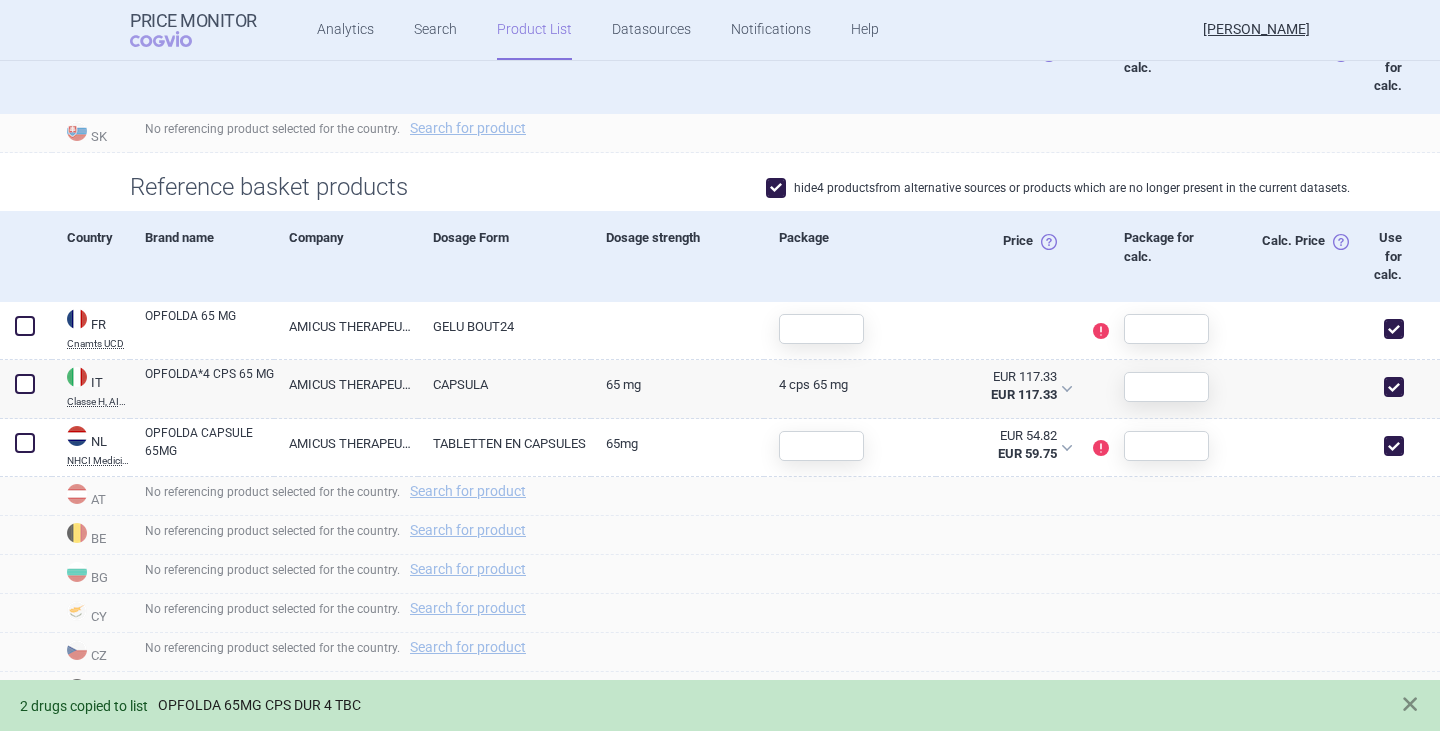 click on "OPFOLDA 65MG CPS DUR 4 TBC" at bounding box center (259, 705) 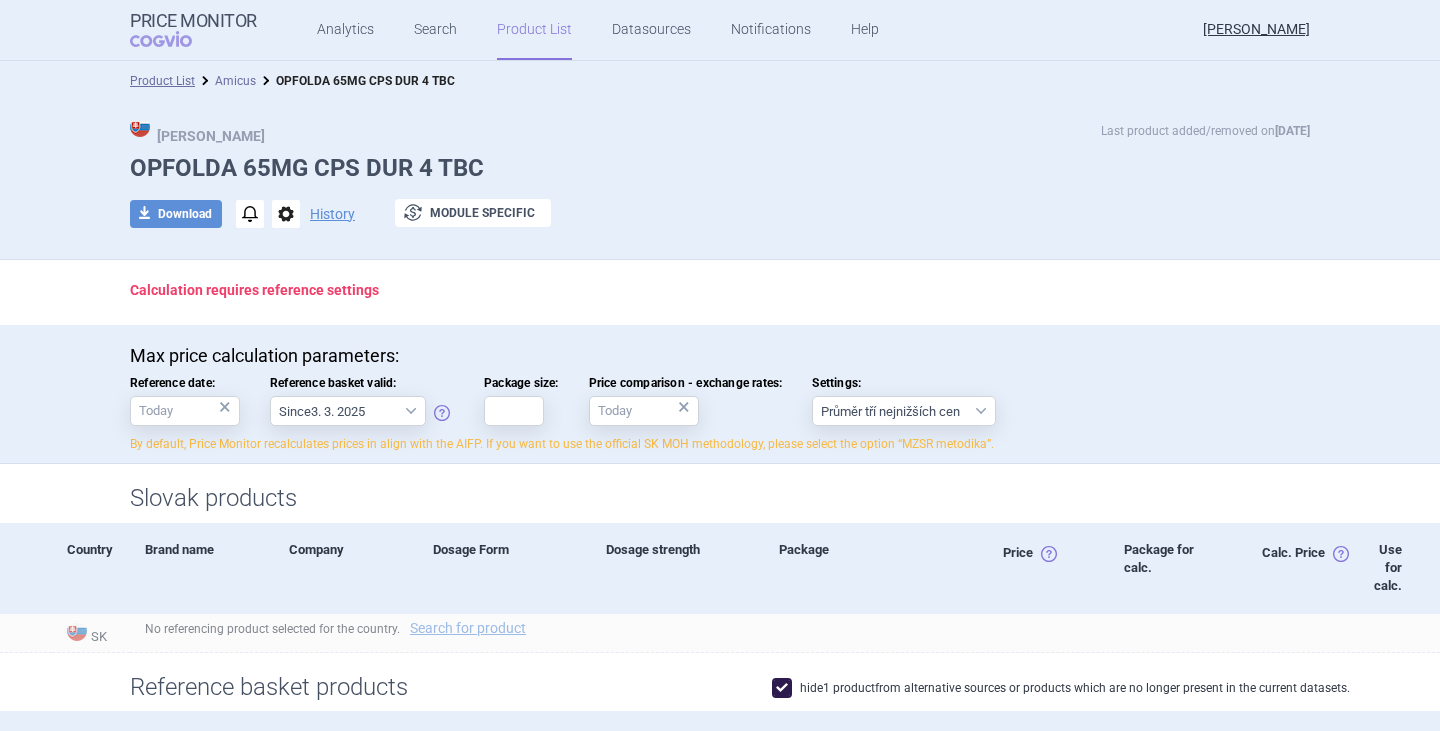 click on "Amicus" at bounding box center [235, 81] 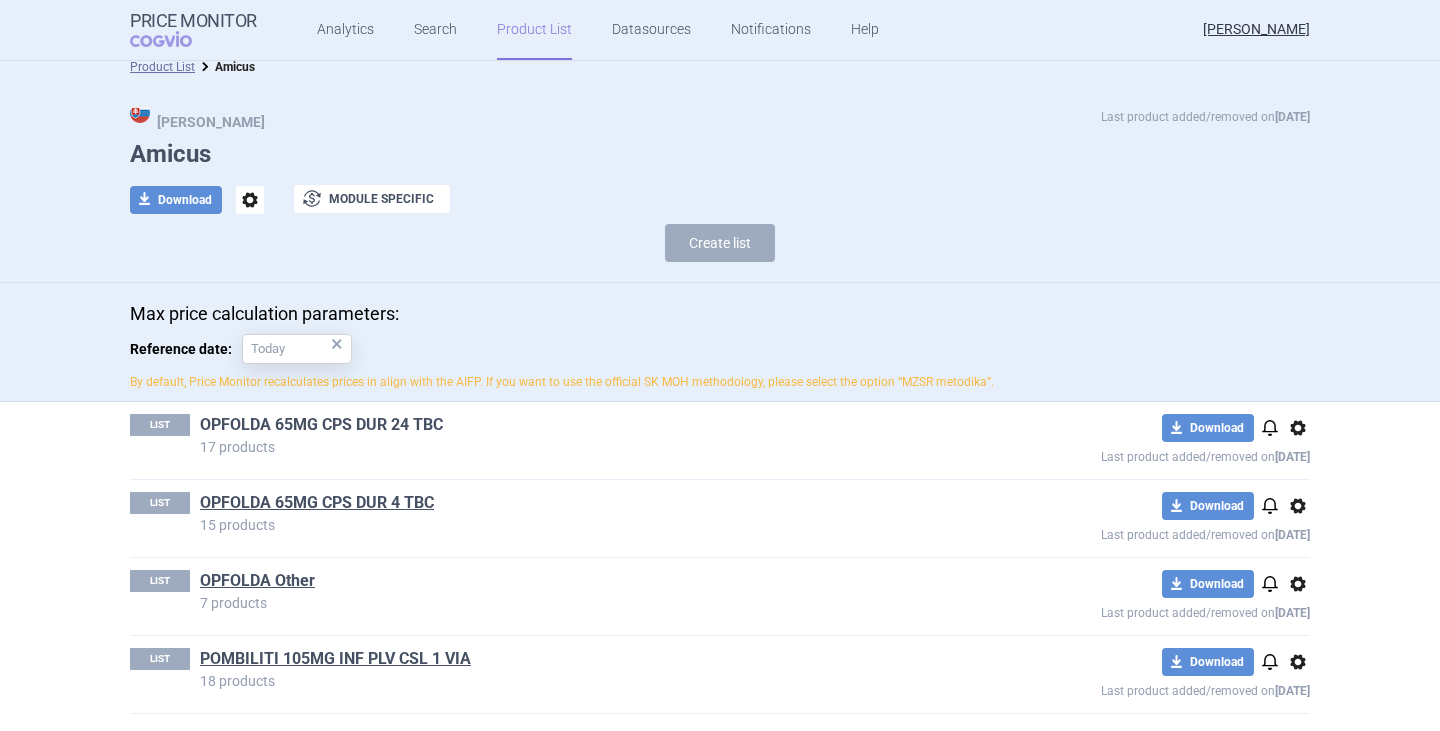 scroll, scrollTop: 18, scrollLeft: 0, axis: vertical 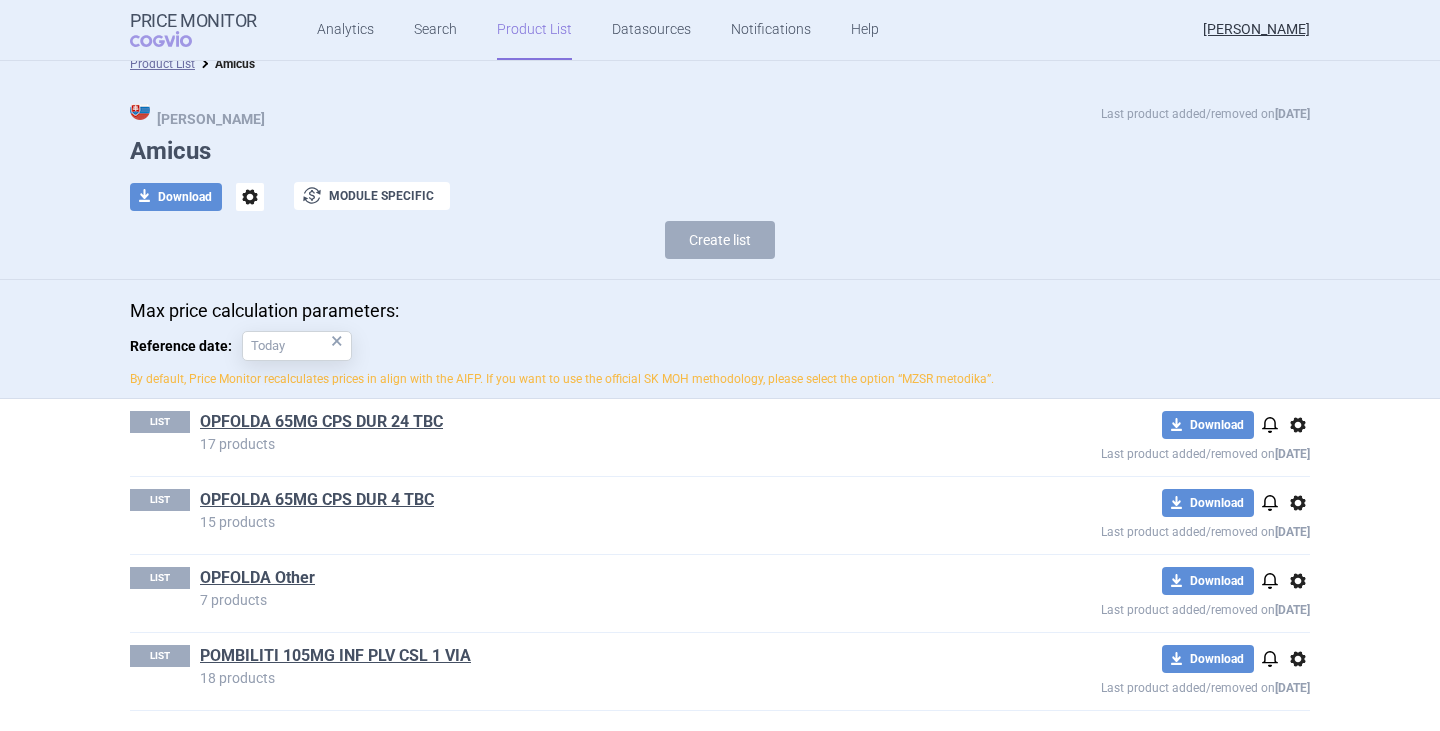 click on "options" at bounding box center [1298, 581] 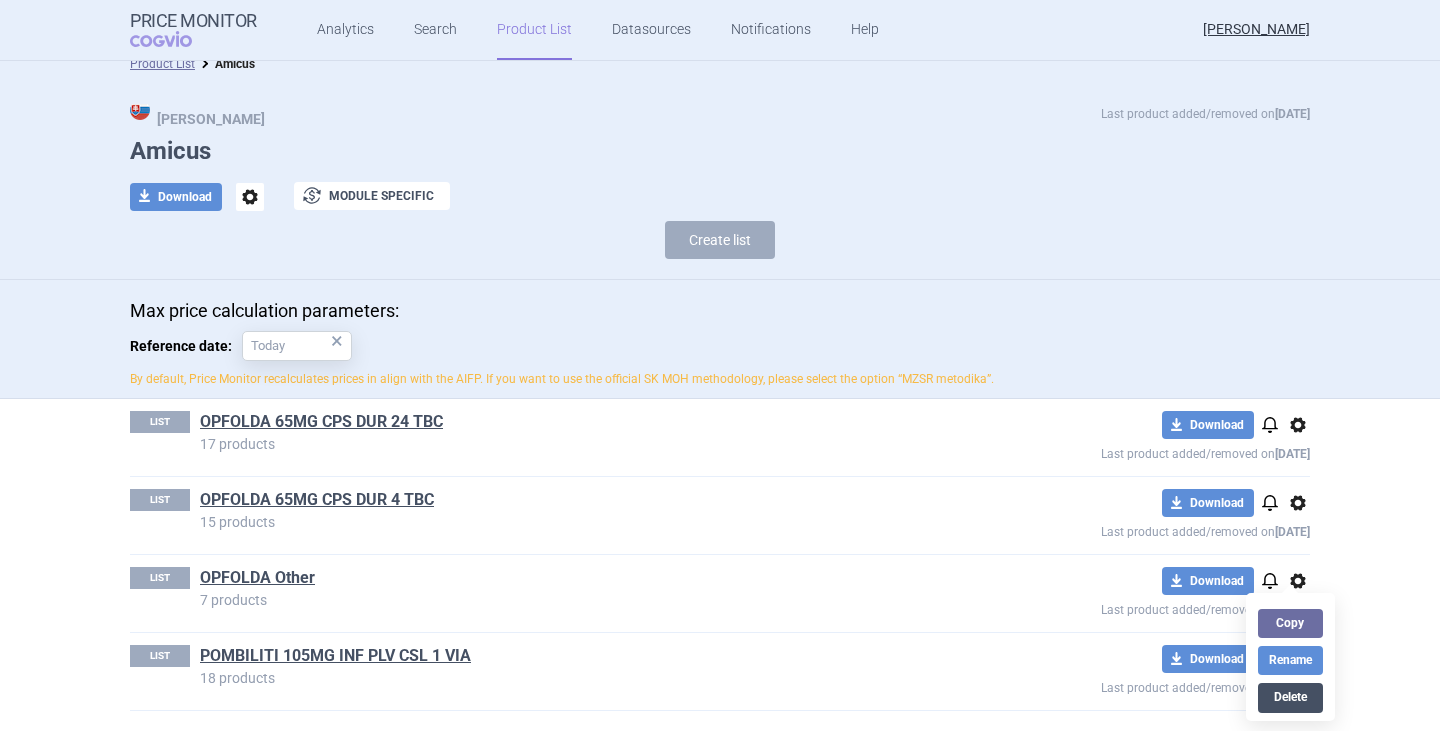 click on "Delete" at bounding box center [1290, 697] 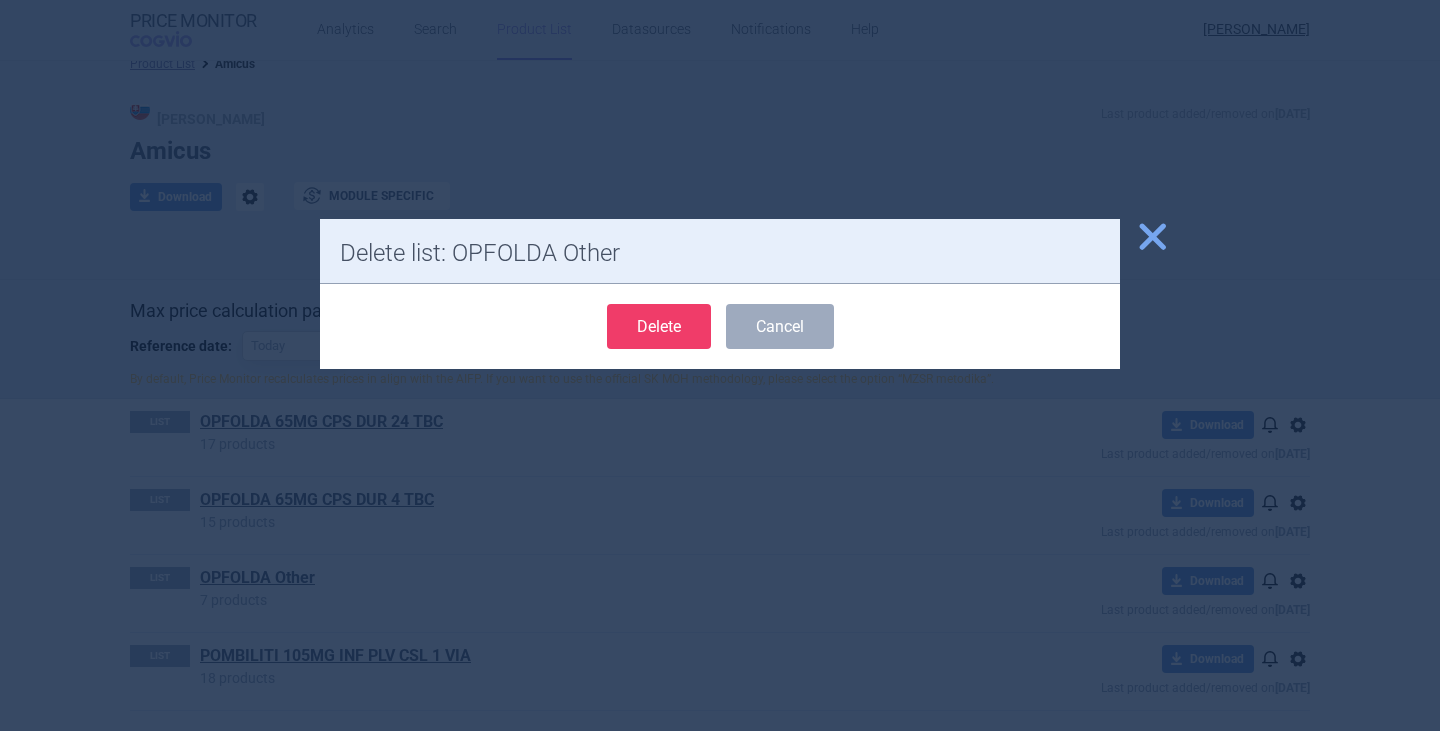 click on "Delete" at bounding box center [659, 326] 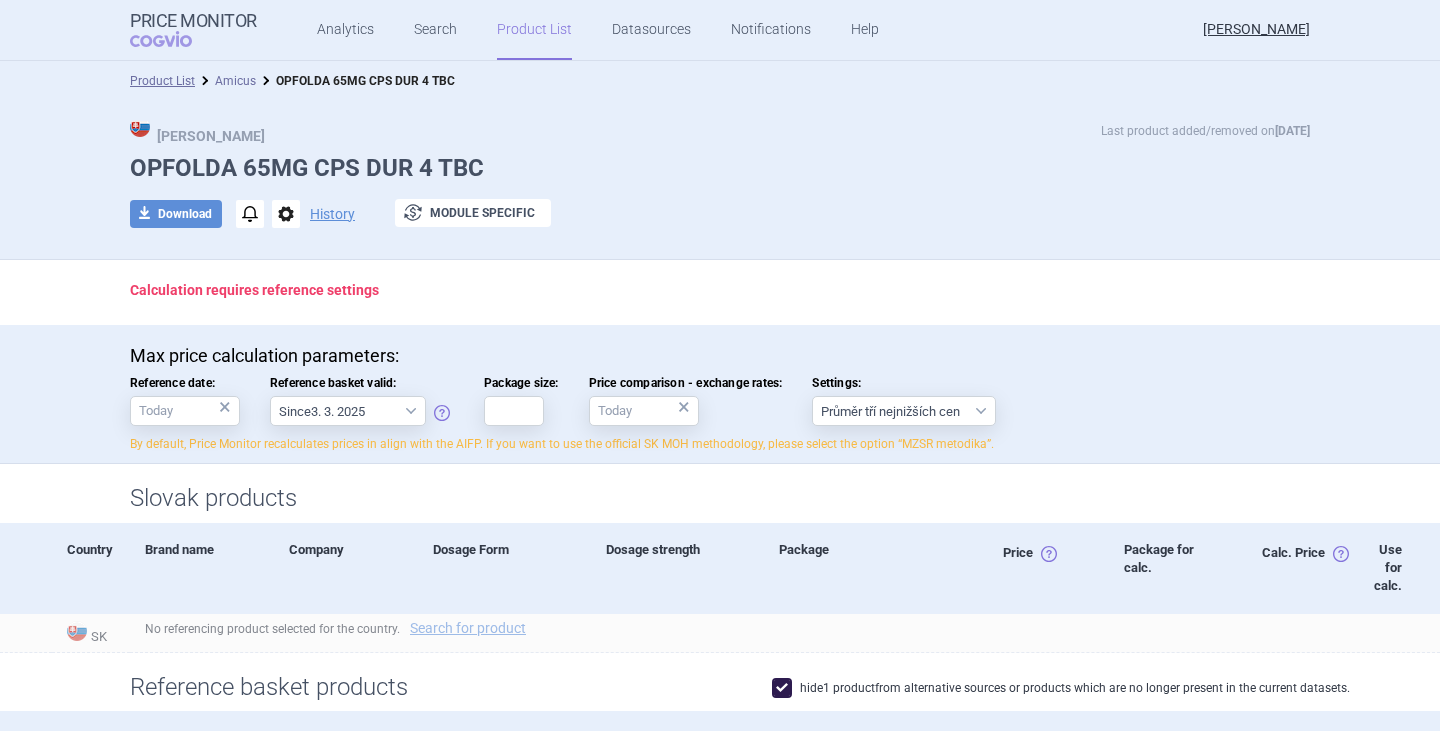click on "Amicus" at bounding box center [235, 81] 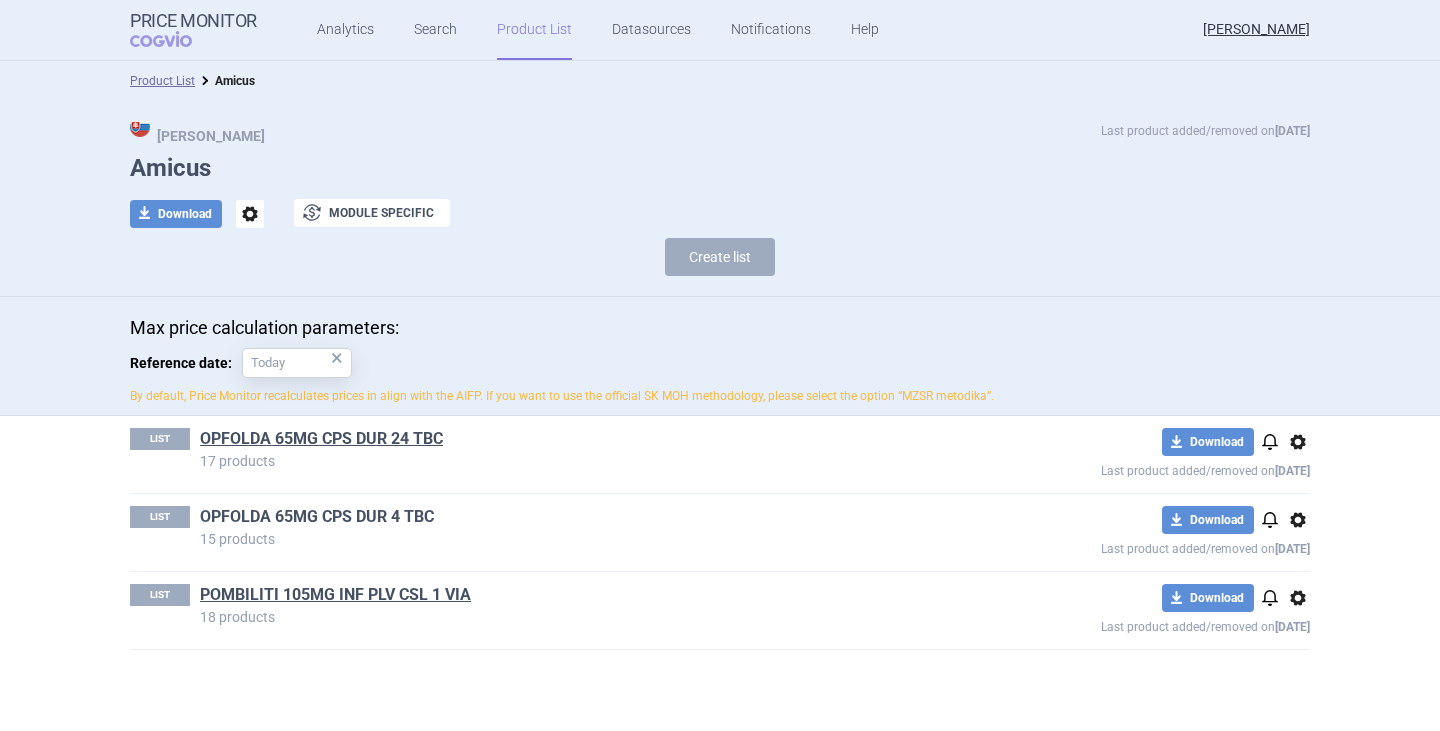 click on "OPFOLDA 65MG CPS DUR 4 TBC" at bounding box center (317, 517) 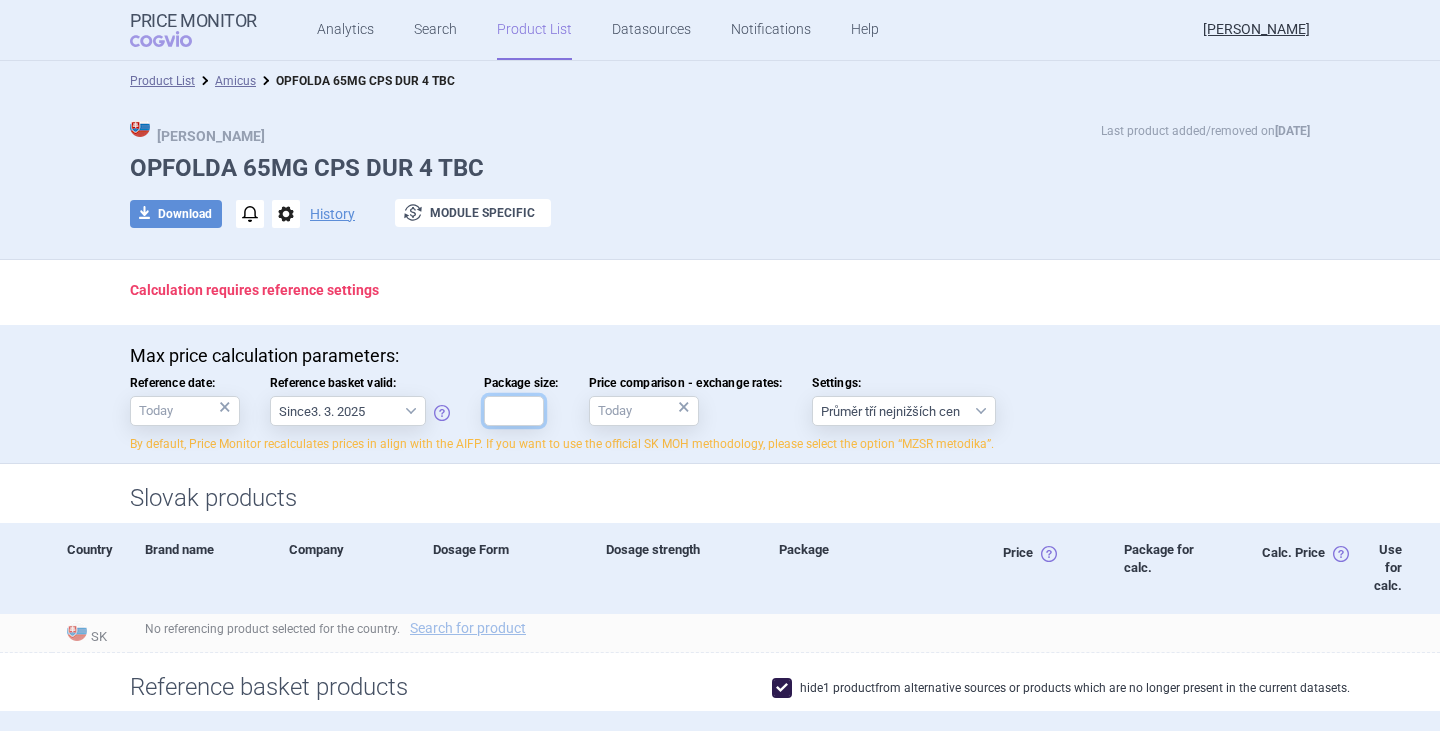 click on "Package size:" at bounding box center (514, 411) 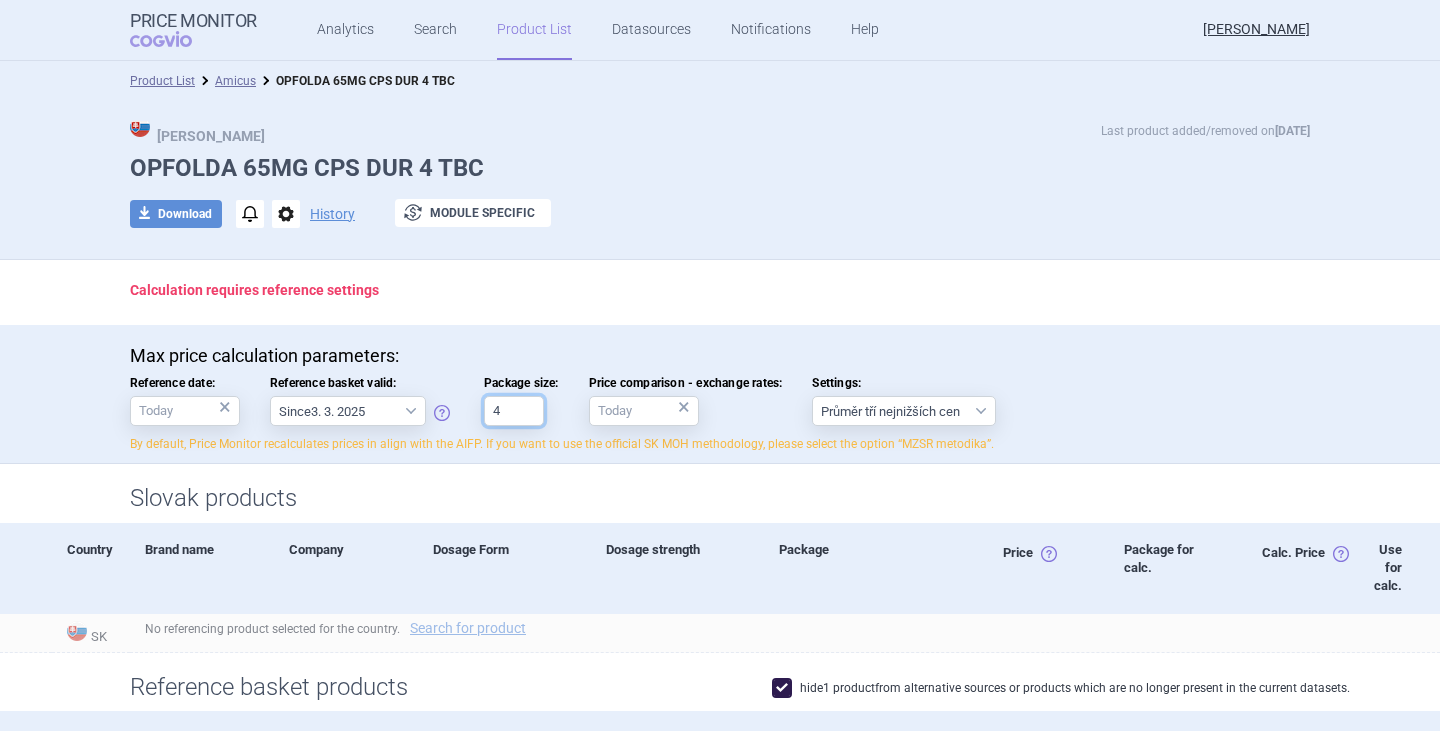 type on "4" 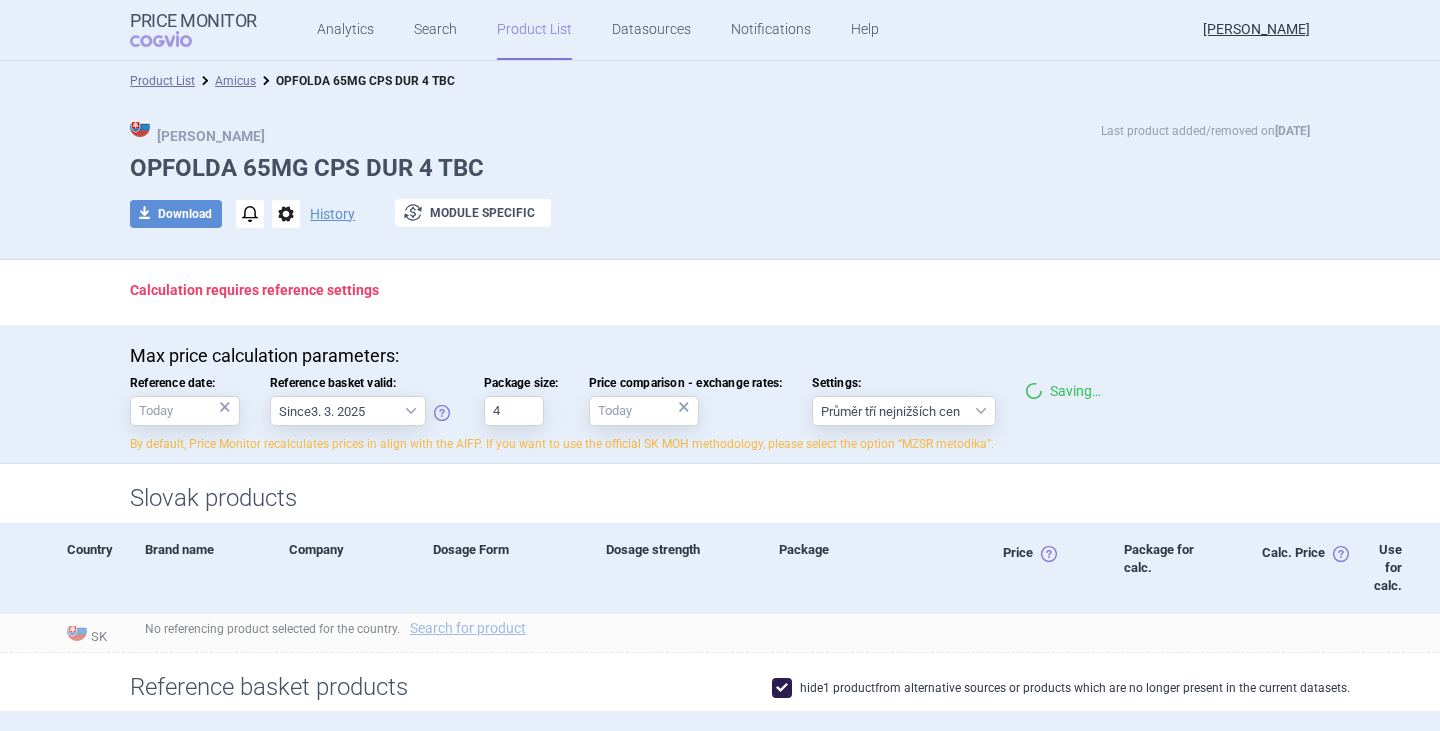 click on "Max price calculation parameters:" at bounding box center (720, 356) 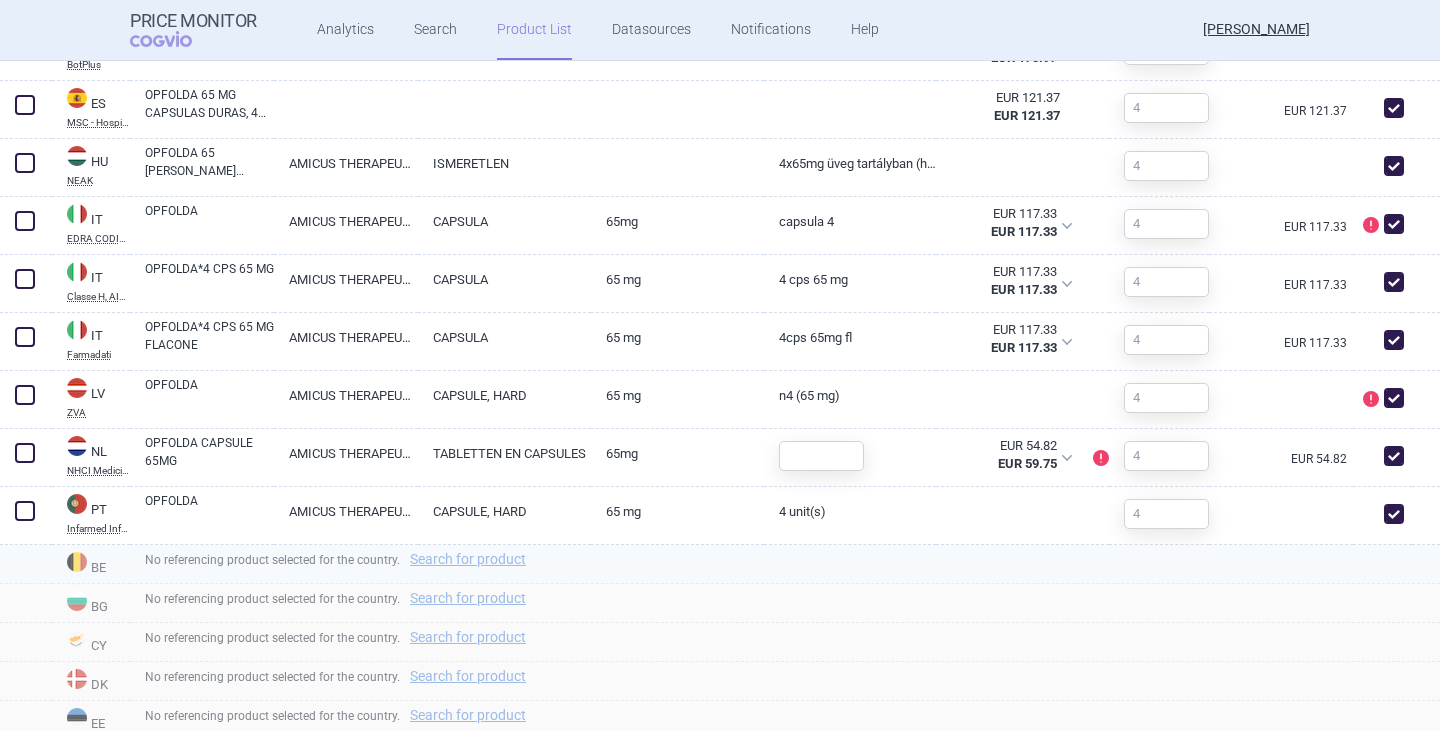 scroll, scrollTop: 1100, scrollLeft: 0, axis: vertical 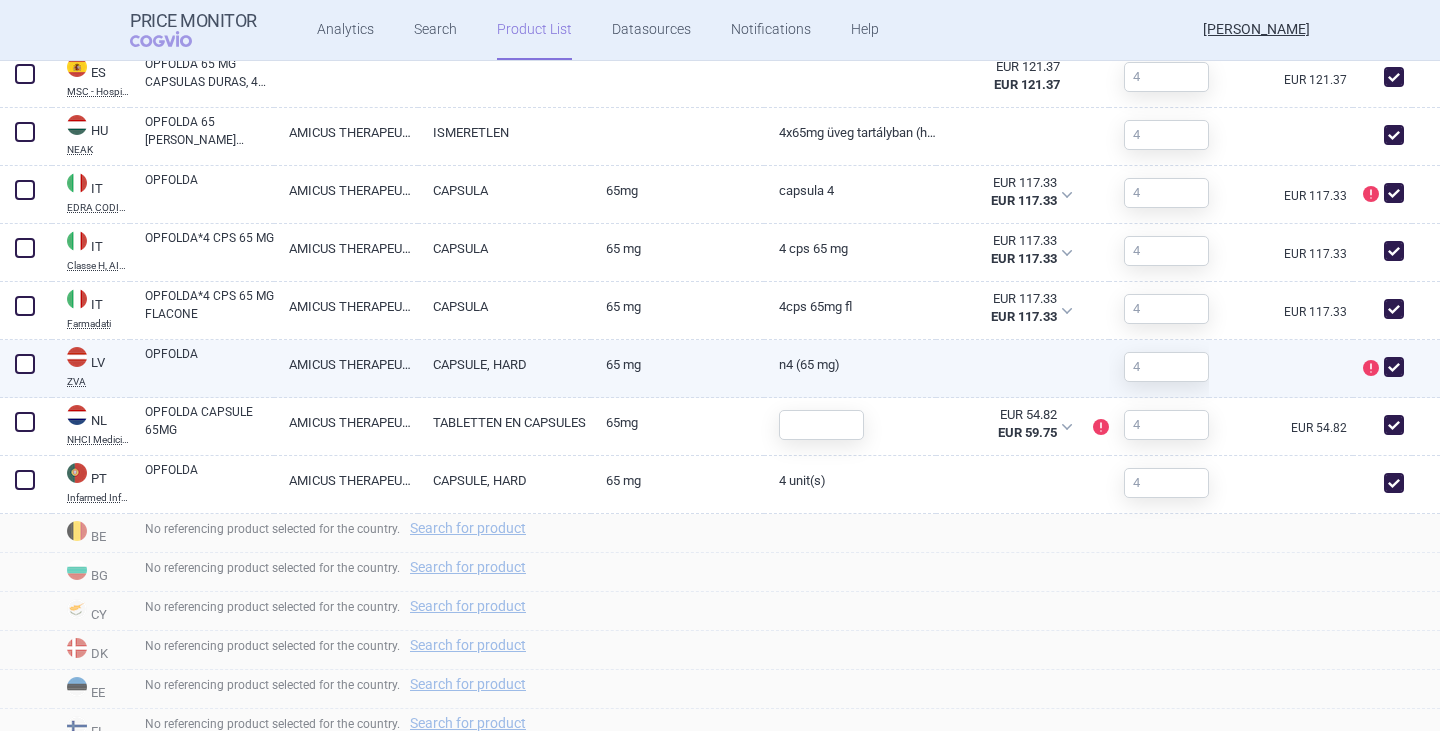 click at bounding box center [1394, 367] 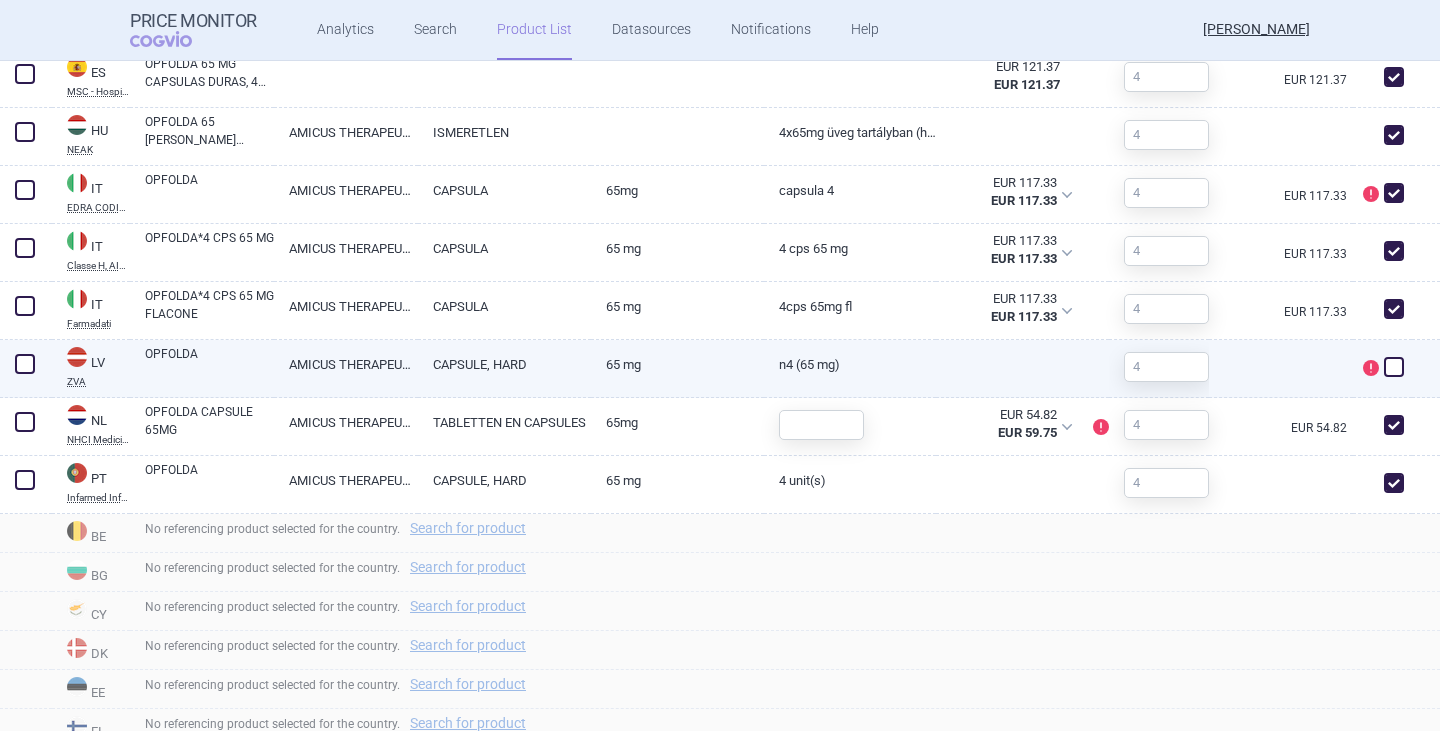 checkbox on "false" 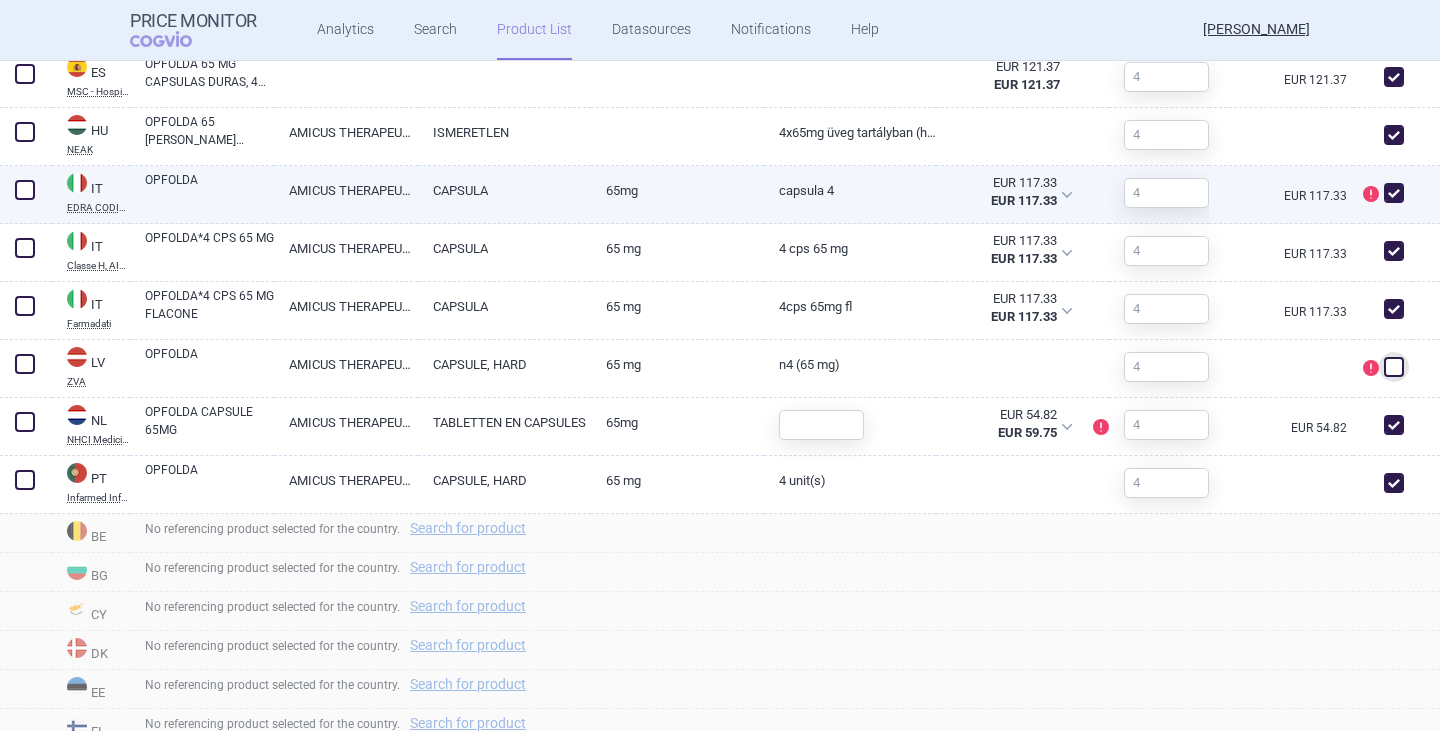 click at bounding box center (1394, 193) 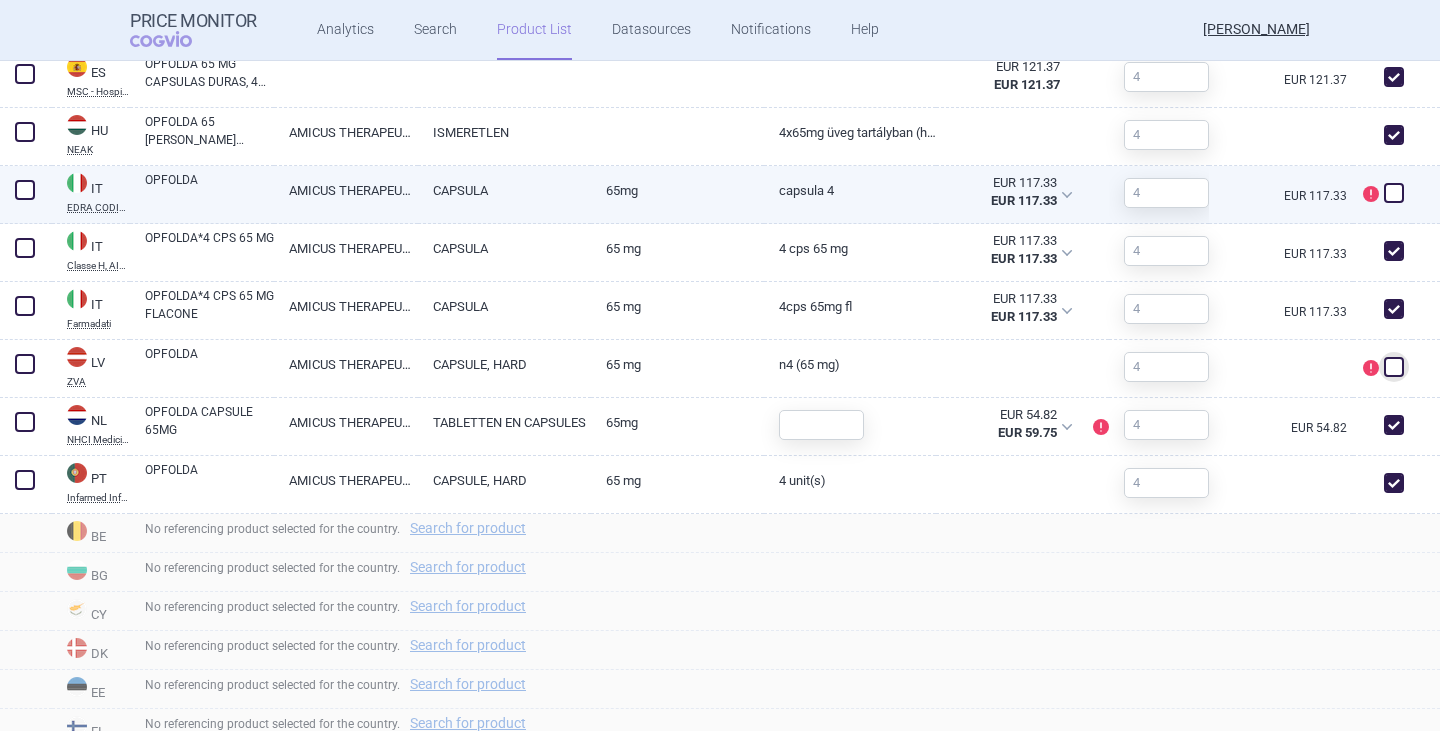checkbox on "false" 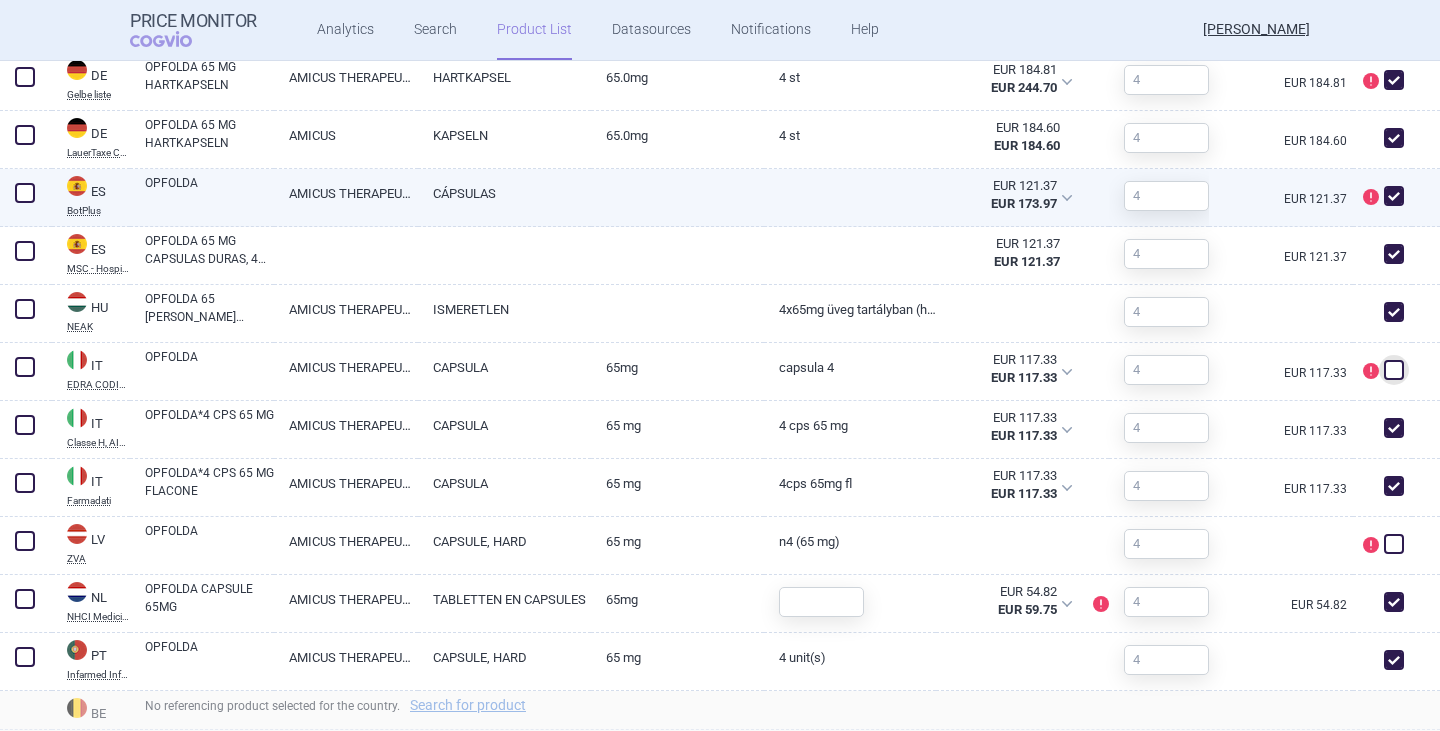 scroll, scrollTop: 800, scrollLeft: 0, axis: vertical 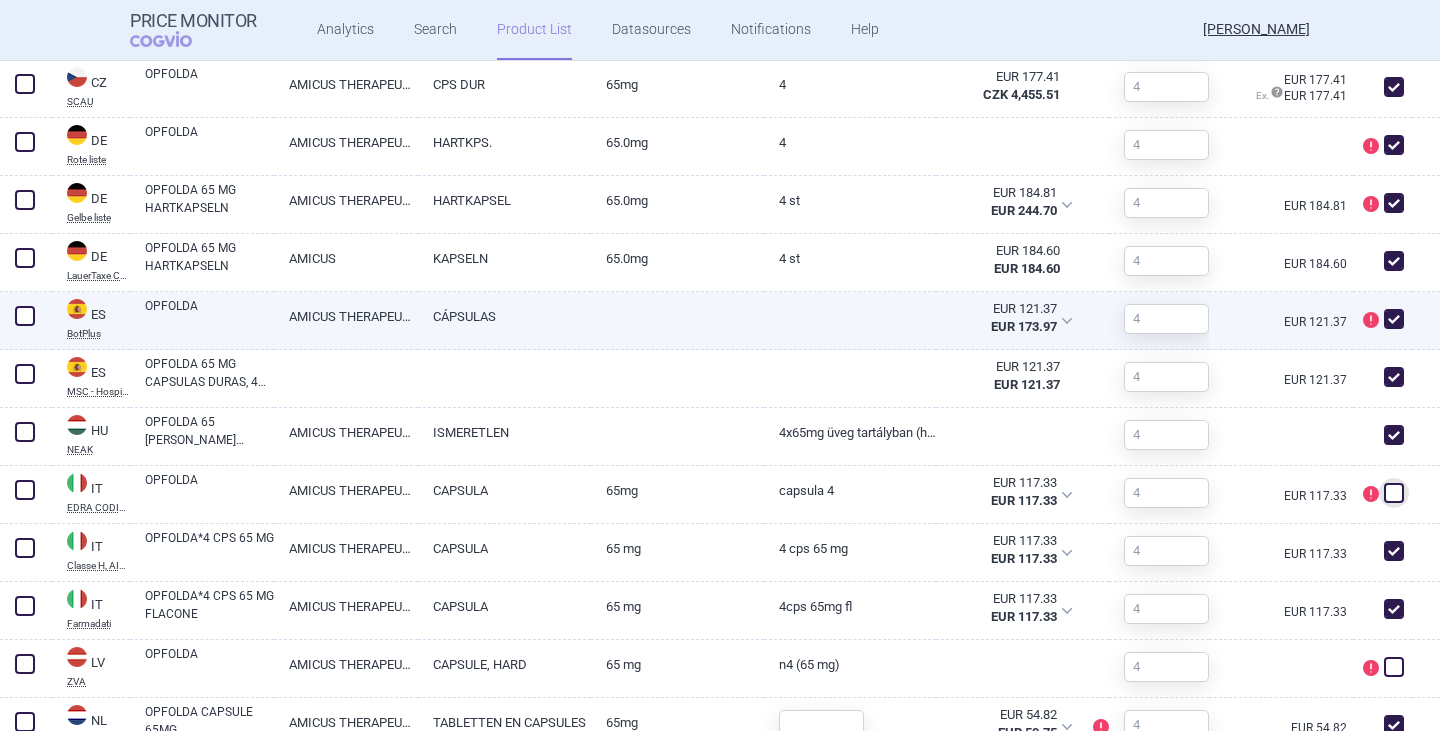 click at bounding box center (1394, 319) 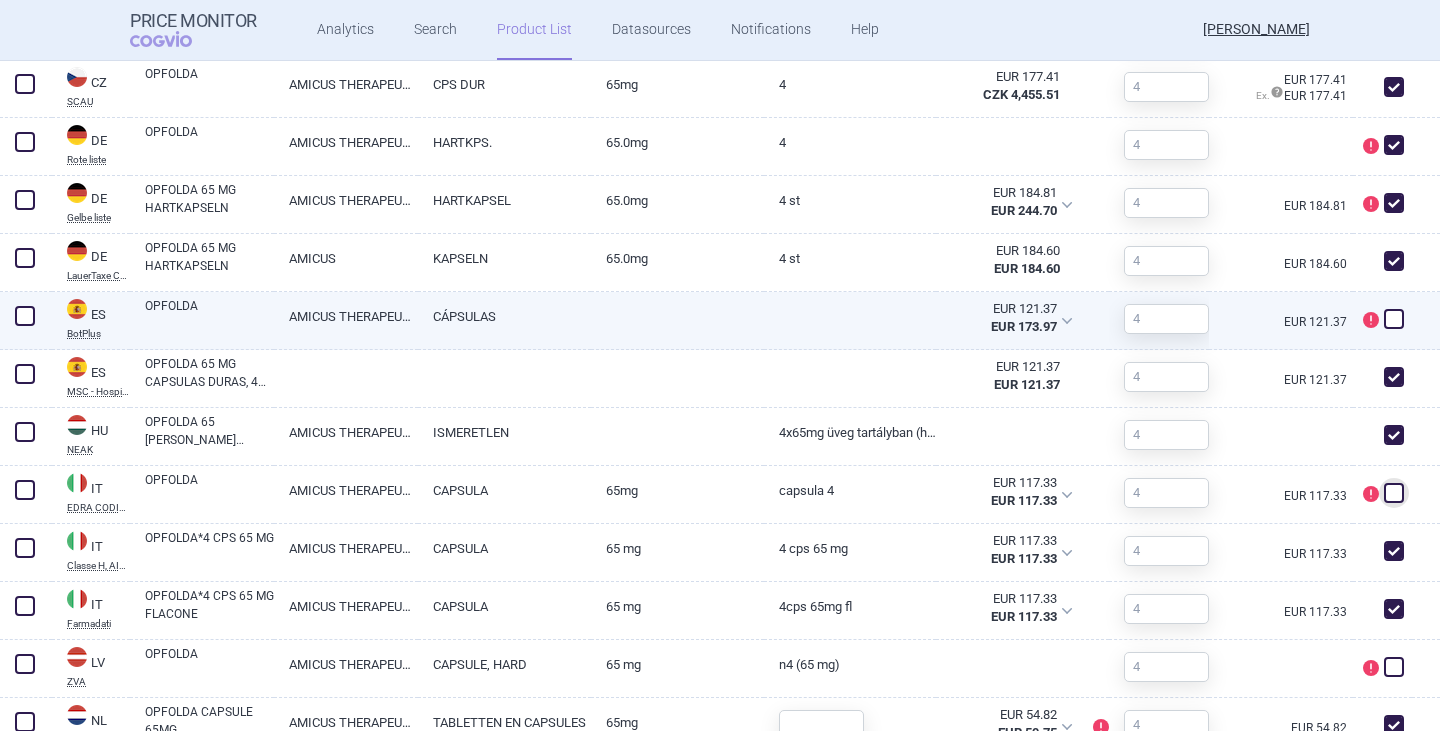 checkbox on "false" 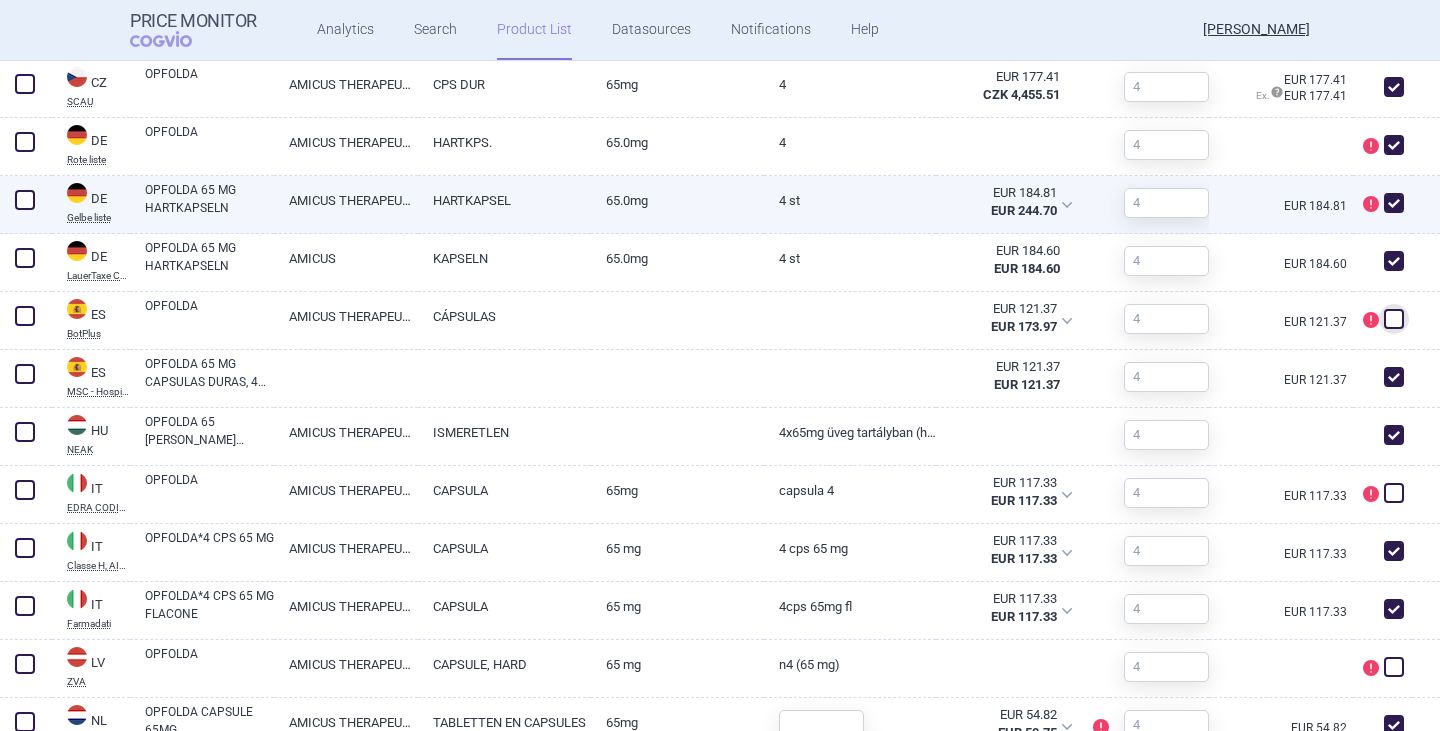 click at bounding box center [1394, 203] 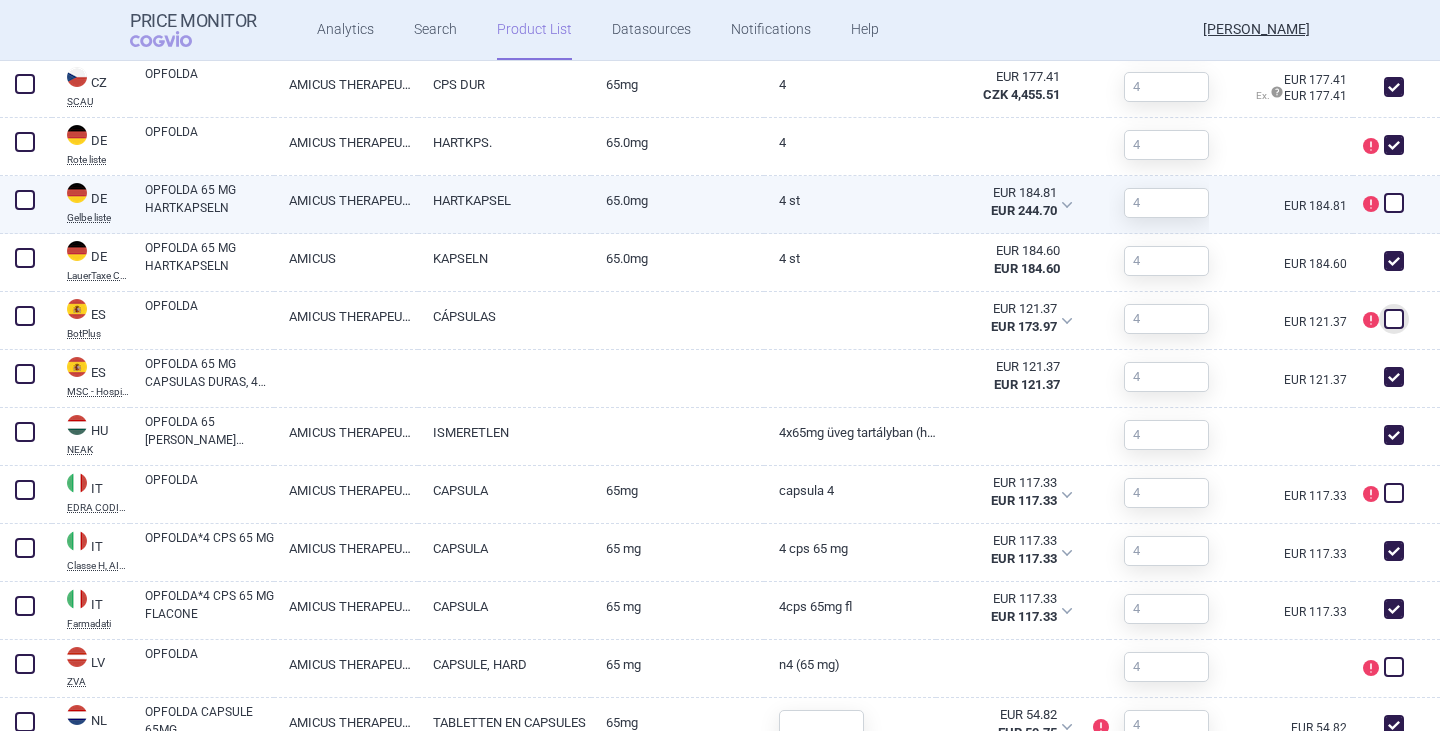 checkbox on "false" 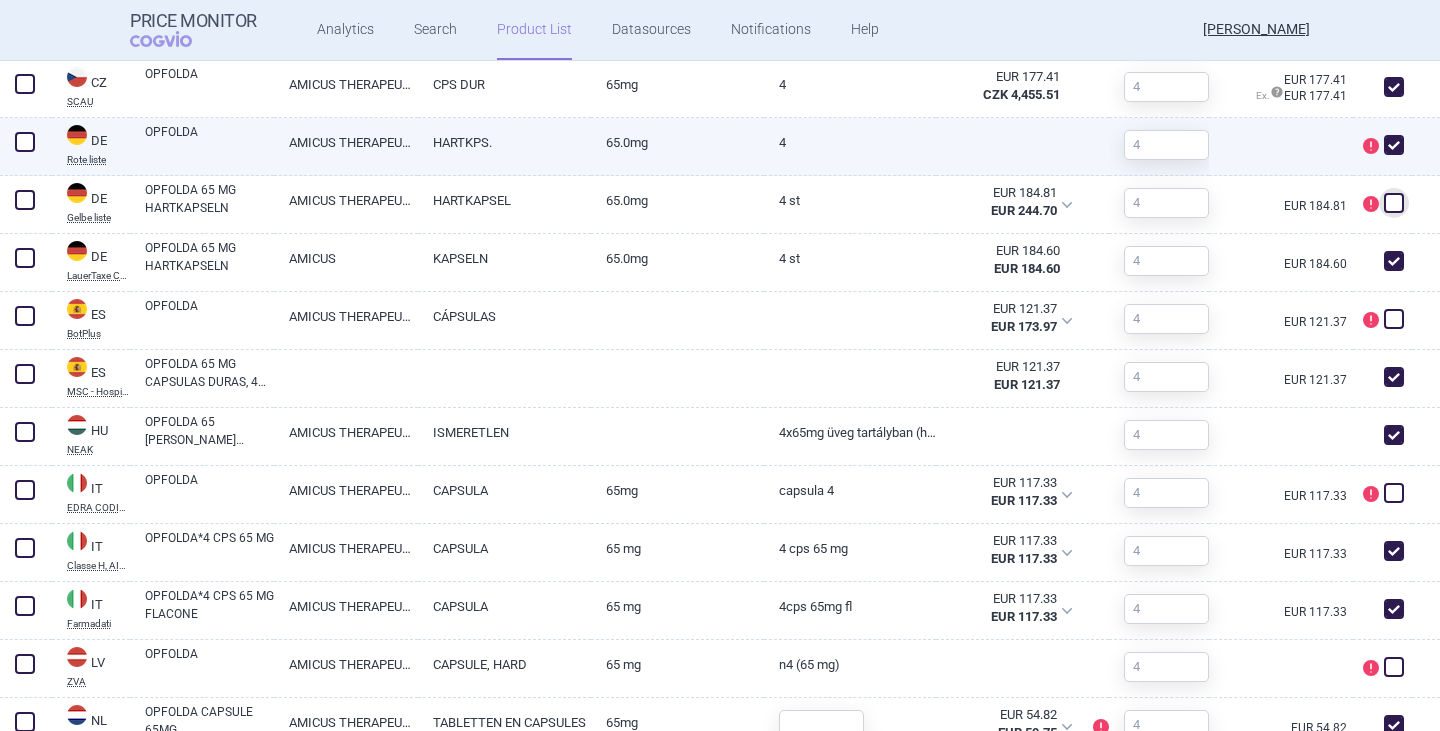 click at bounding box center [1394, 145] 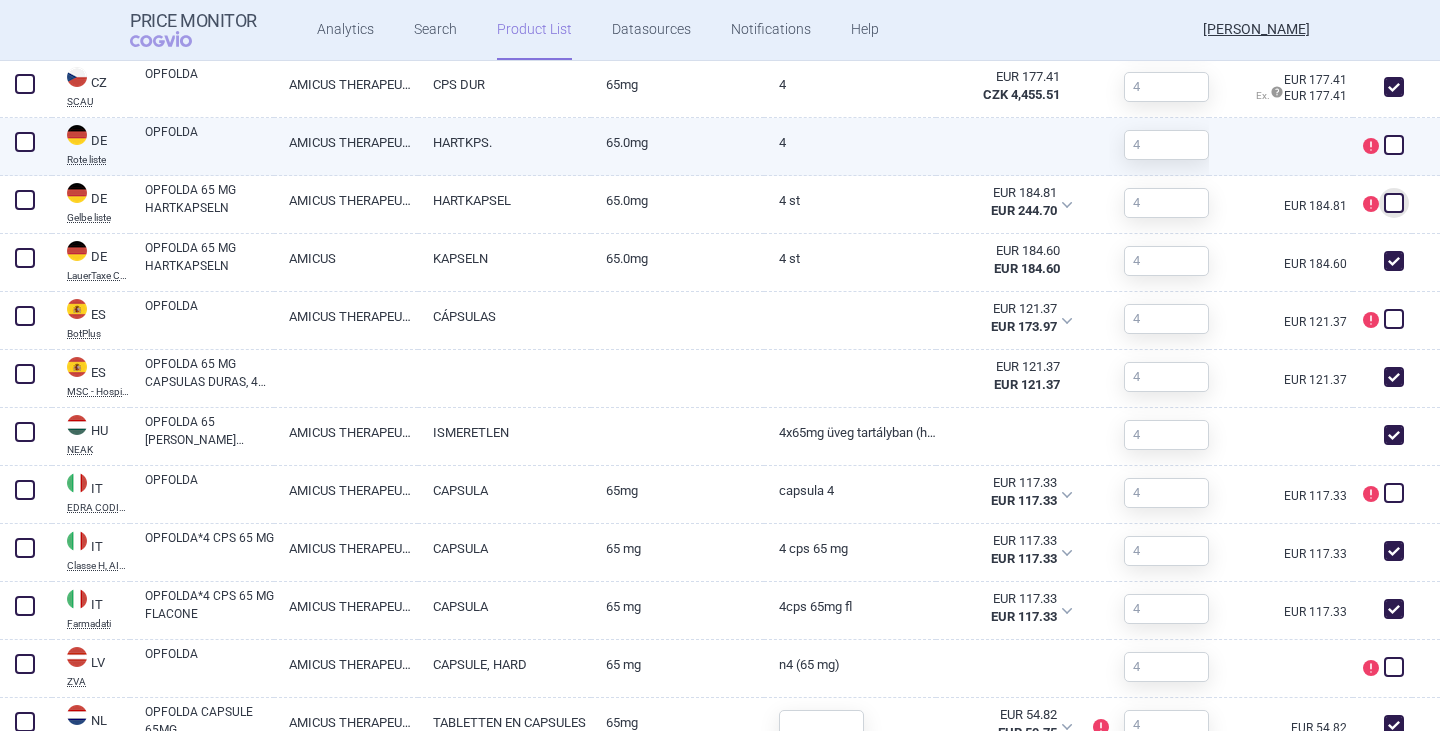 checkbox on "false" 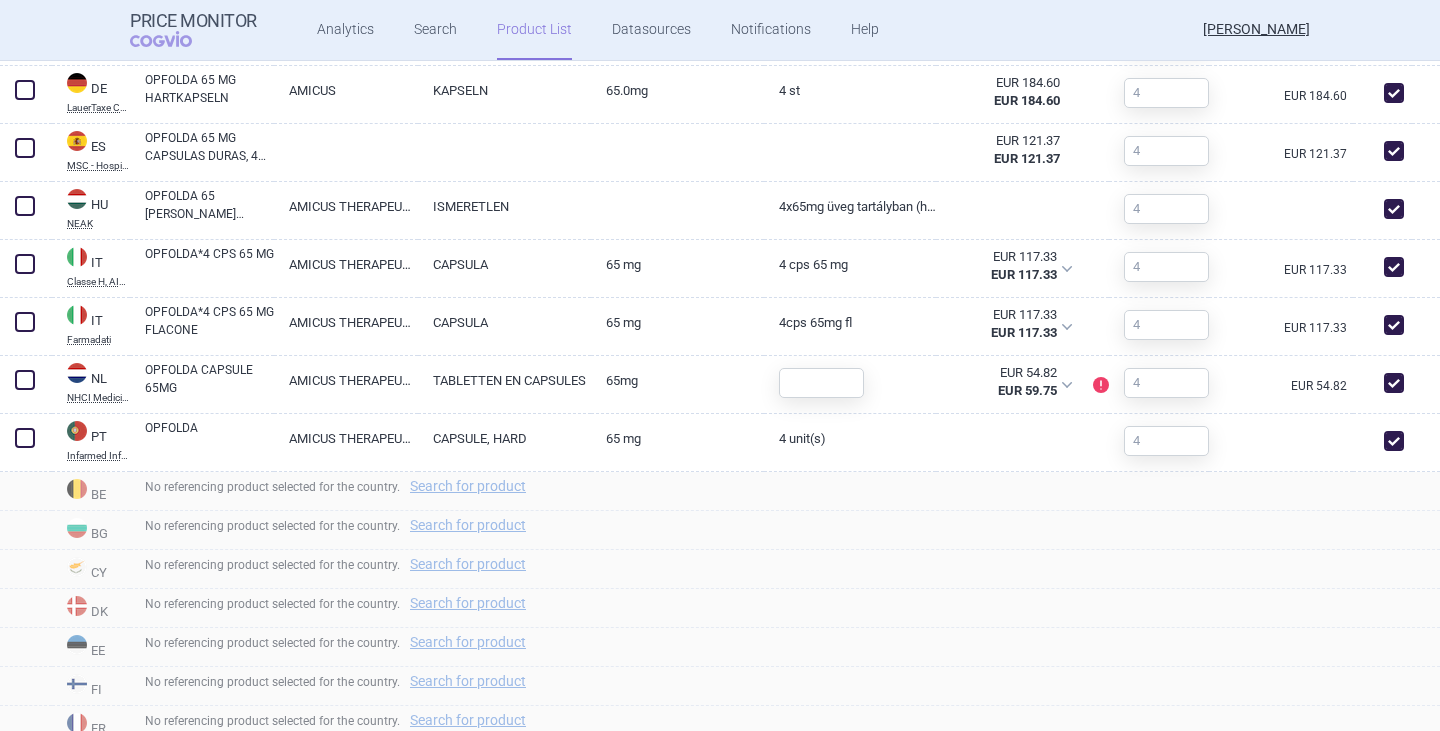 scroll, scrollTop: 900, scrollLeft: 0, axis: vertical 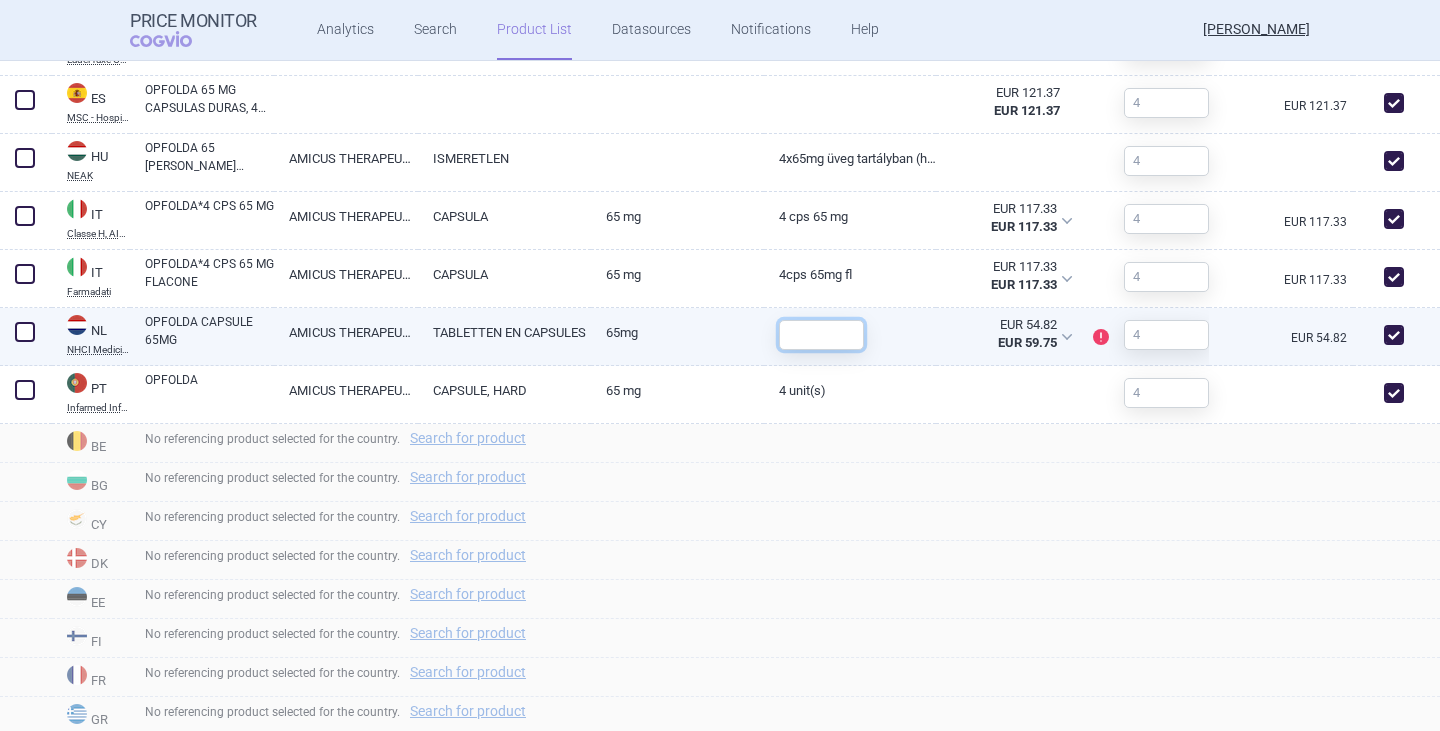 click at bounding box center [821, 335] 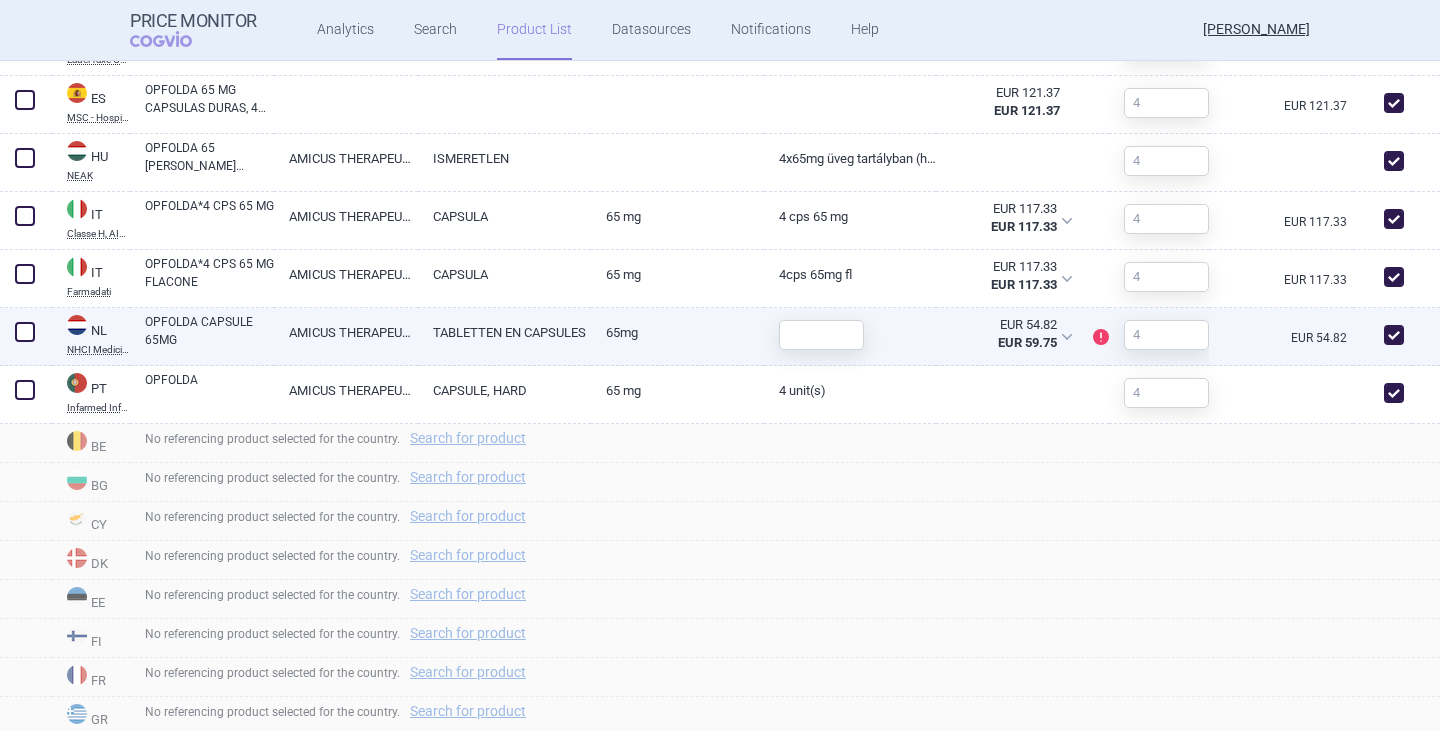 click on "OPFOLDA CAPSULE 65MG" at bounding box center [209, 331] 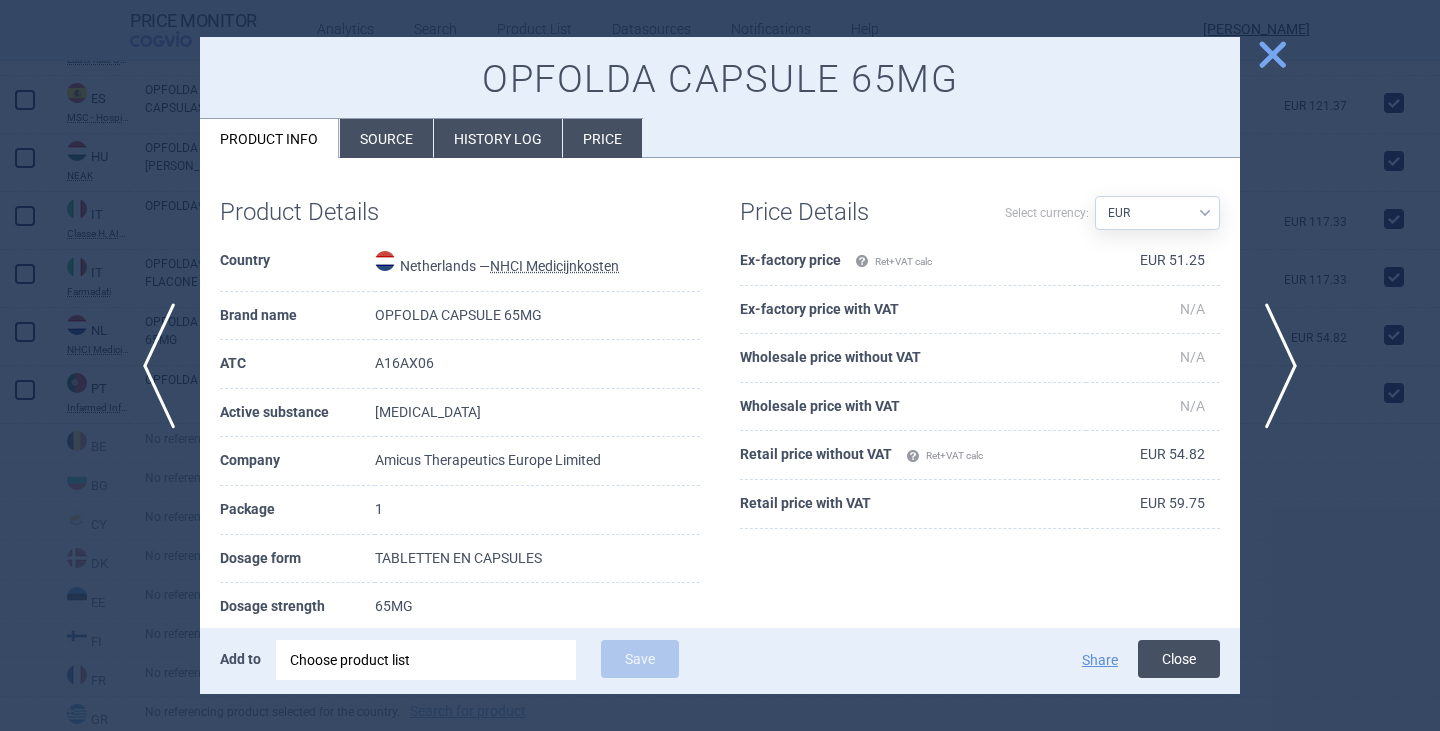 click on "Close" at bounding box center [1179, 659] 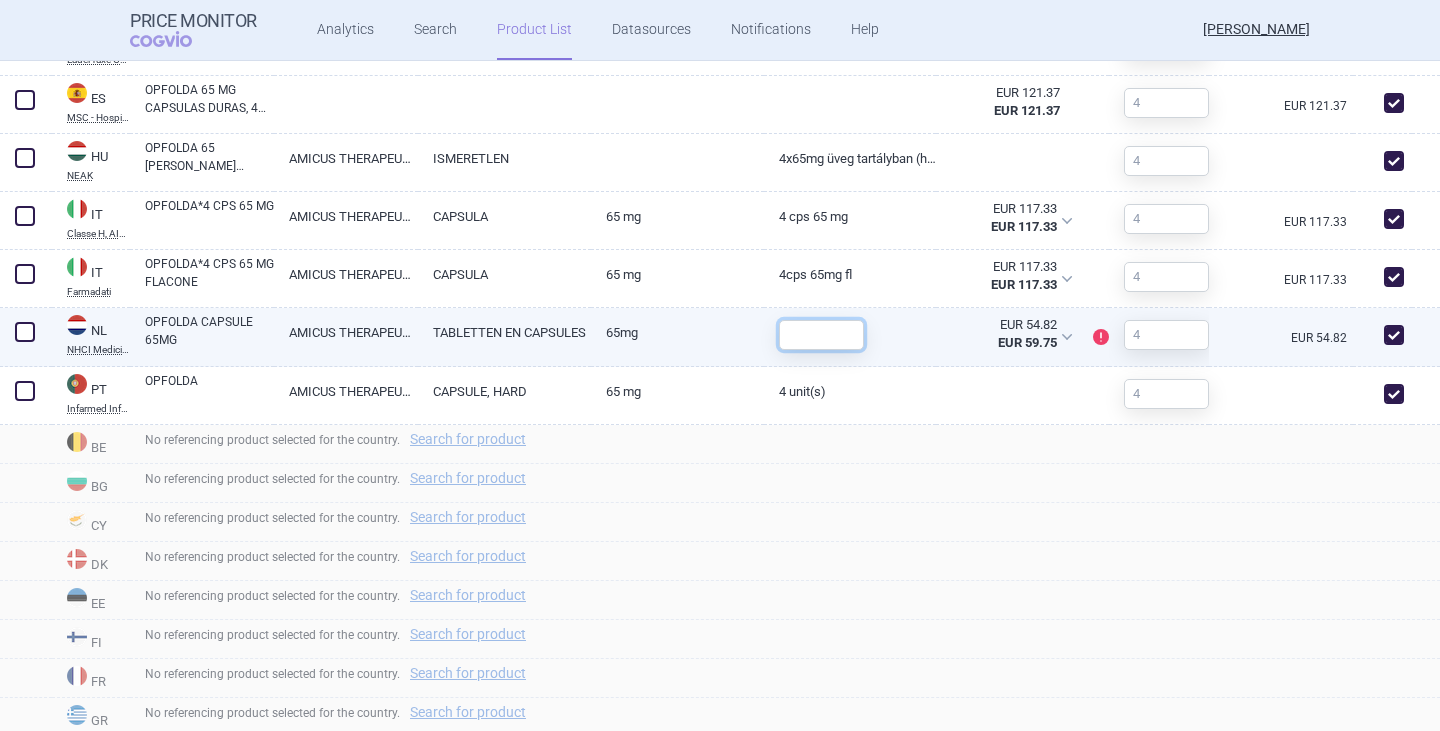 click at bounding box center [821, 335] 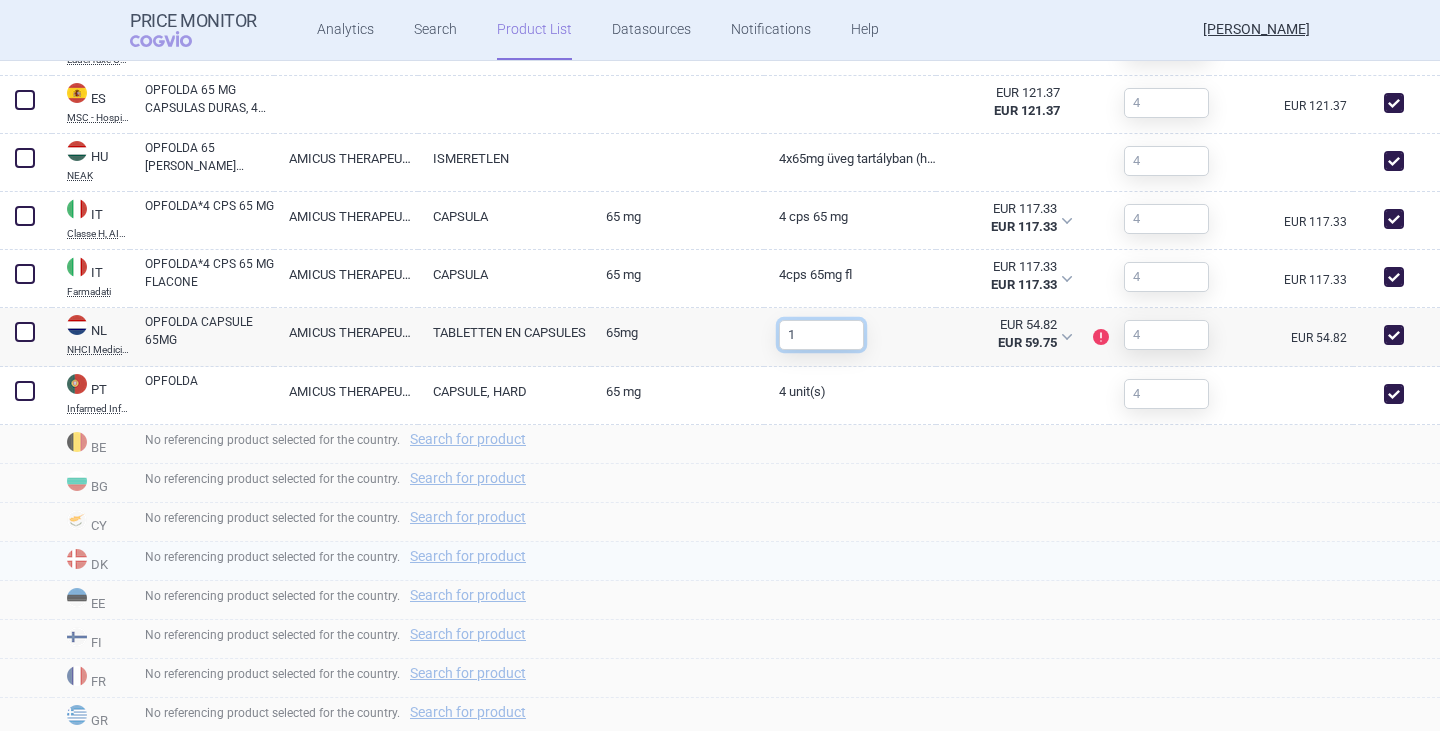 type on "1" 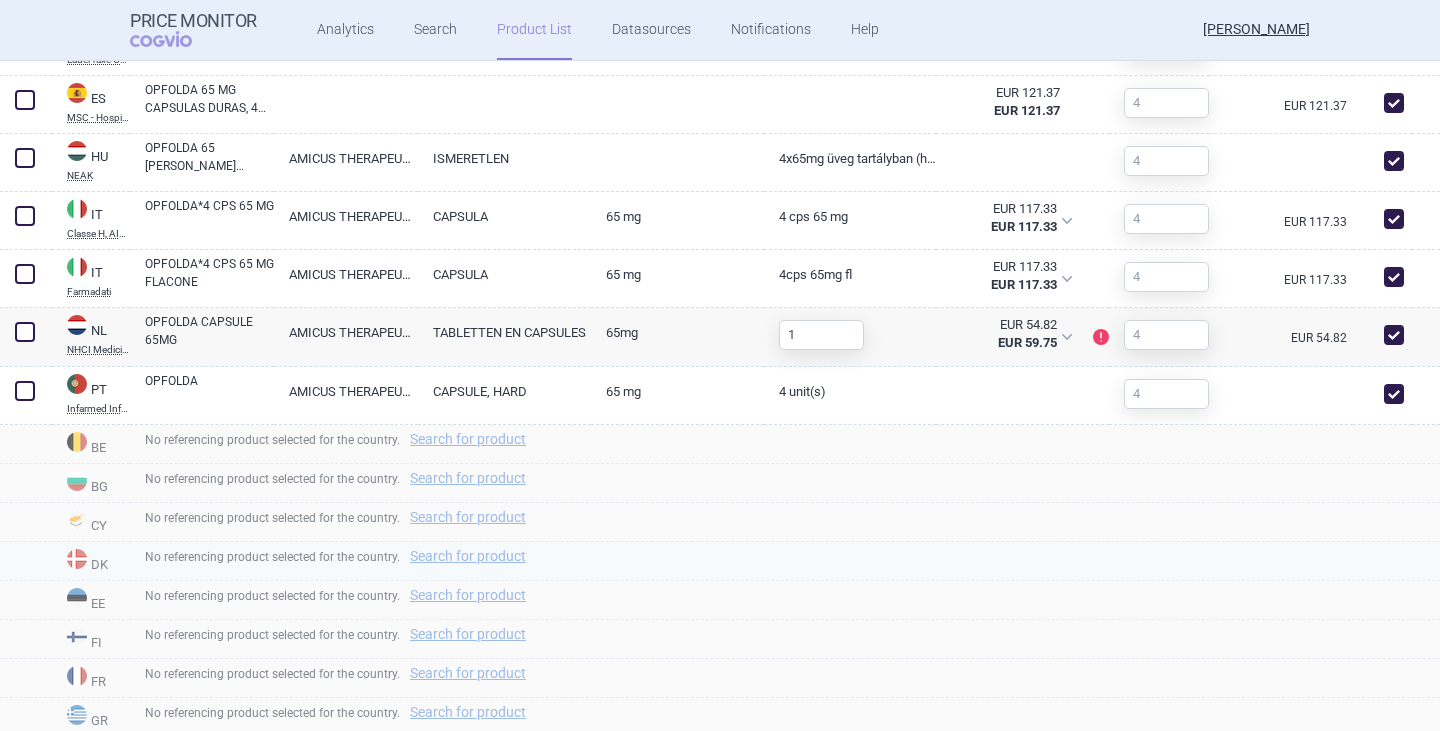 click on "No referencing product selected for the country.  Search for product" at bounding box center (785, 561) 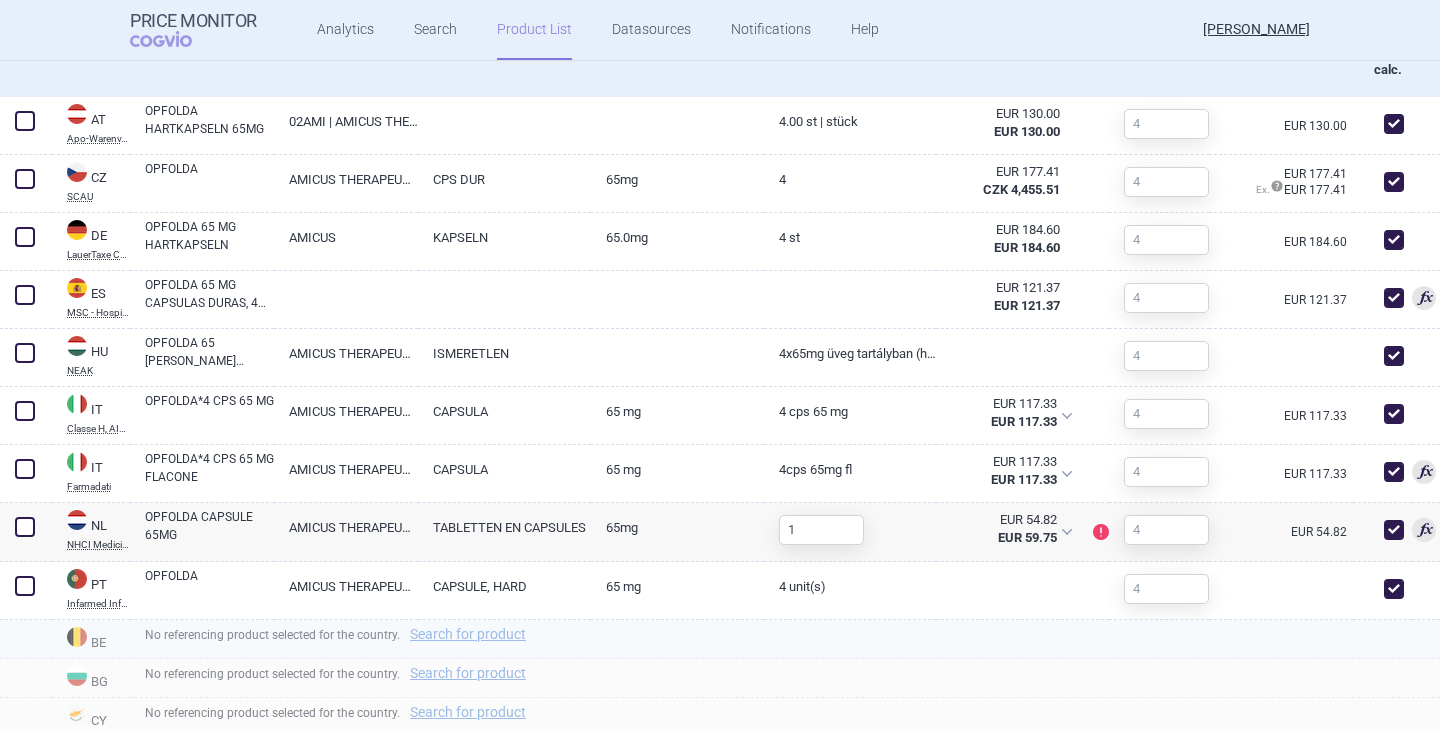 scroll, scrollTop: 1095, scrollLeft: 0, axis: vertical 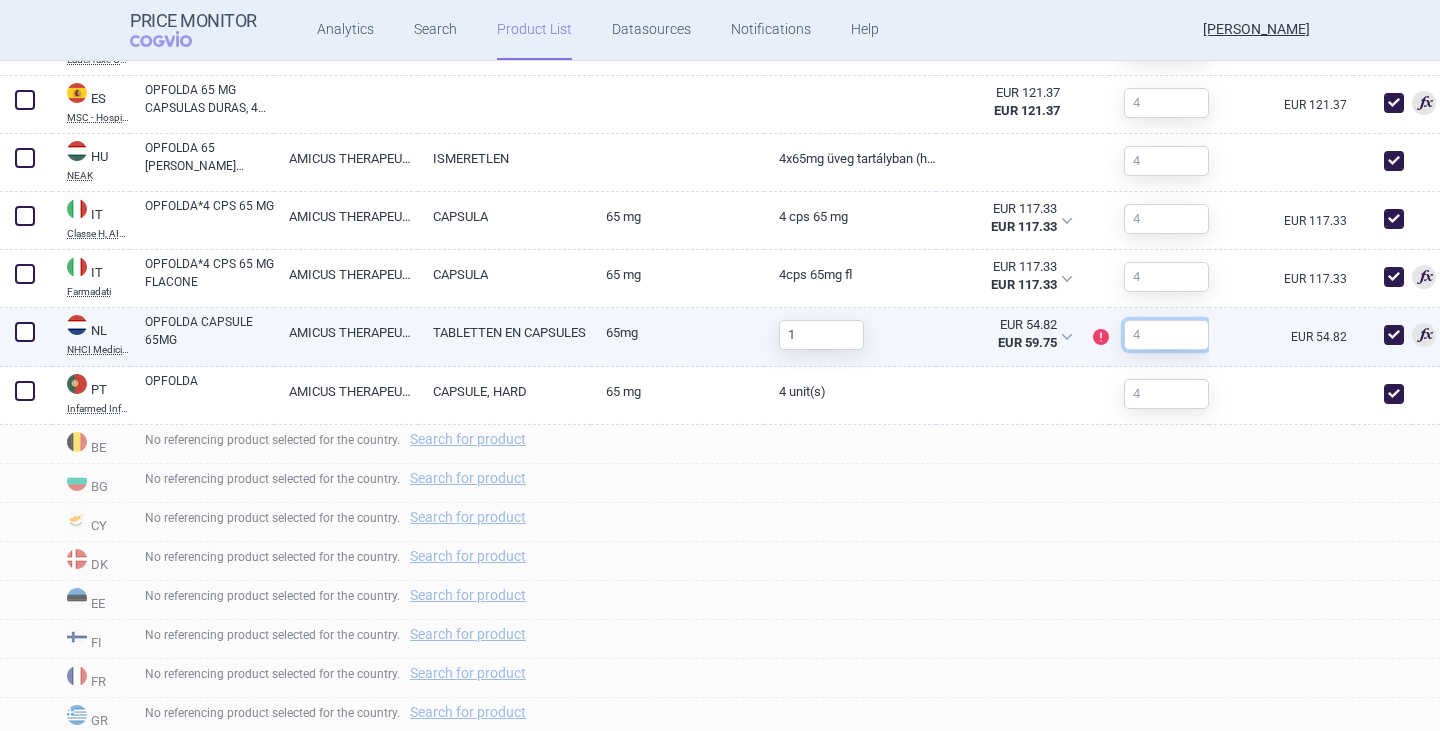 click at bounding box center (1166, 335) 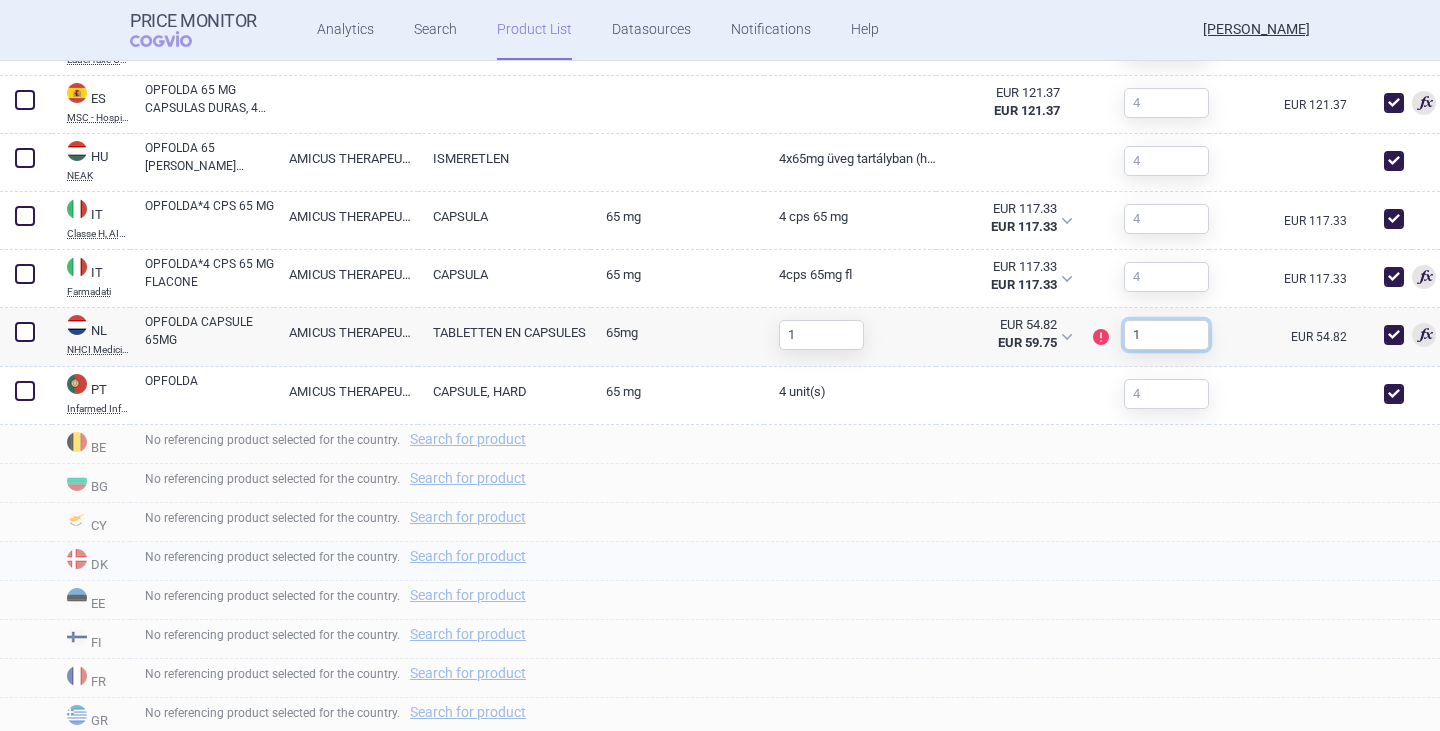 type on "1" 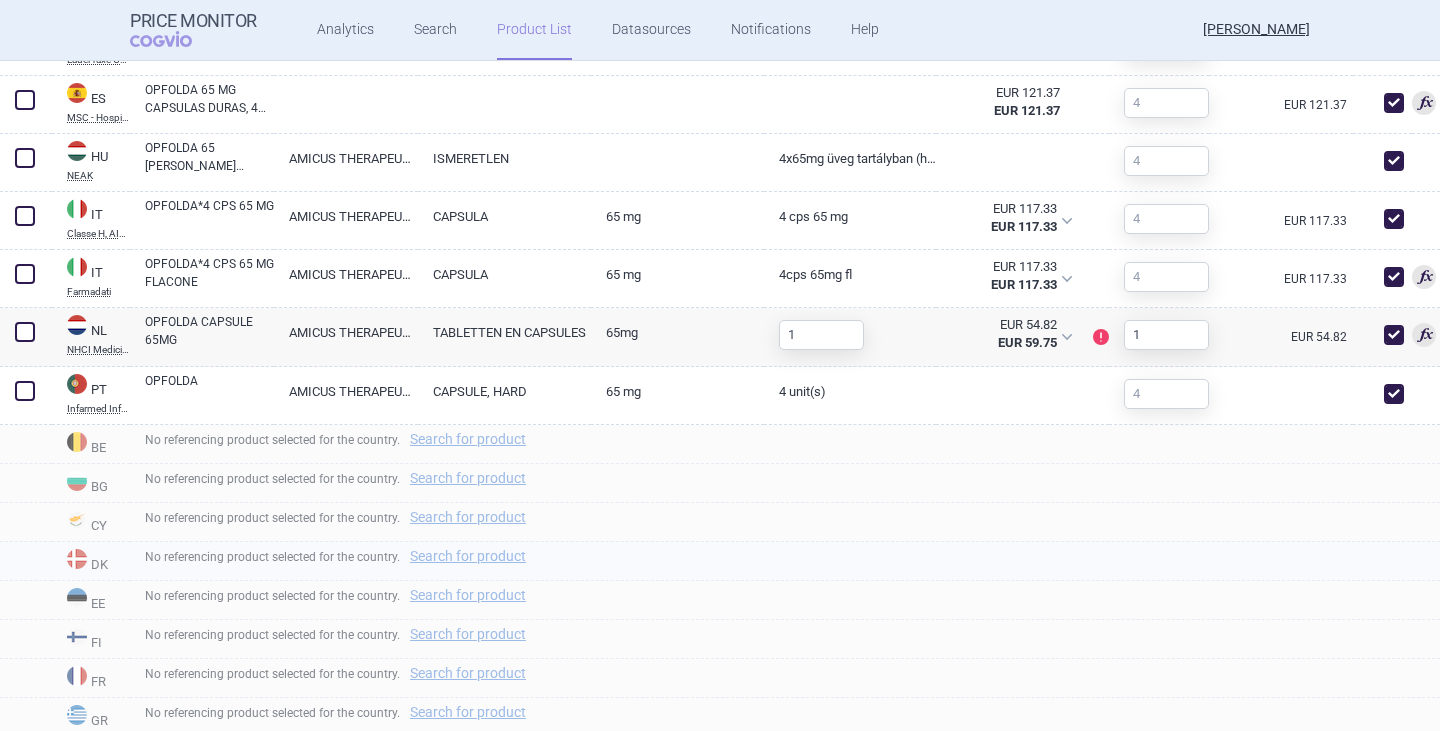 click on "No referencing product selected for the country.  Search for product" at bounding box center [785, 561] 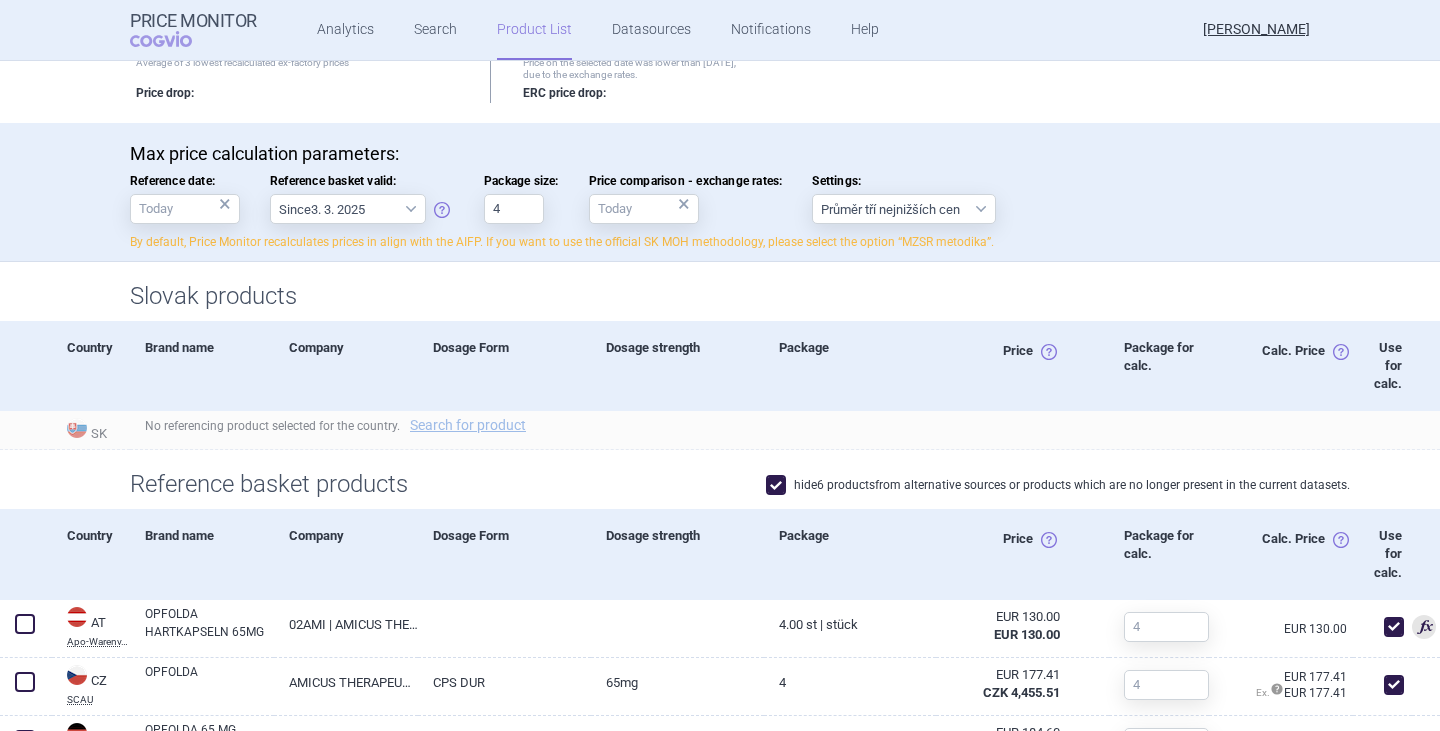 scroll, scrollTop: 0, scrollLeft: 0, axis: both 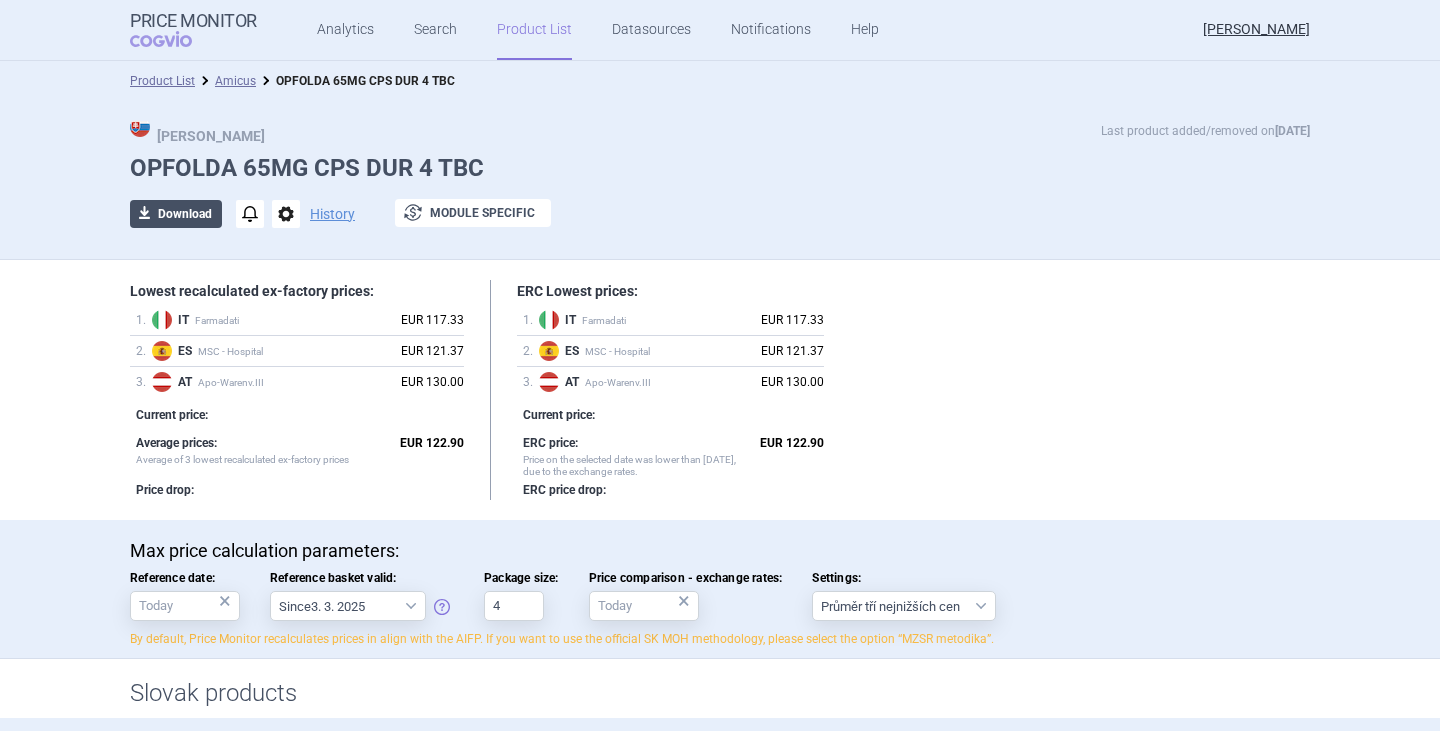 click on "download  Download" at bounding box center (176, 214) 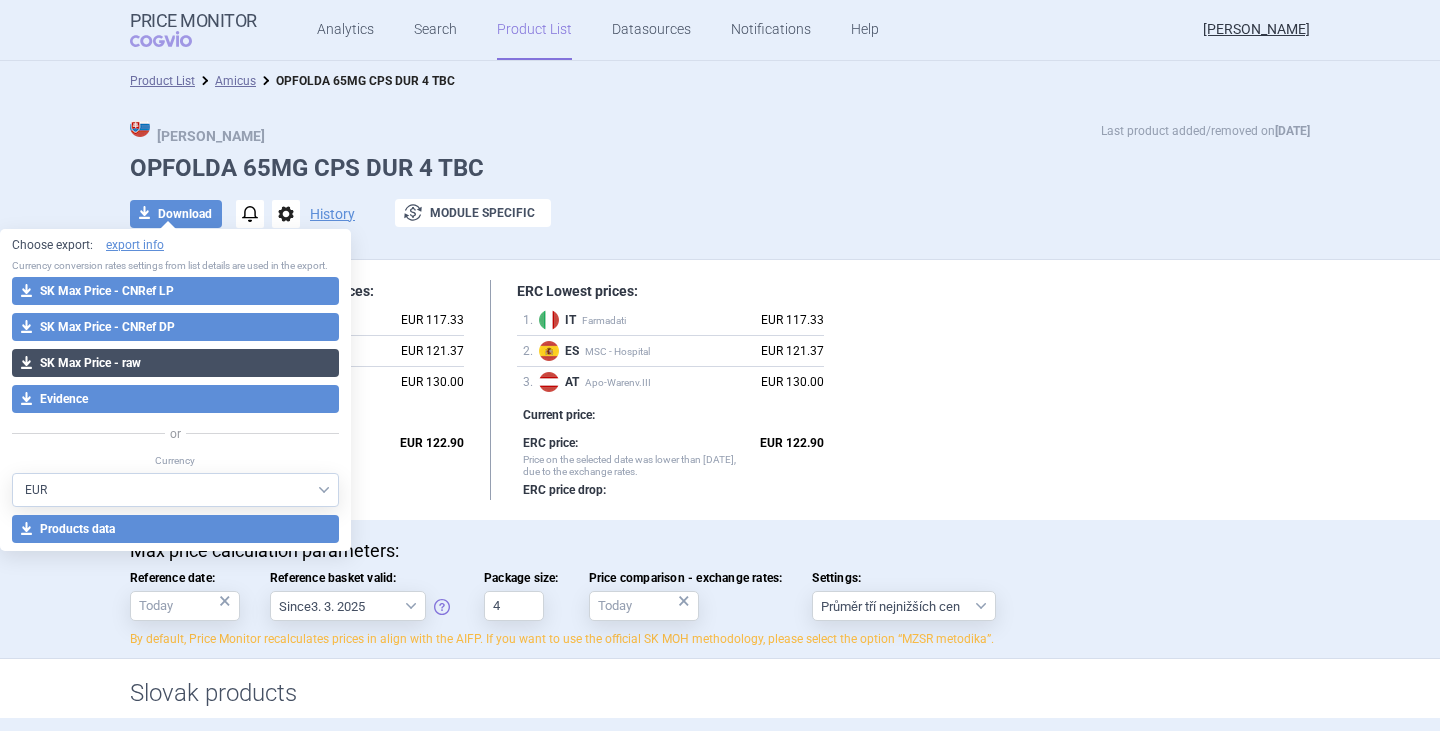 click on "download  SK Max Price - raw" at bounding box center (175, 363) 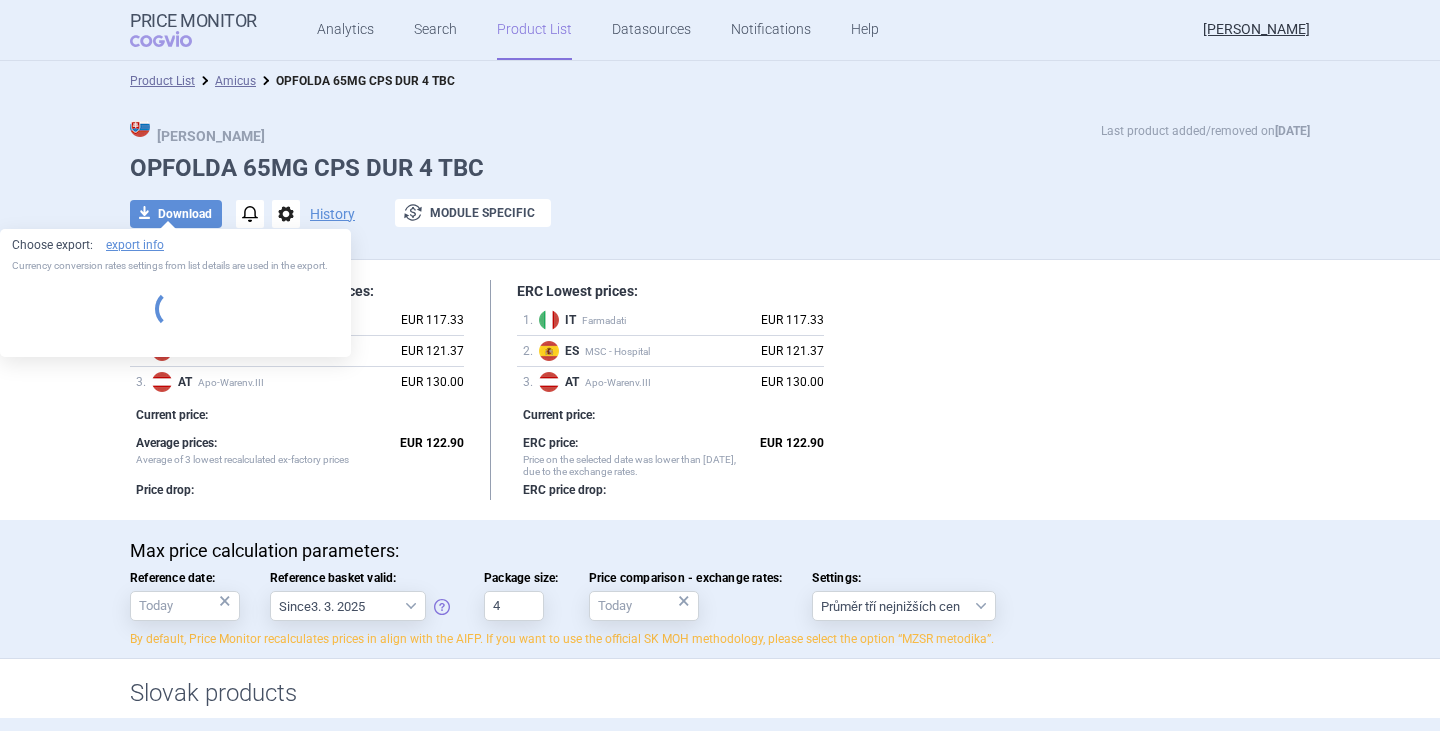 select on "EUR" 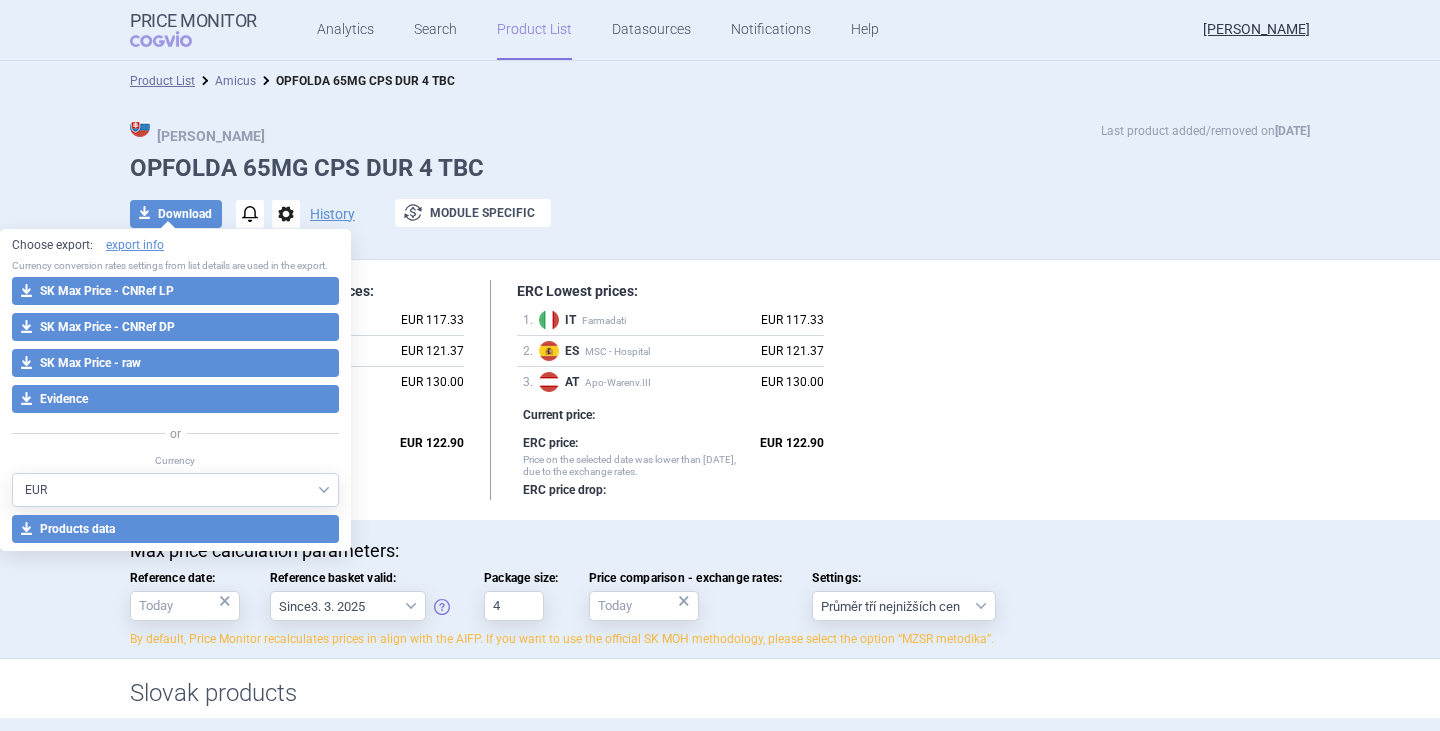 click on "Amicus" at bounding box center [235, 81] 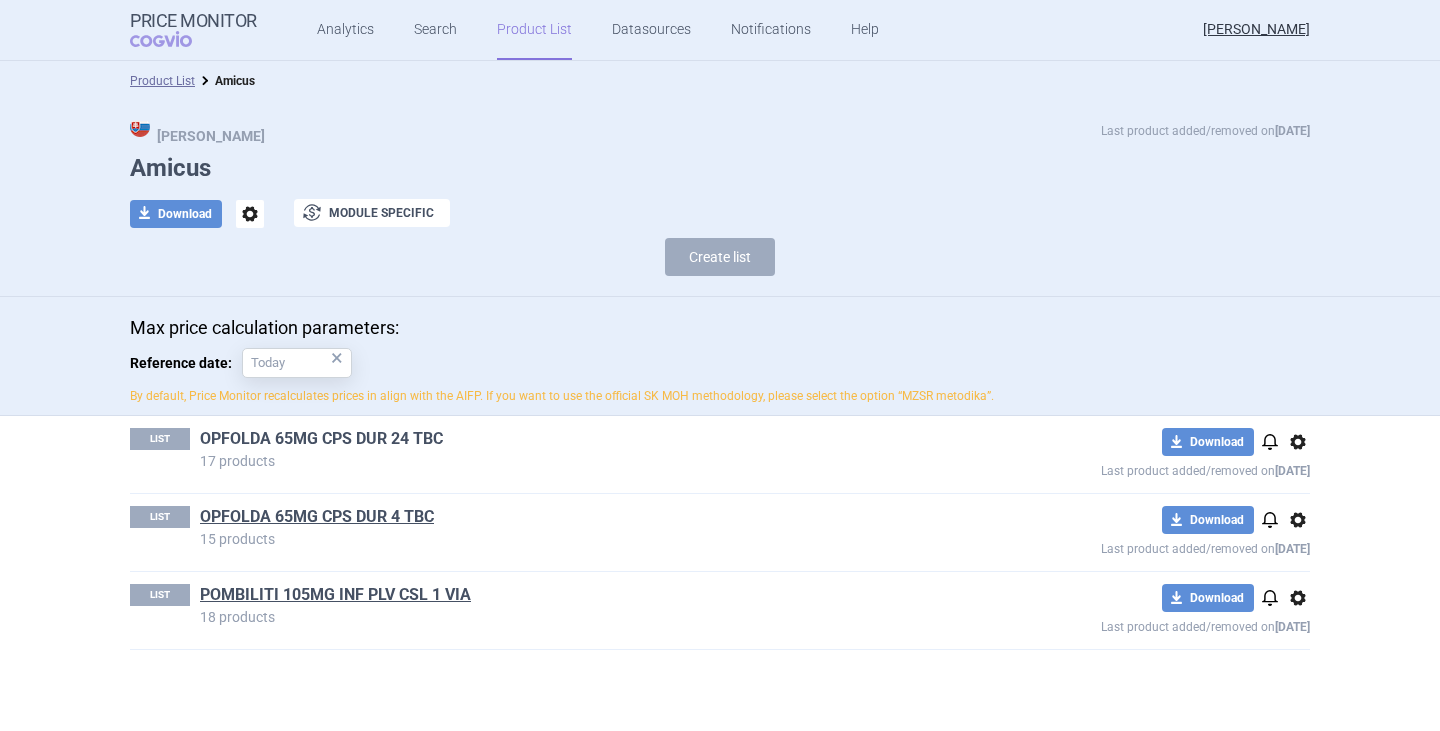 click on "OPFOLDA 65MG CPS DUR 24 TBC" at bounding box center [321, 439] 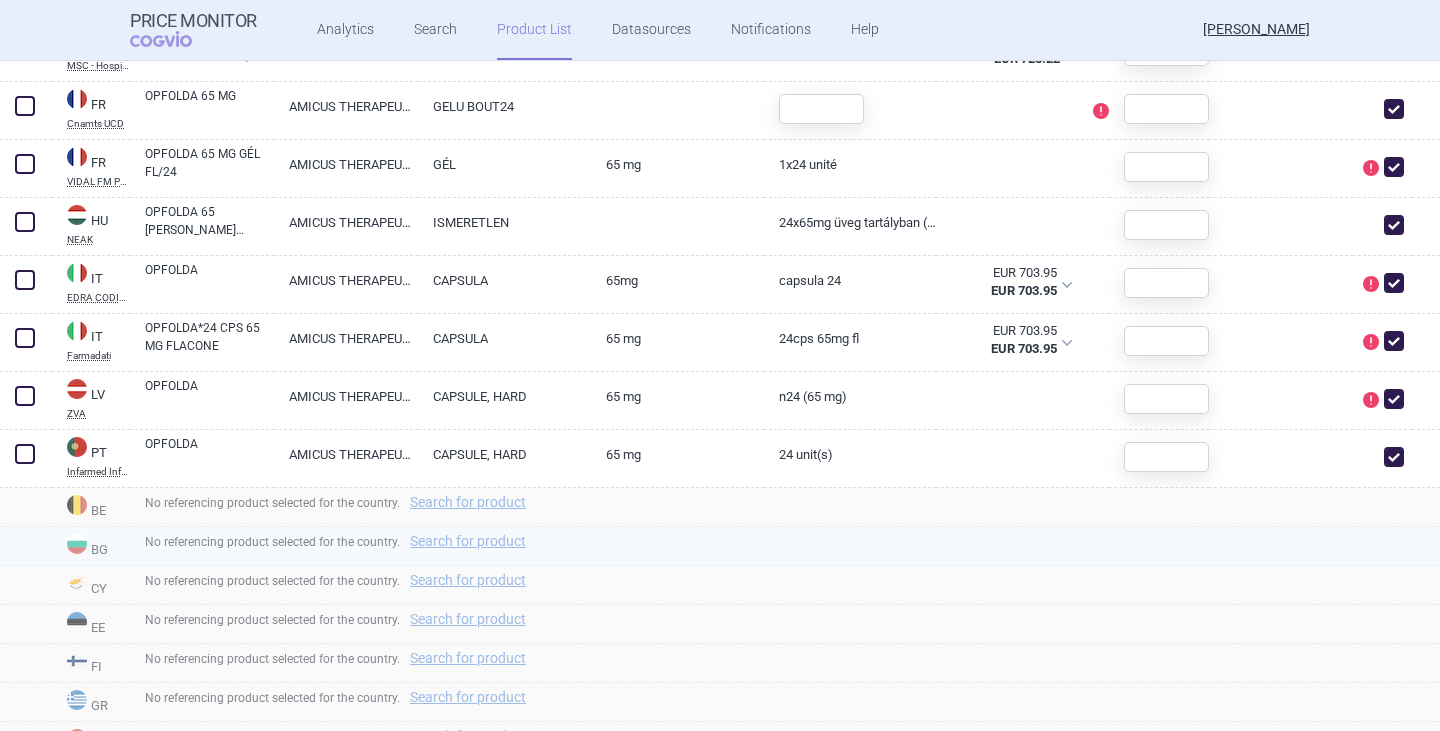 scroll, scrollTop: 1300, scrollLeft: 0, axis: vertical 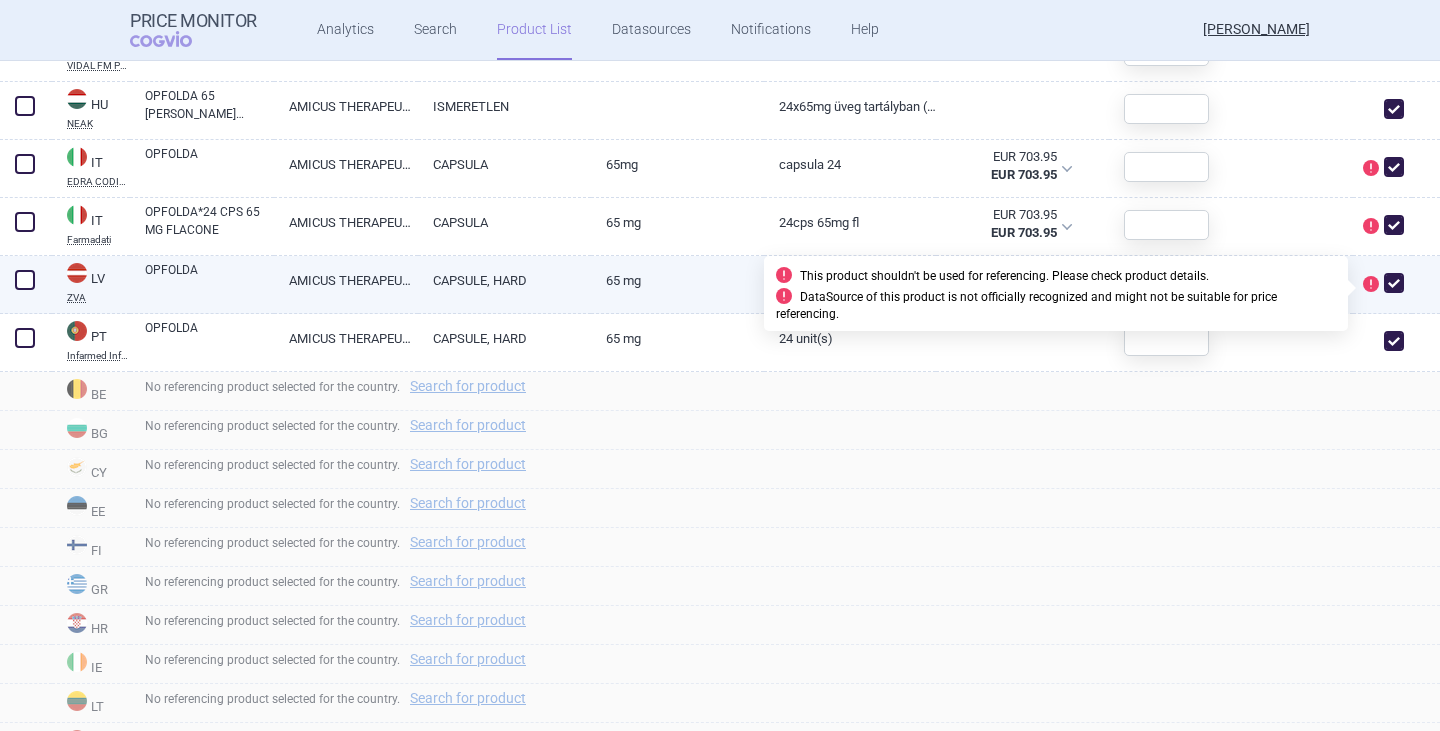 click at bounding box center (1394, 283) 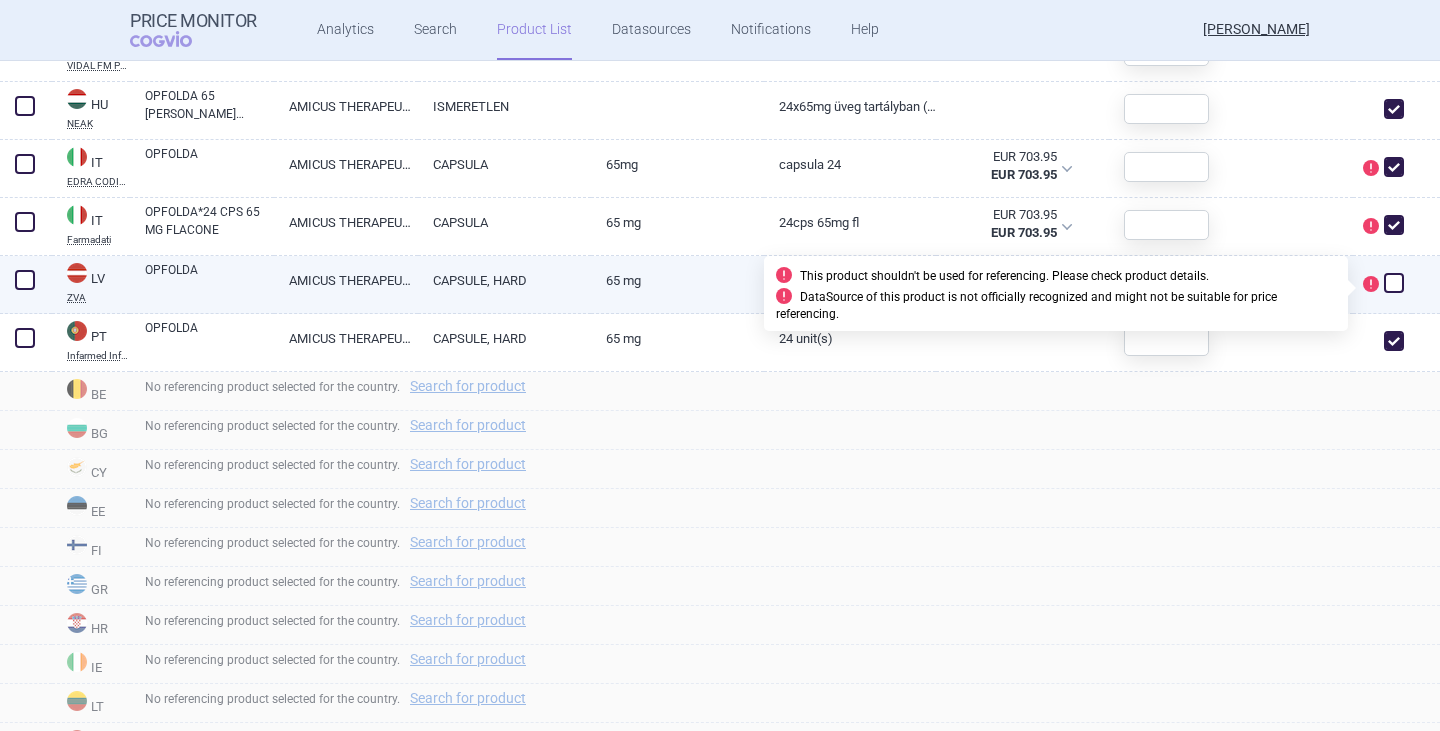 checkbox on "false" 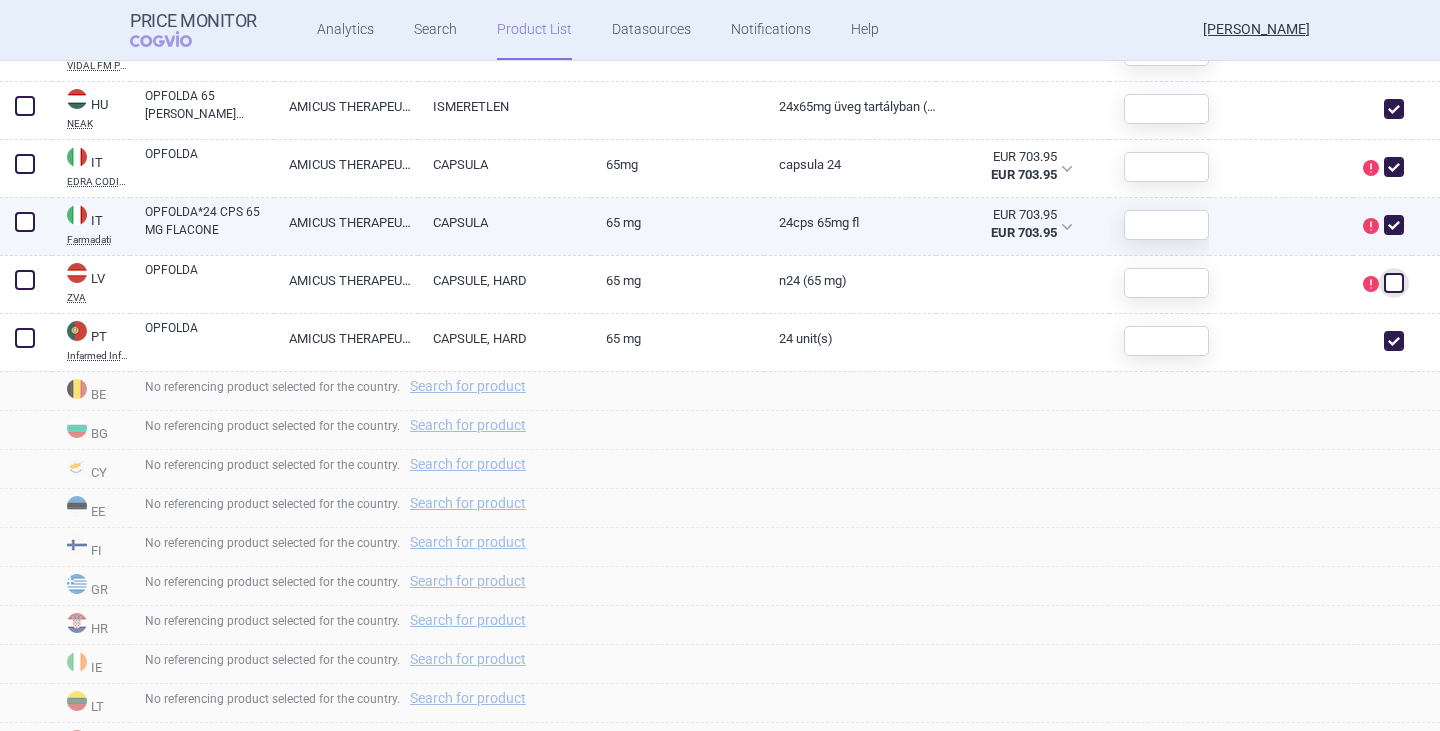 drag, startPoint x: 1390, startPoint y: 230, endPoint x: 1385, endPoint y: 210, distance: 20.615528 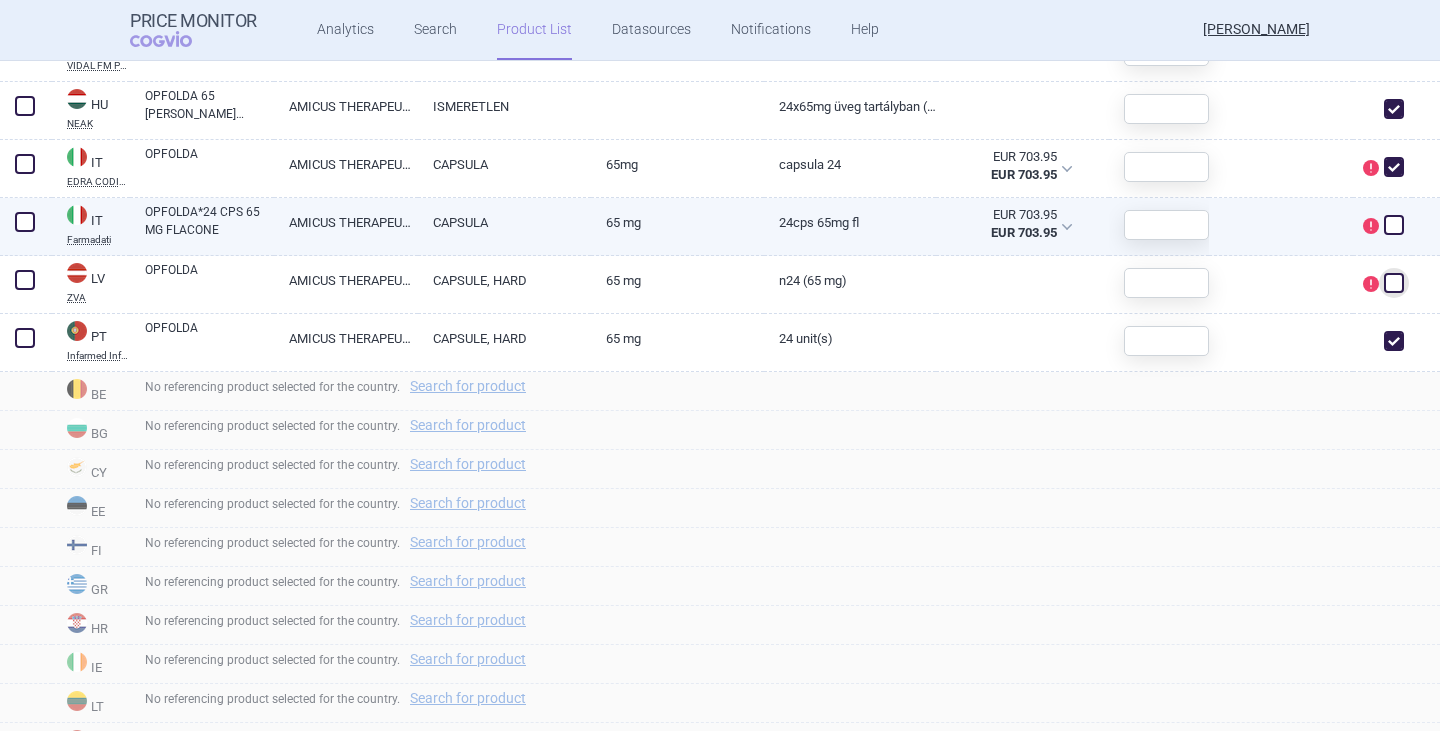 checkbox on "false" 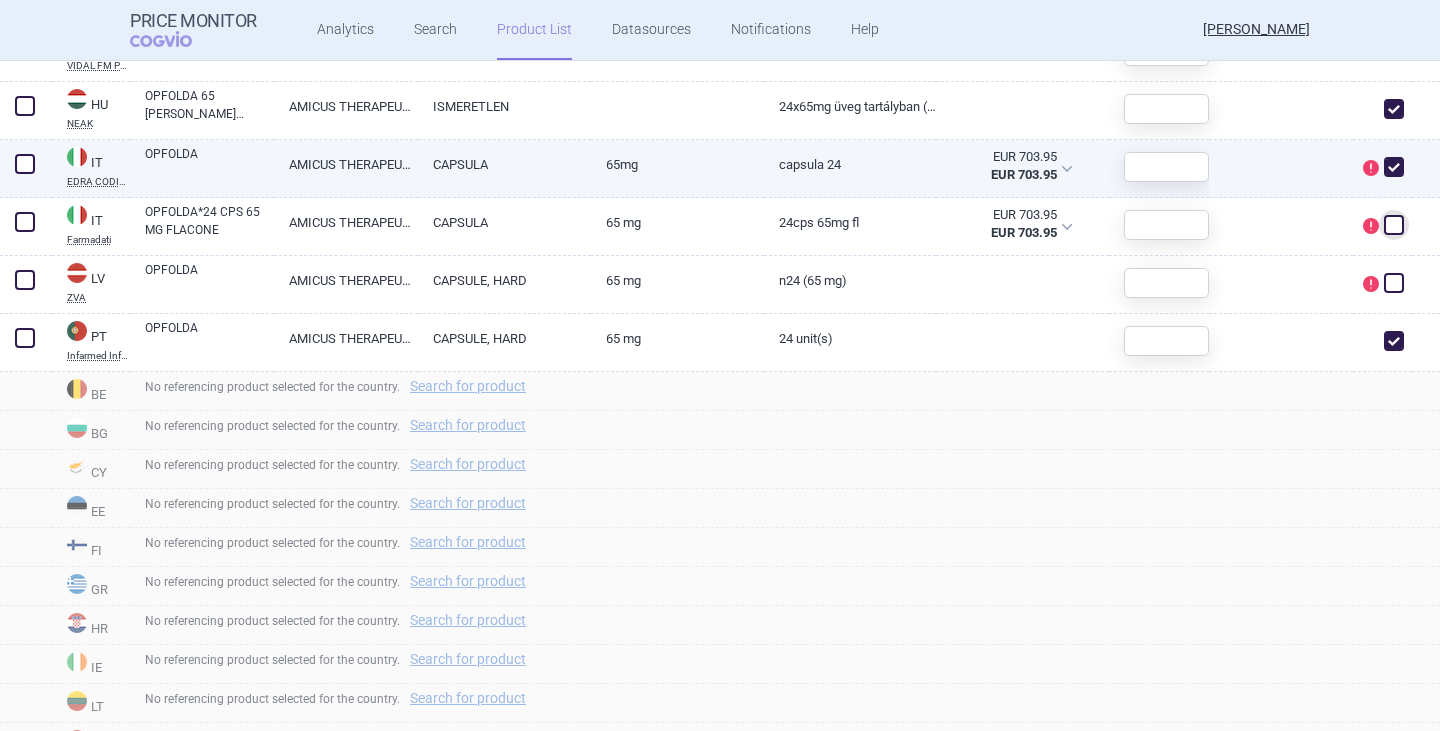 click at bounding box center (1394, 167) 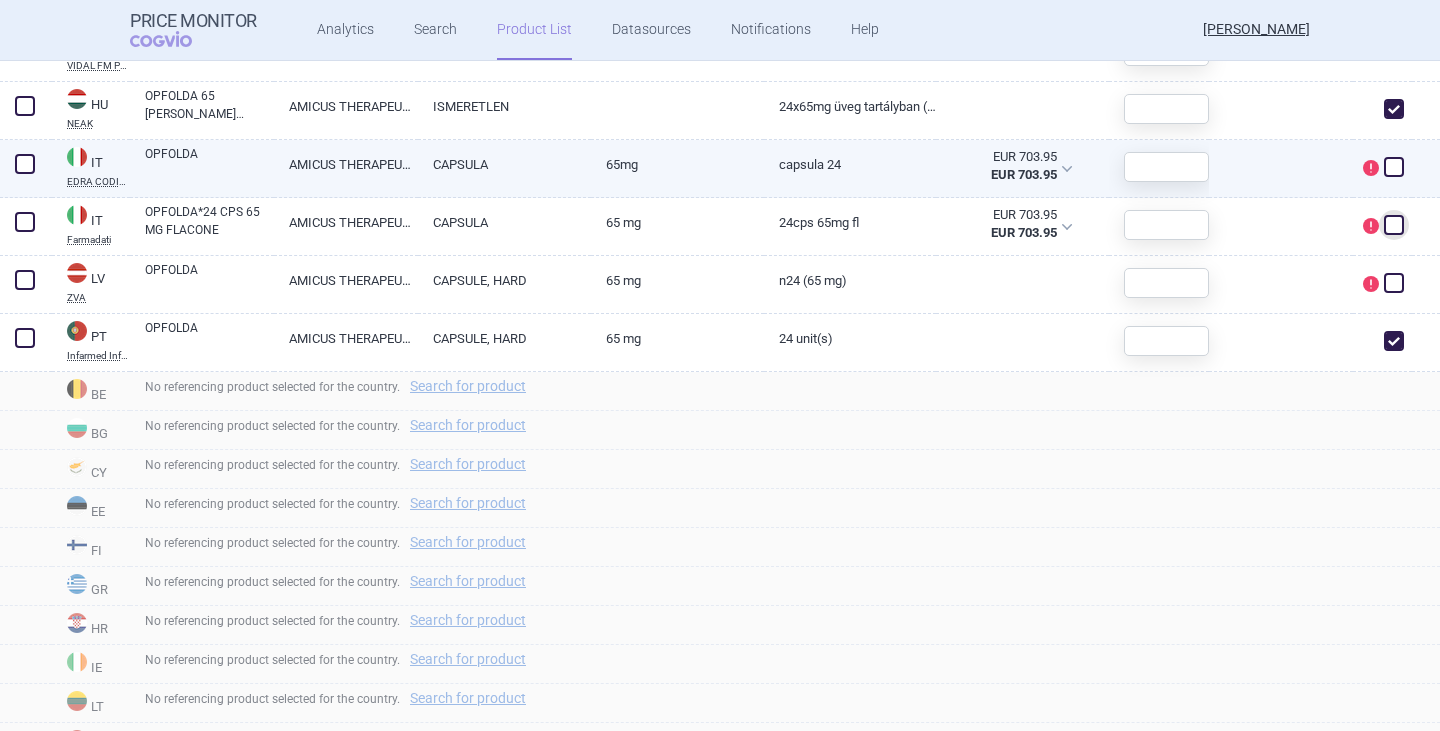 checkbox on "false" 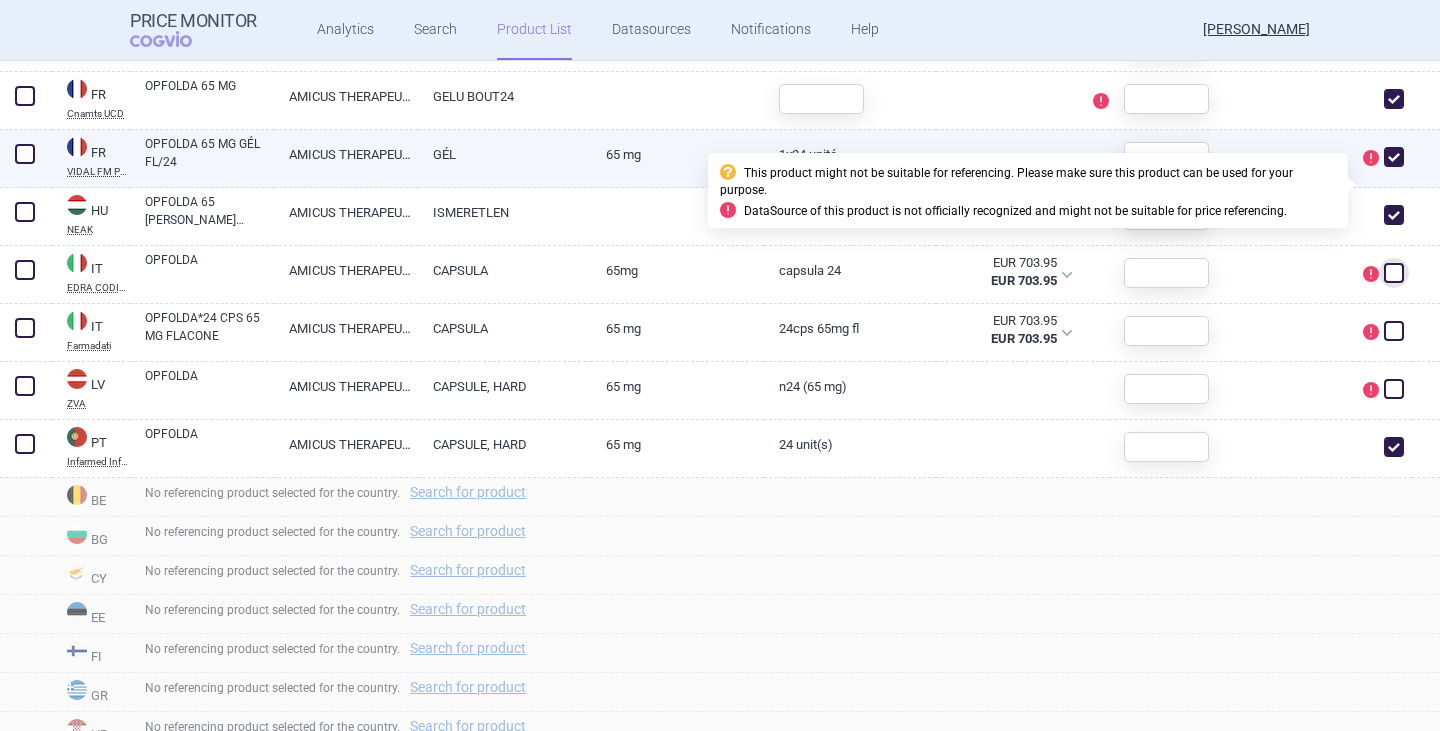 scroll, scrollTop: 1000, scrollLeft: 0, axis: vertical 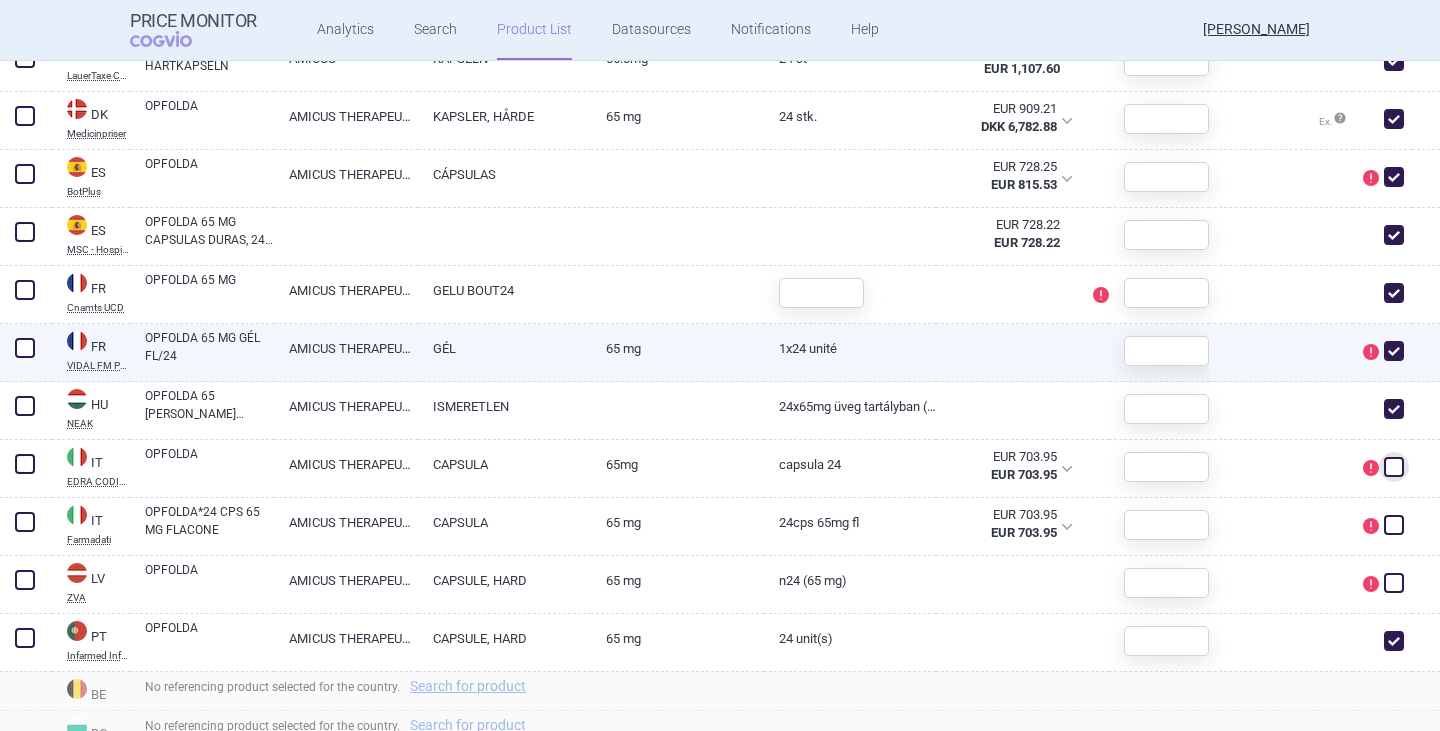 click at bounding box center (1394, 351) 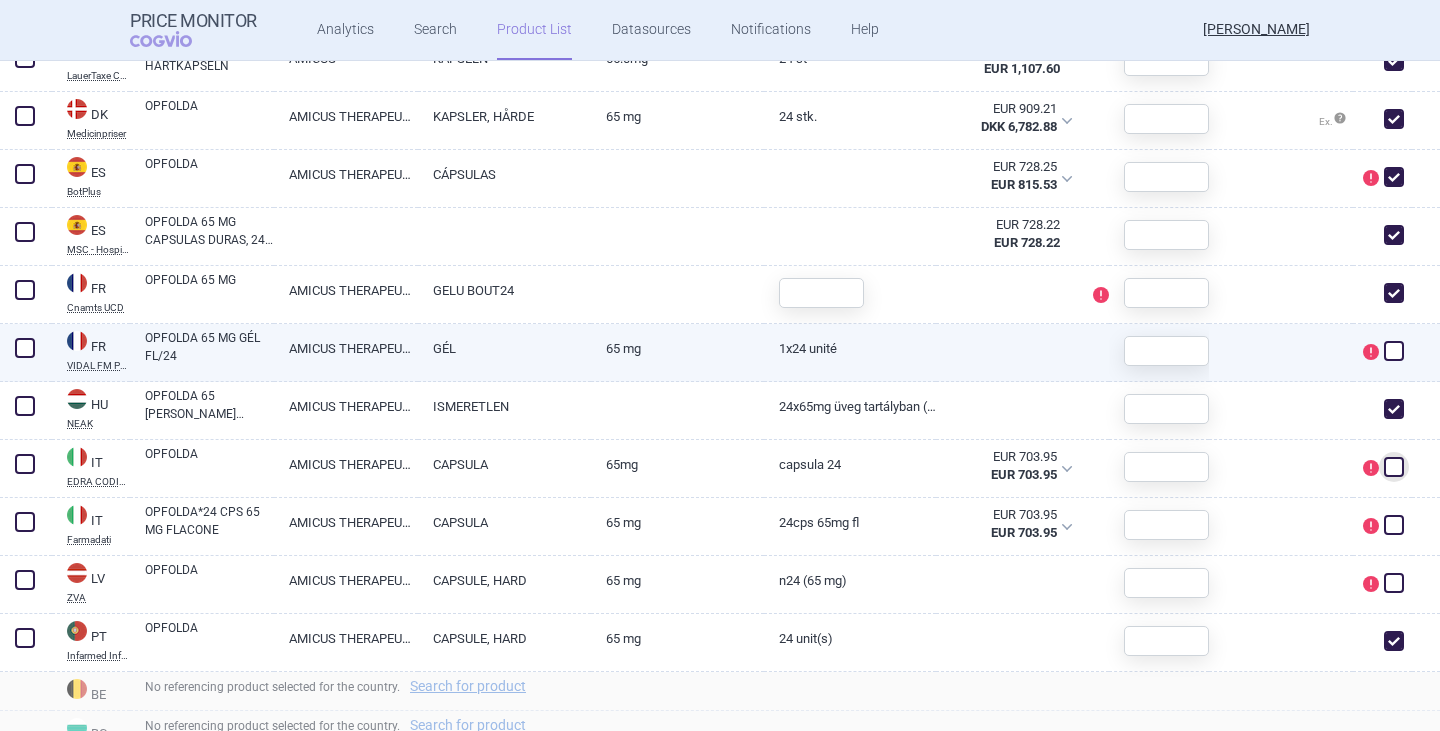 checkbox on "false" 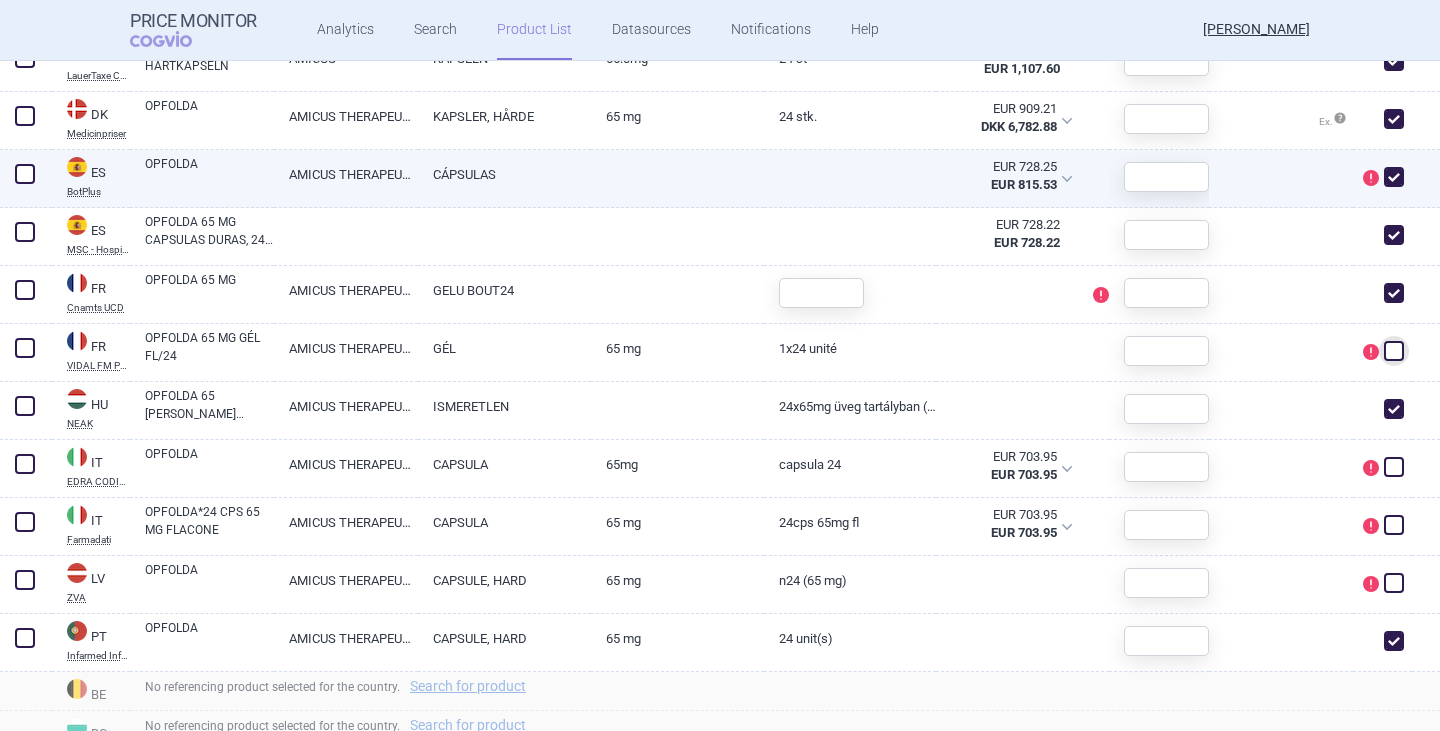 click at bounding box center (1394, 177) 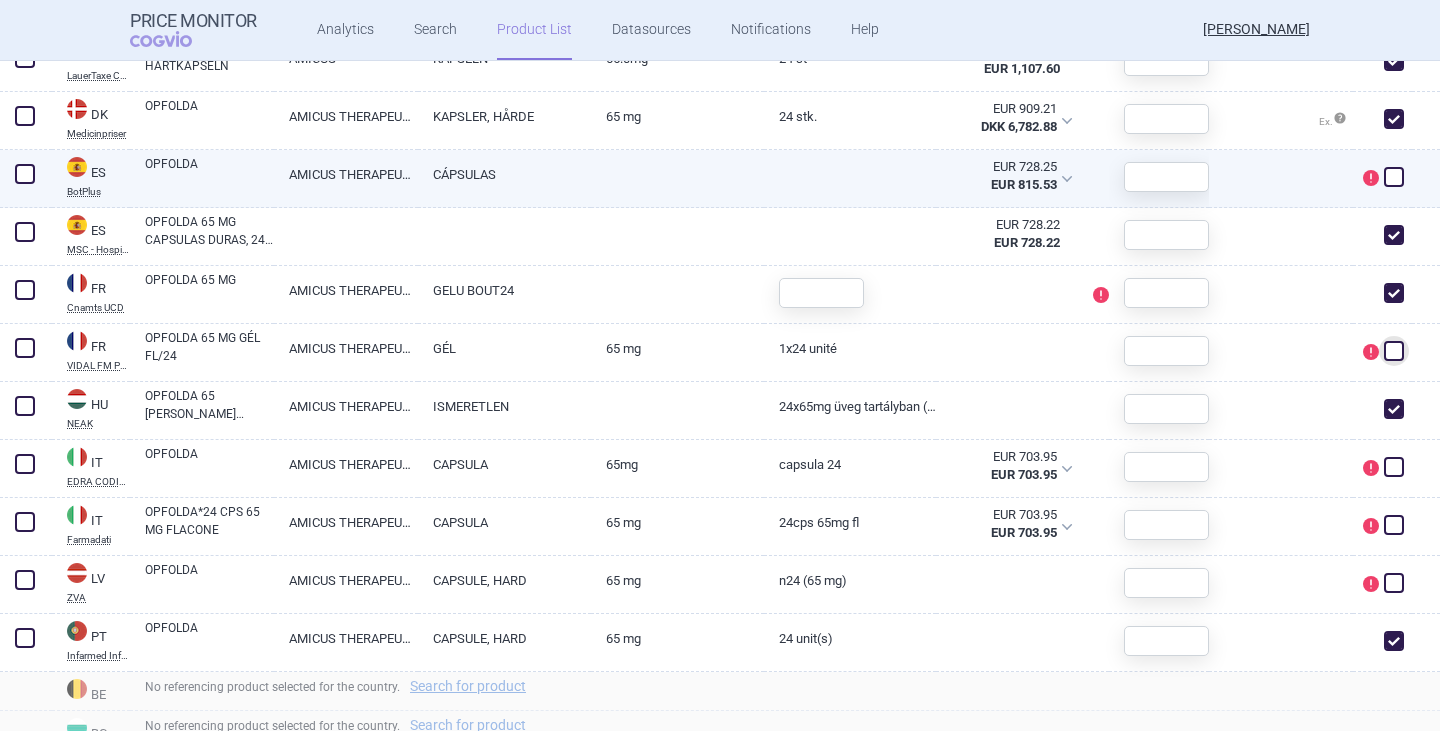 checkbox on "false" 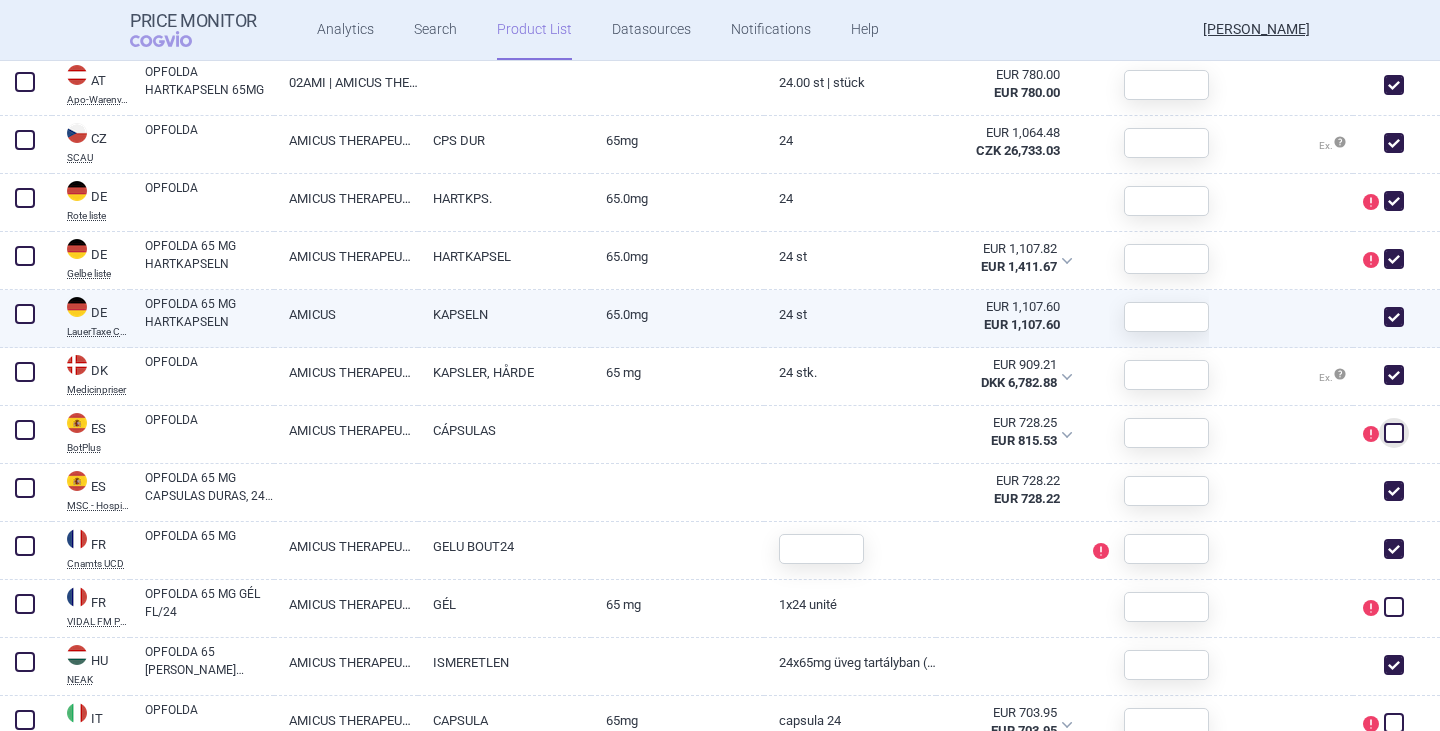 scroll, scrollTop: 700, scrollLeft: 0, axis: vertical 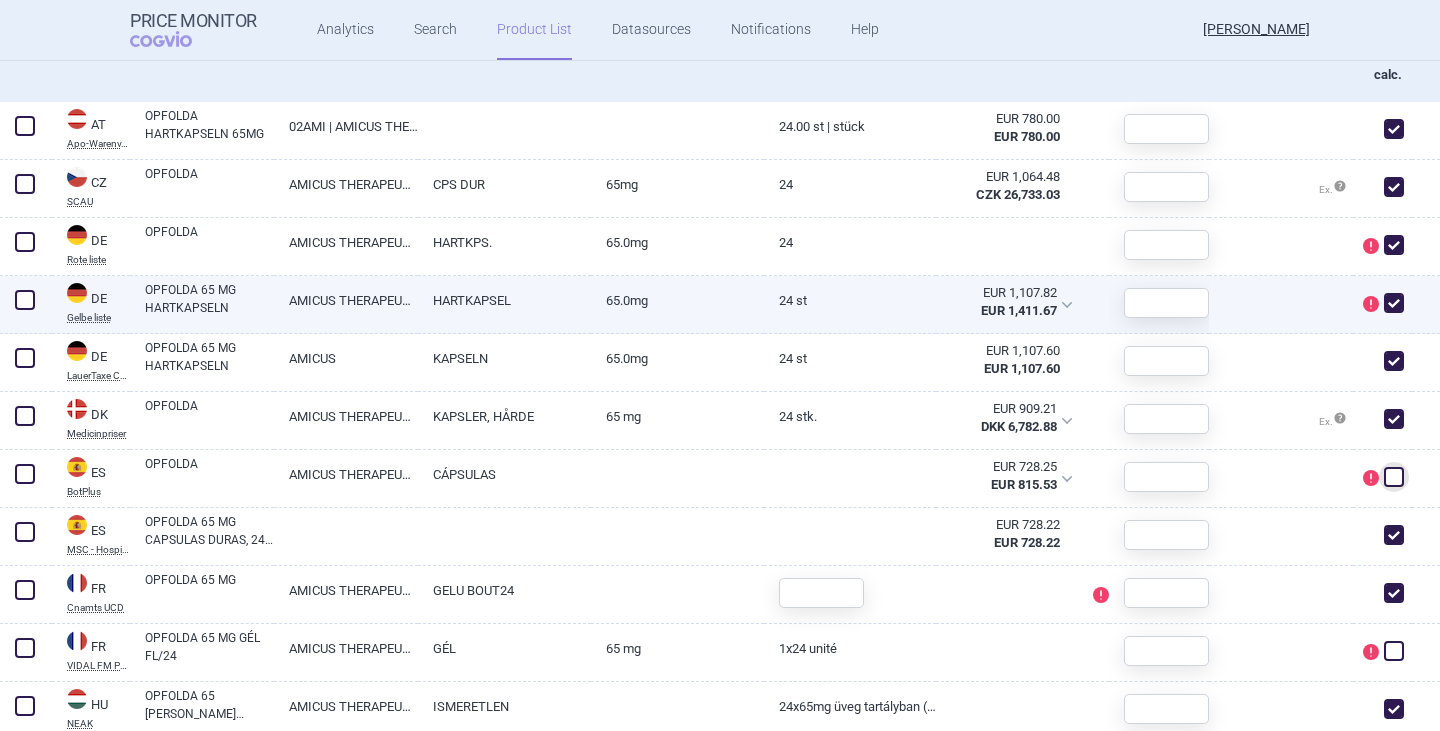click at bounding box center (1394, 303) 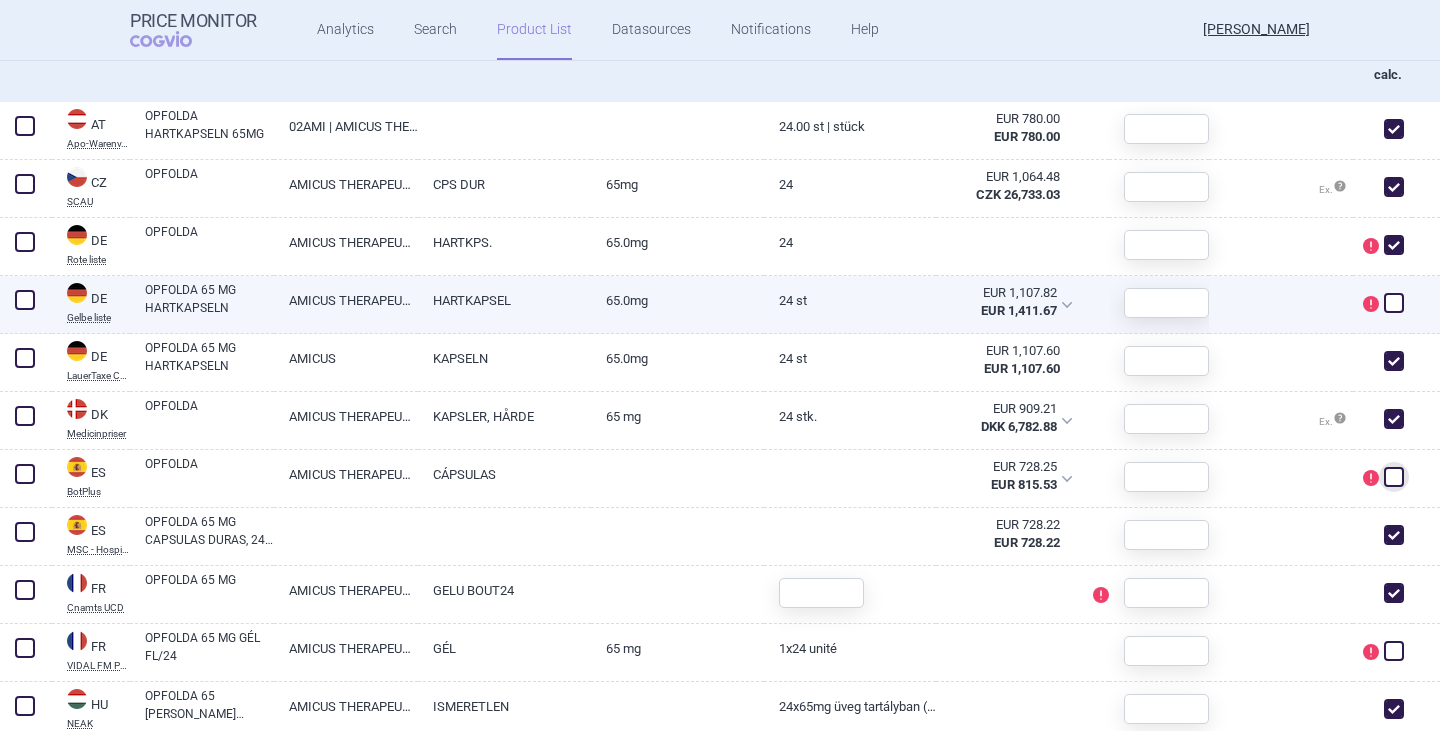 checkbox on "false" 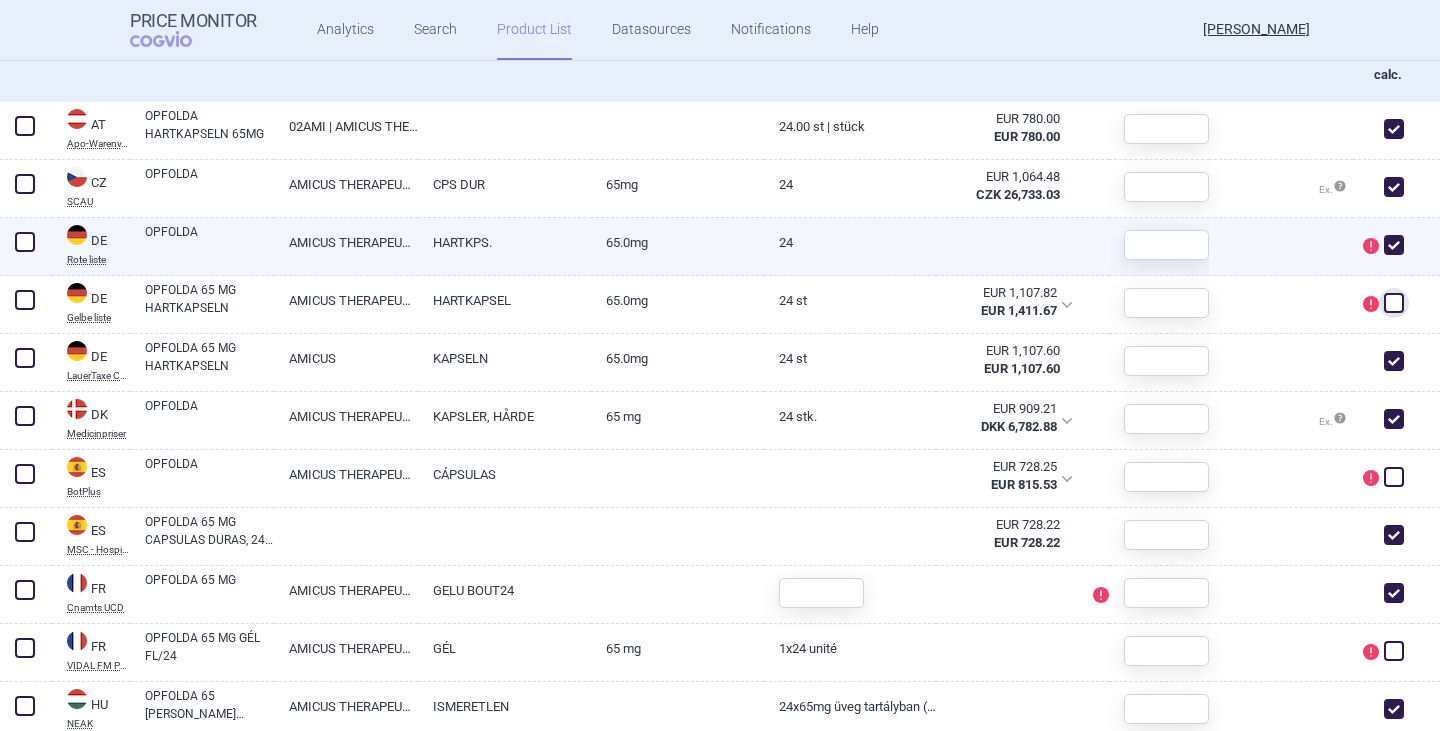 click at bounding box center (1394, 245) 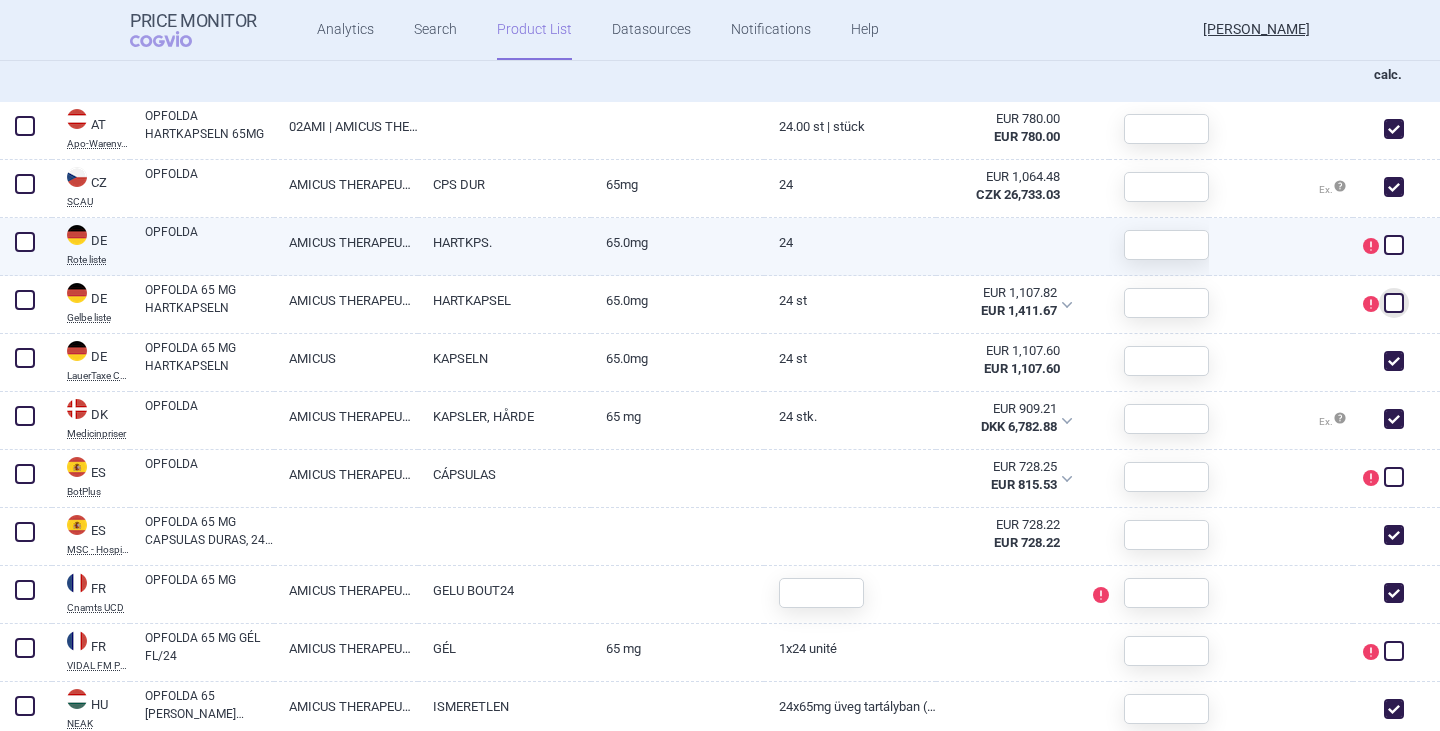 checkbox on "false" 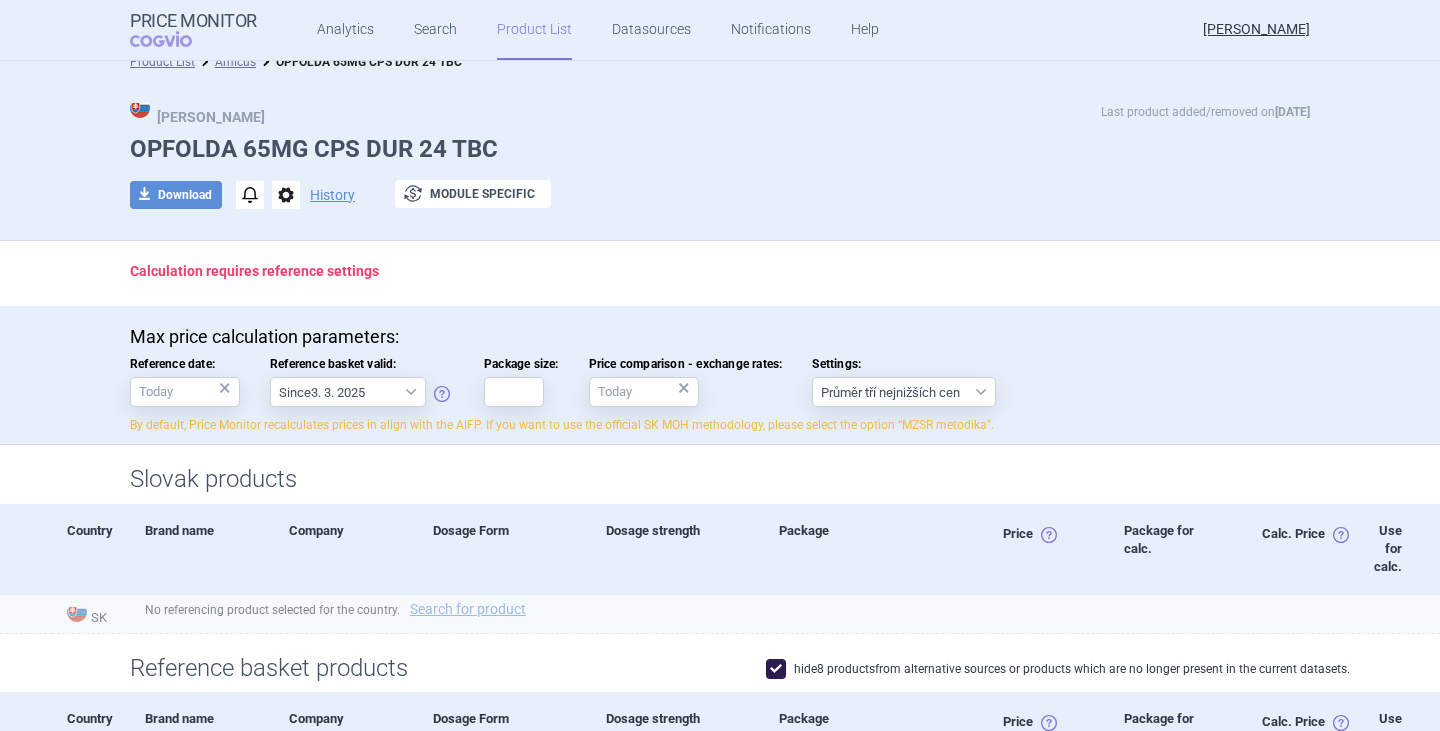 scroll, scrollTop: 0, scrollLeft: 0, axis: both 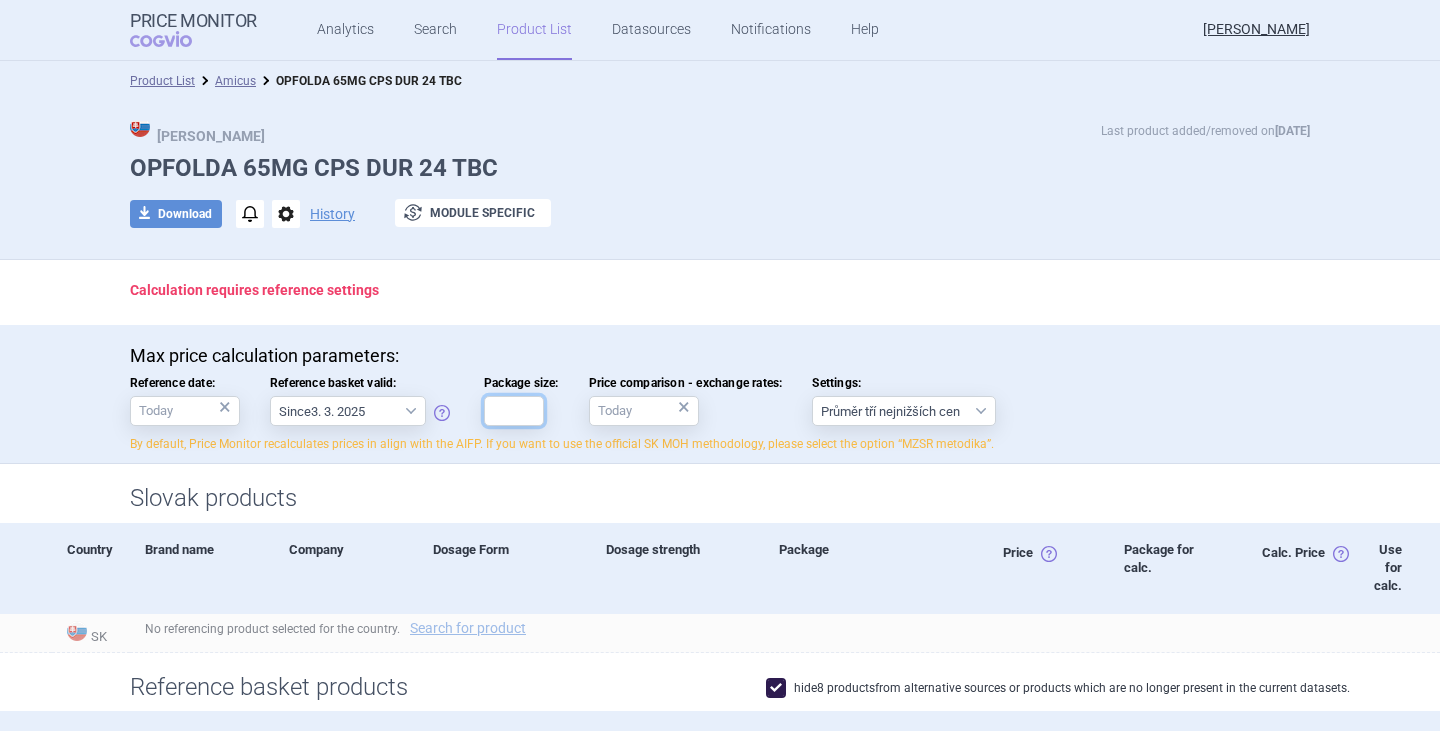 click on "Package size:" at bounding box center (514, 411) 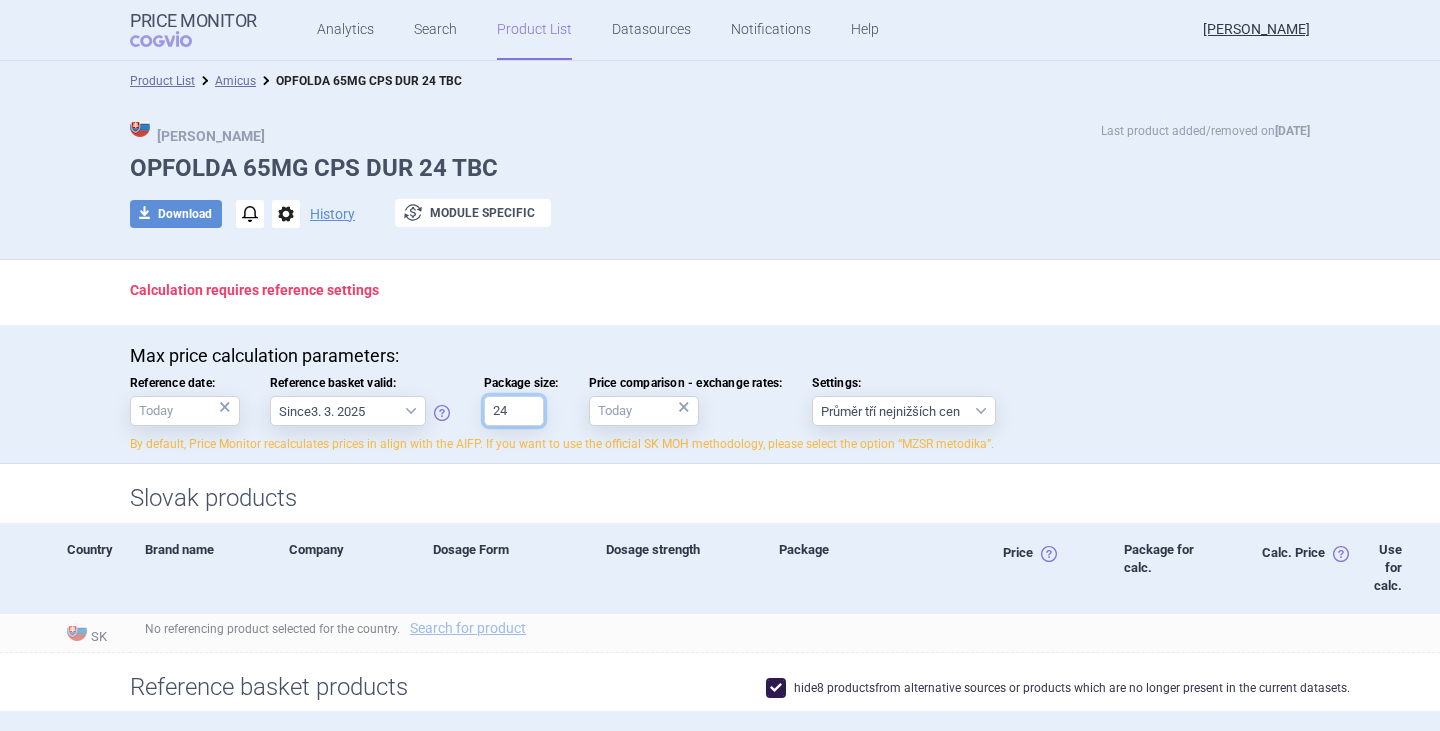 type on "24" 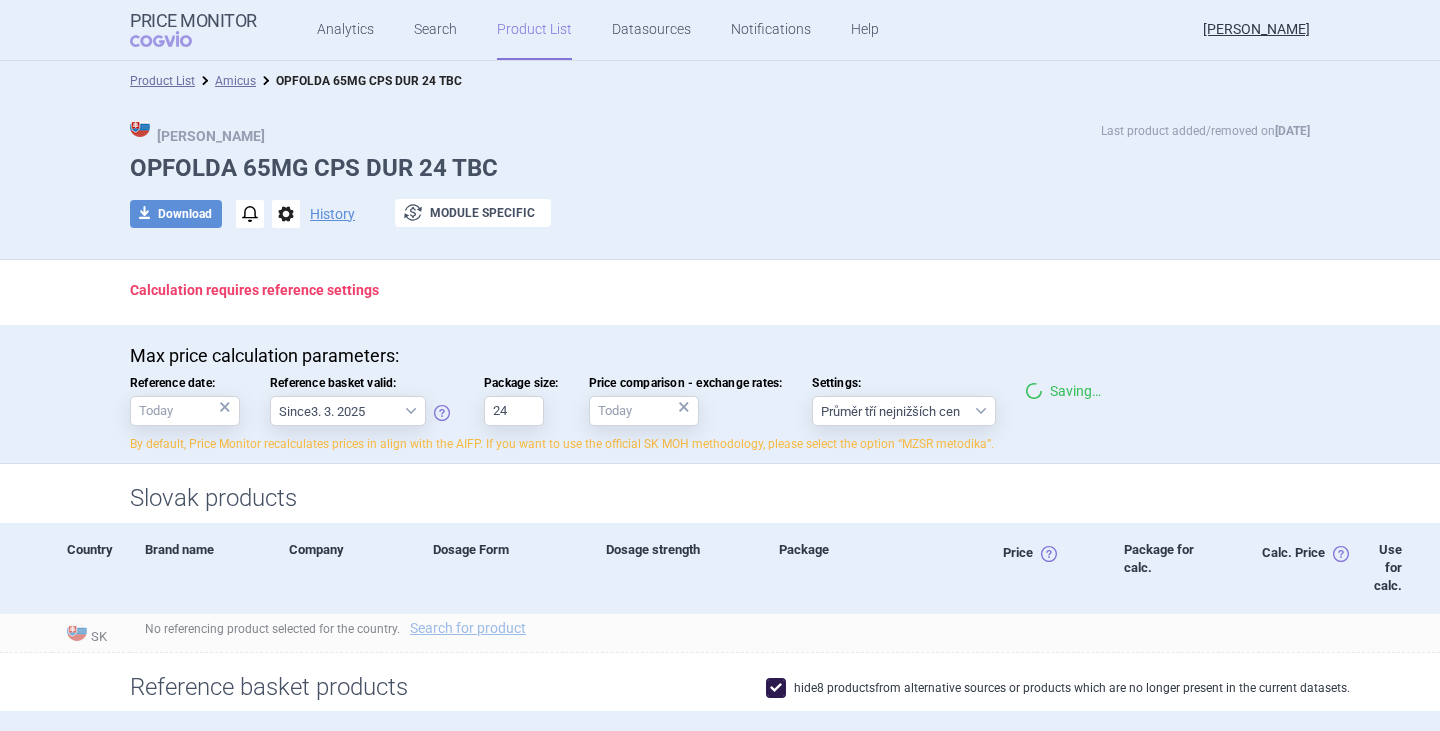 click on "Calculation requires reference settings" at bounding box center [720, 290] 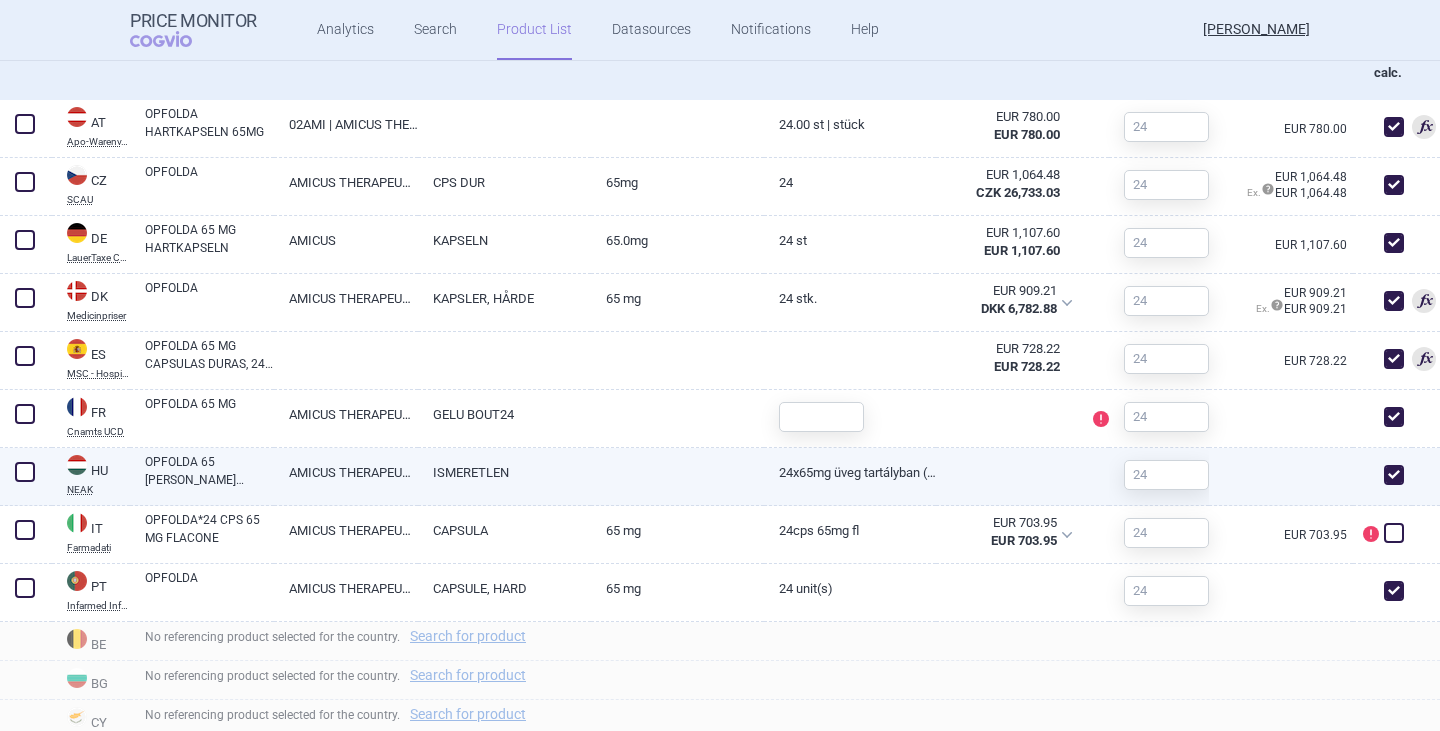 scroll, scrollTop: 900, scrollLeft: 0, axis: vertical 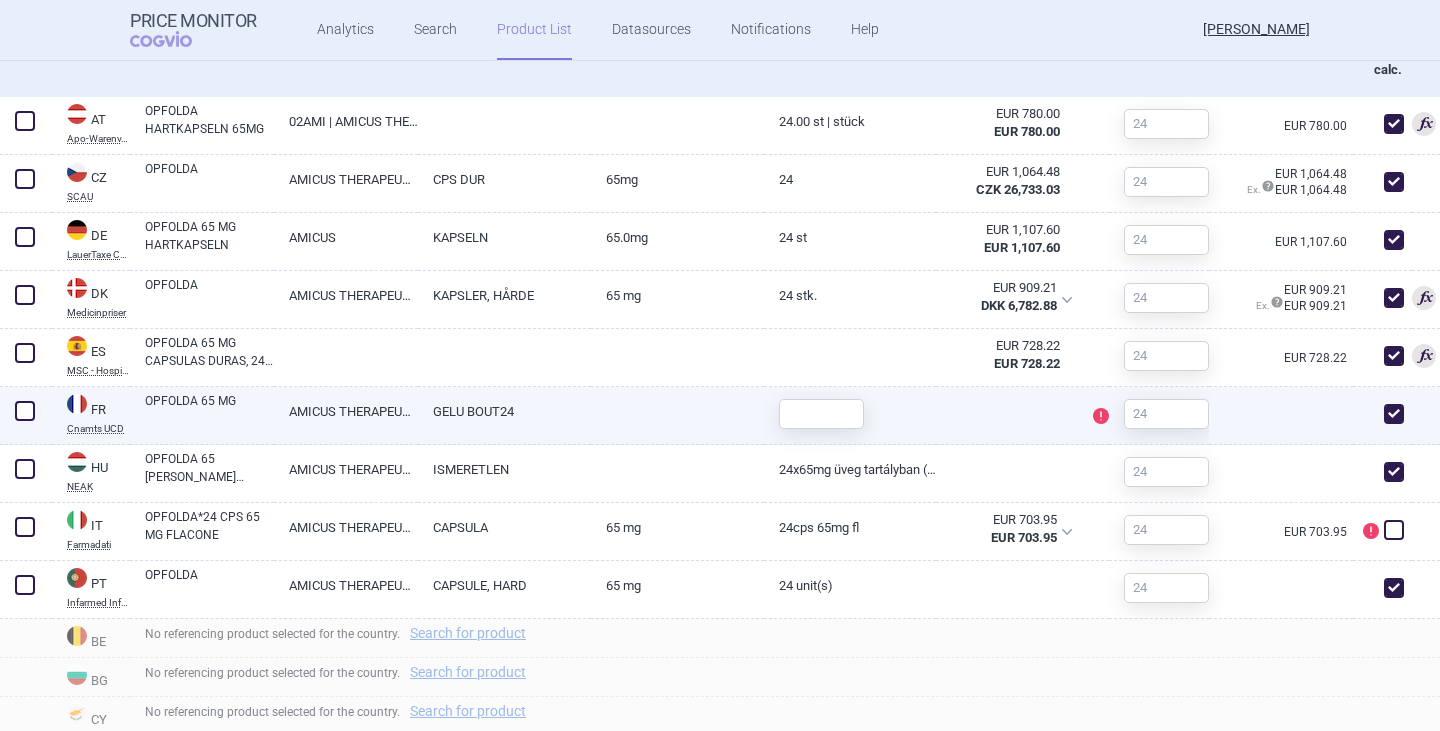 click on "OPFOLDA 65 MG" at bounding box center [209, 410] 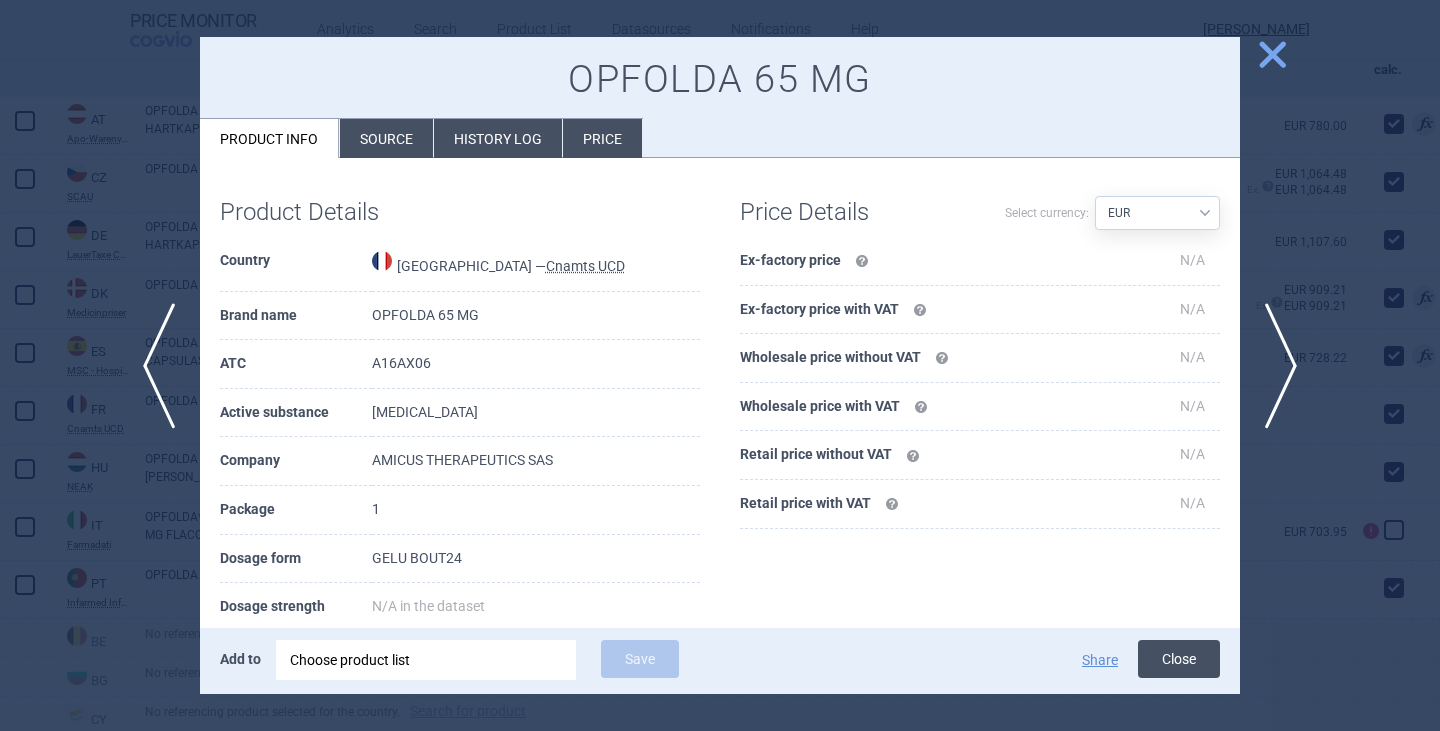 click on "Close" at bounding box center [1179, 659] 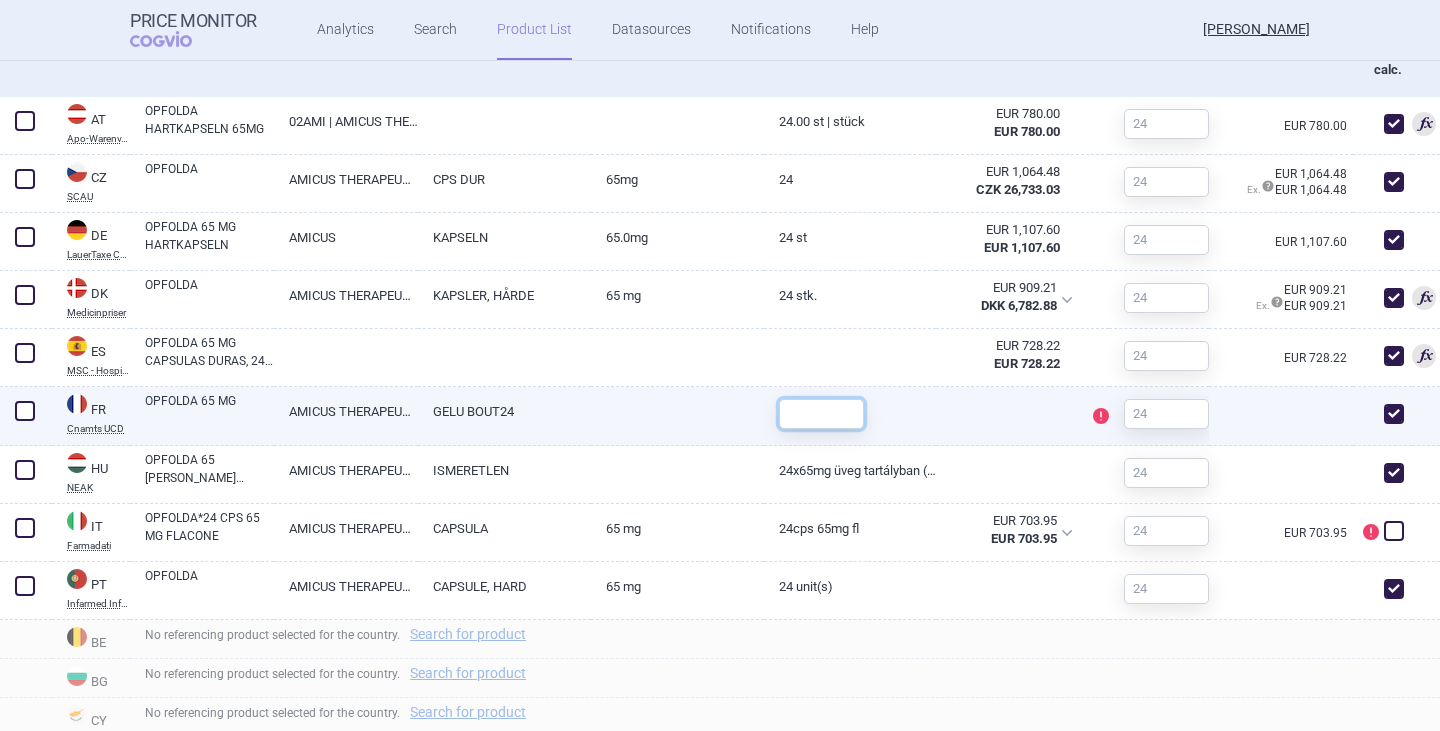 click at bounding box center [821, 414] 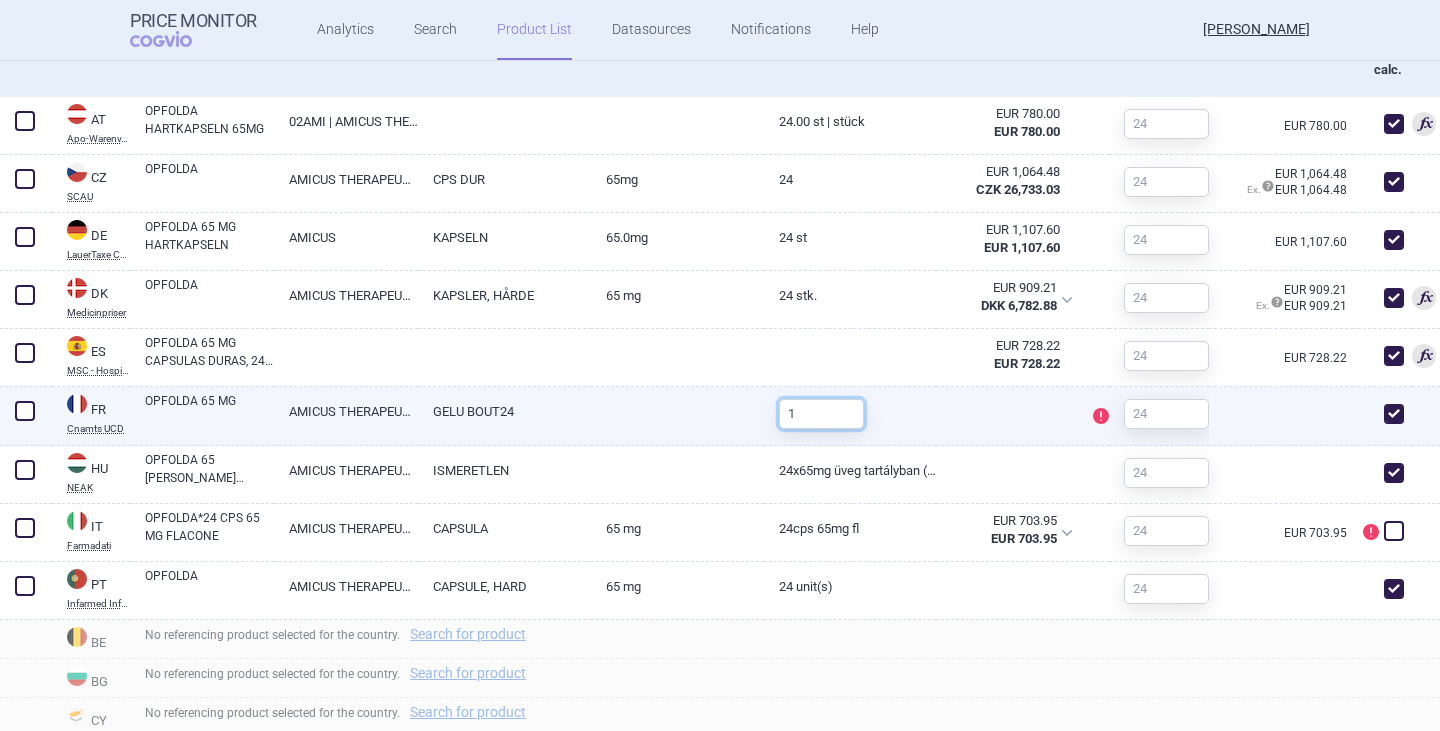 type on "1" 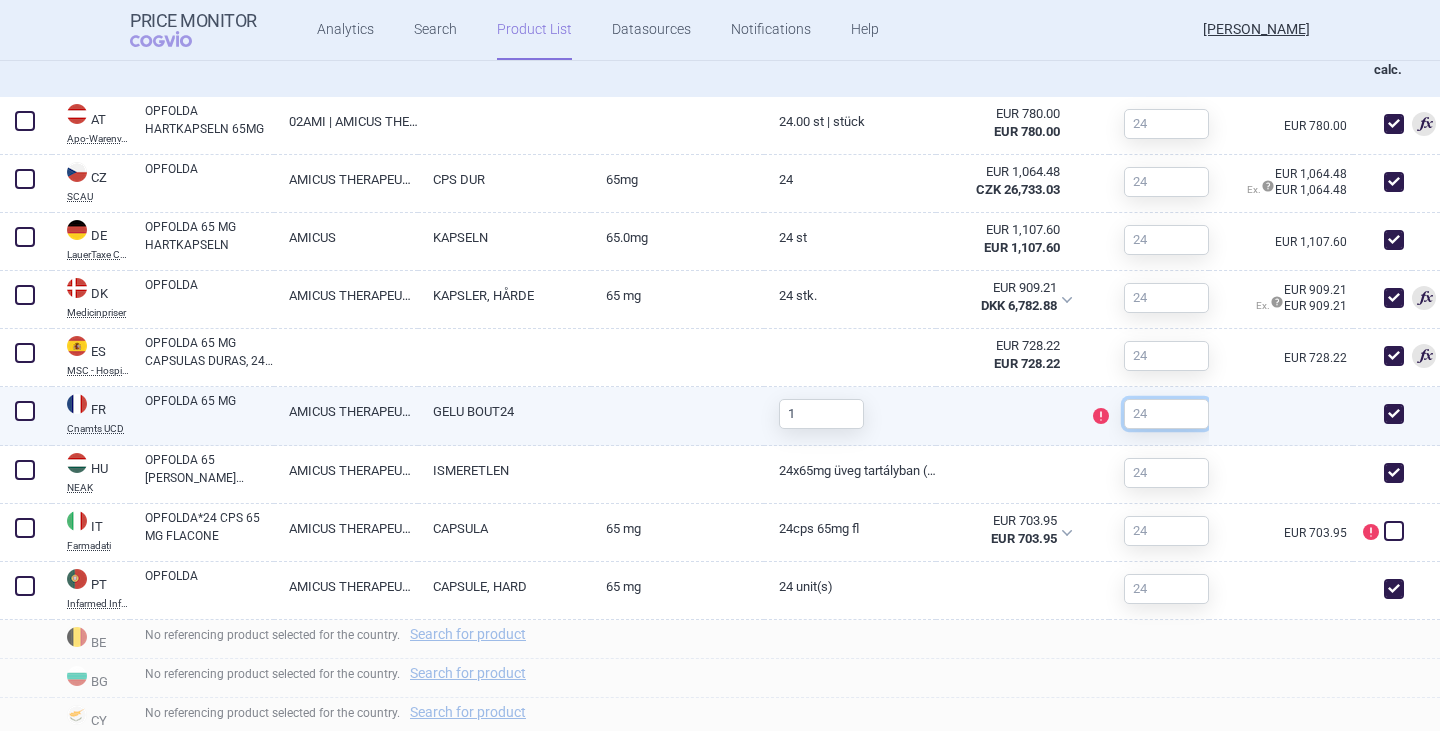 click at bounding box center (1166, 414) 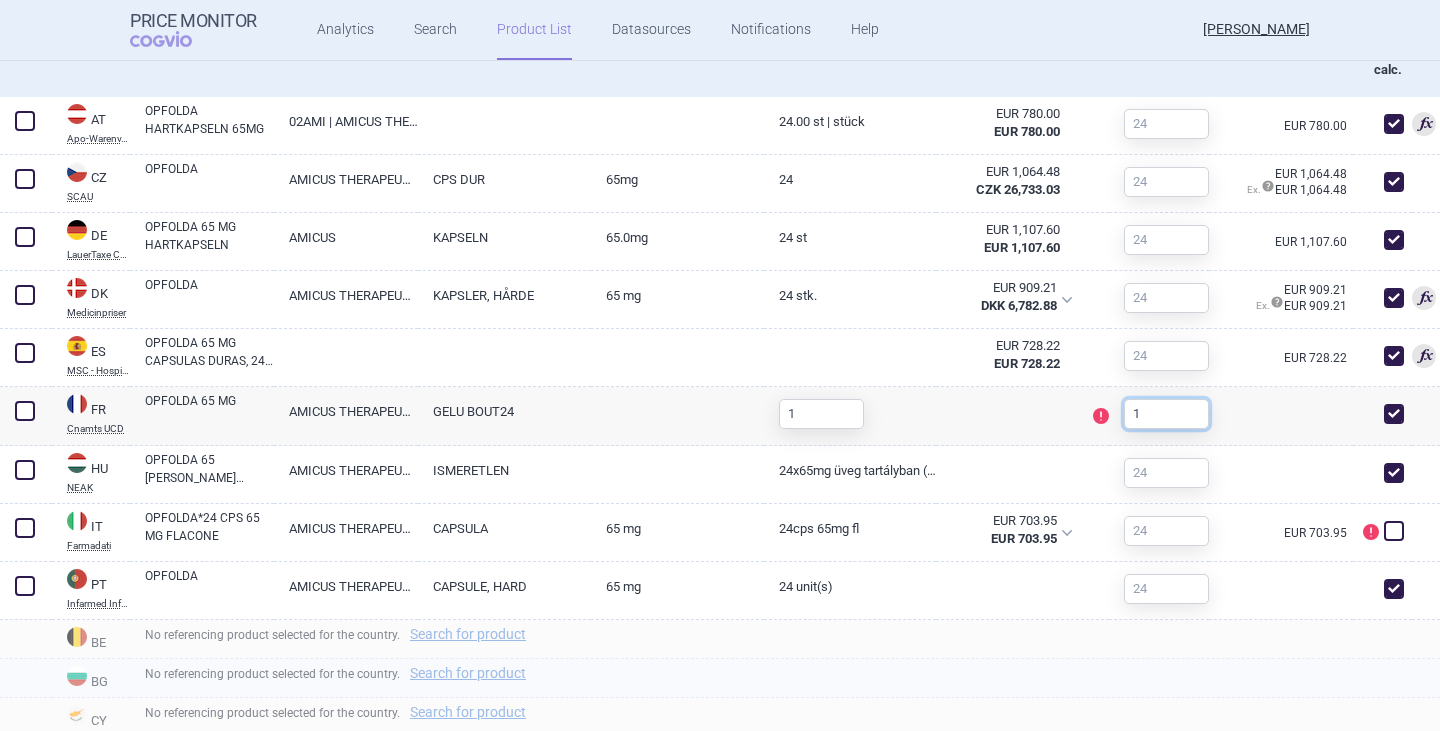 type on "1" 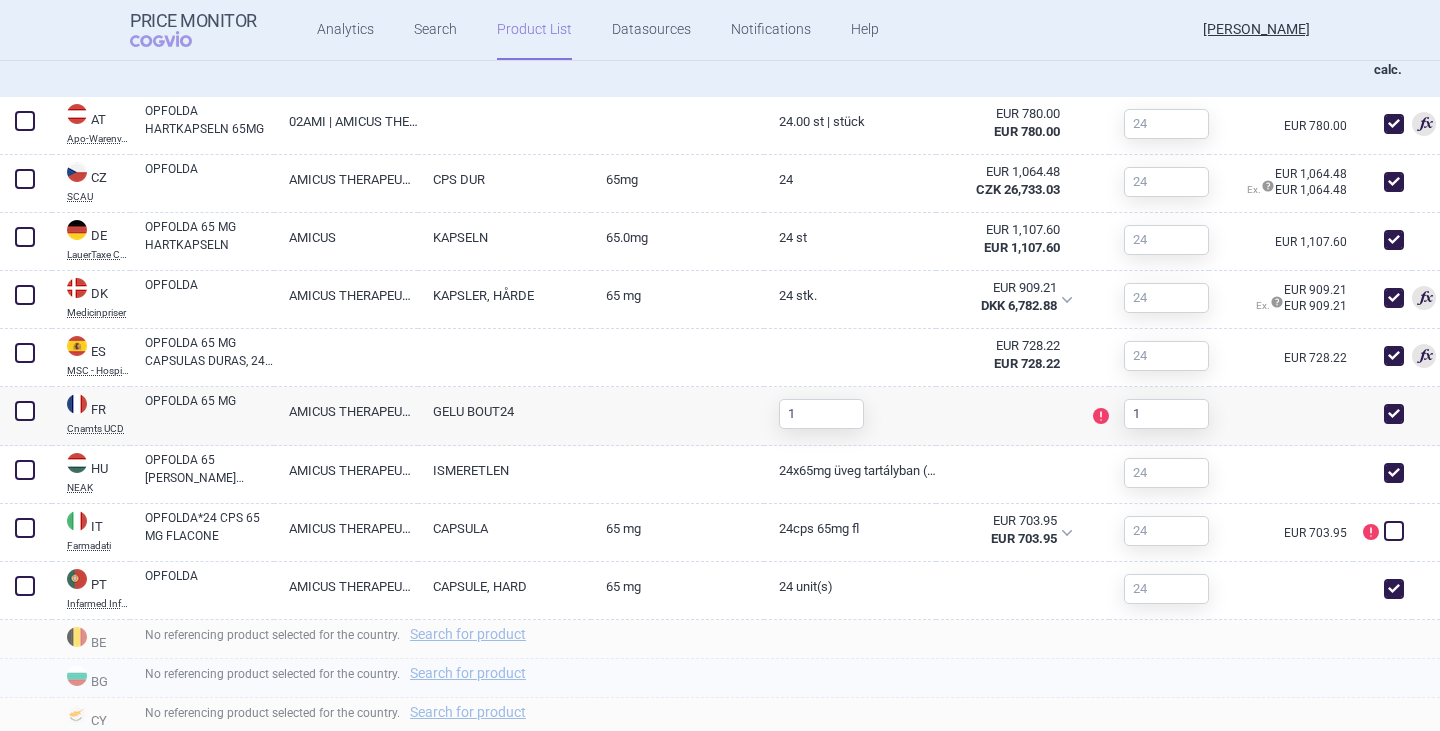 click on "No referencing product selected for the country.  Search for product" at bounding box center [785, 678] 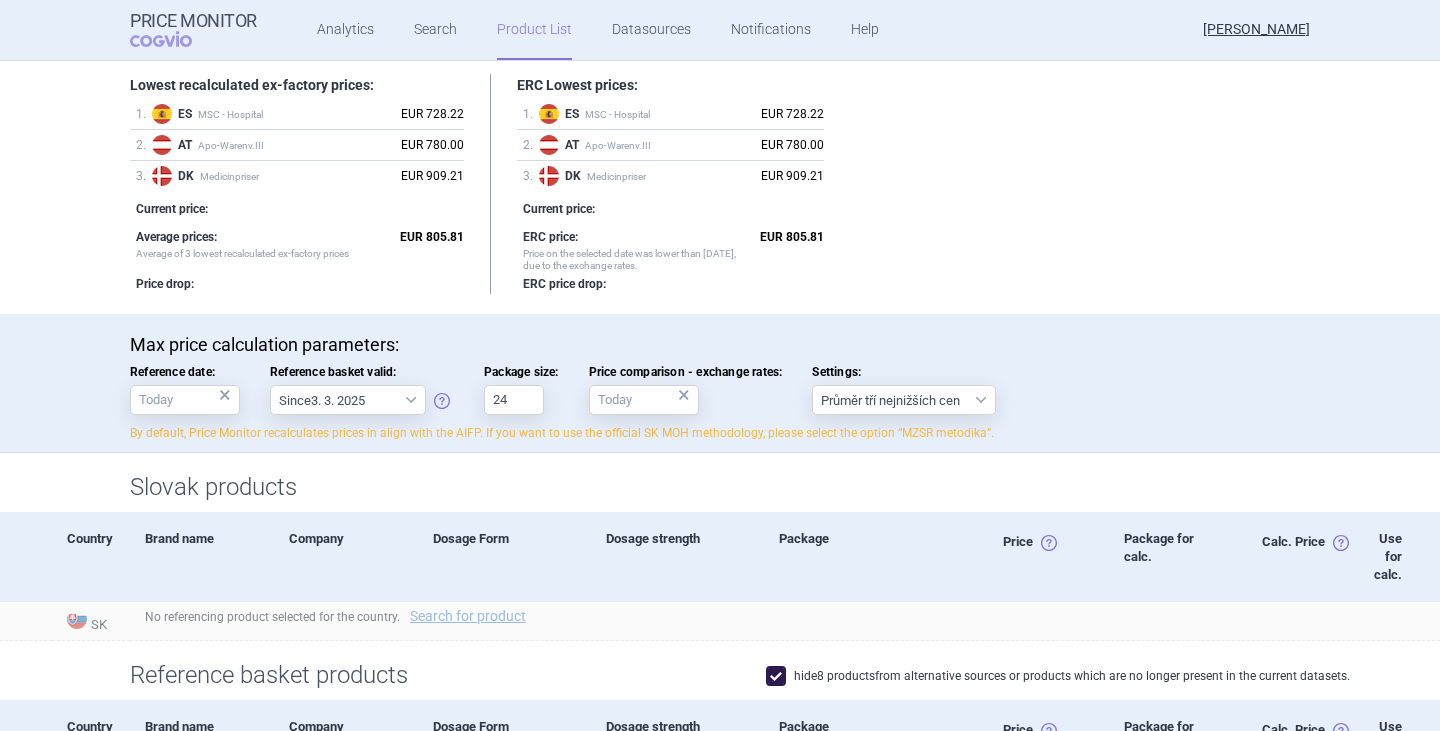 scroll, scrollTop: 0, scrollLeft: 0, axis: both 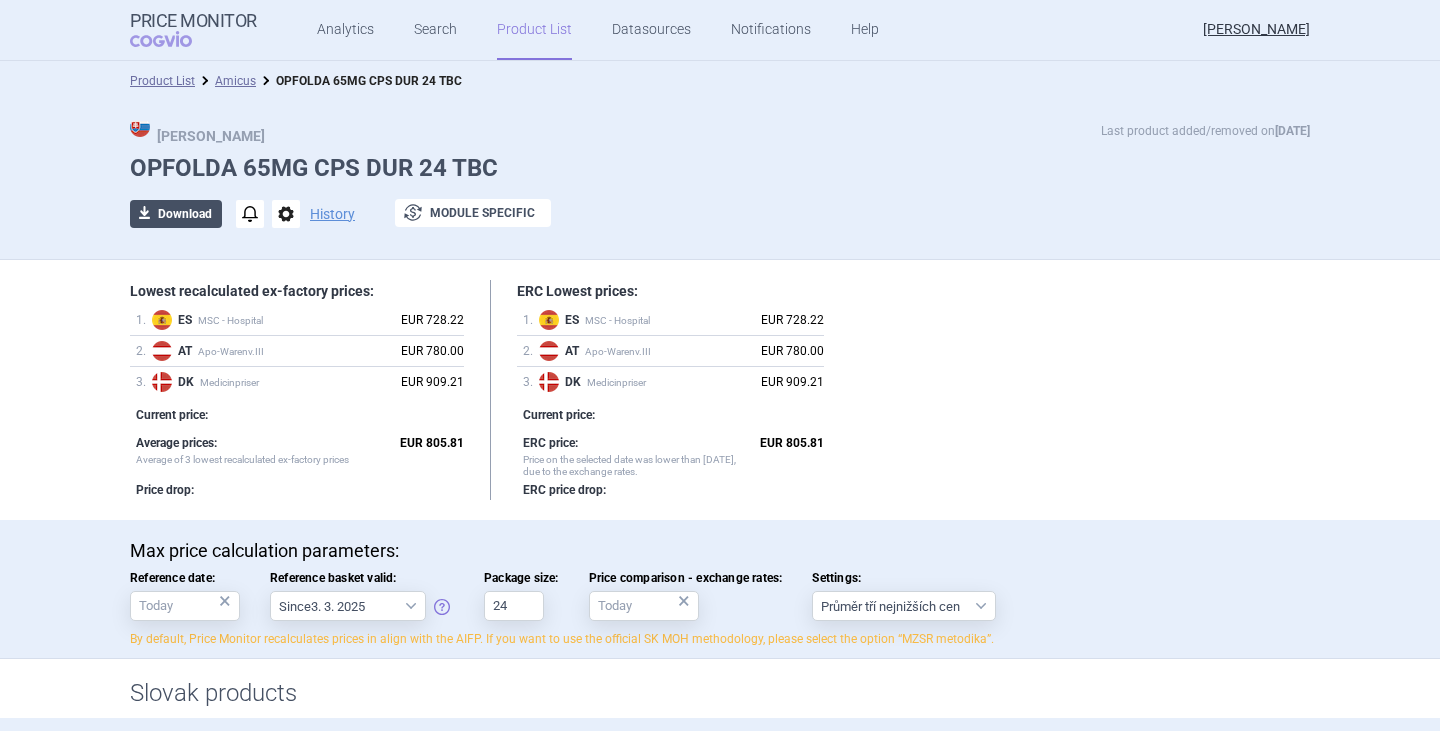 click on "download  Download" at bounding box center (176, 214) 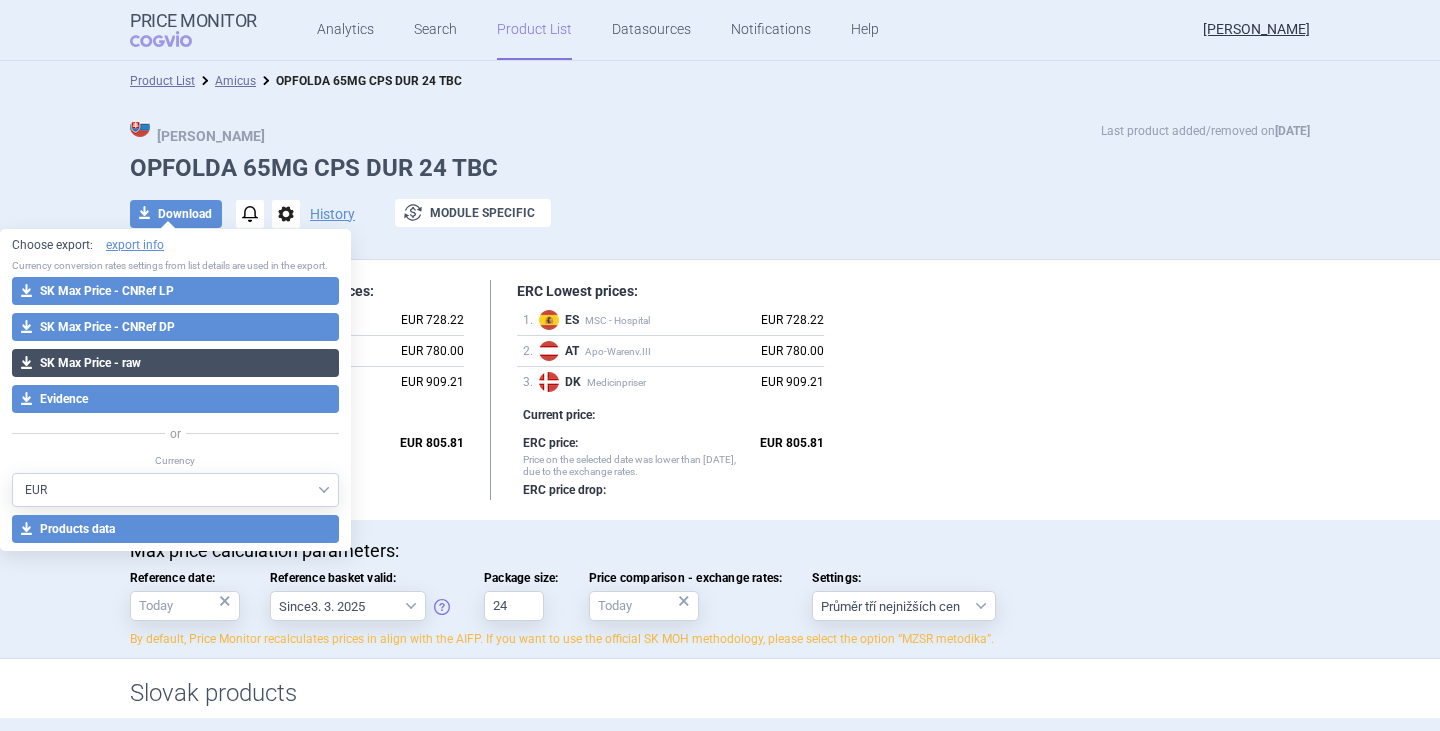 click on "download  SK Max Price - raw" at bounding box center [175, 363] 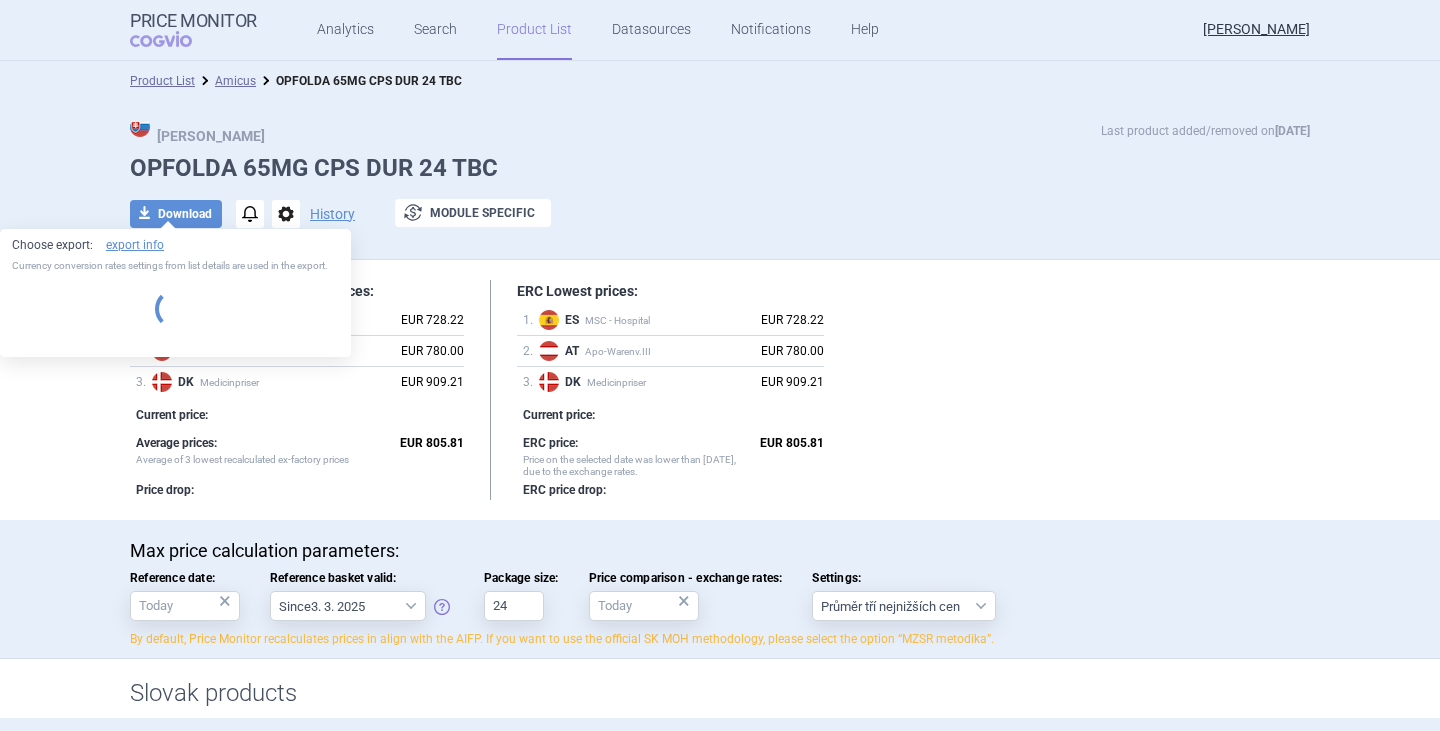 select on "EUR" 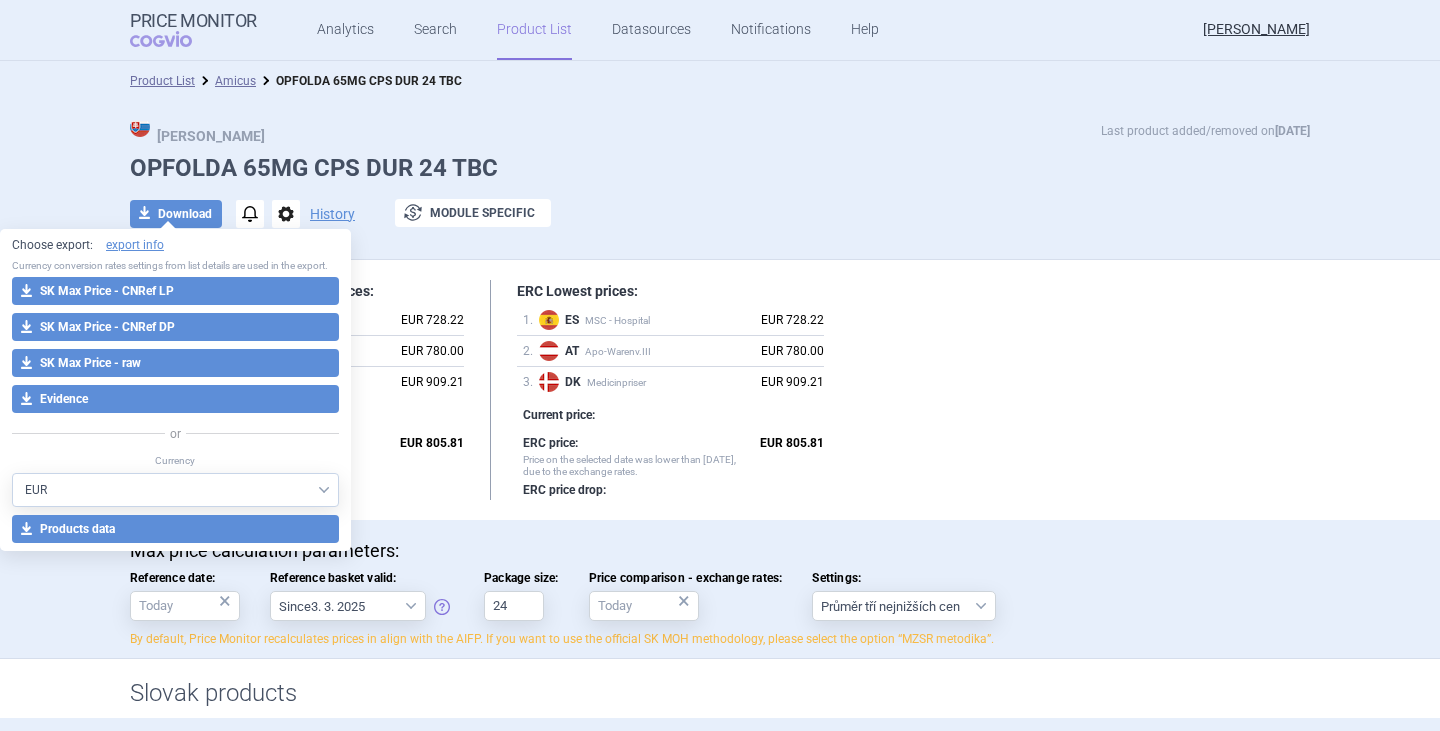 drag, startPoint x: 975, startPoint y: 481, endPoint x: 945, endPoint y: 492, distance: 31.95309 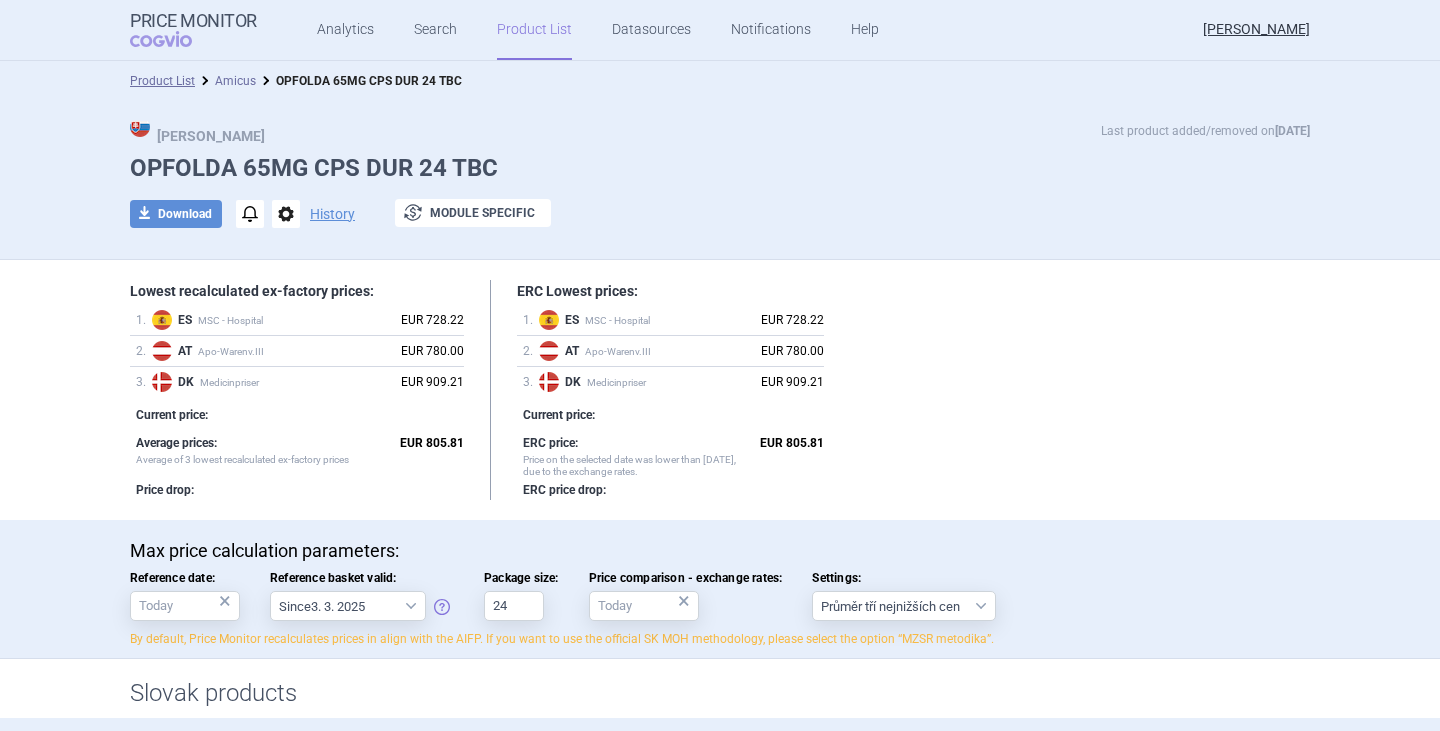 click on "Amicus" at bounding box center (235, 81) 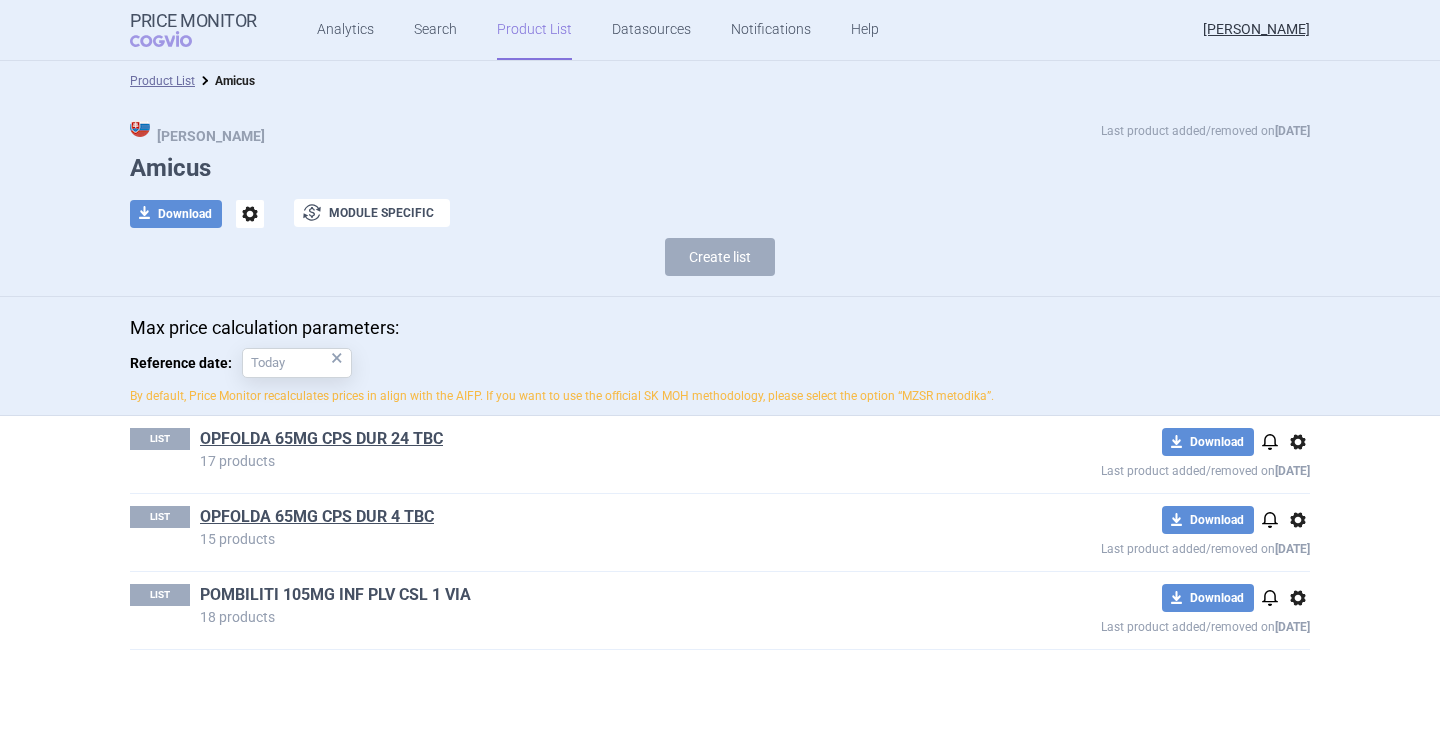 click on "POMBILITI 105MG INF PLV CSL 1 VIA" at bounding box center (335, 595) 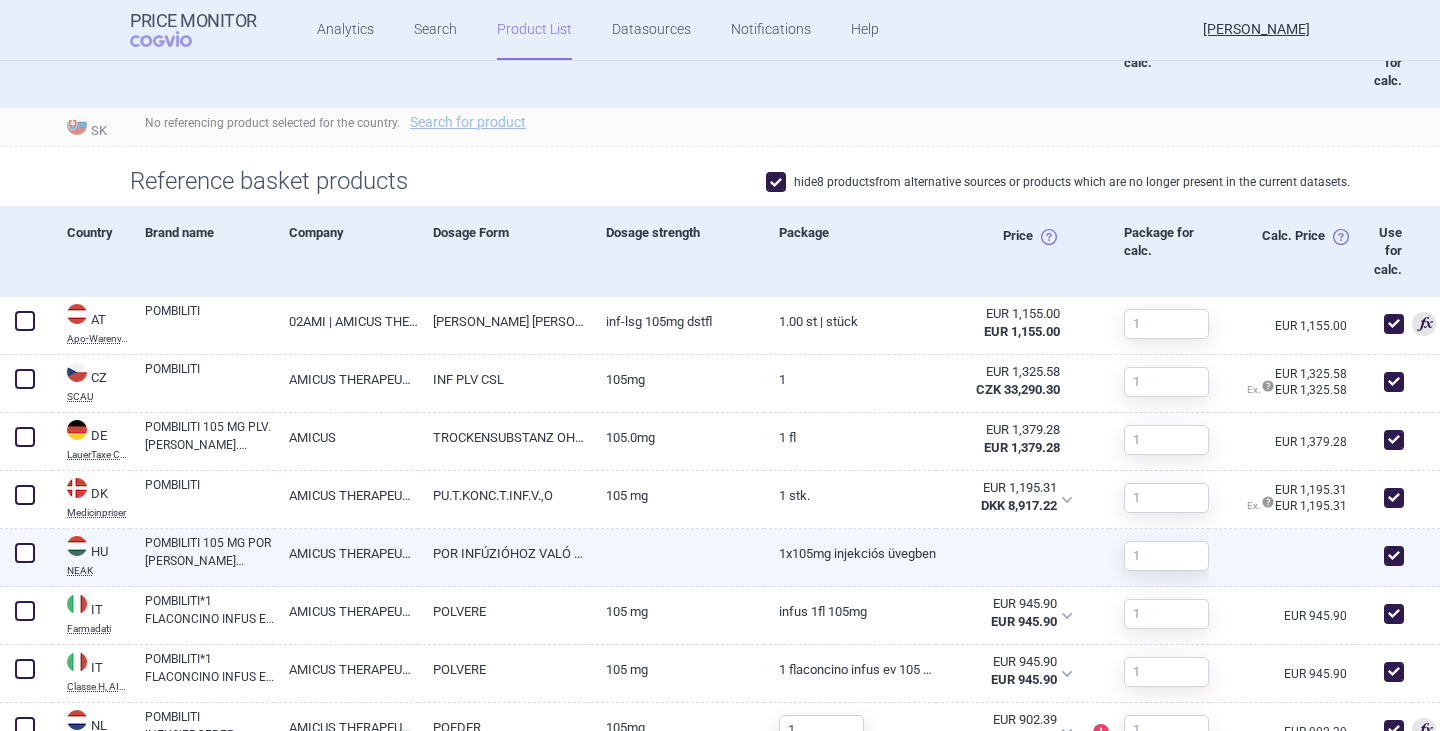 scroll, scrollTop: 800, scrollLeft: 0, axis: vertical 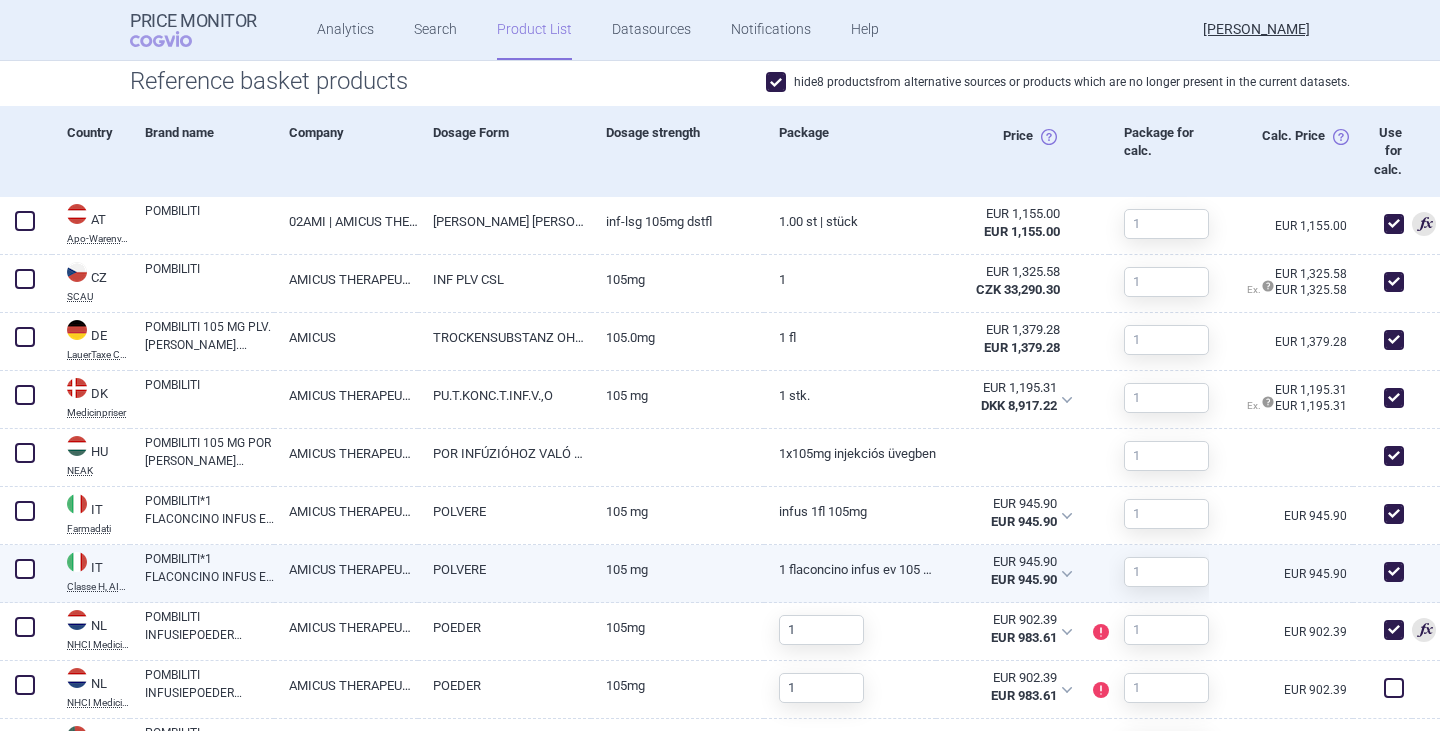 click at bounding box center [1394, 572] 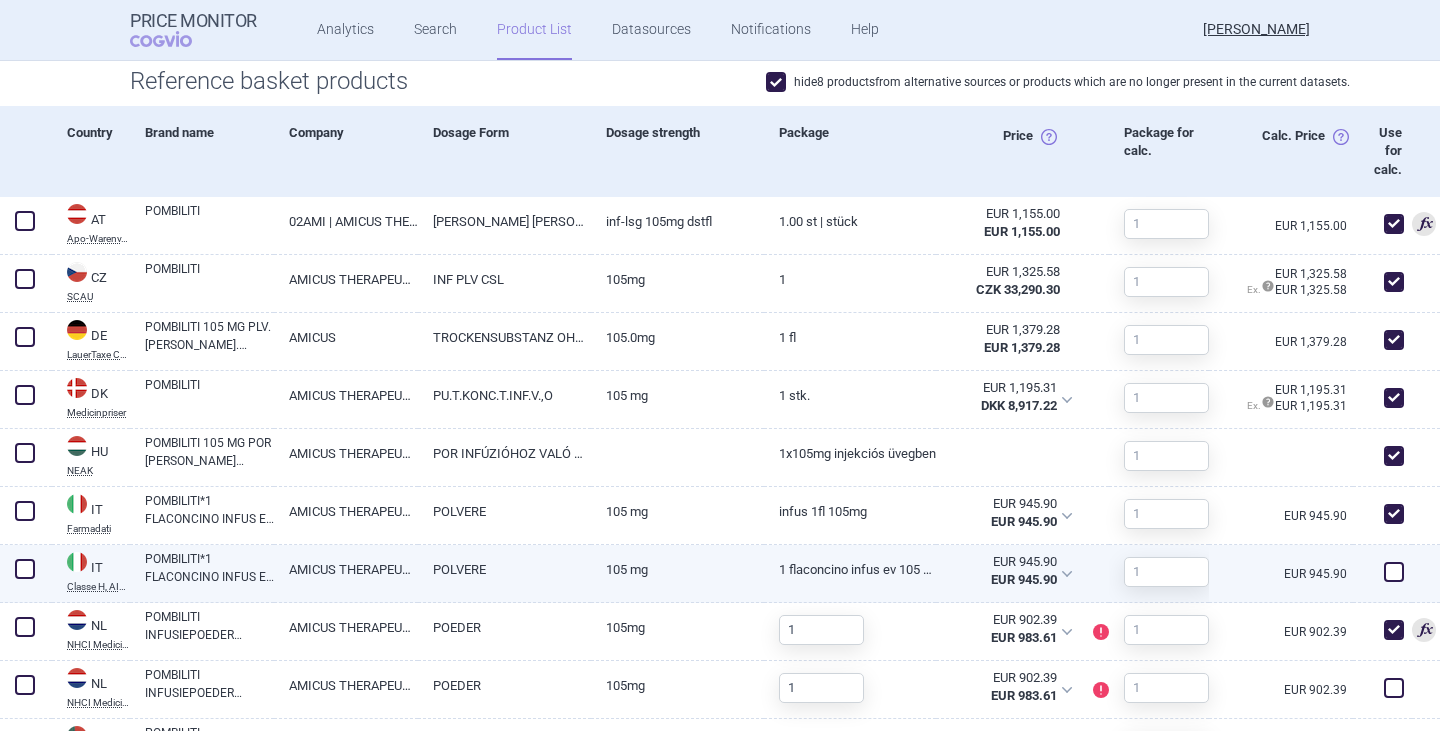 checkbox on "false" 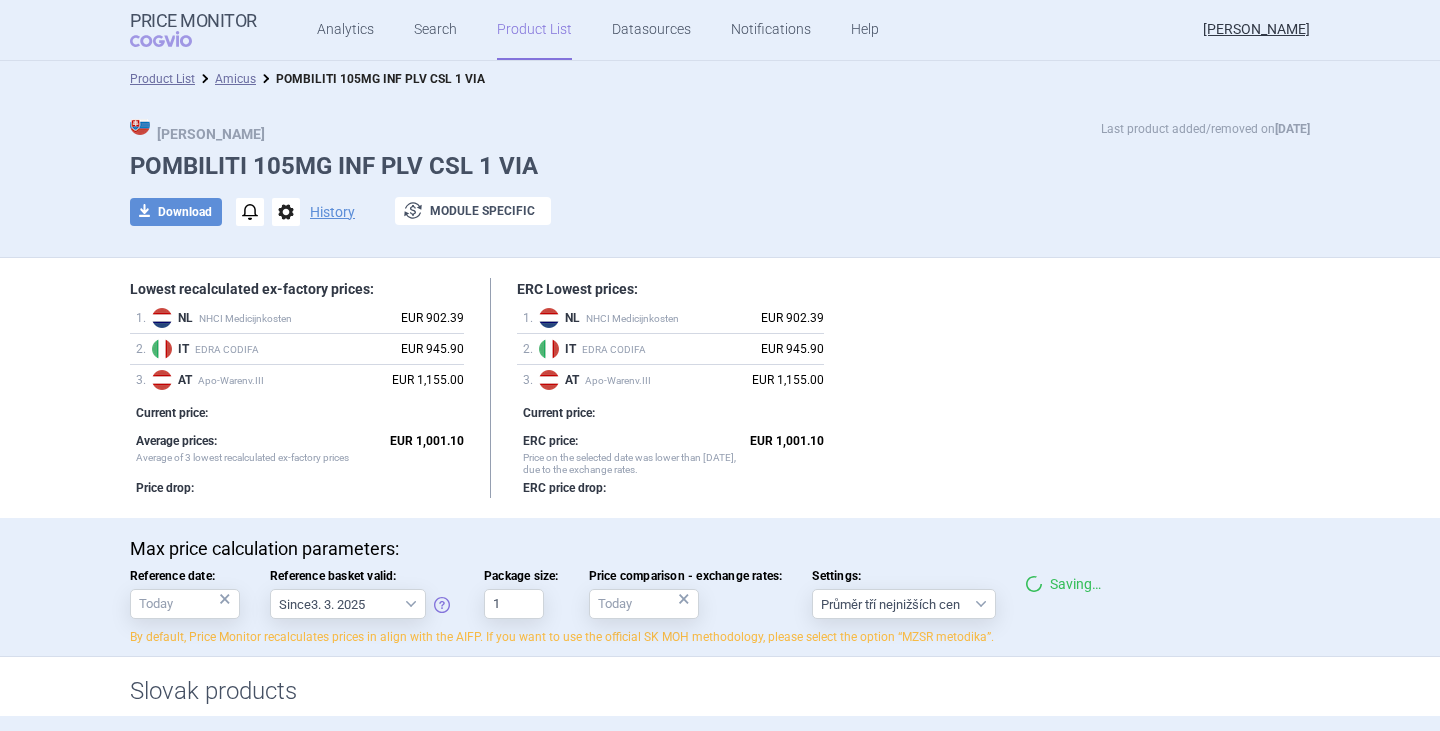 scroll, scrollTop: 0, scrollLeft: 0, axis: both 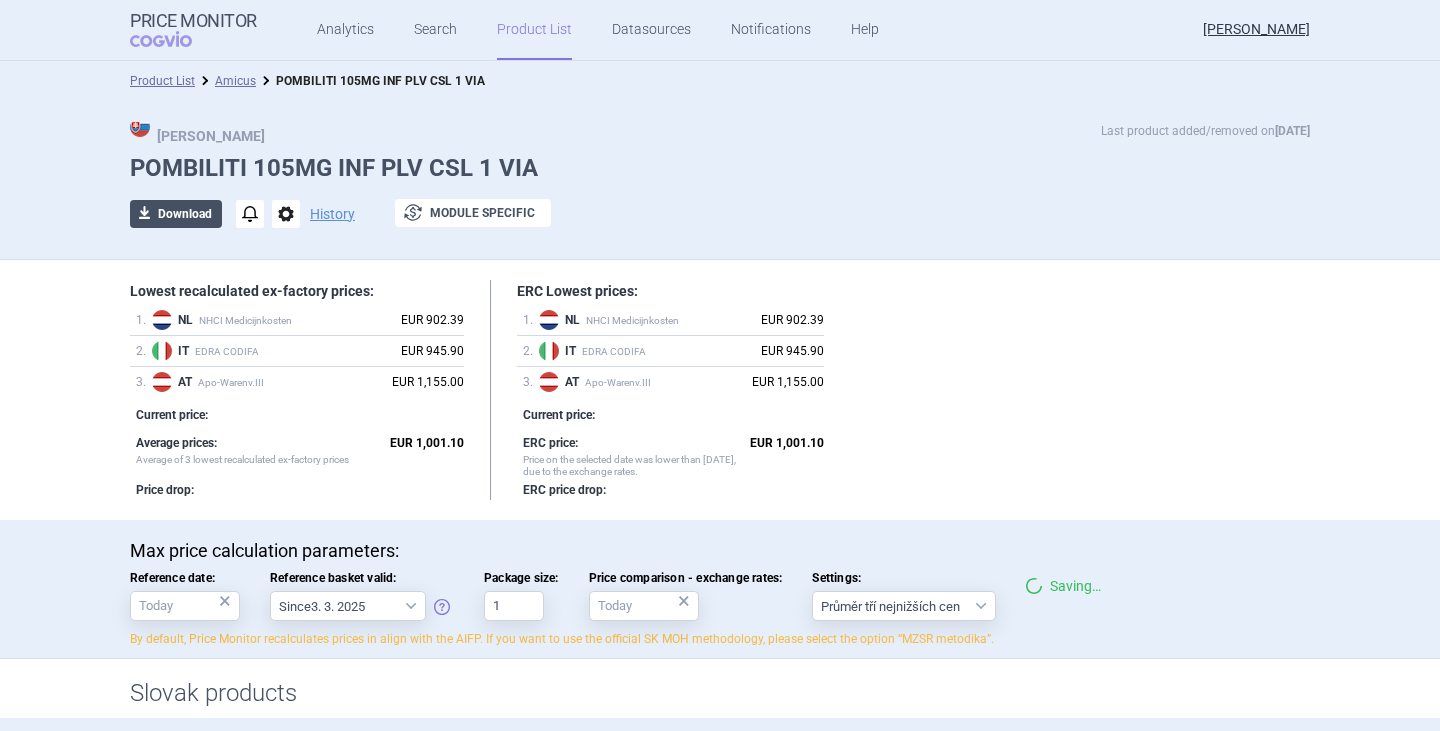 click on "download  Download" at bounding box center (176, 214) 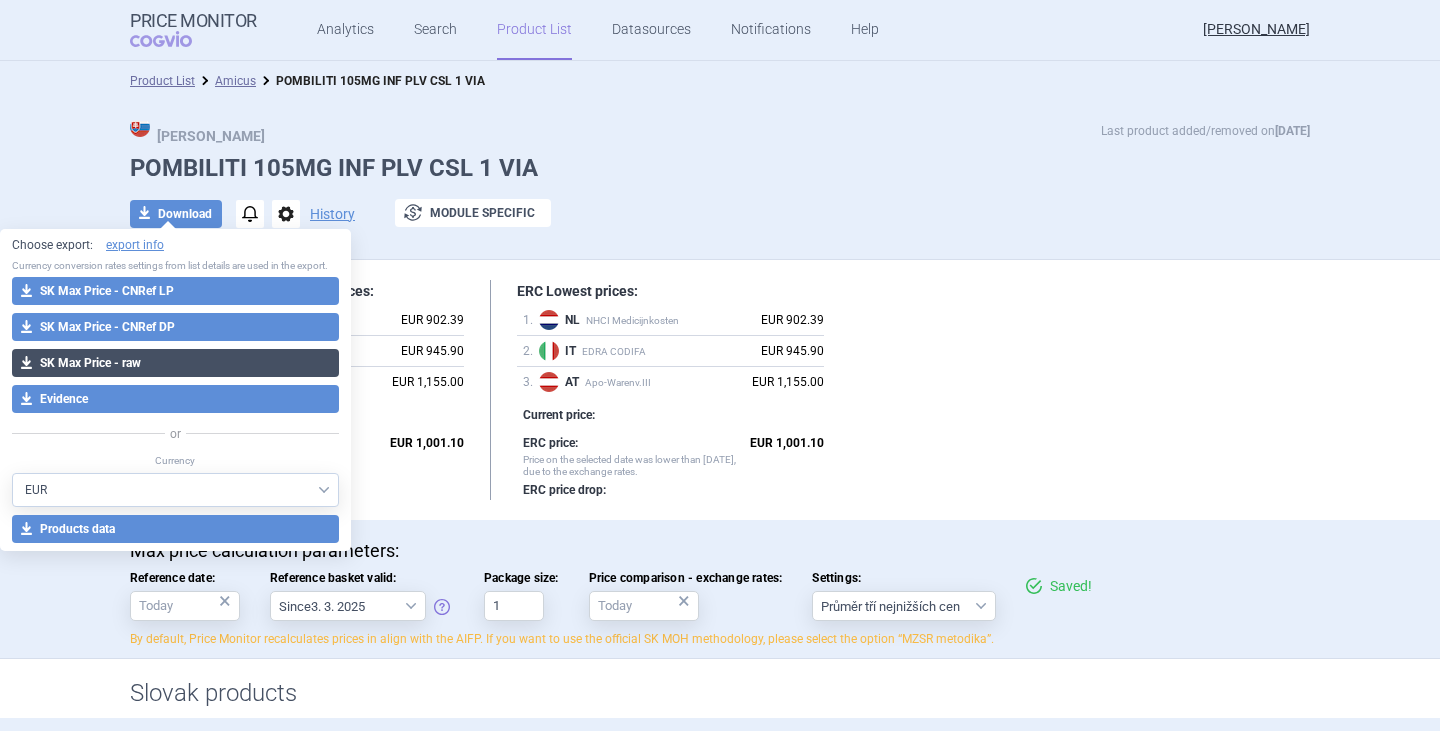 click on "download  SK Max Price - raw" at bounding box center [175, 363] 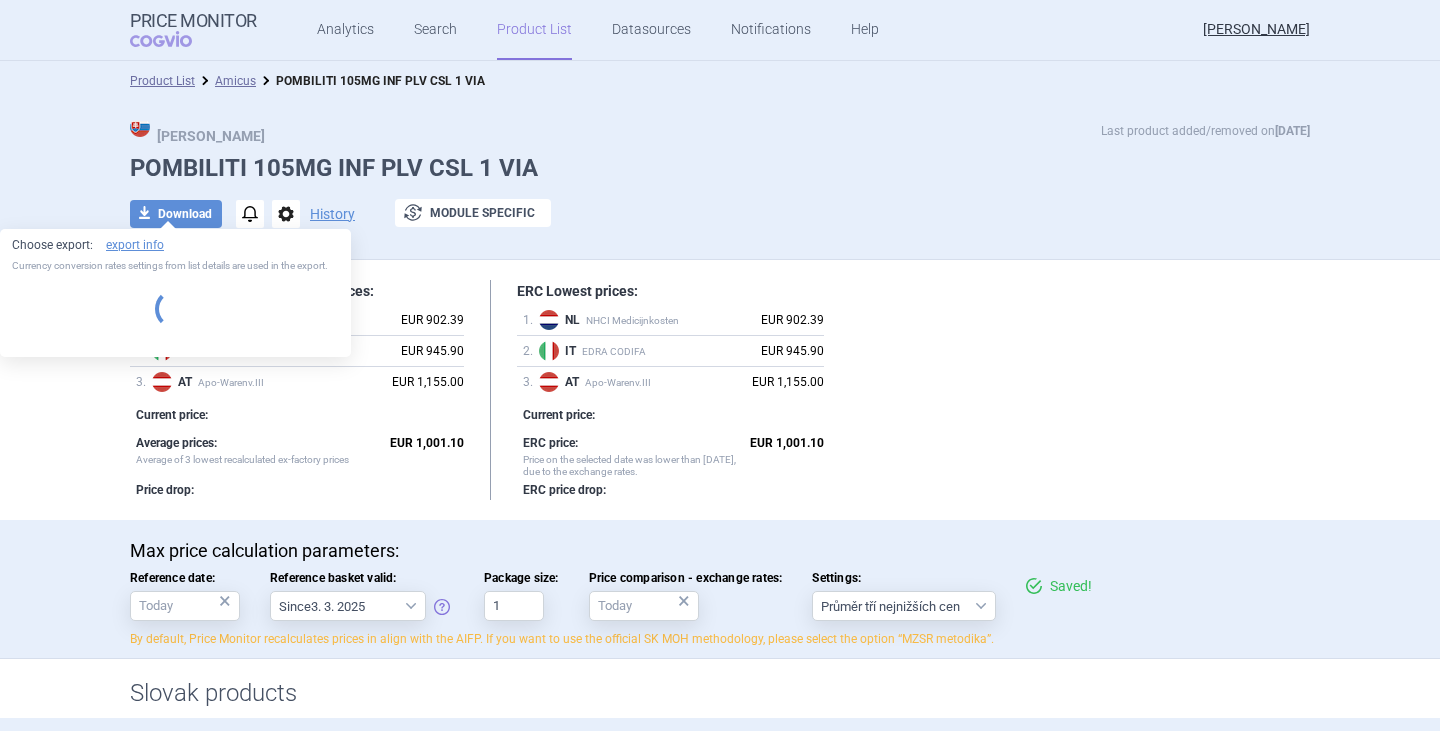 select on "EUR" 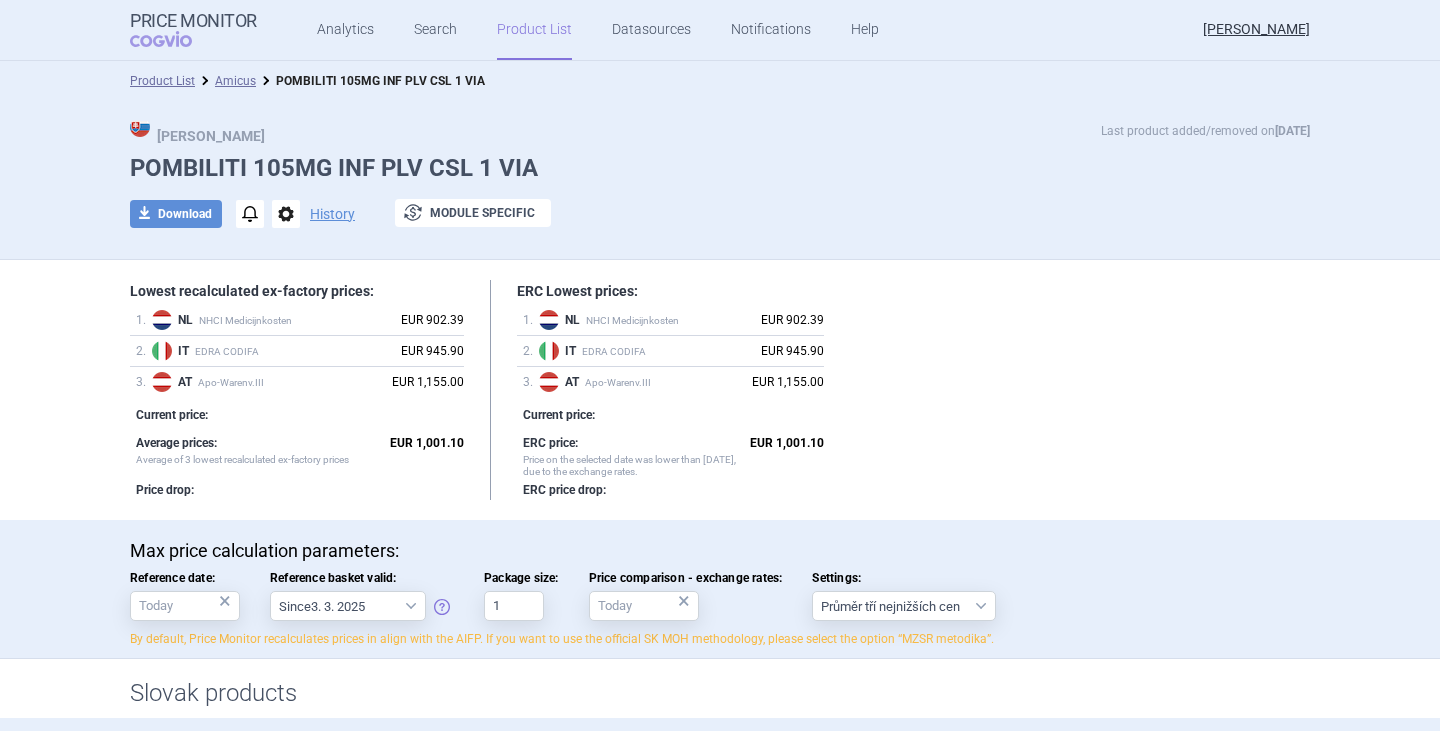 scroll, scrollTop: 0, scrollLeft: 0, axis: both 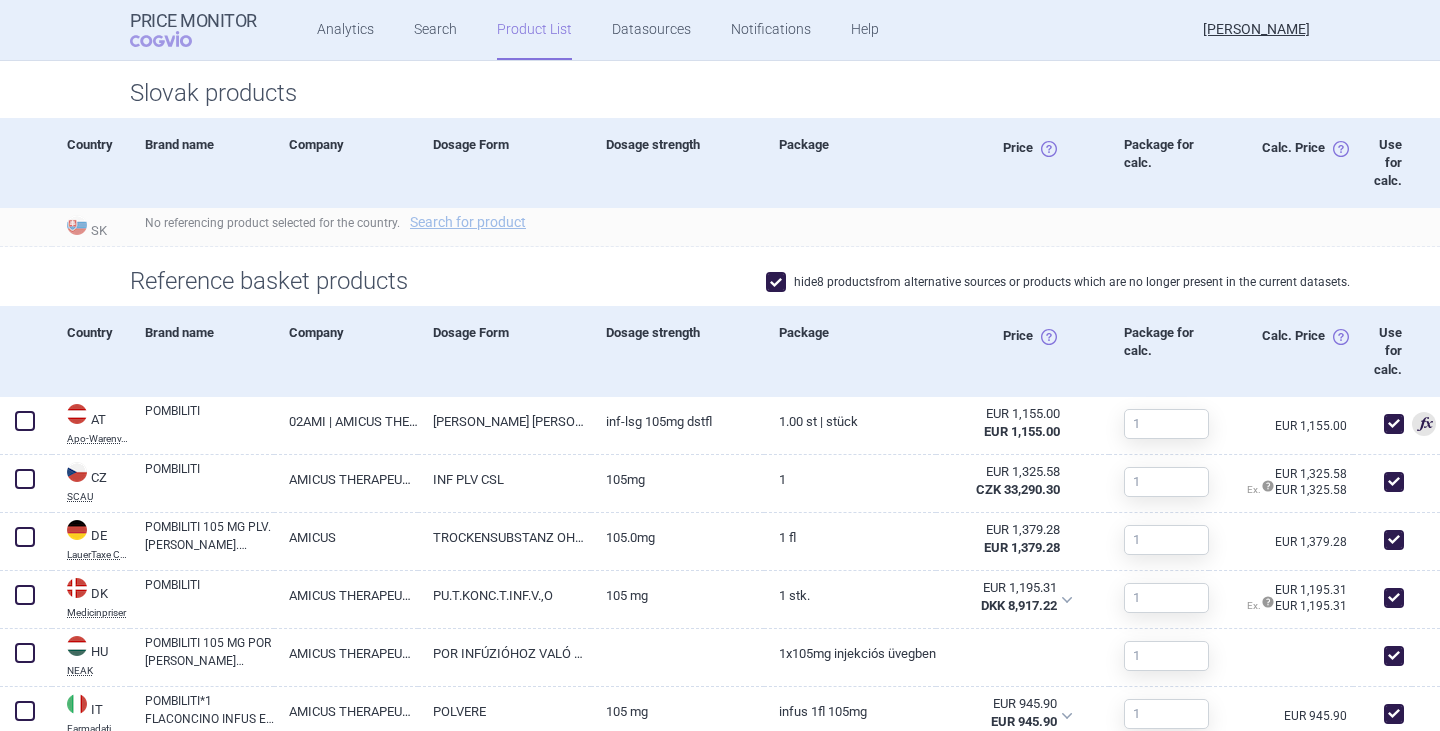click at bounding box center (776, 282) 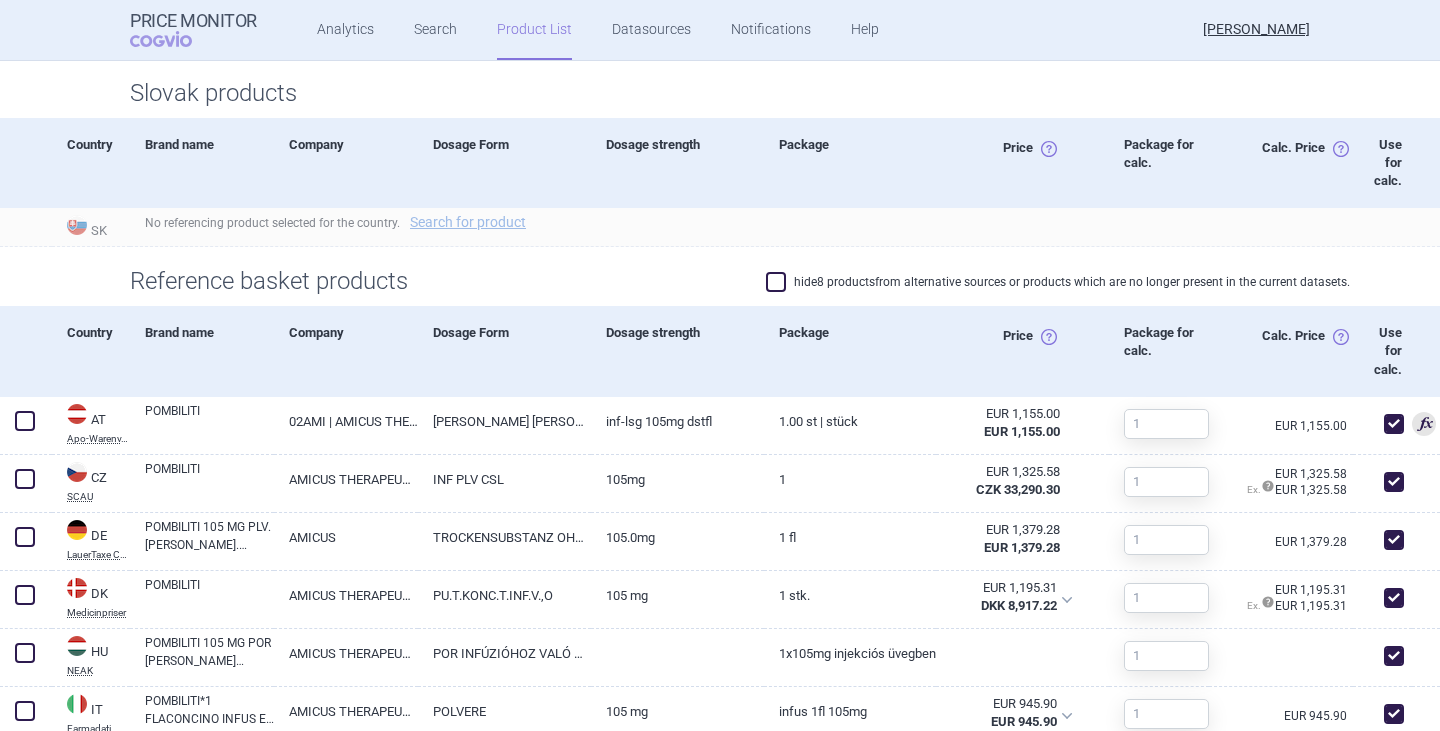 checkbox on "false" 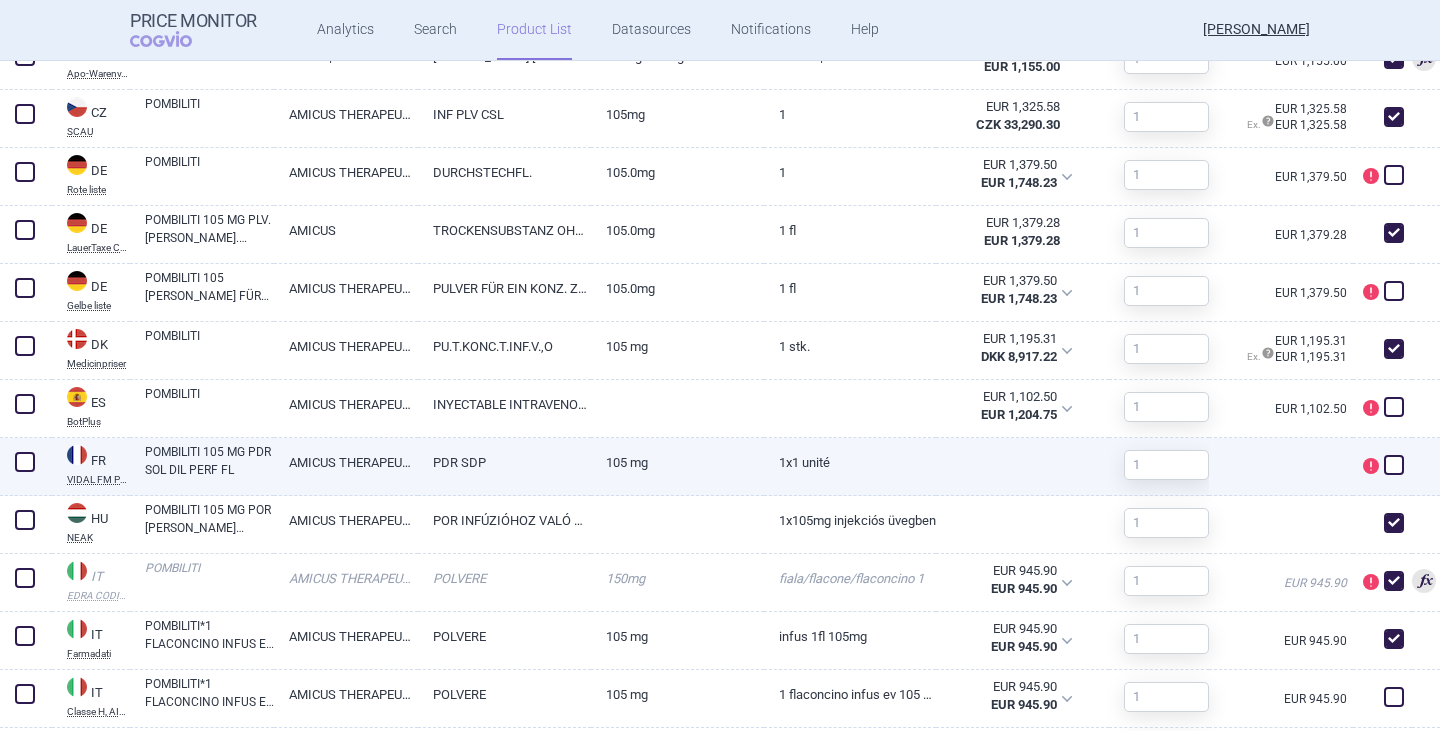 scroll, scrollTop: 1000, scrollLeft: 0, axis: vertical 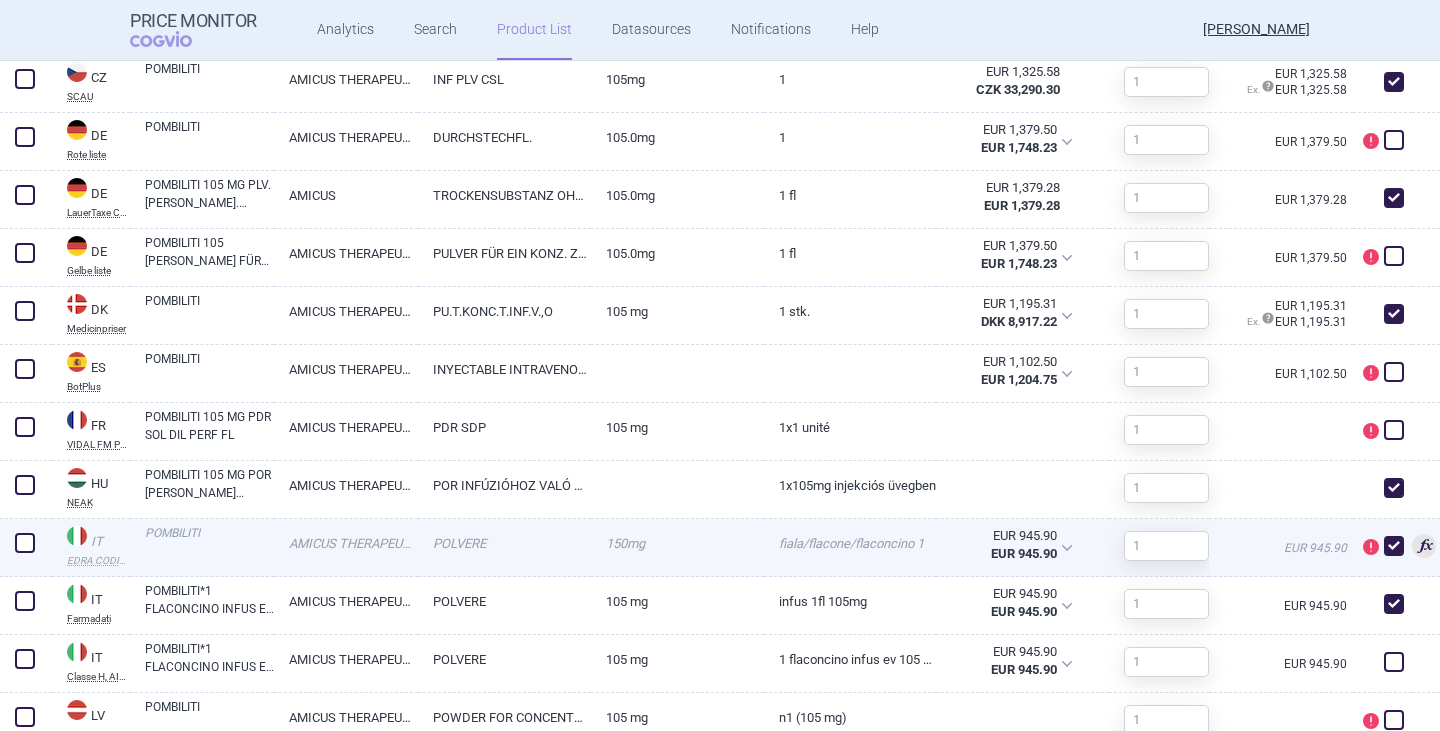 click at bounding box center [1394, 546] 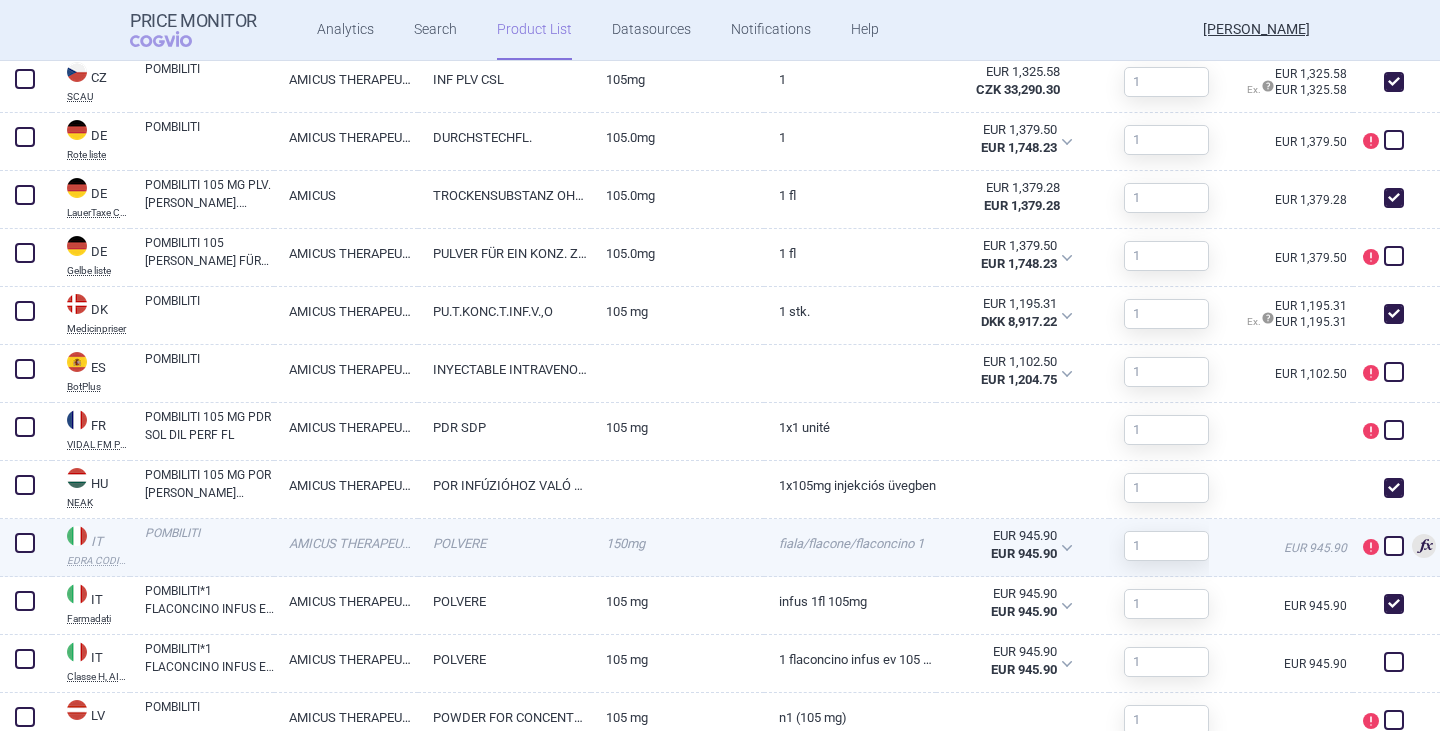 checkbox on "false" 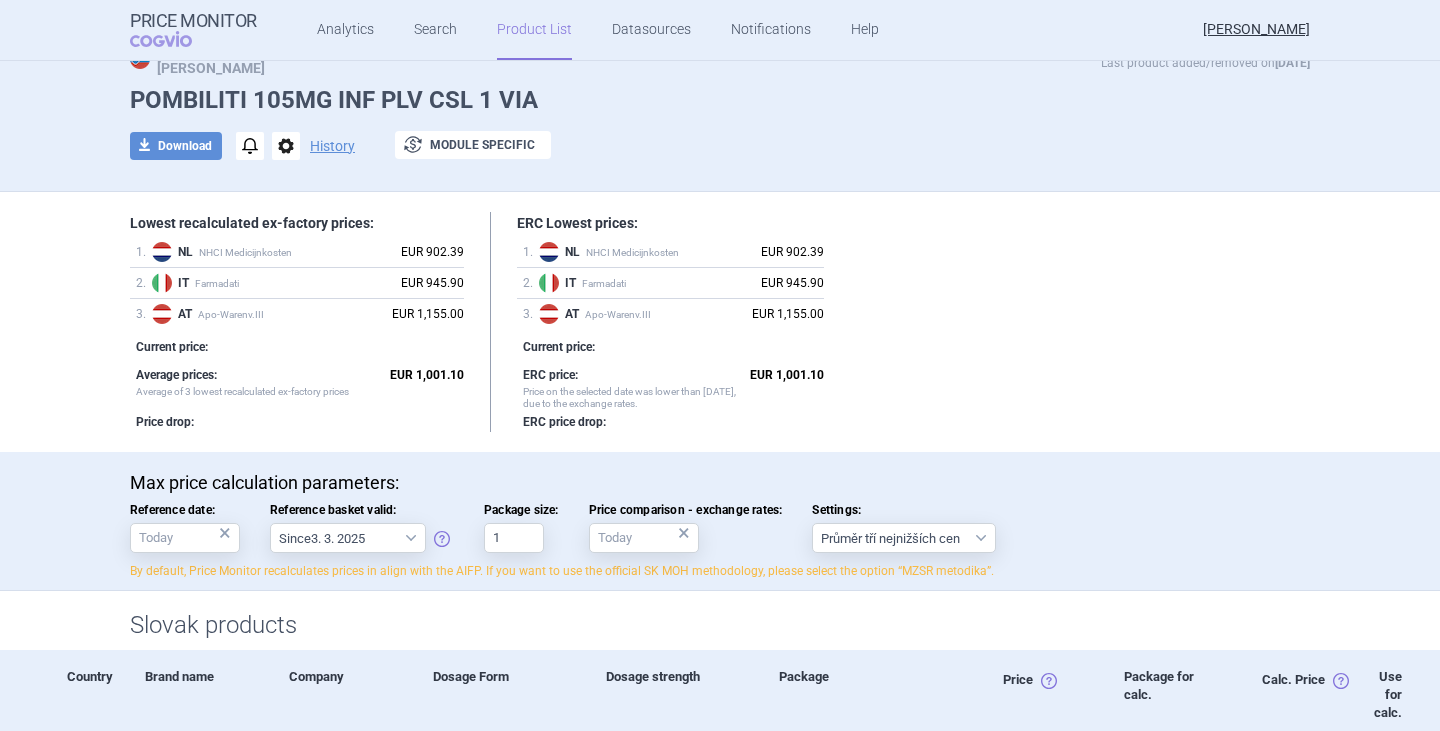 scroll, scrollTop: 0, scrollLeft: 0, axis: both 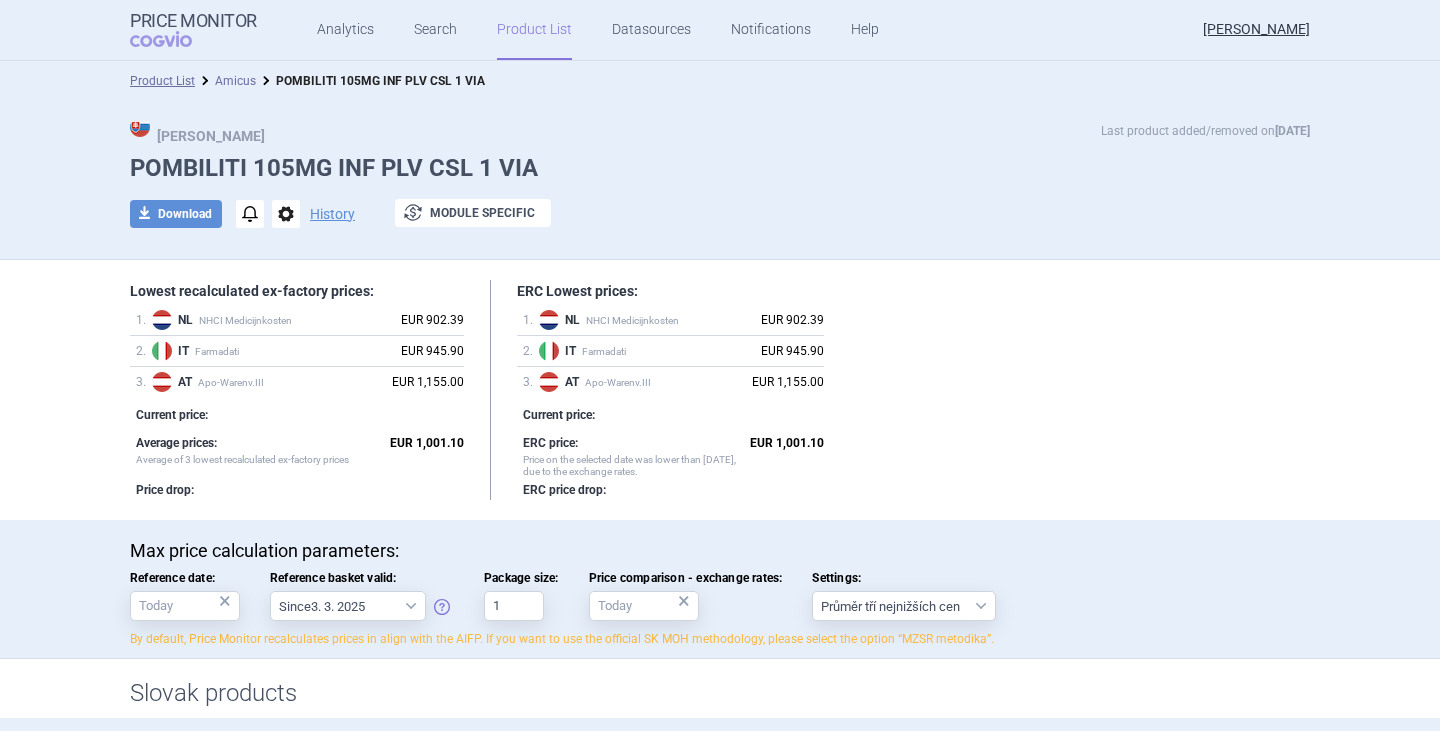 click on "Amicus" at bounding box center [235, 81] 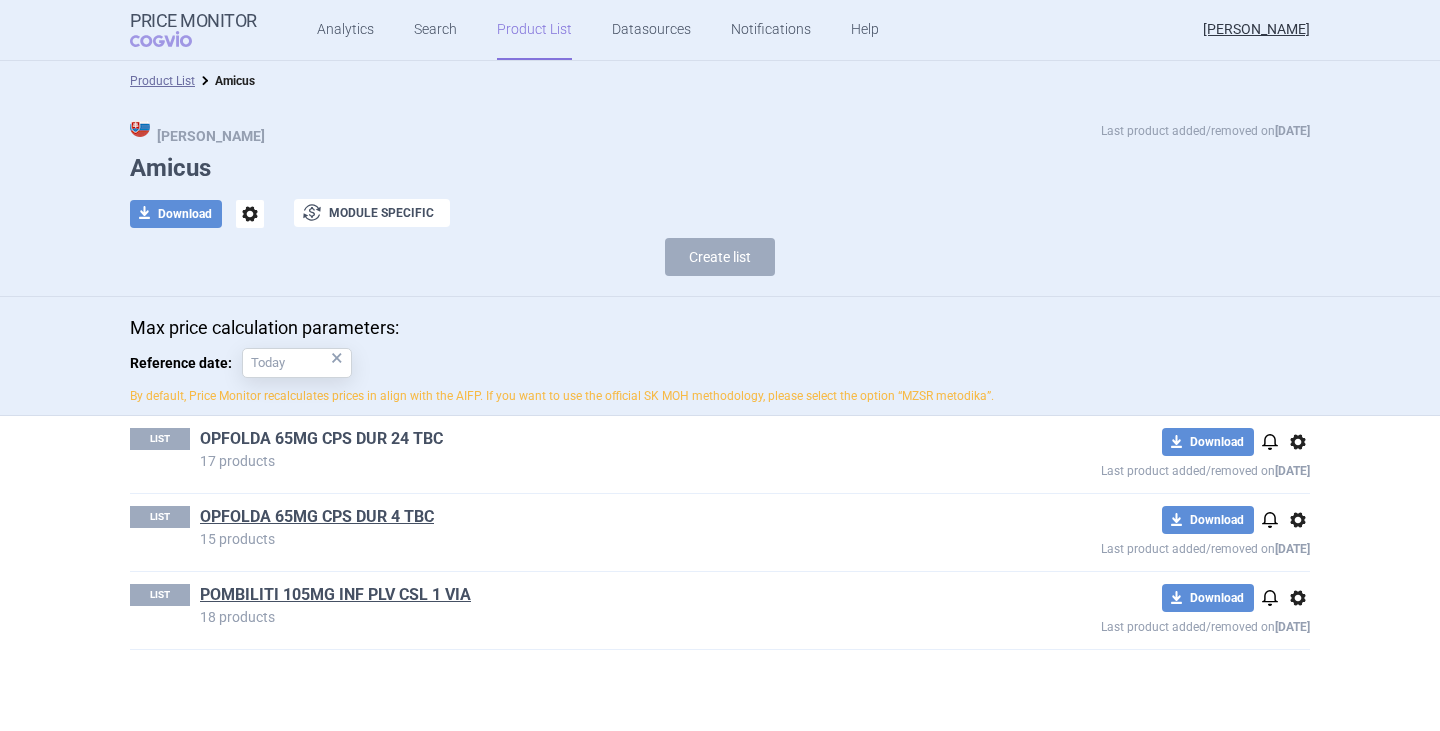 click on "OPFOLDA 65MG CPS DUR 24 TBC" at bounding box center (321, 439) 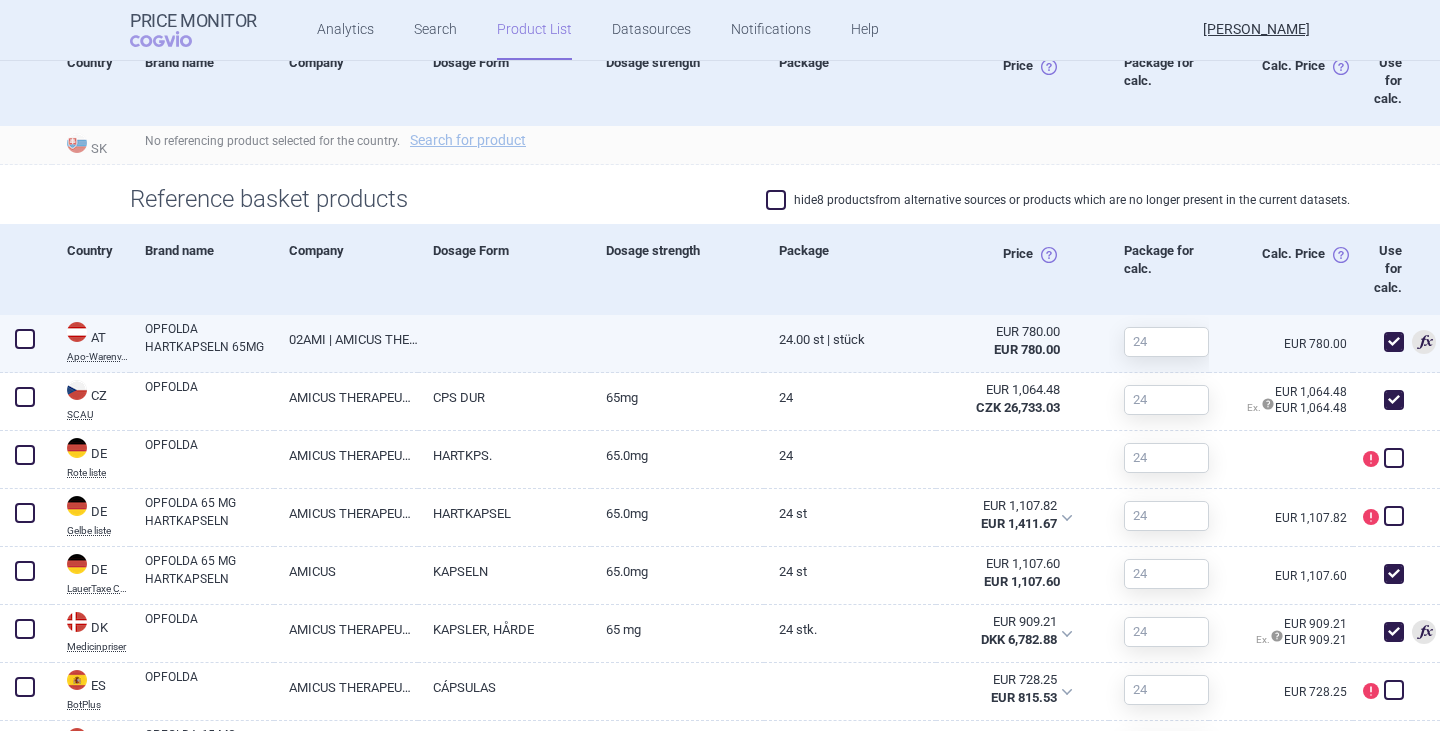 scroll, scrollTop: 700, scrollLeft: 0, axis: vertical 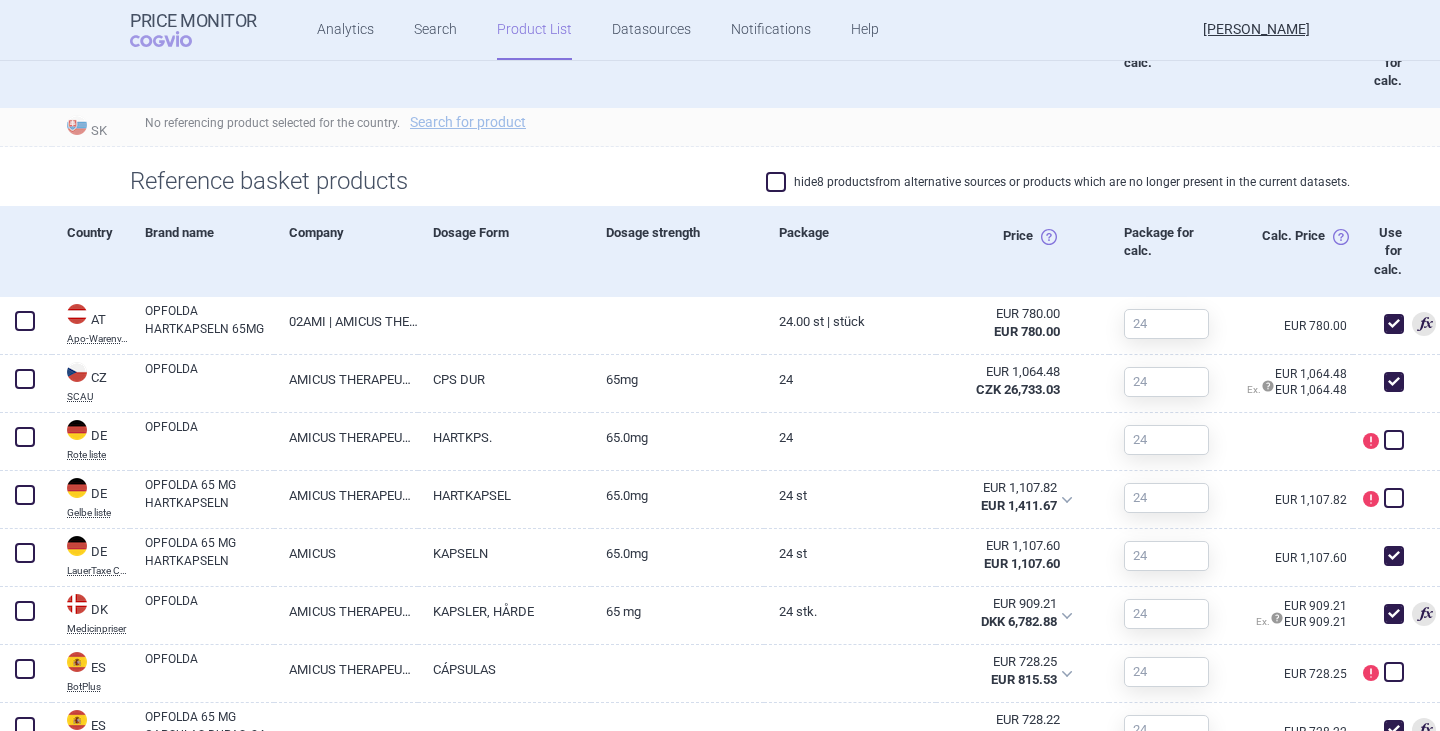 click at bounding box center [776, 182] 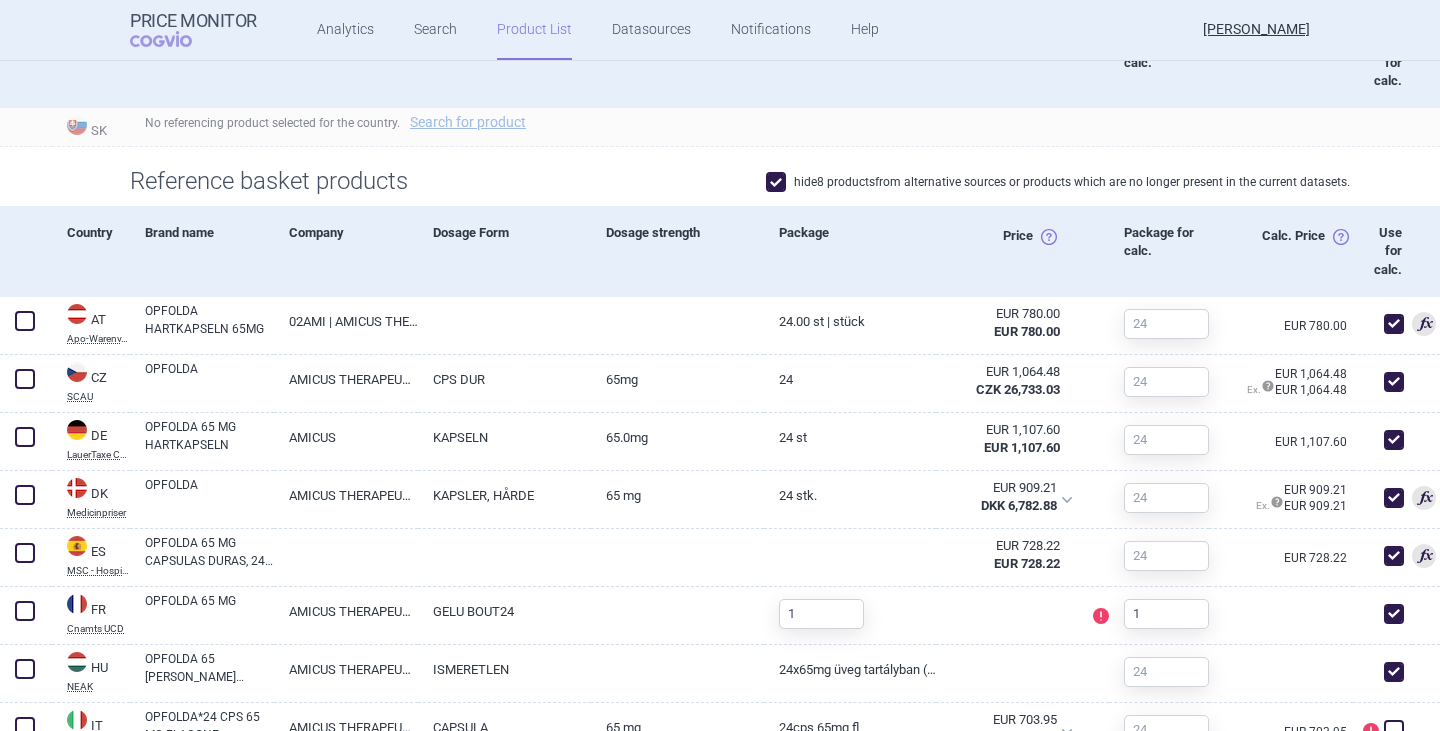 click at bounding box center [776, 182] 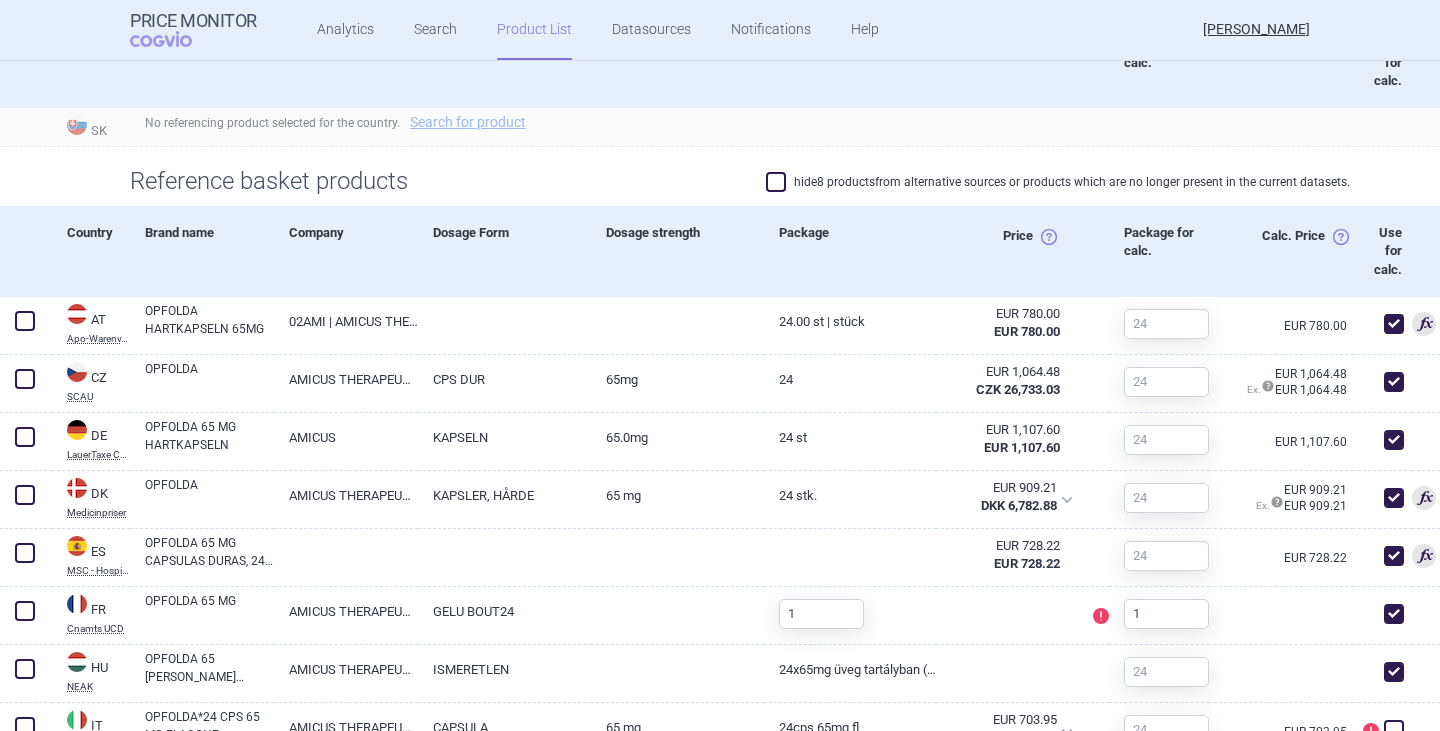 checkbox on "false" 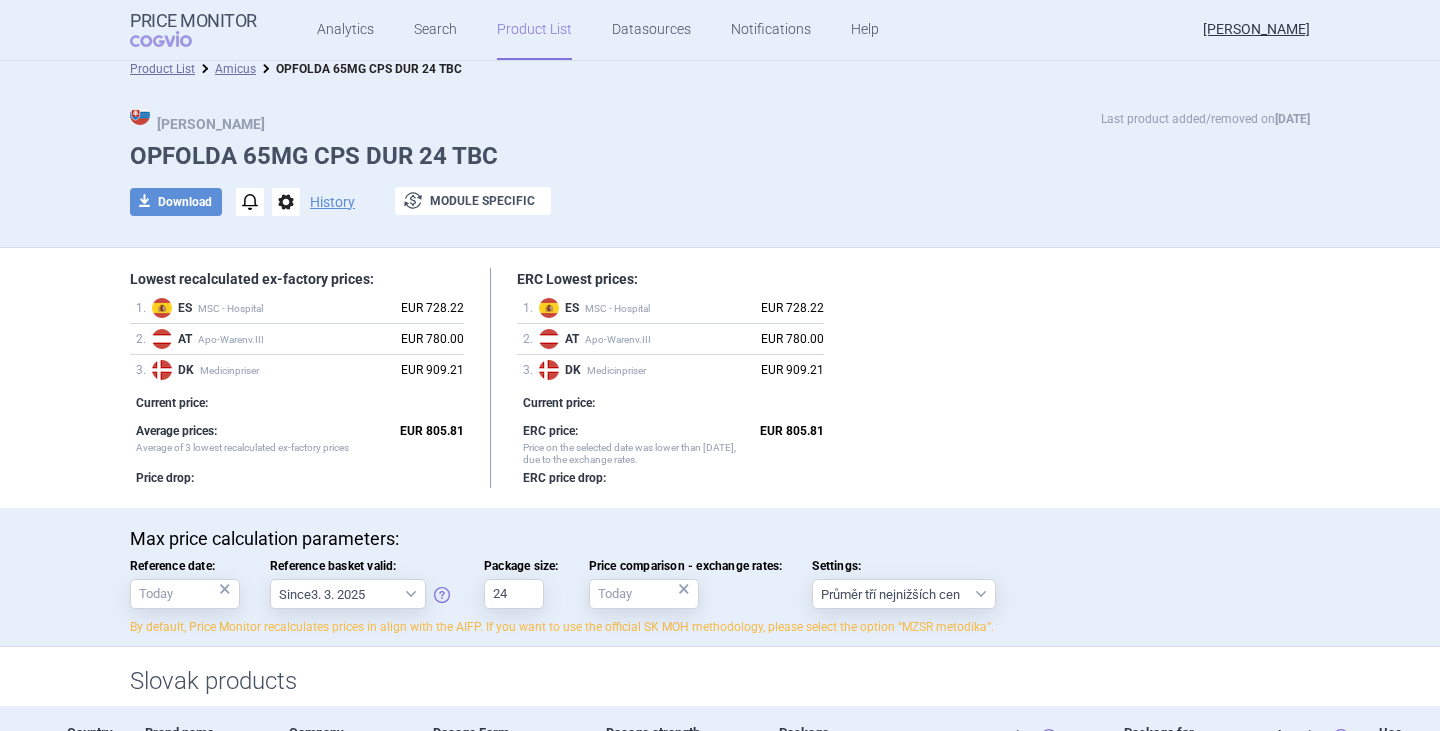 scroll, scrollTop: 0, scrollLeft: 0, axis: both 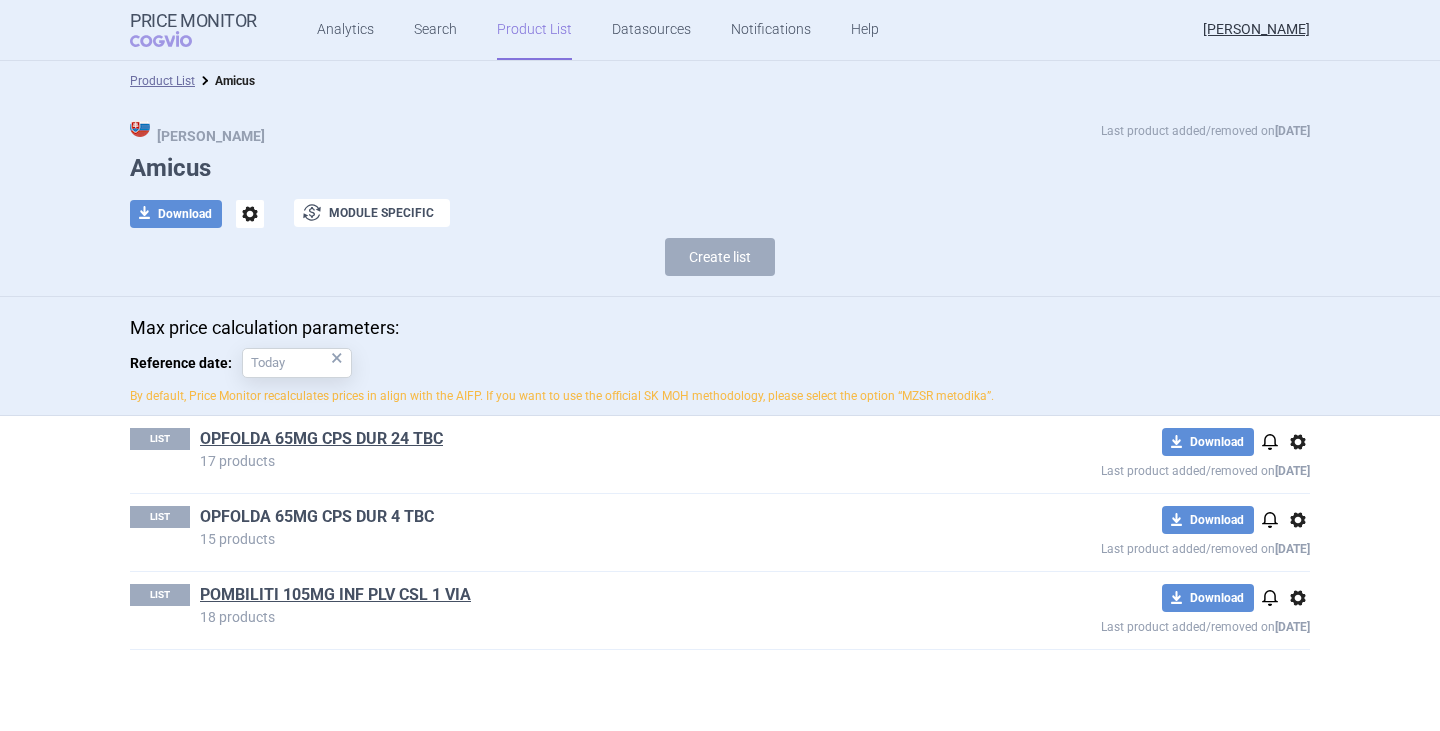 click on "OPFOLDA 65MG CPS DUR 4 TBC" at bounding box center [317, 517] 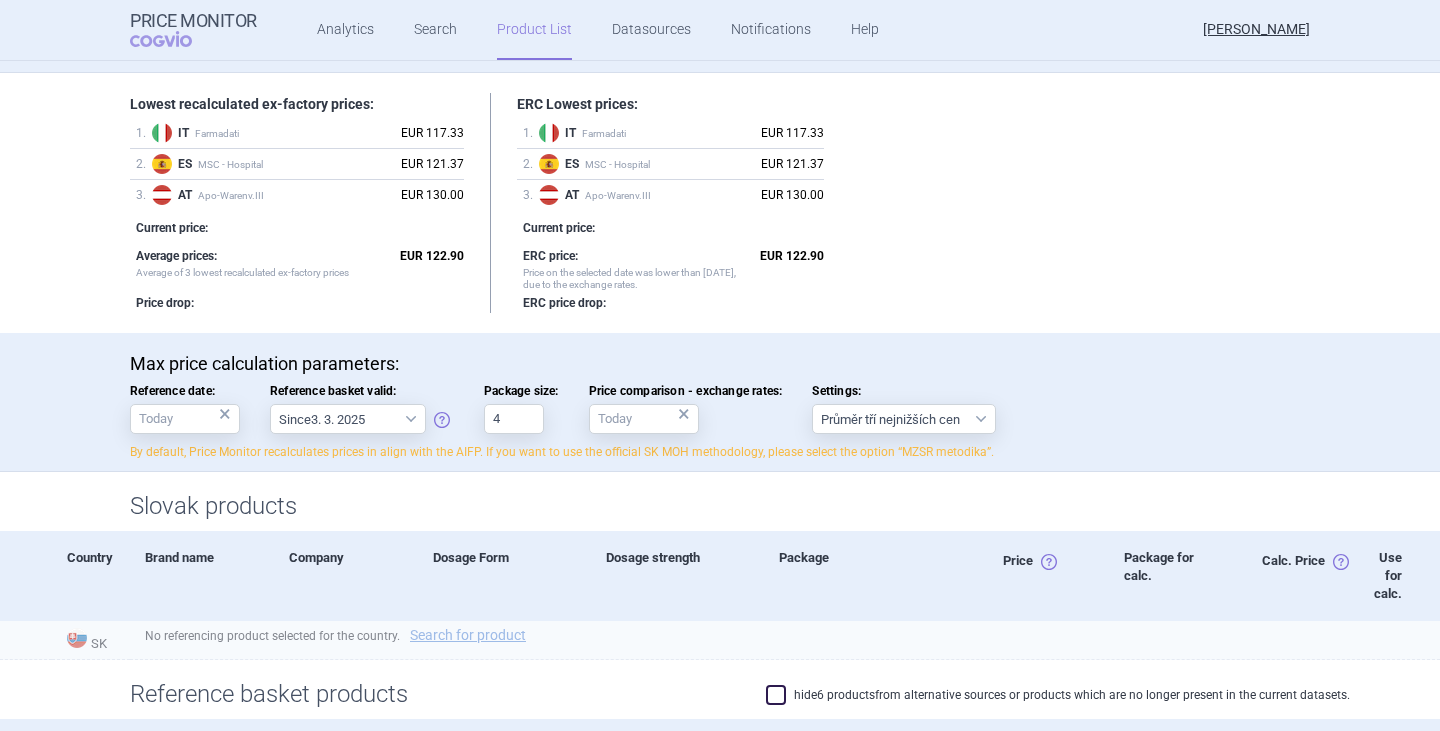 scroll, scrollTop: 700, scrollLeft: 0, axis: vertical 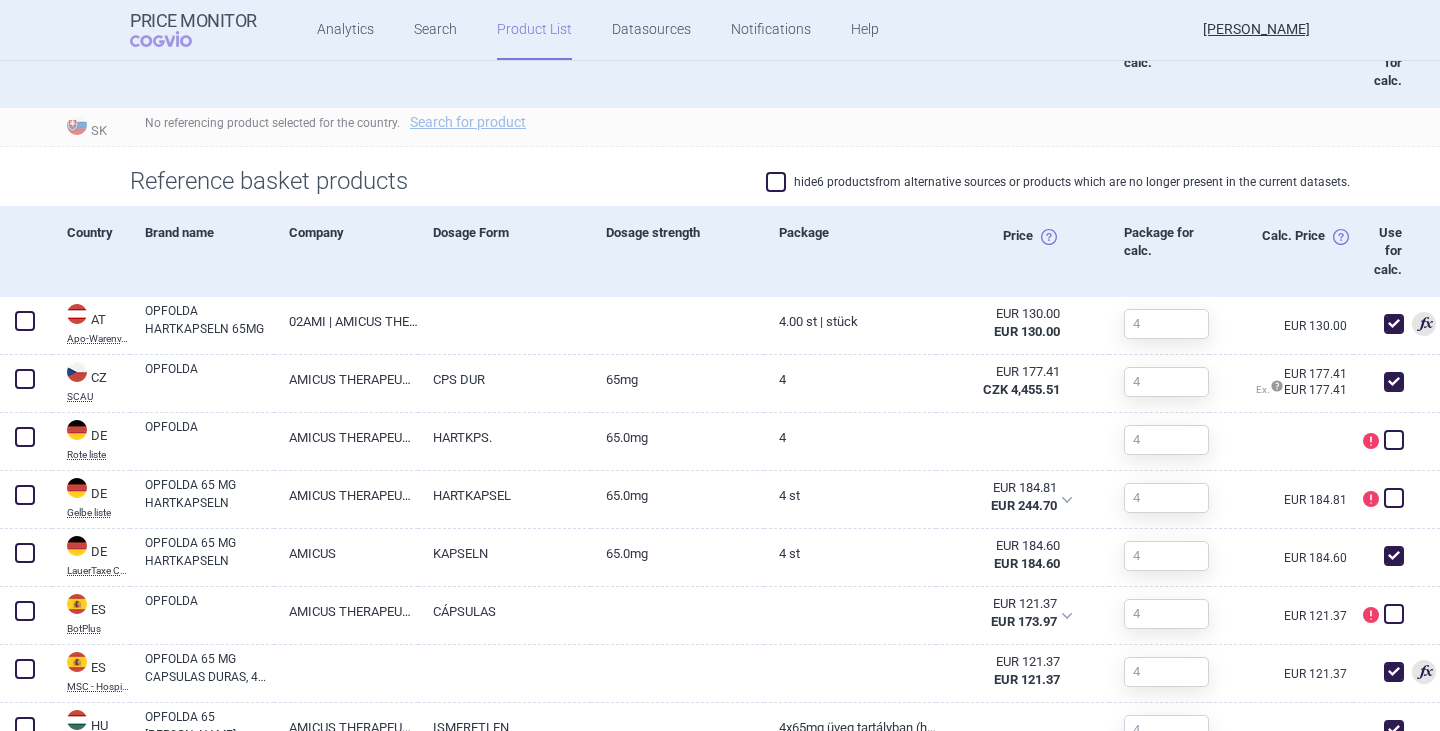 click at bounding box center [776, 182] 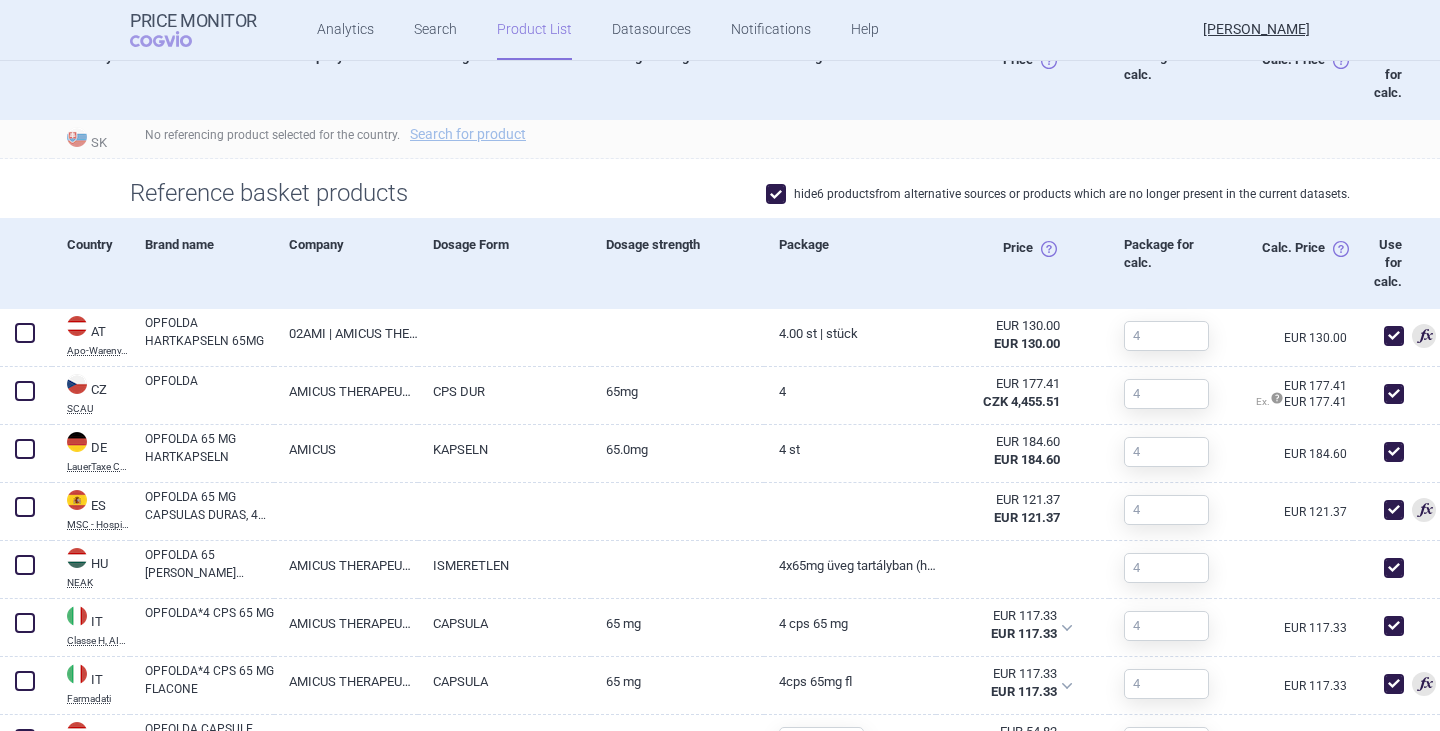 scroll, scrollTop: 300, scrollLeft: 0, axis: vertical 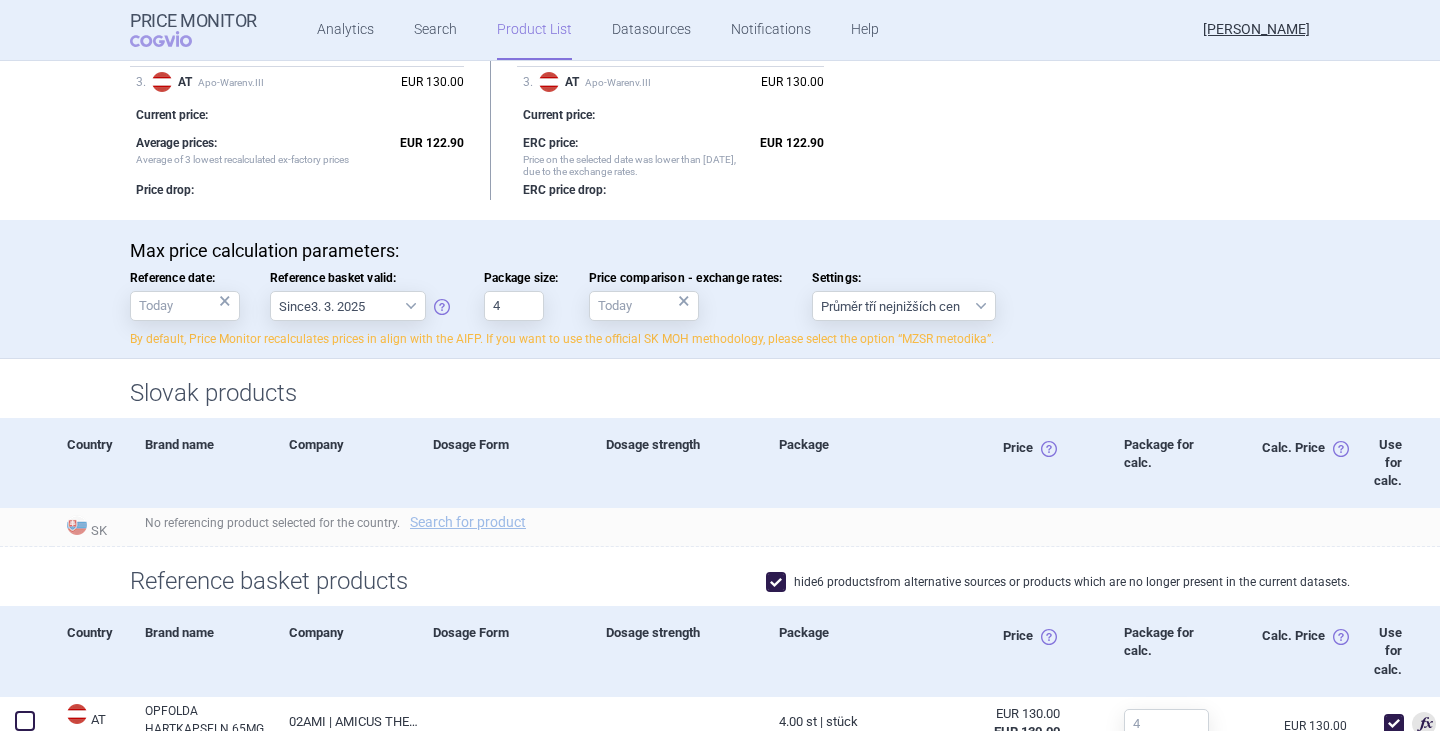 click at bounding box center (776, 582) 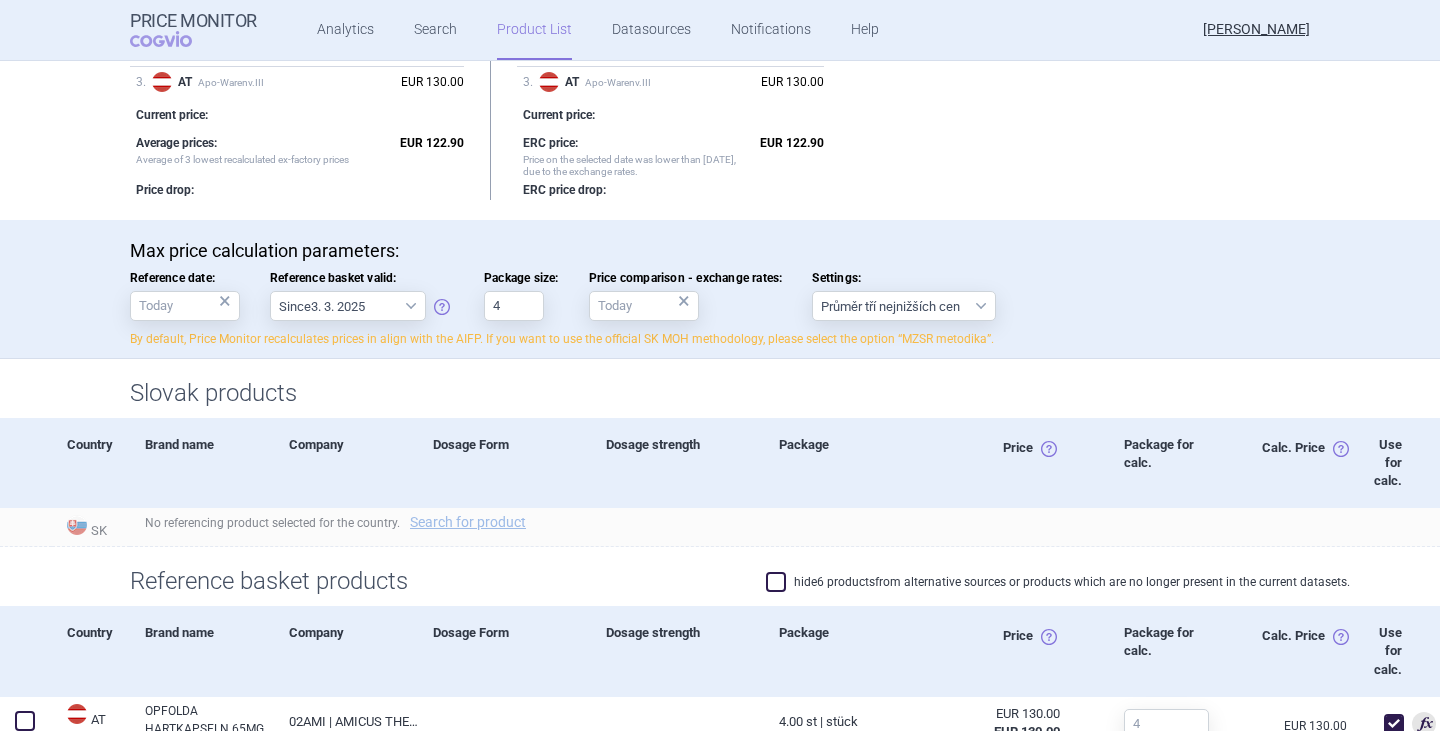 click at bounding box center (776, 582) 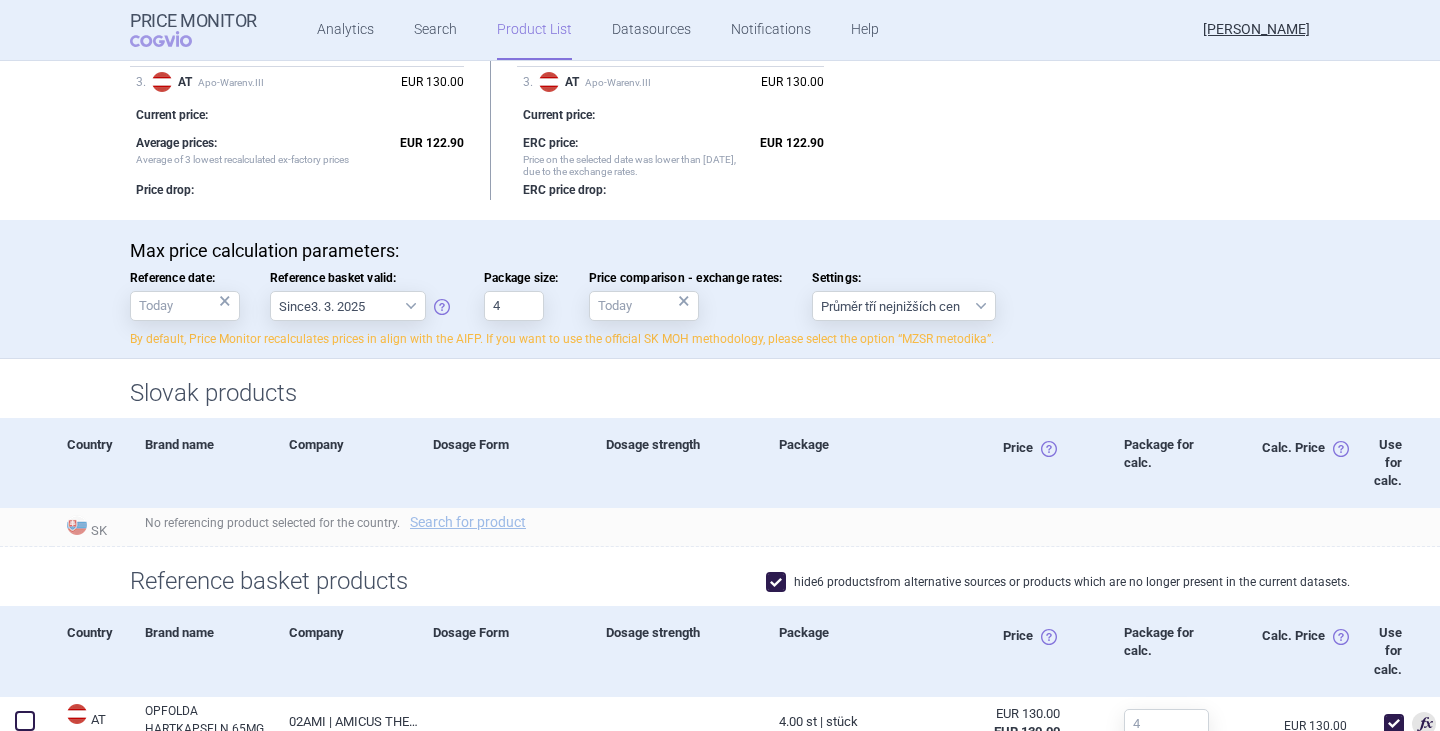 checkbox on "true" 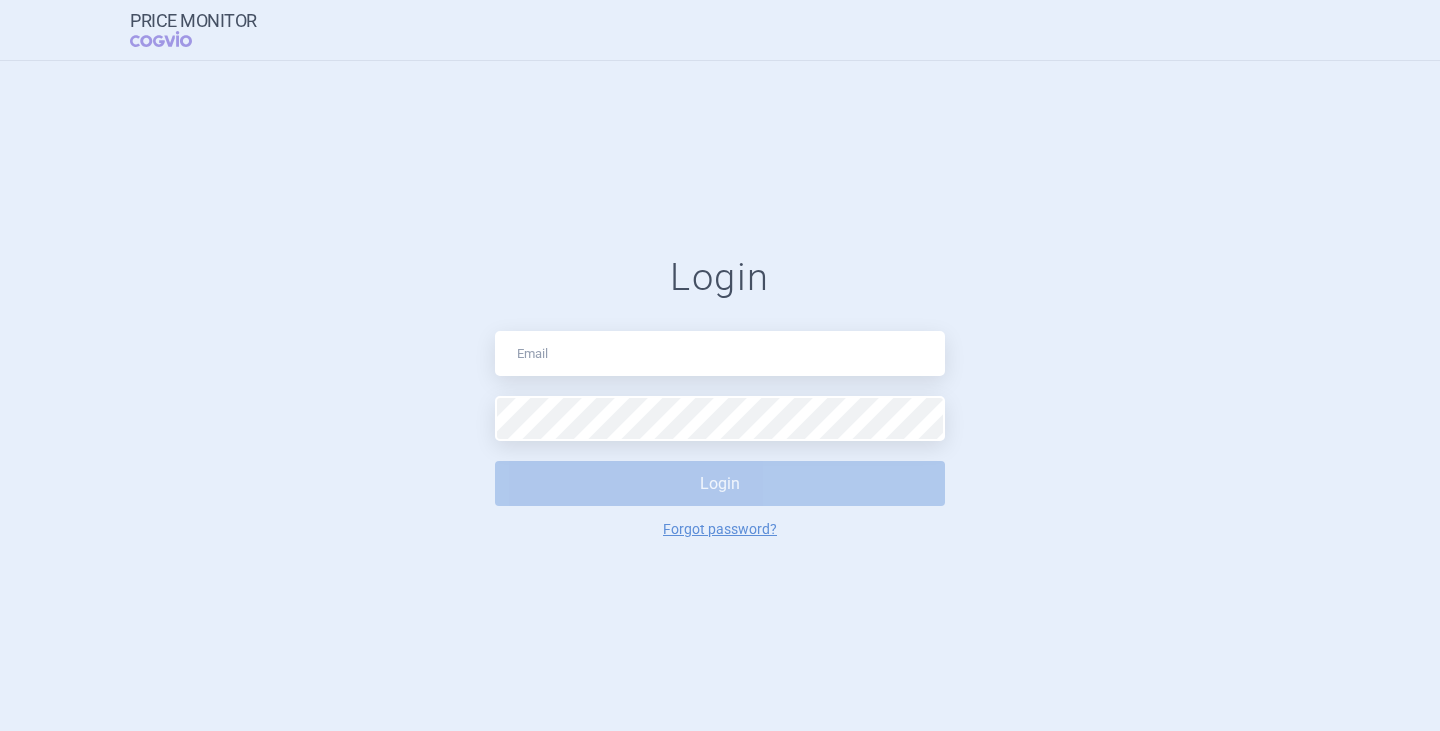 scroll, scrollTop: 0, scrollLeft: 0, axis: both 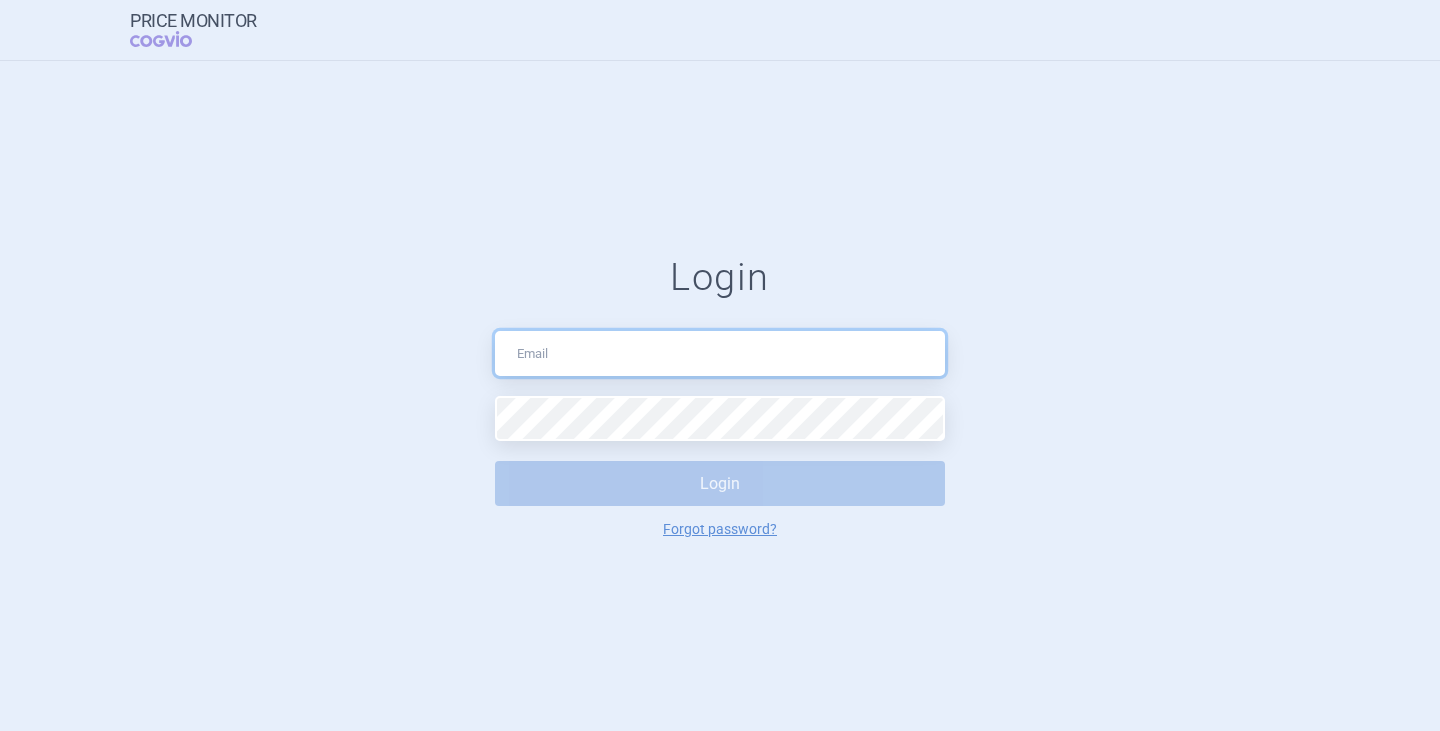 click at bounding box center (720, 353) 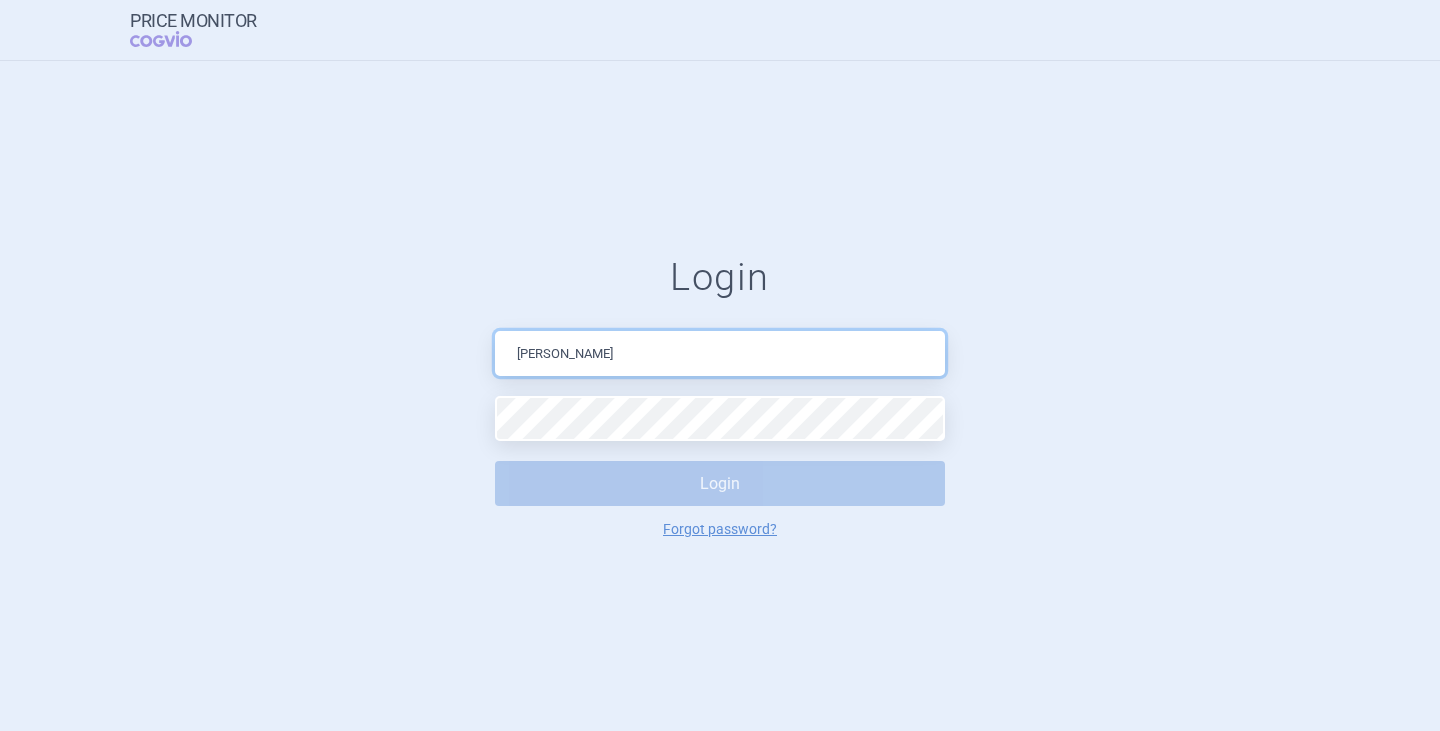 type on "[PERSON_NAME][EMAIL_ADDRESS][DOMAIN_NAME]" 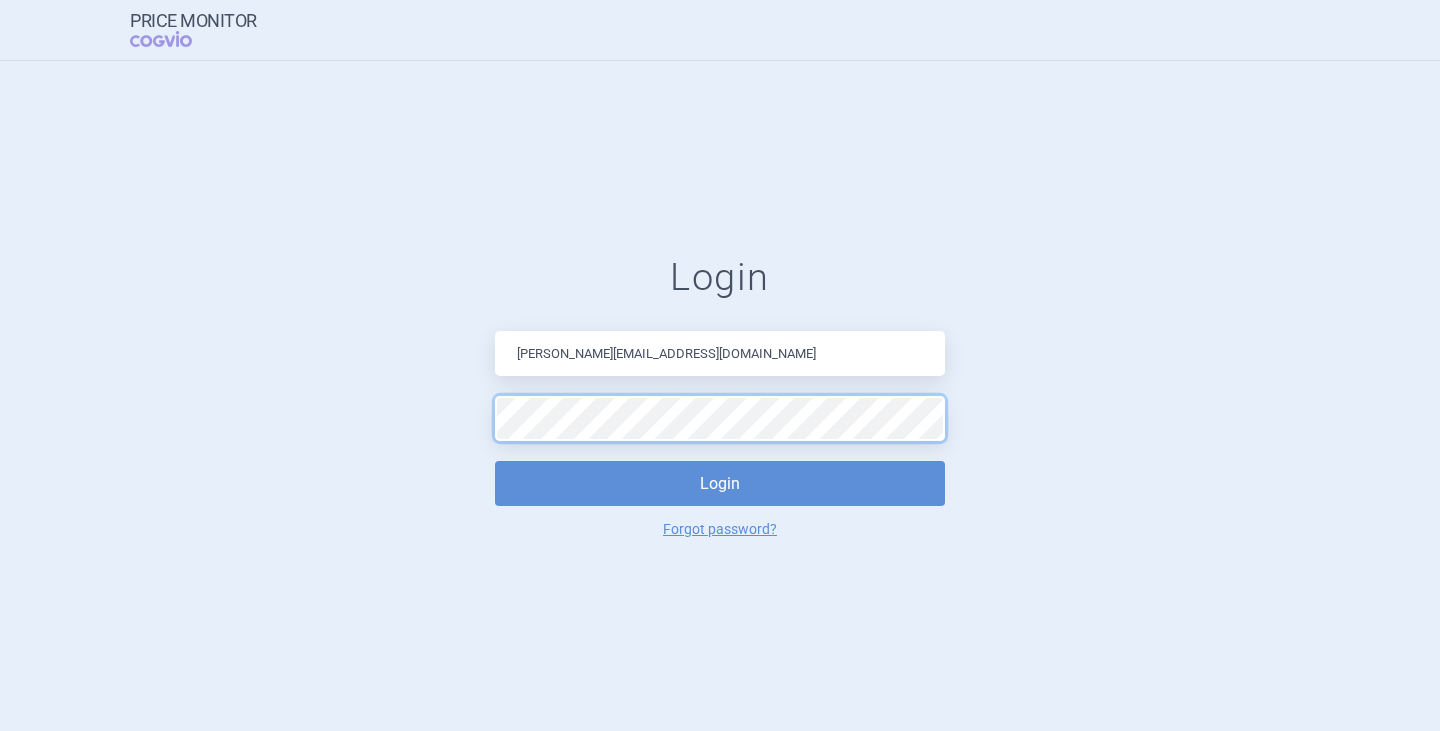 click on "Login" at bounding box center [720, 483] 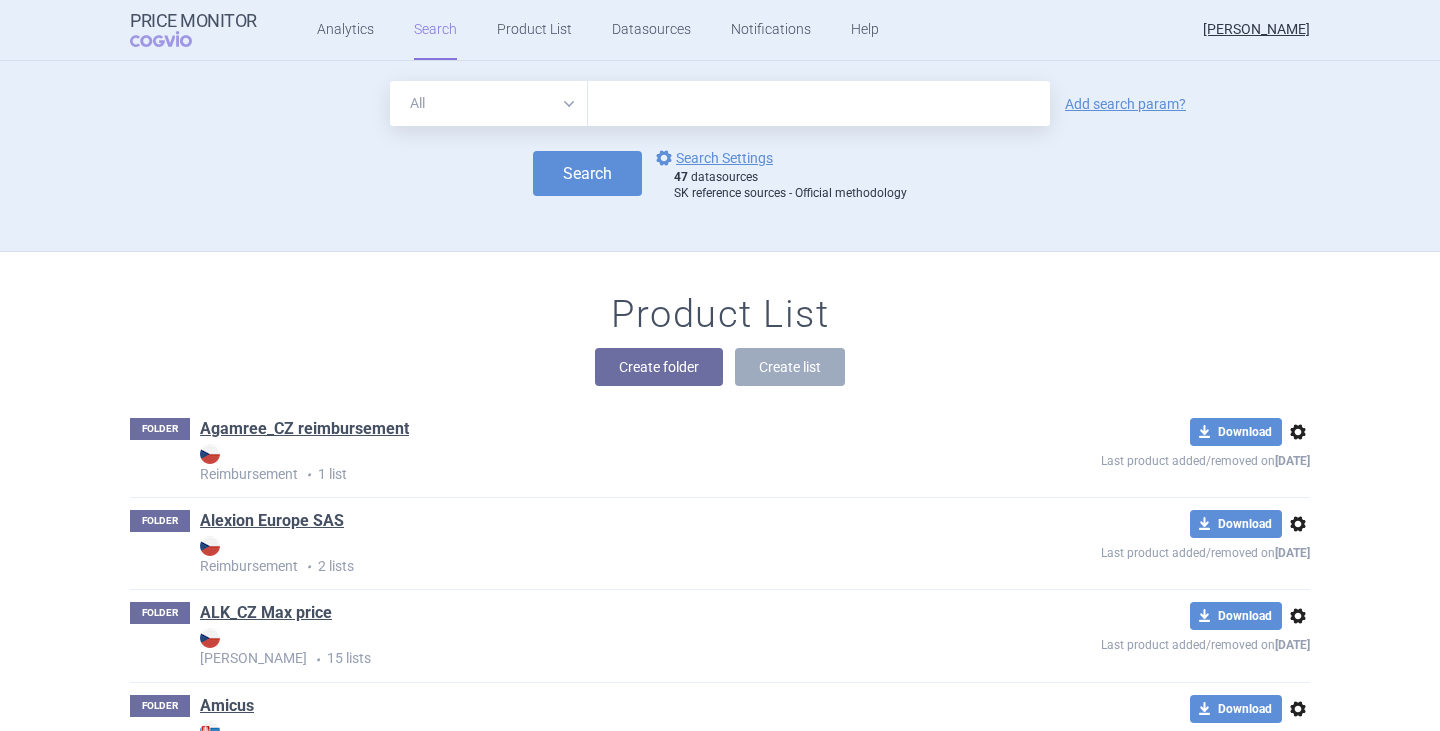scroll, scrollTop: 100, scrollLeft: 0, axis: vertical 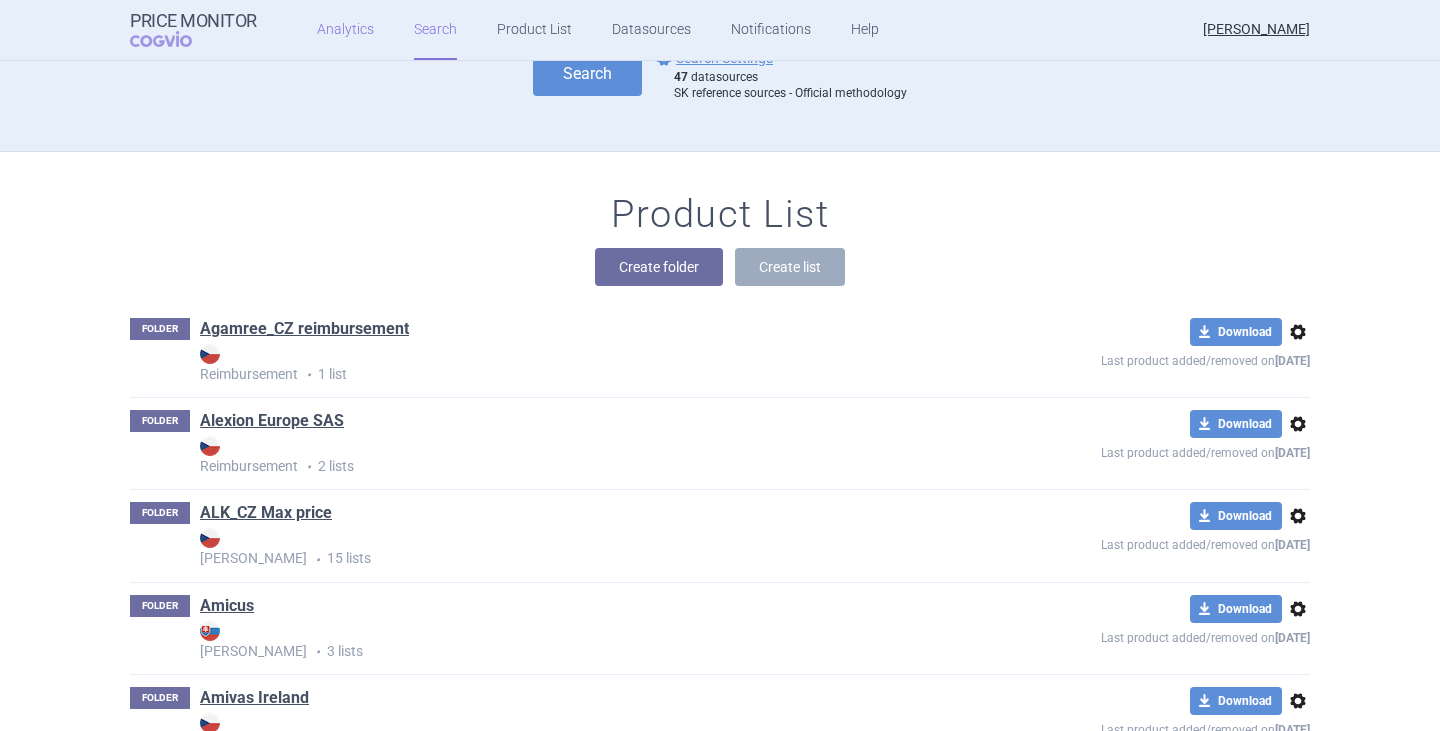 click on "Analytics" at bounding box center (345, 30) 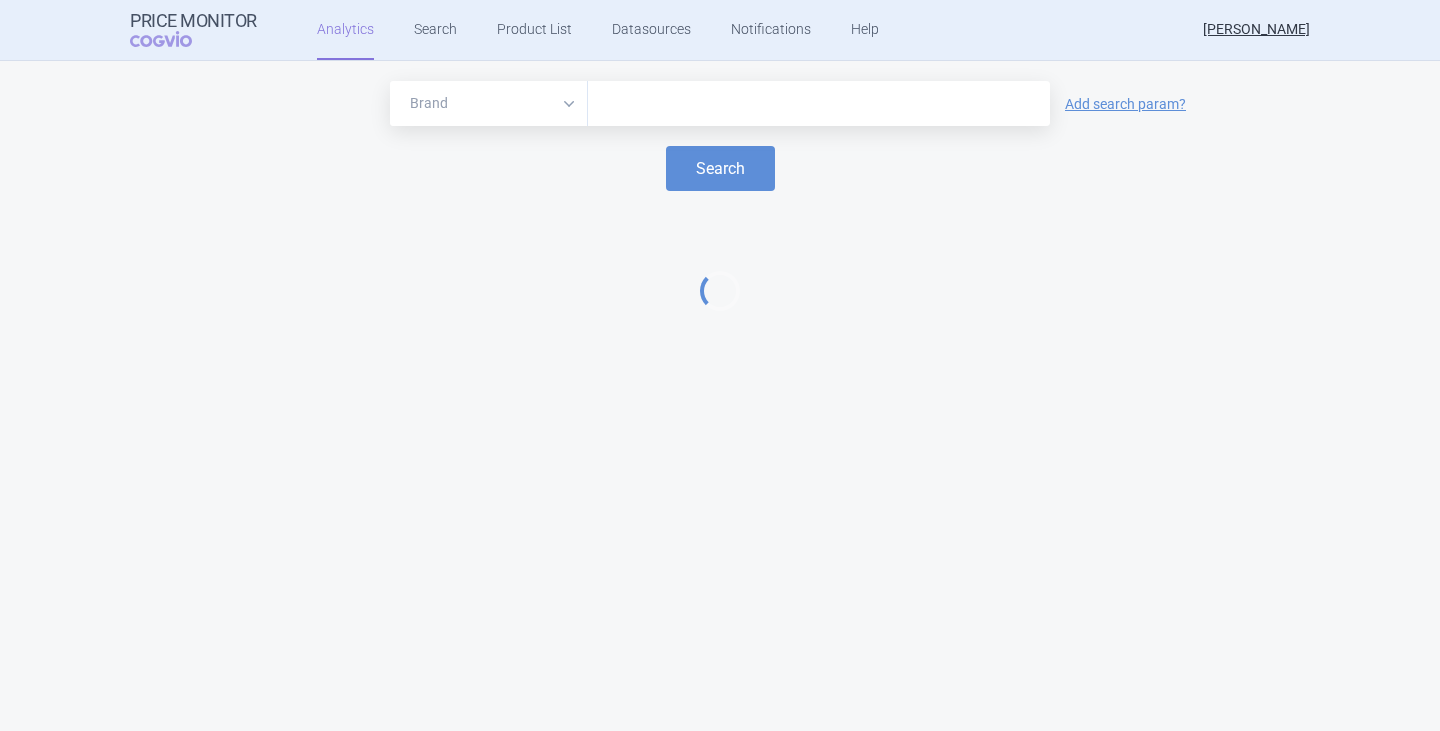 click at bounding box center (819, 104) 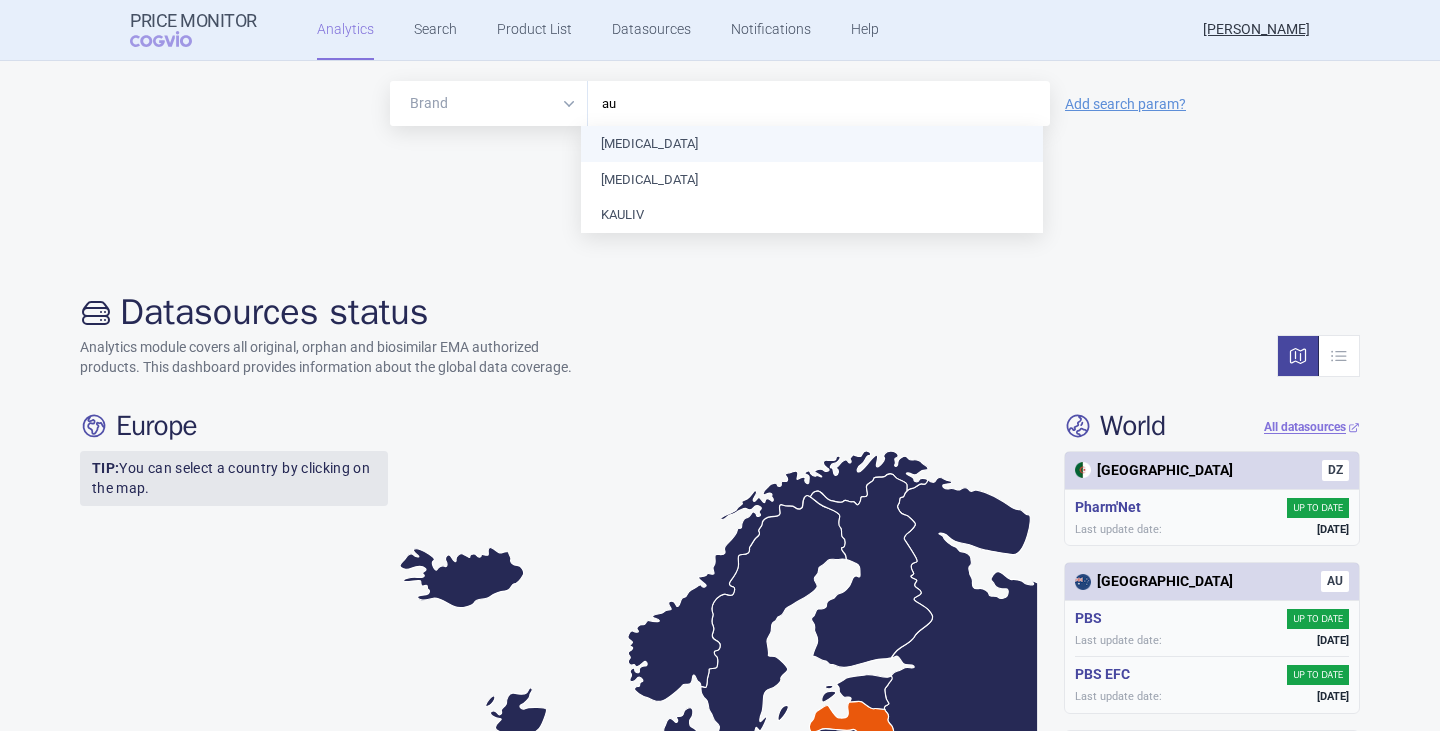 type on "a" 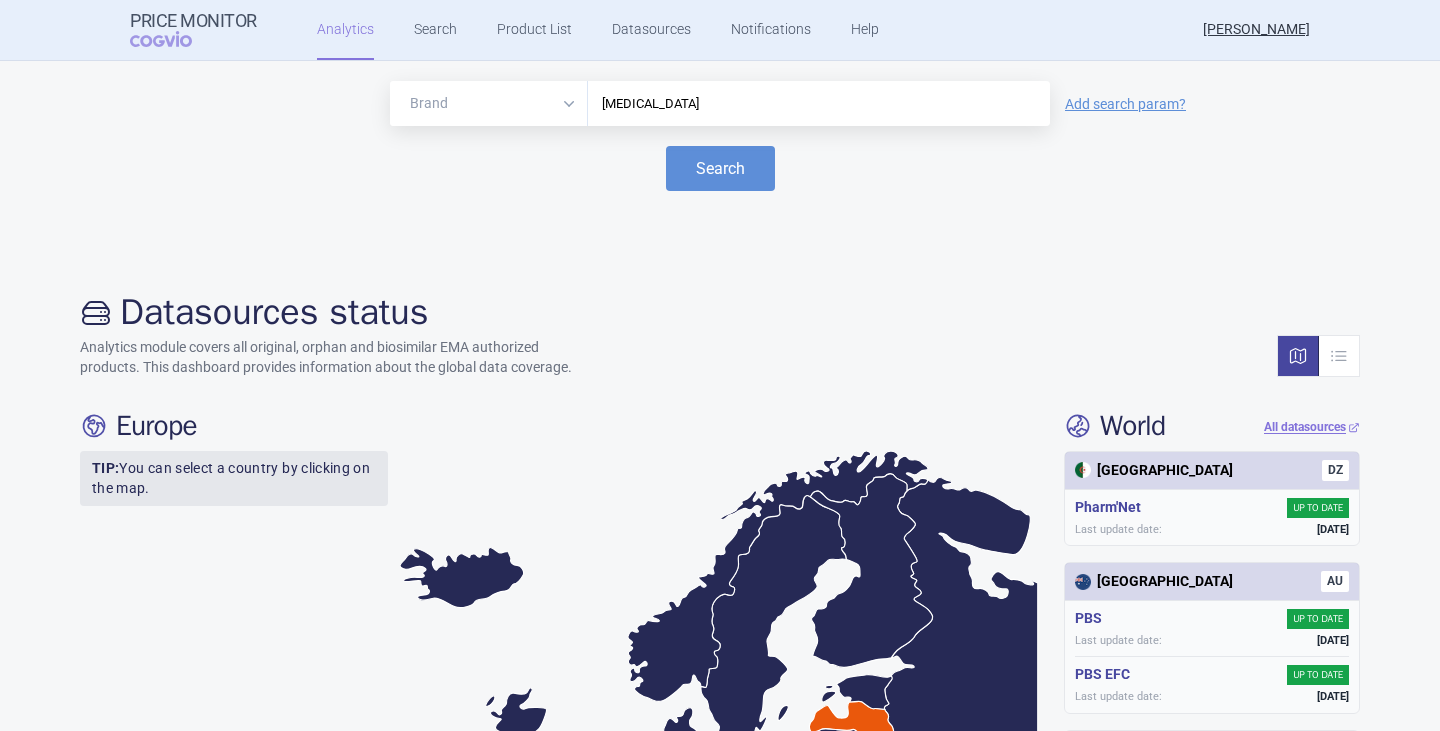 type on "Austedo" 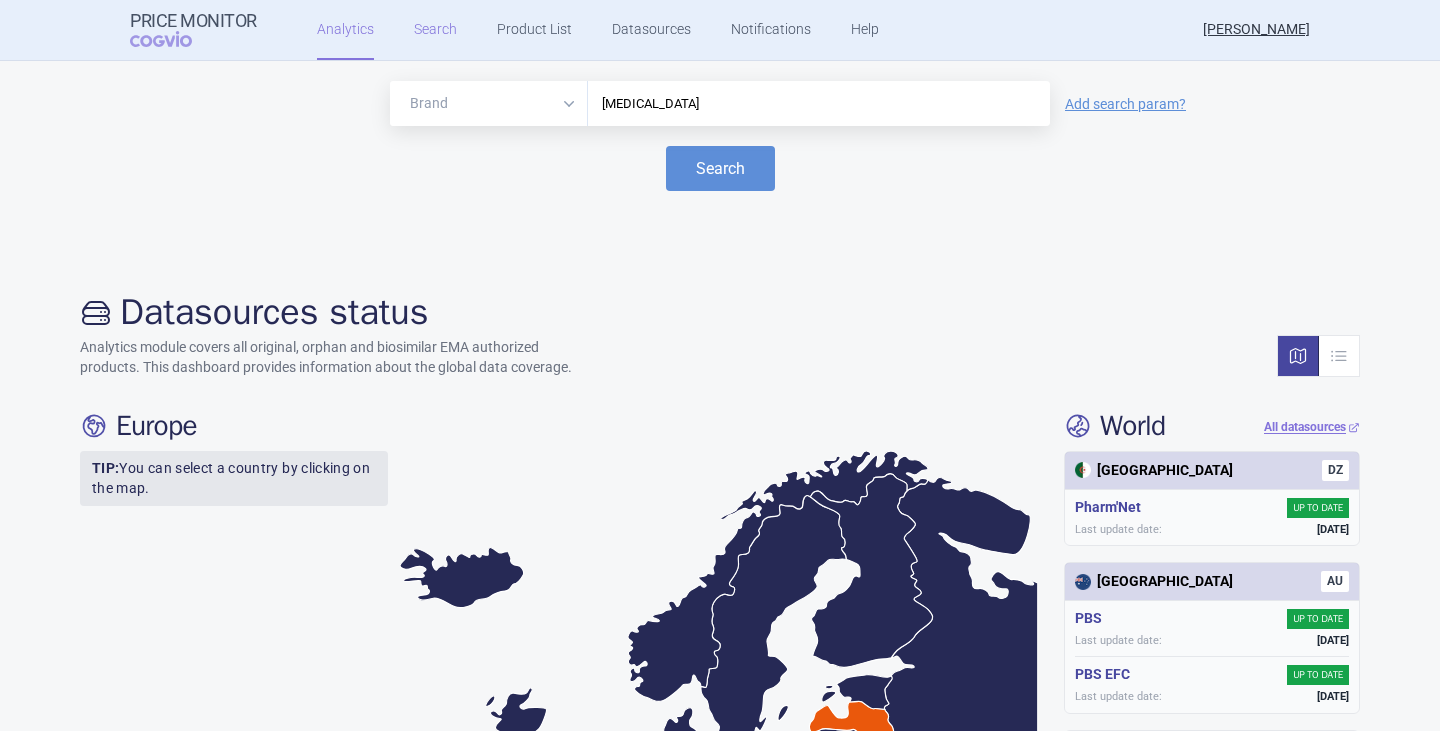 click on "Search" at bounding box center (435, 30) 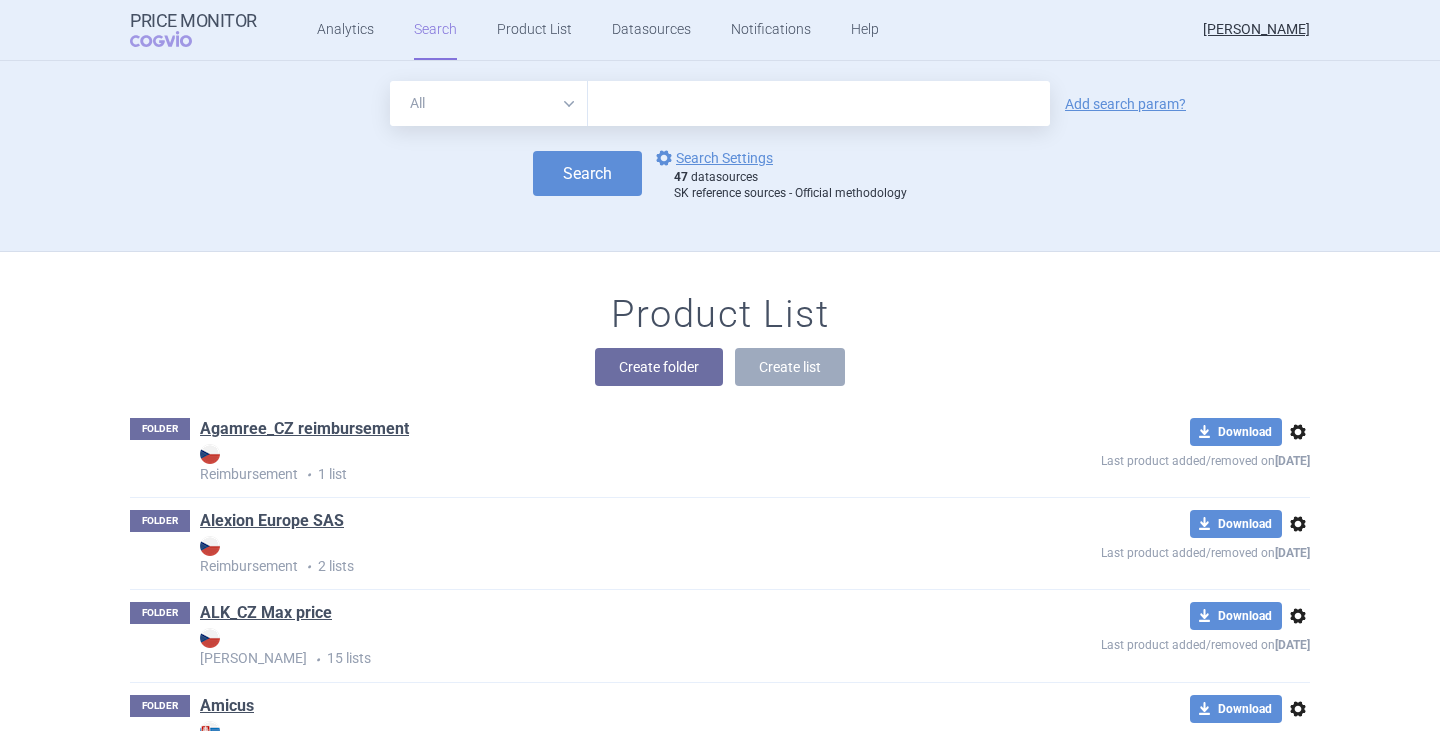click on "All Brand Name ATC Company Active Substance Country Newer than Add search param? Search options Search Settings 47   datasources SK reference sources - Official methodology" at bounding box center (720, 141) 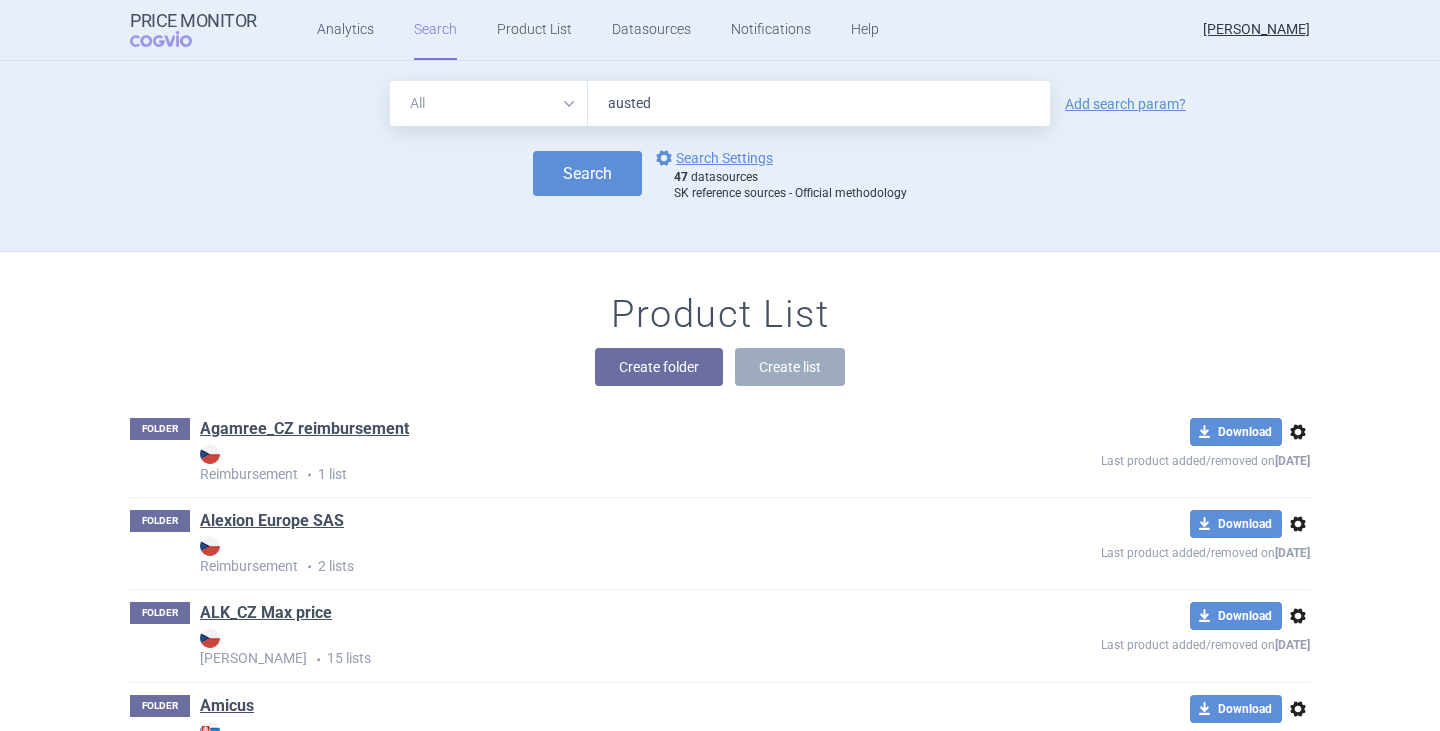 type on "austedo" 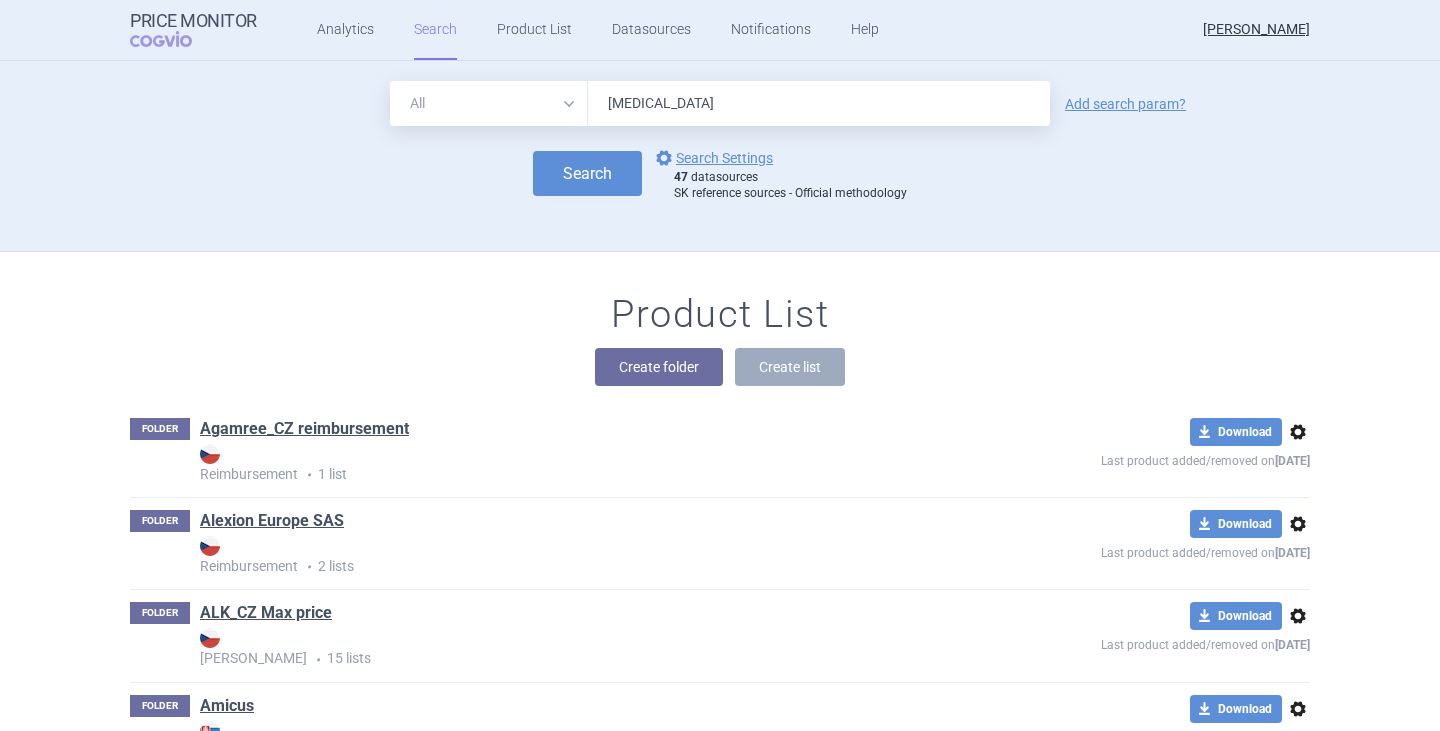 click on "Search" at bounding box center (587, 173) 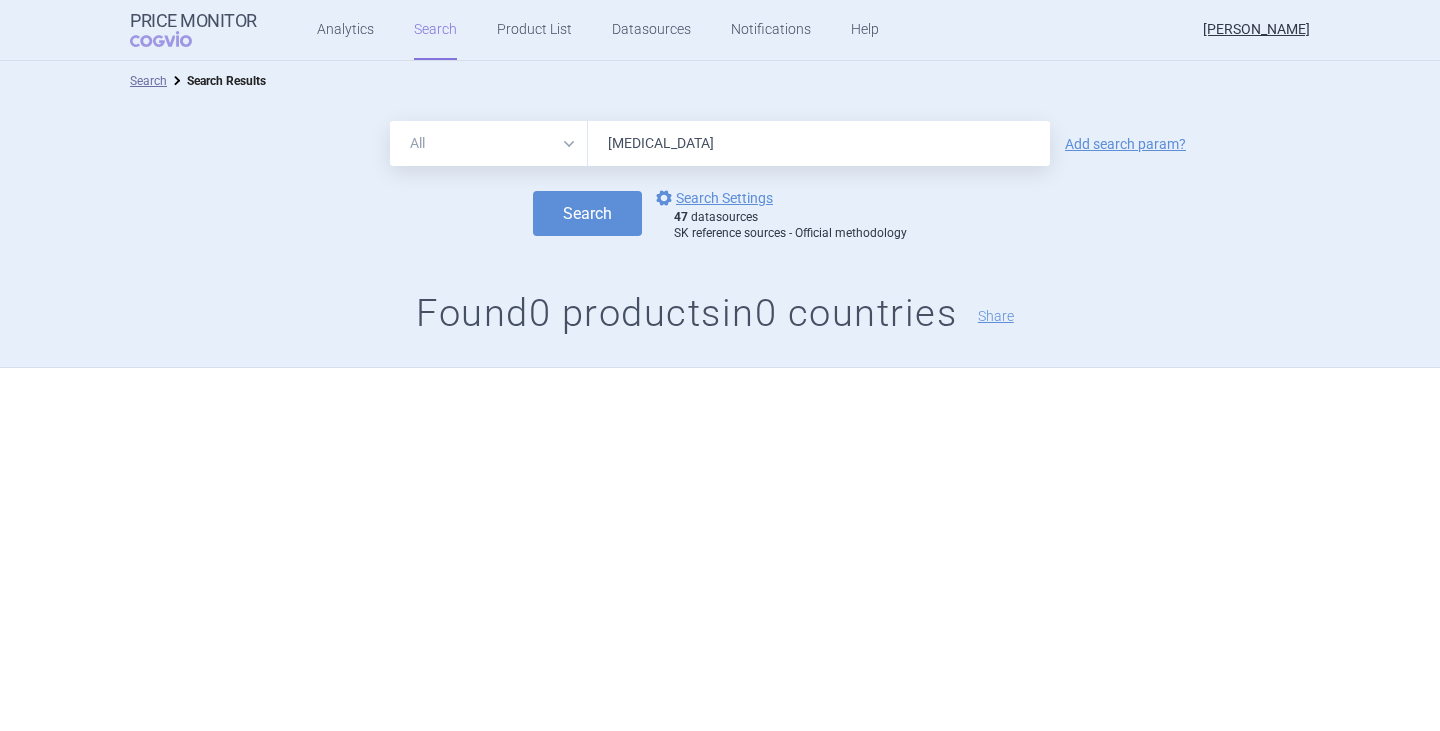click on "austedo" at bounding box center [819, 143] 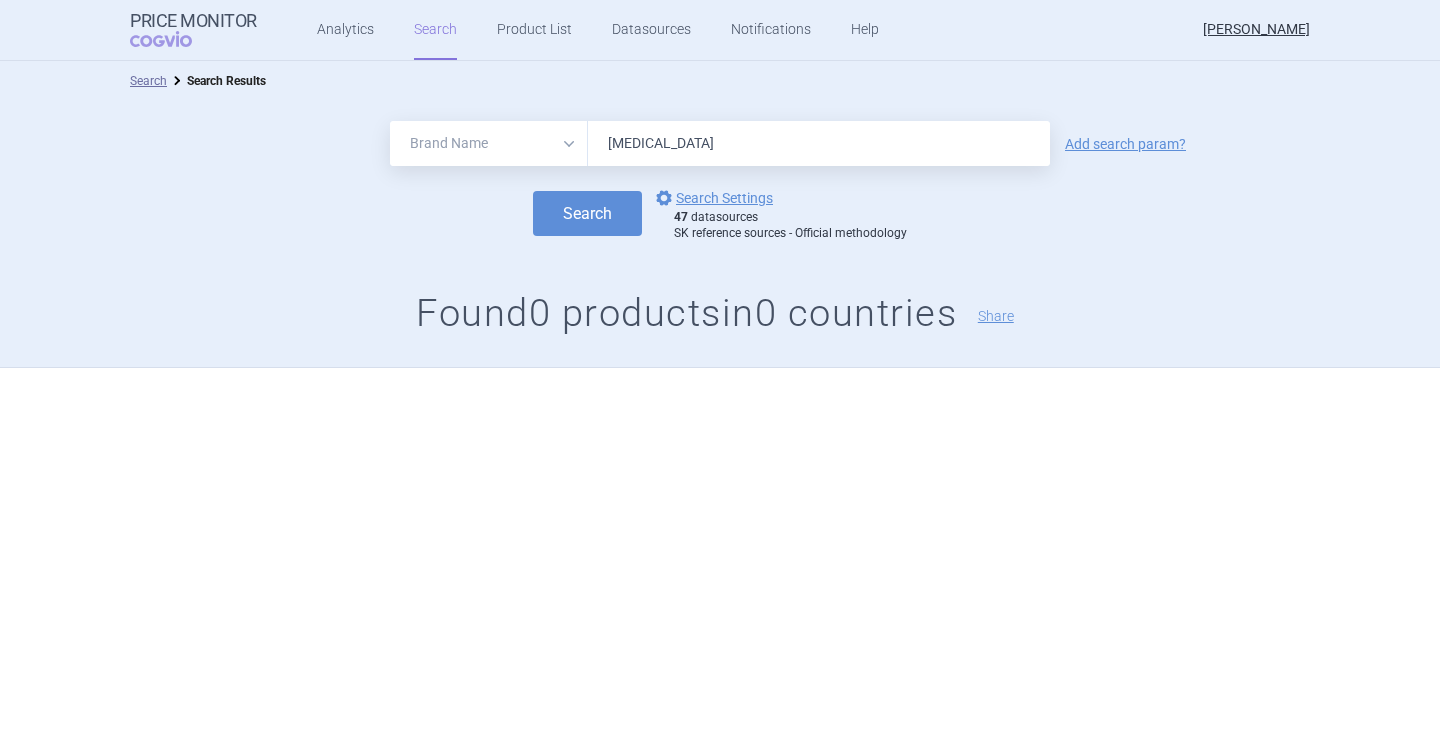 click on "All Brand Name ATC Company Active Substance Country Newer than" at bounding box center (489, 143) 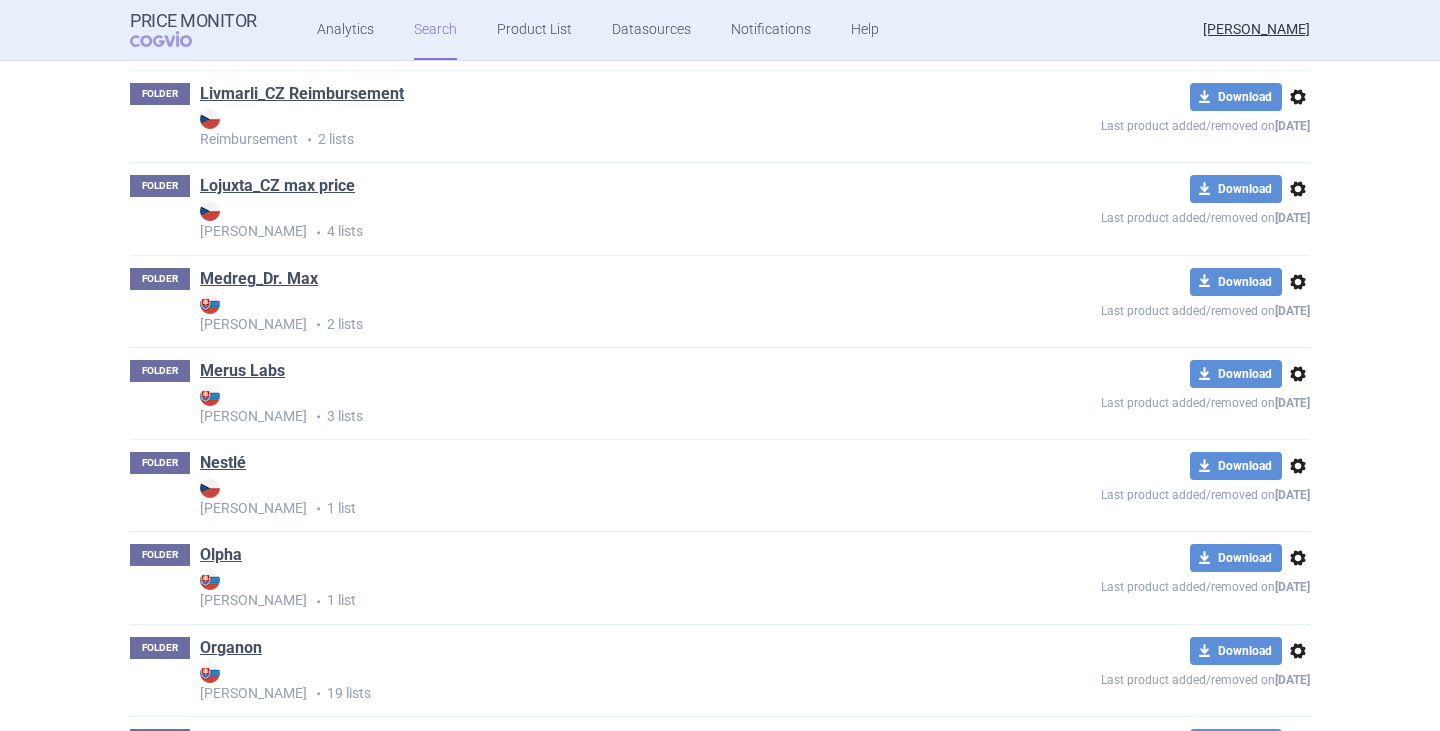 scroll, scrollTop: 2542, scrollLeft: 0, axis: vertical 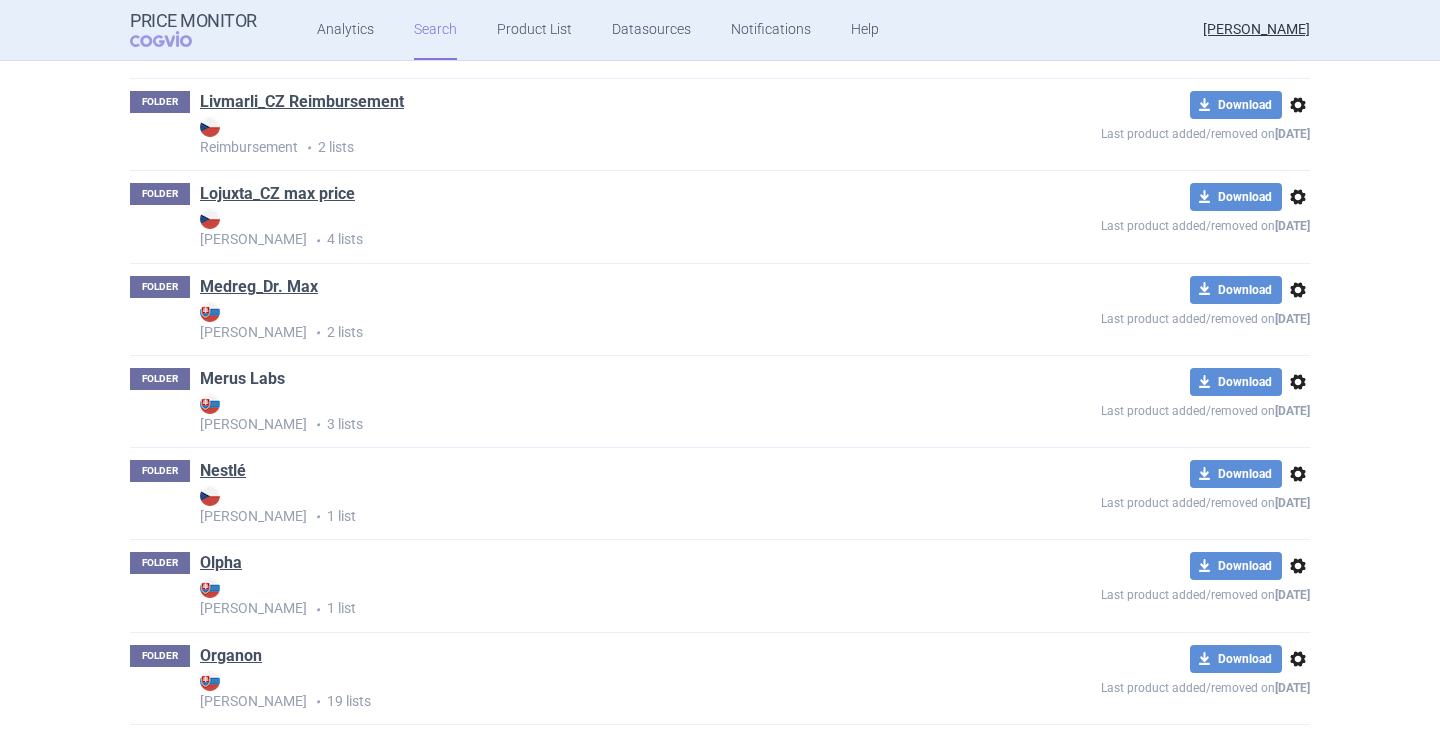click on "Merus Labs" at bounding box center [242, 379] 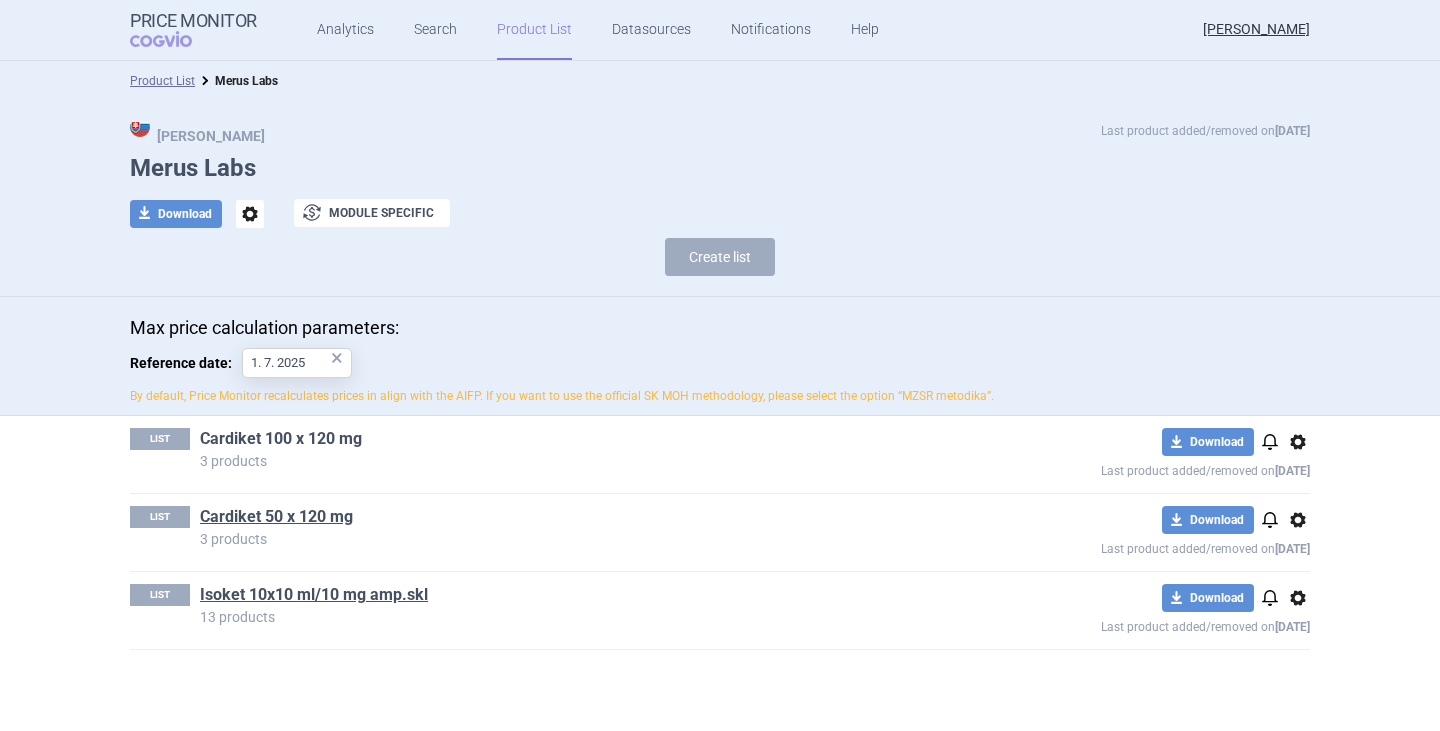 click on "Cardiket 100 x 120 mg" at bounding box center (281, 439) 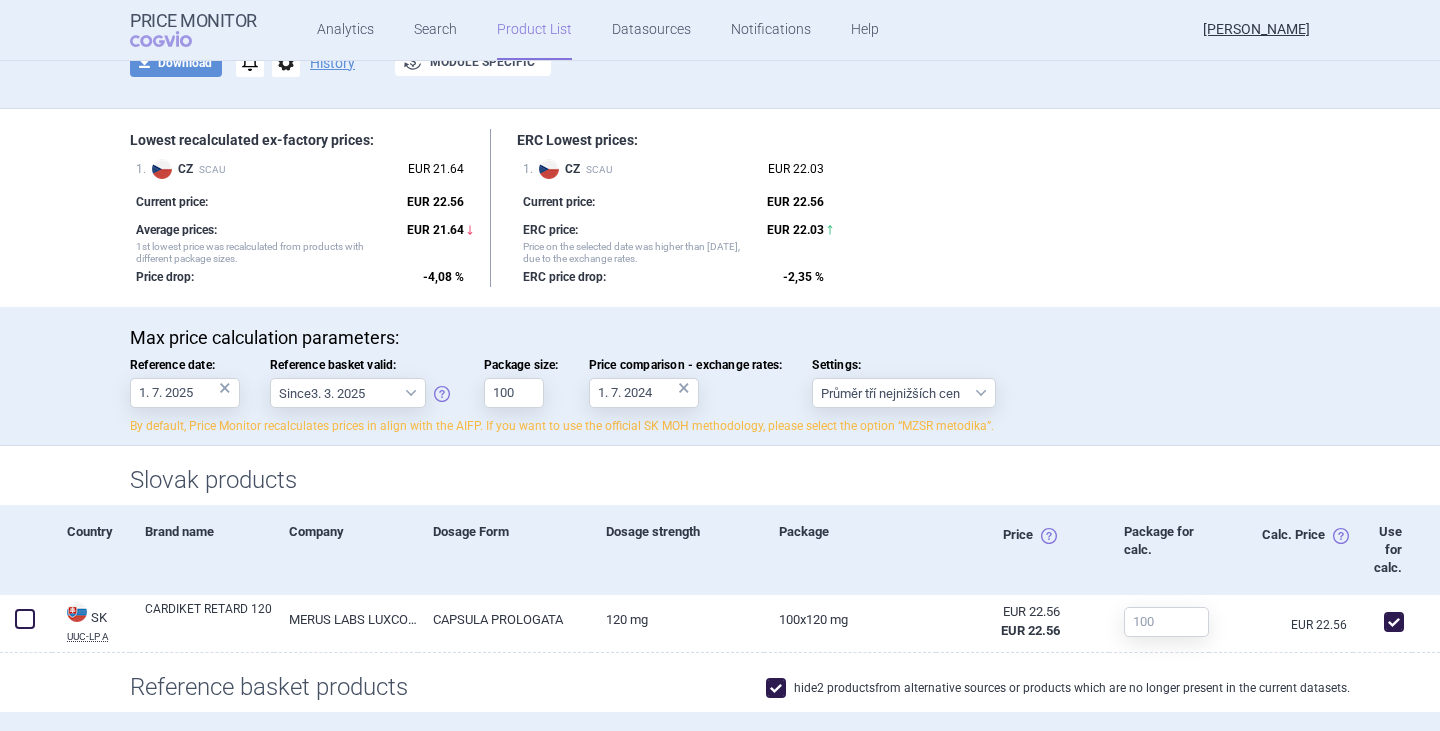 scroll, scrollTop: 400, scrollLeft: 0, axis: vertical 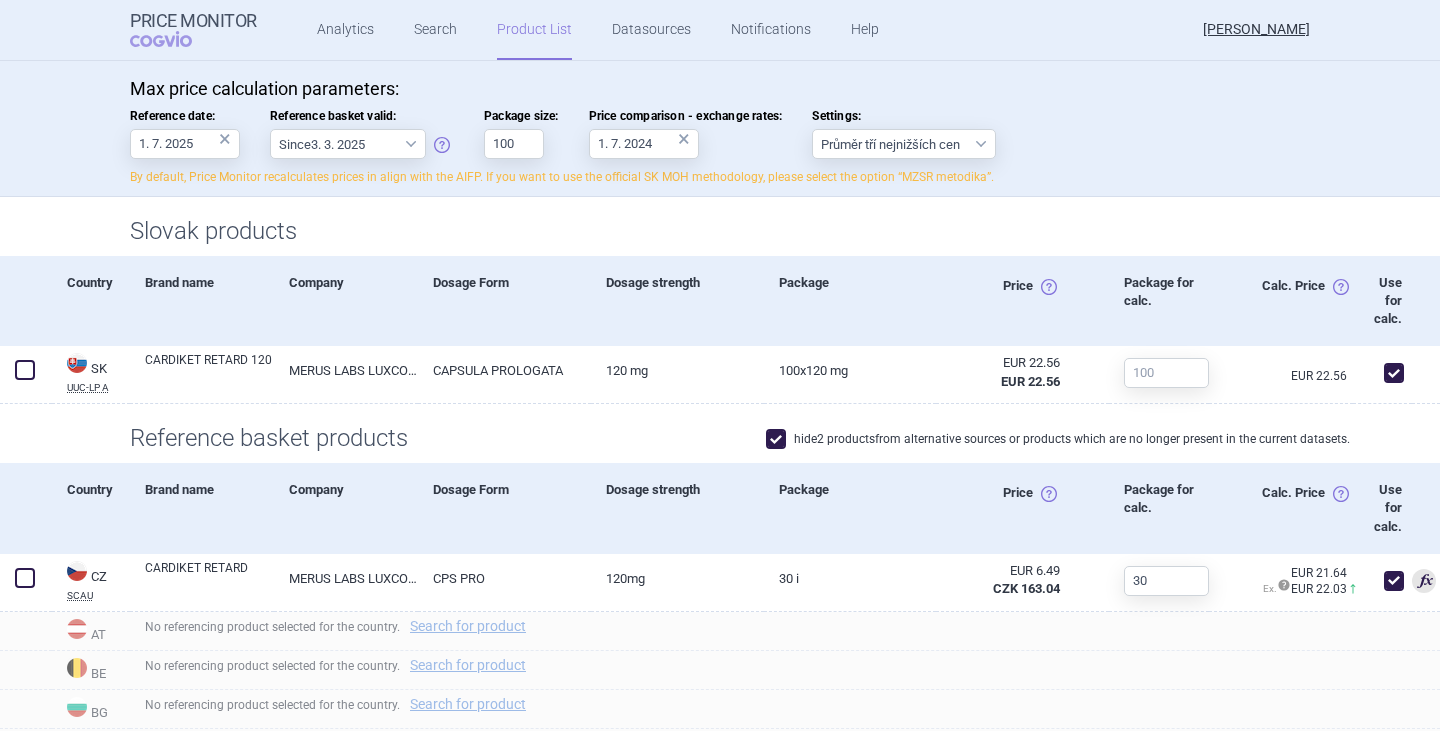 click at bounding box center (776, 439) 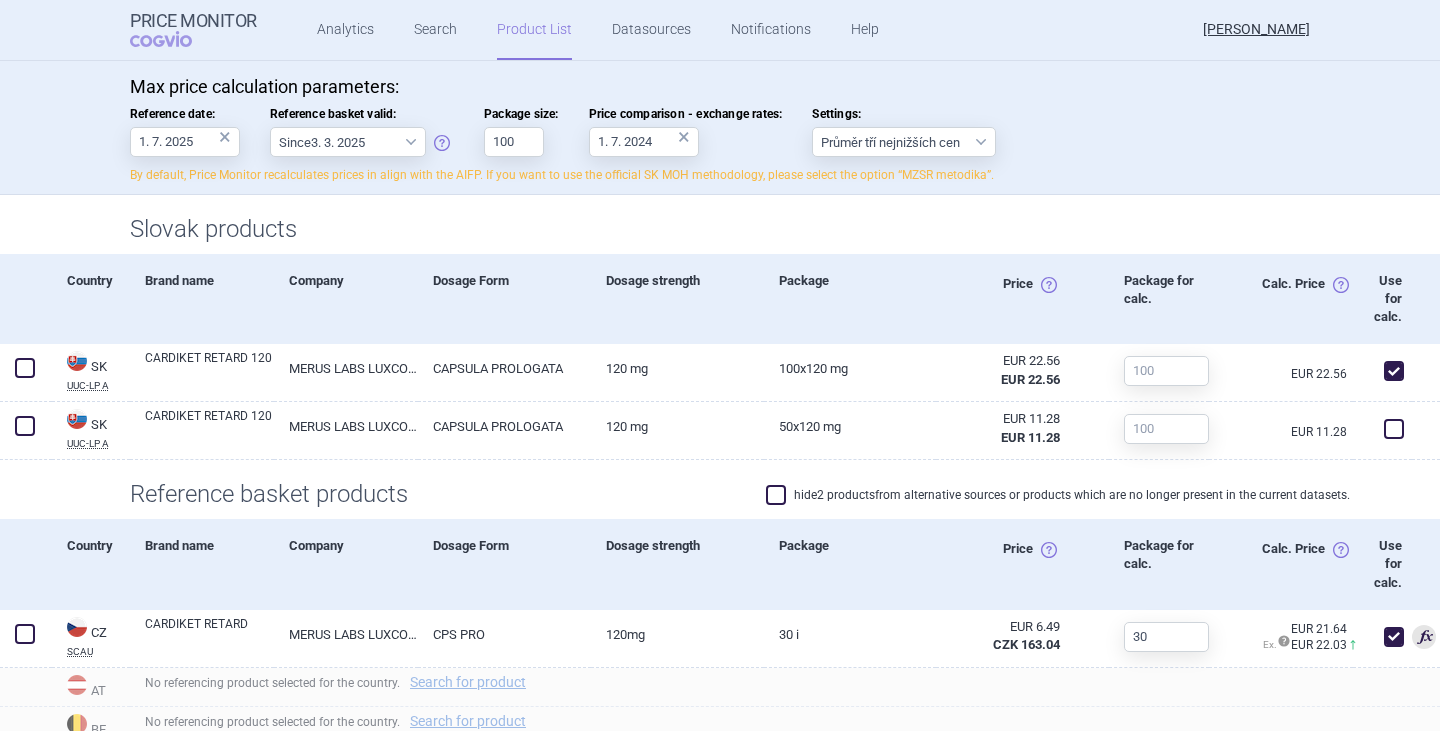 scroll, scrollTop: 400, scrollLeft: 0, axis: vertical 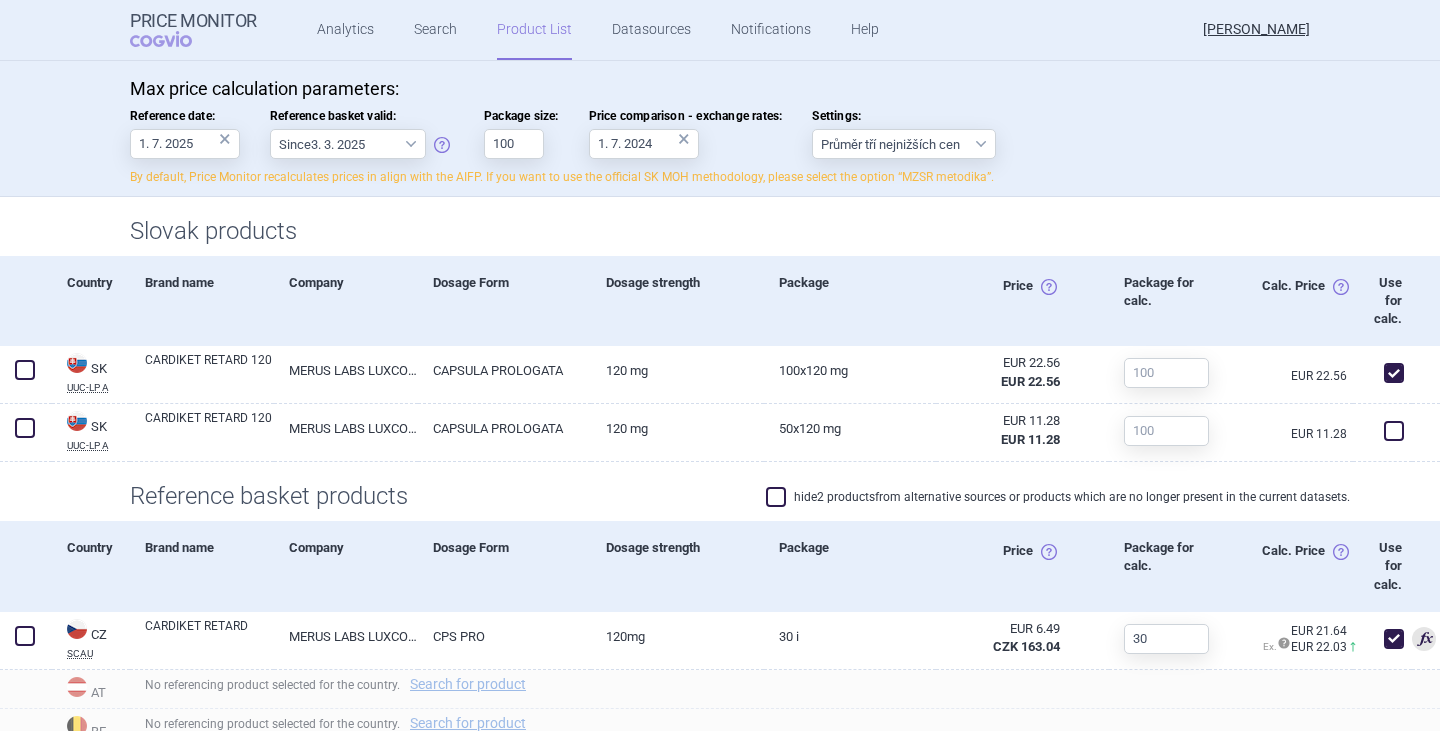 click at bounding box center (776, 497) 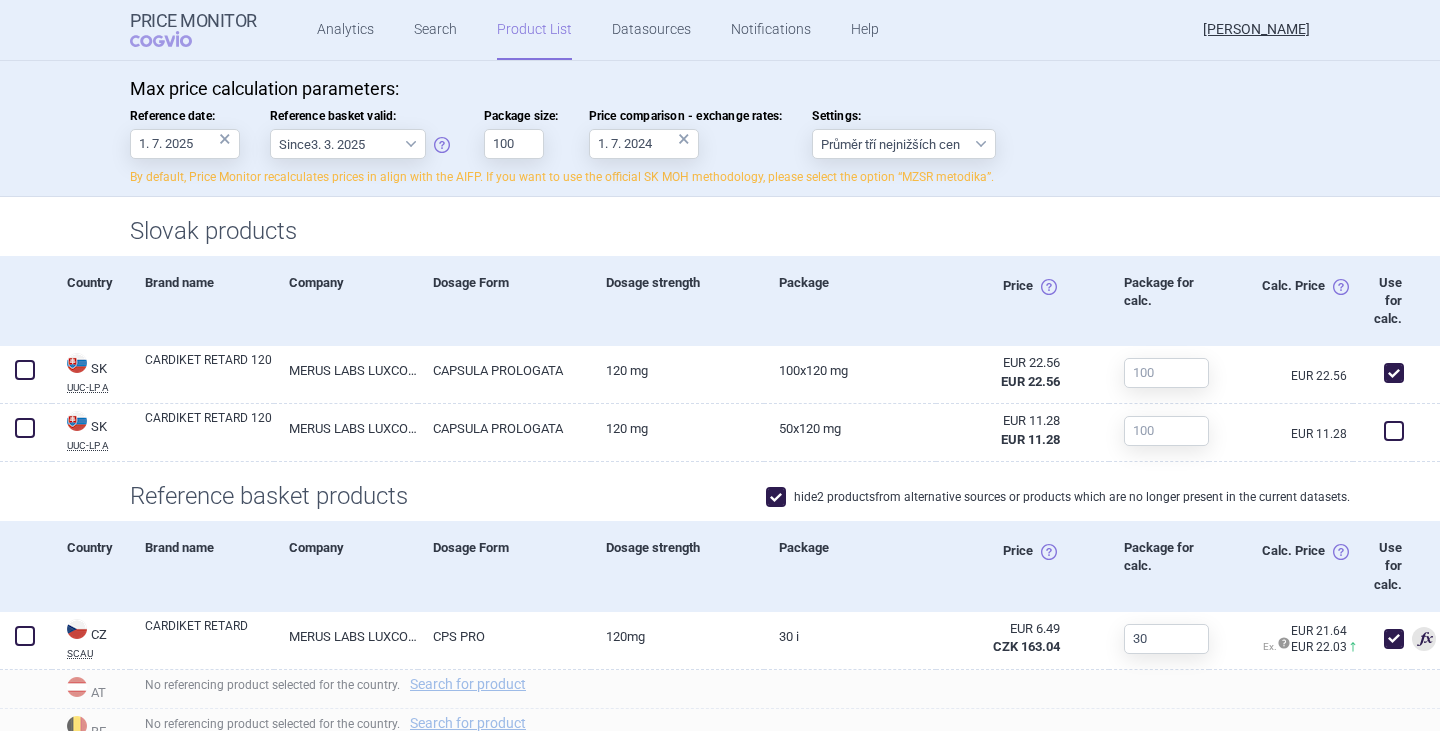 checkbox on "true" 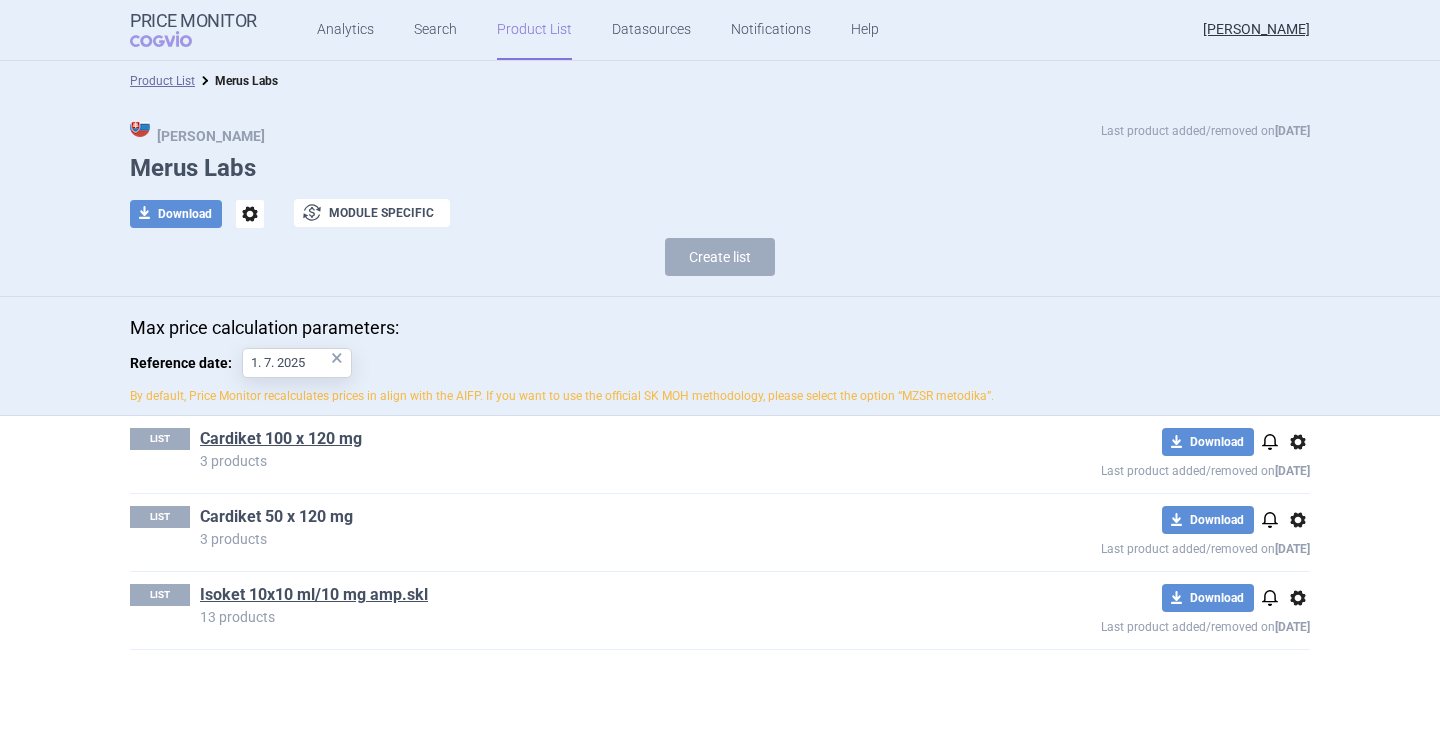 click on "Cardiket 50 x 120 mg" at bounding box center [276, 517] 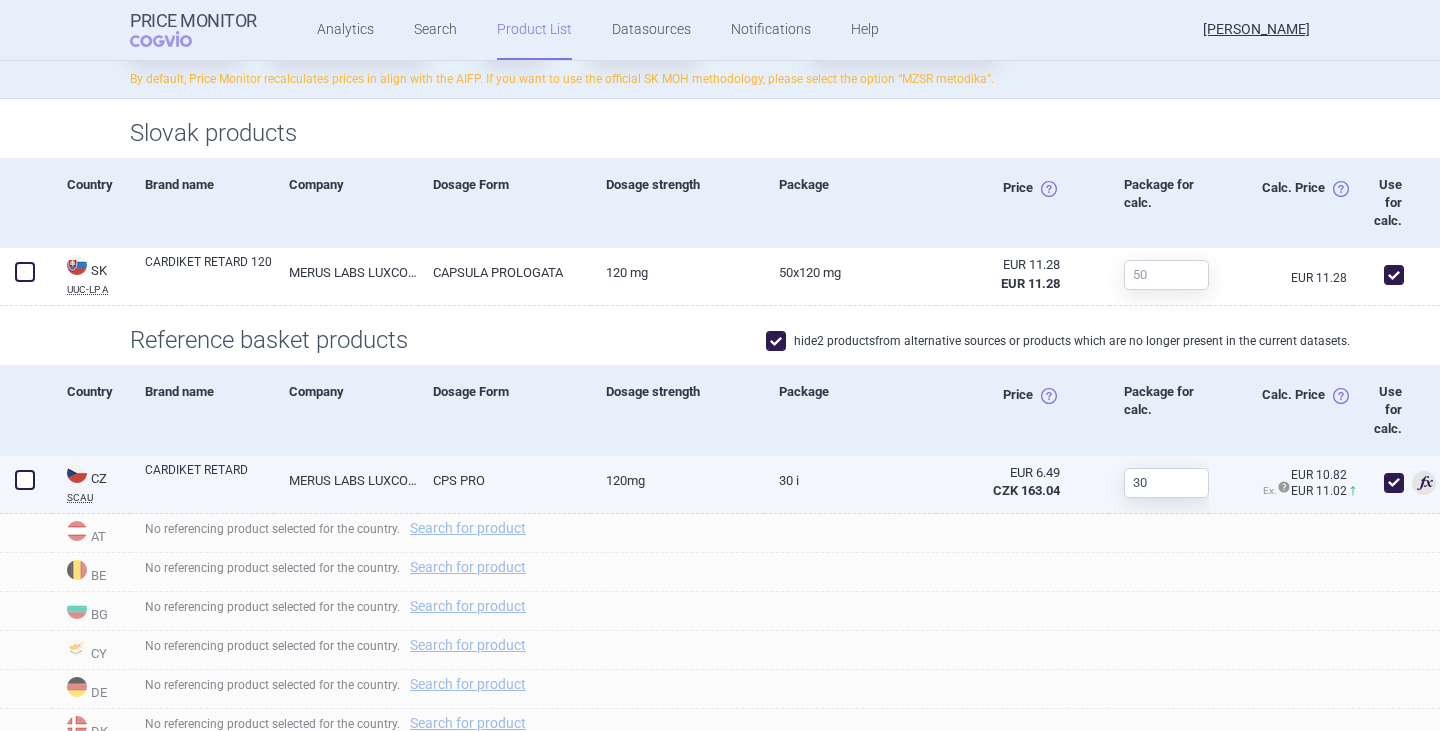 scroll, scrollTop: 500, scrollLeft: 0, axis: vertical 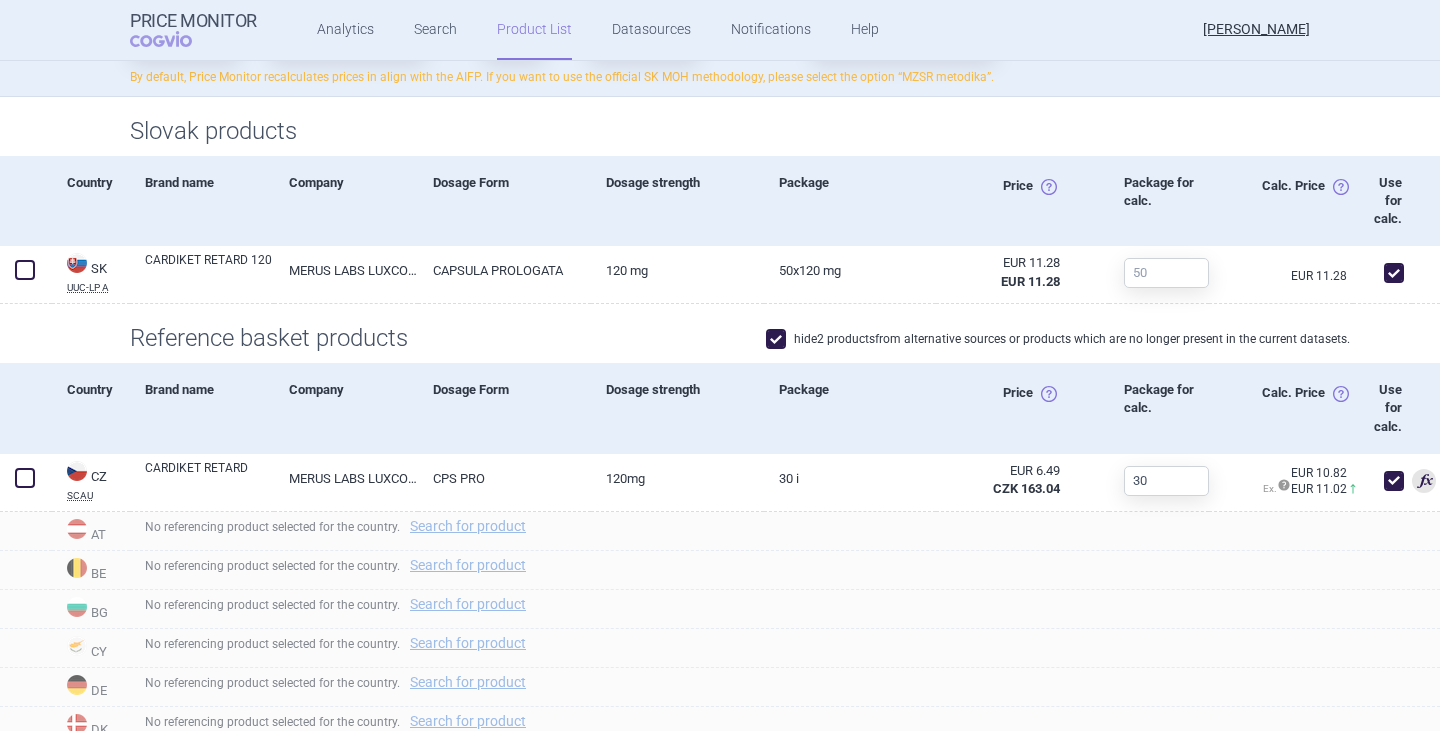 click at bounding box center [776, 339] 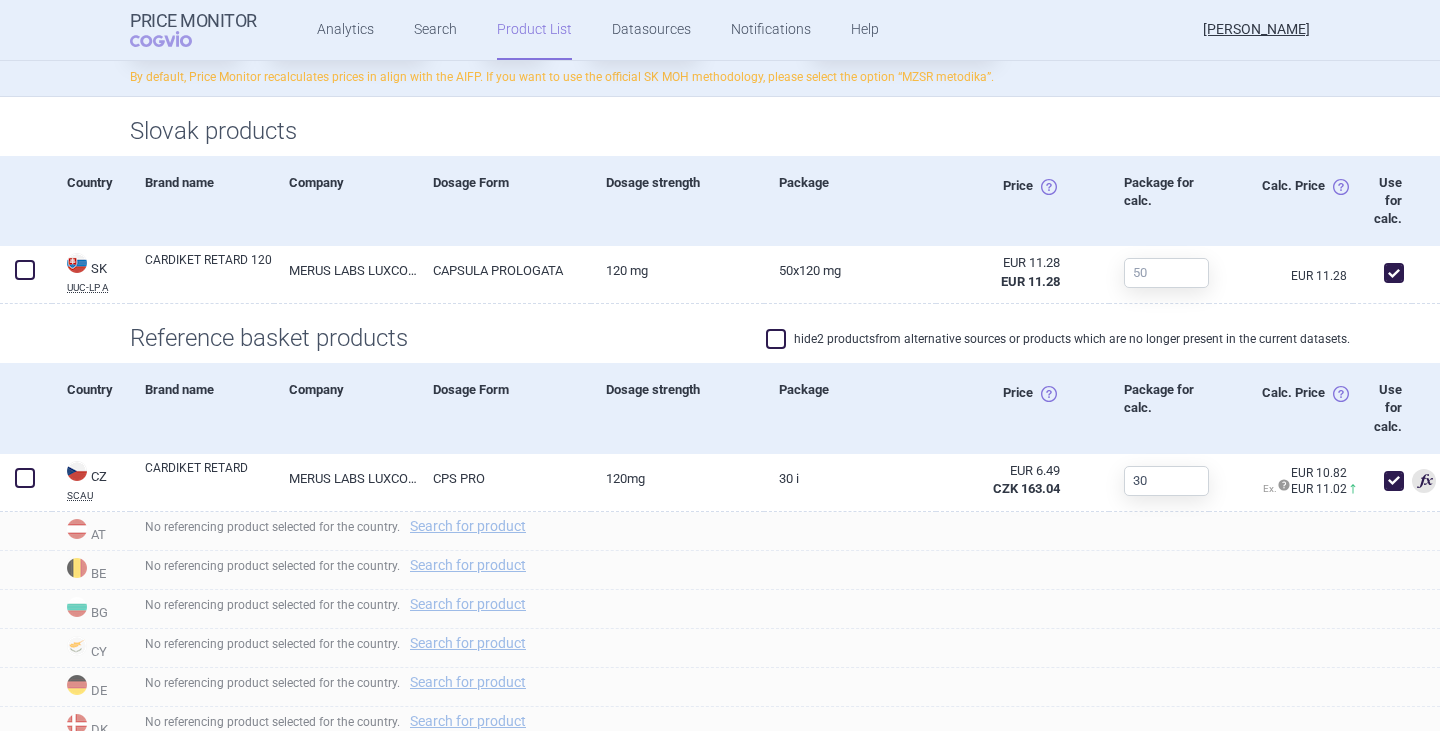 checkbox on "false" 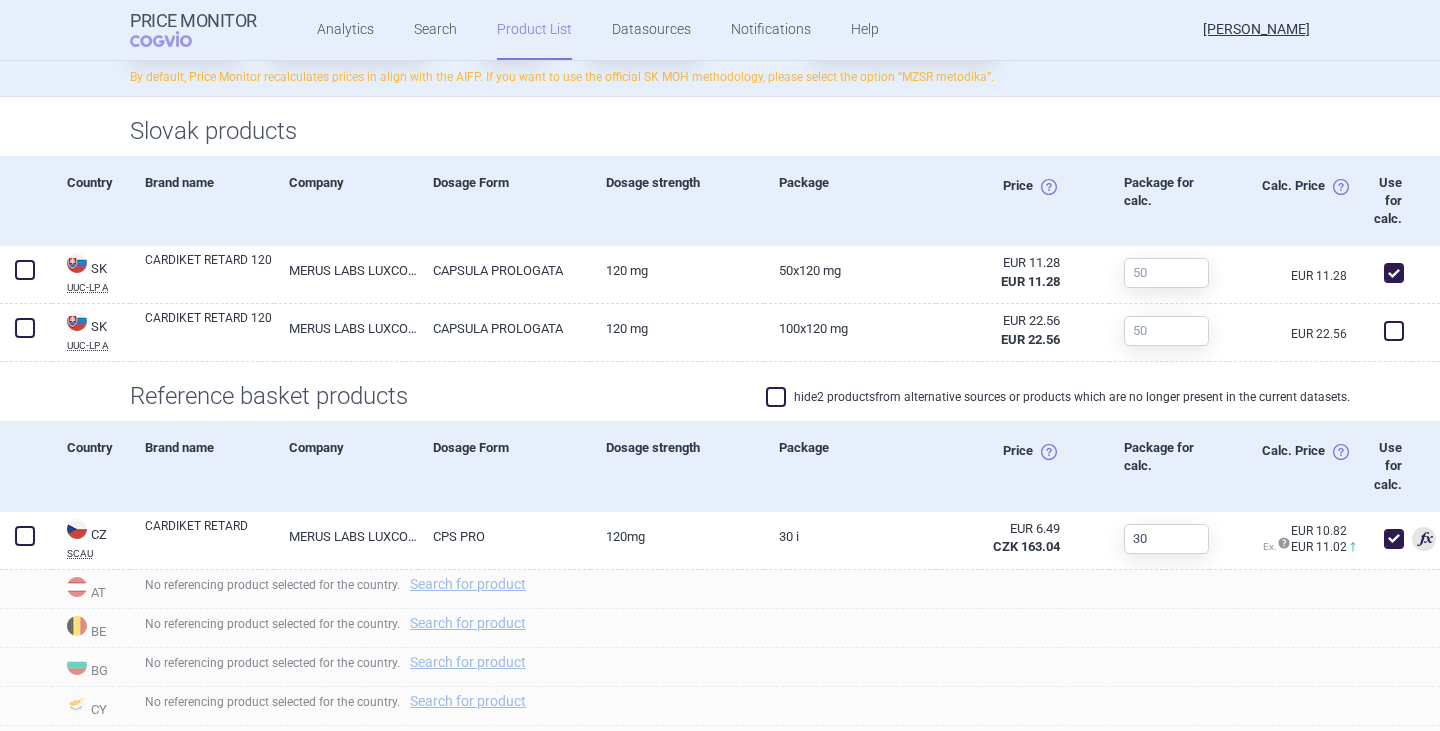 click on "100x120 mg" at bounding box center (850, 328) 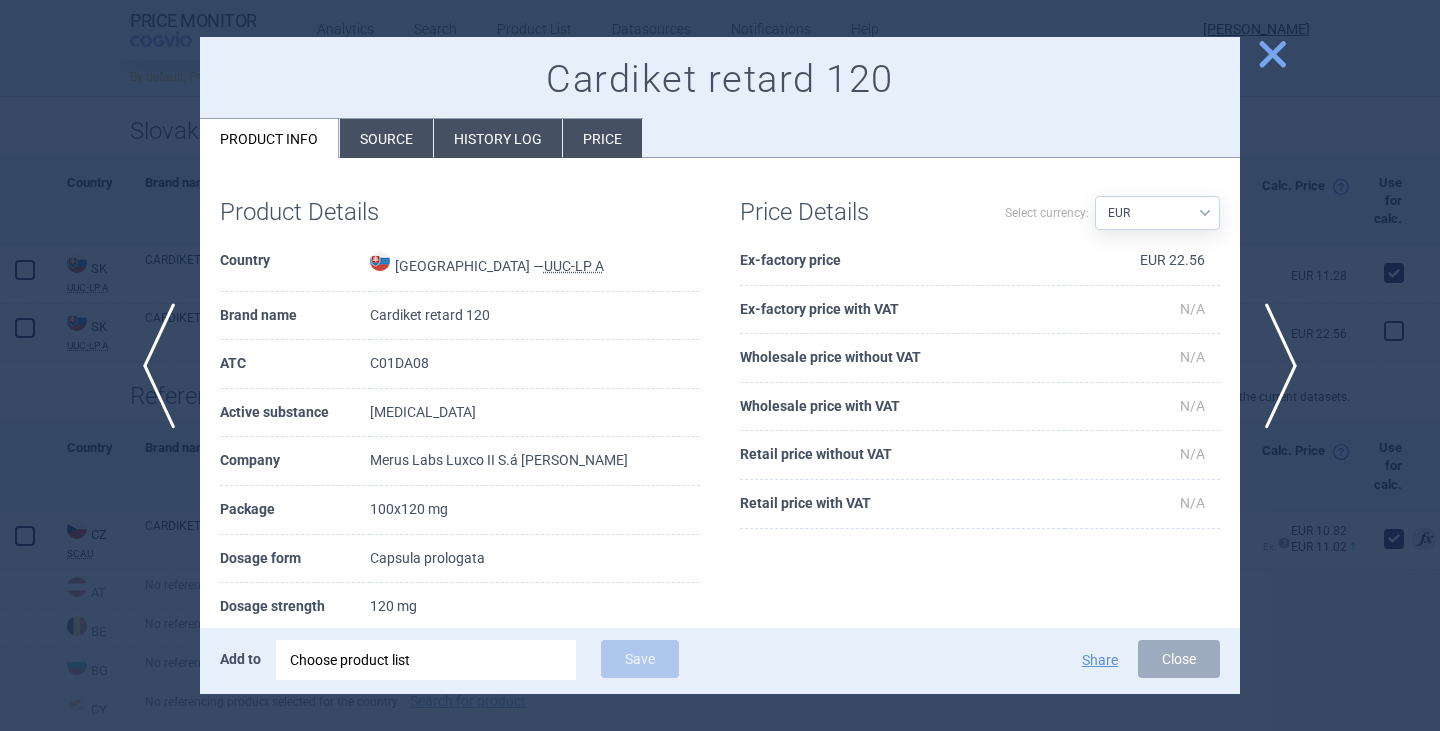 click on "close" at bounding box center [1272, 54] 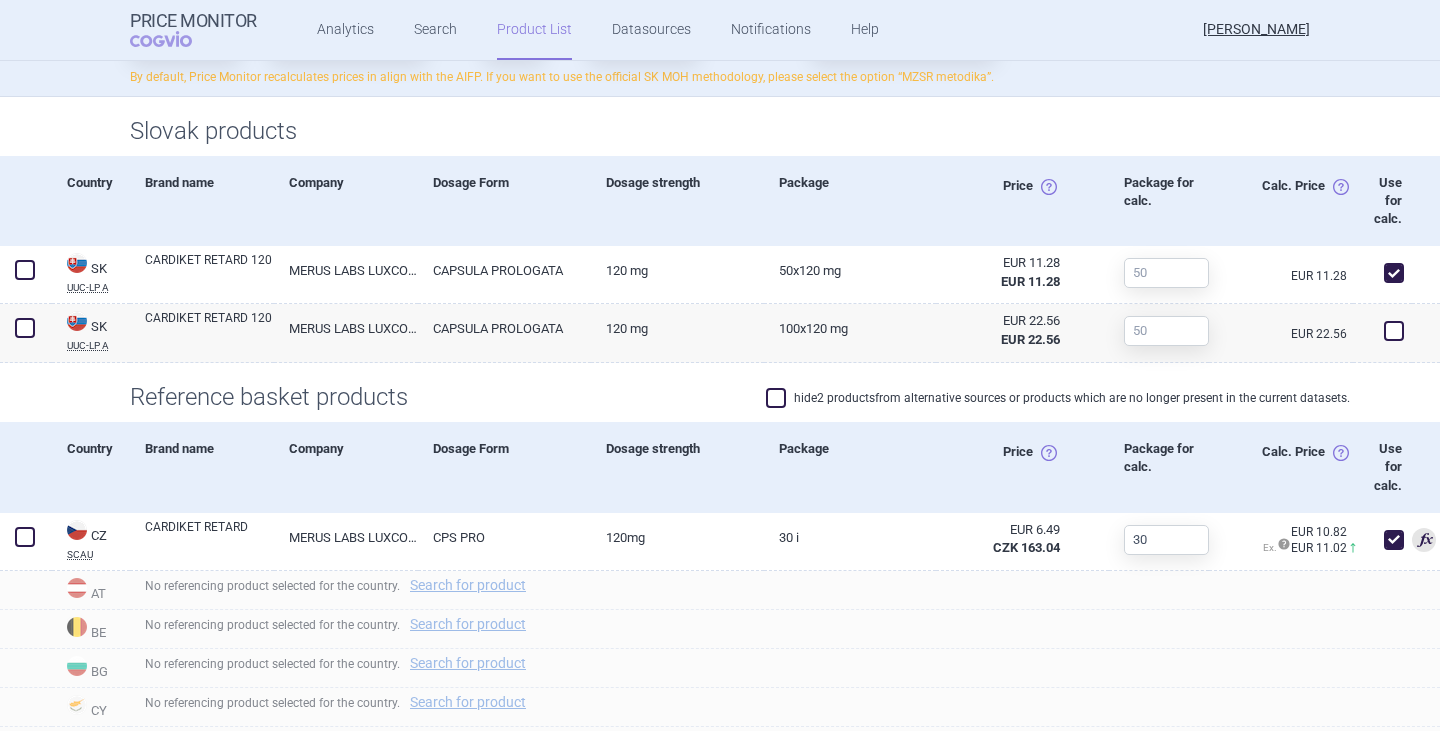 click at bounding box center [776, 398] 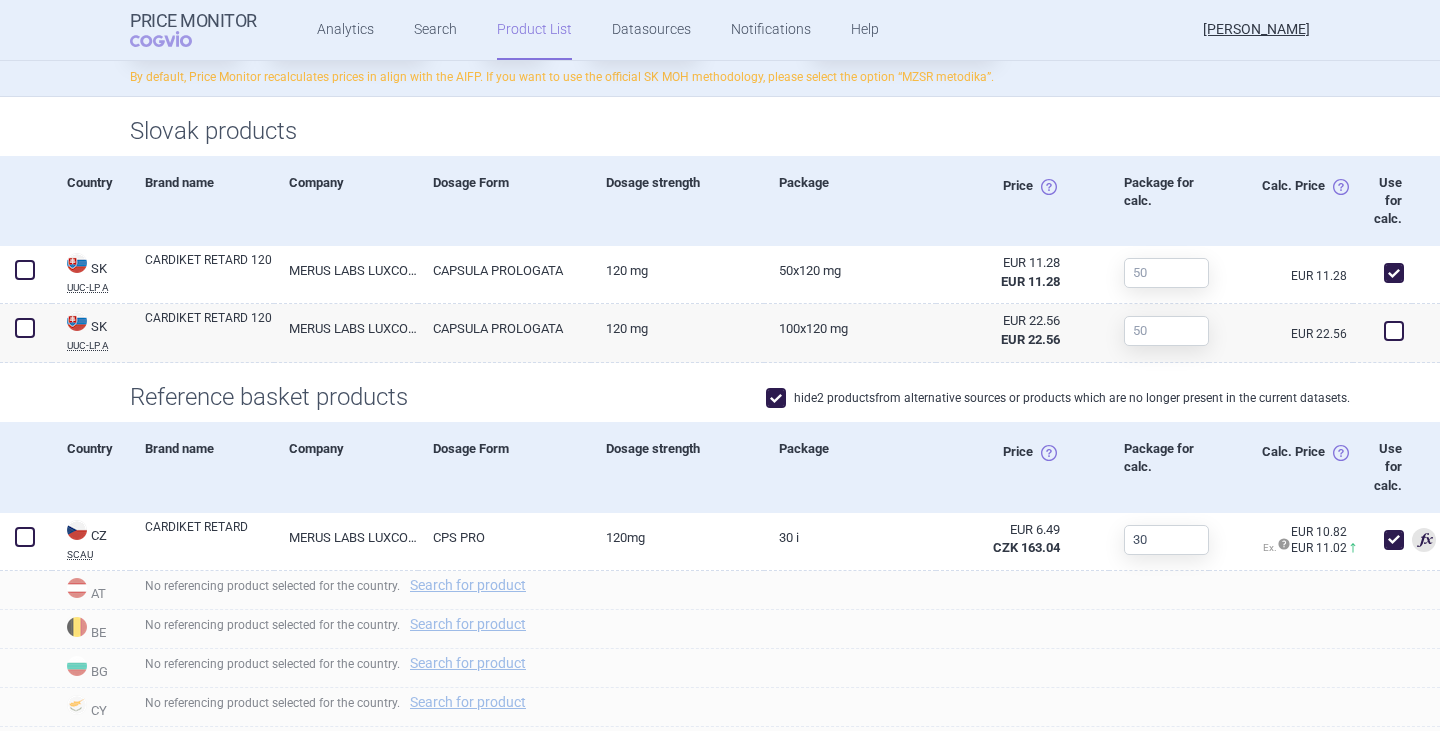 checkbox on "true" 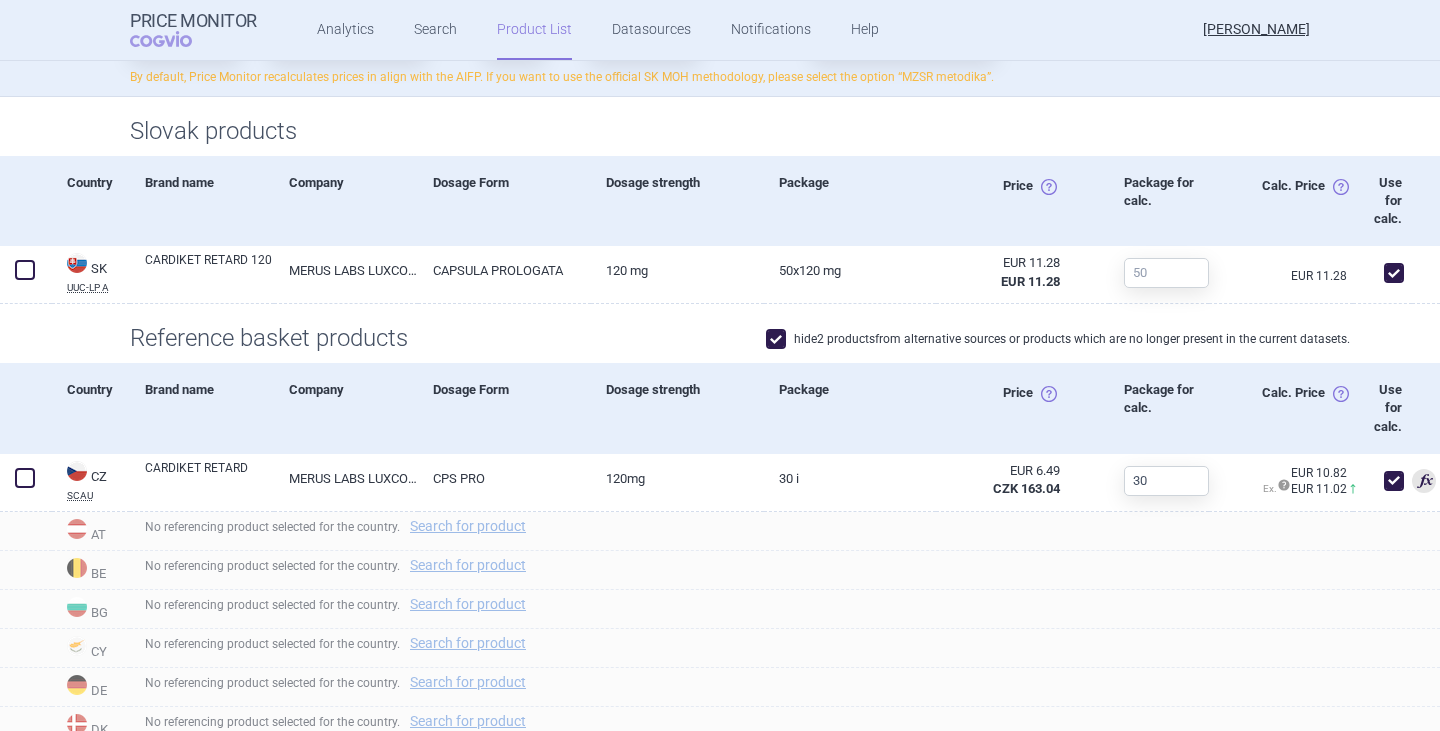 select on "EUR" 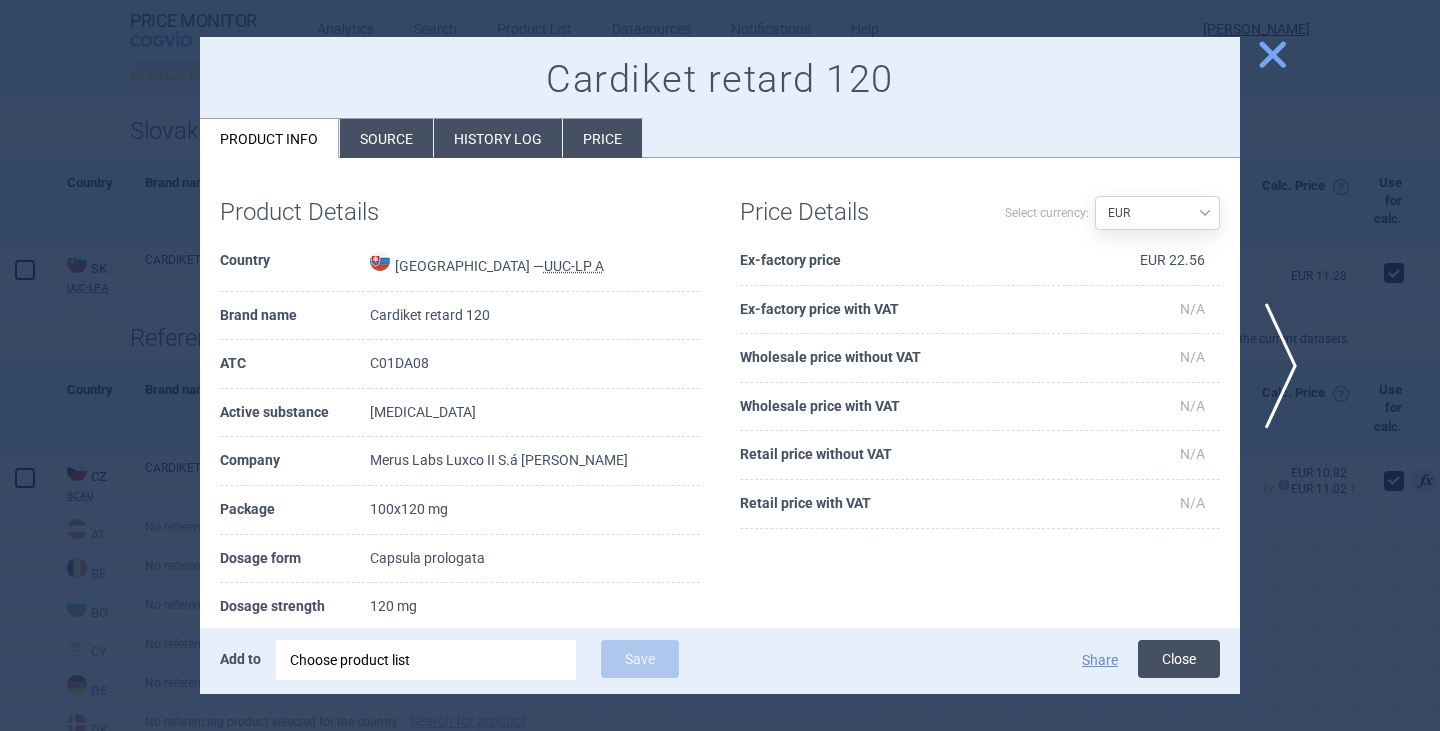 click on "Close" at bounding box center [1179, 659] 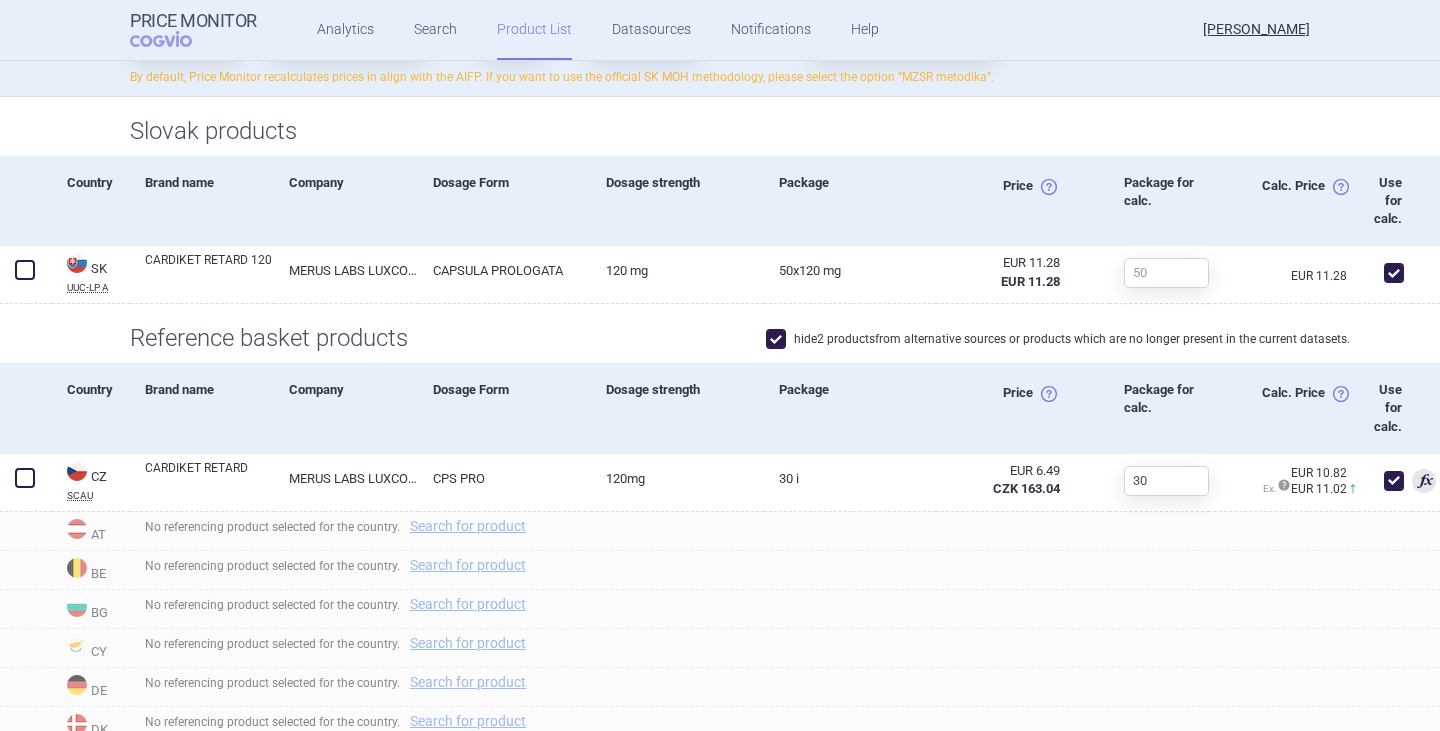 select on "EUR" 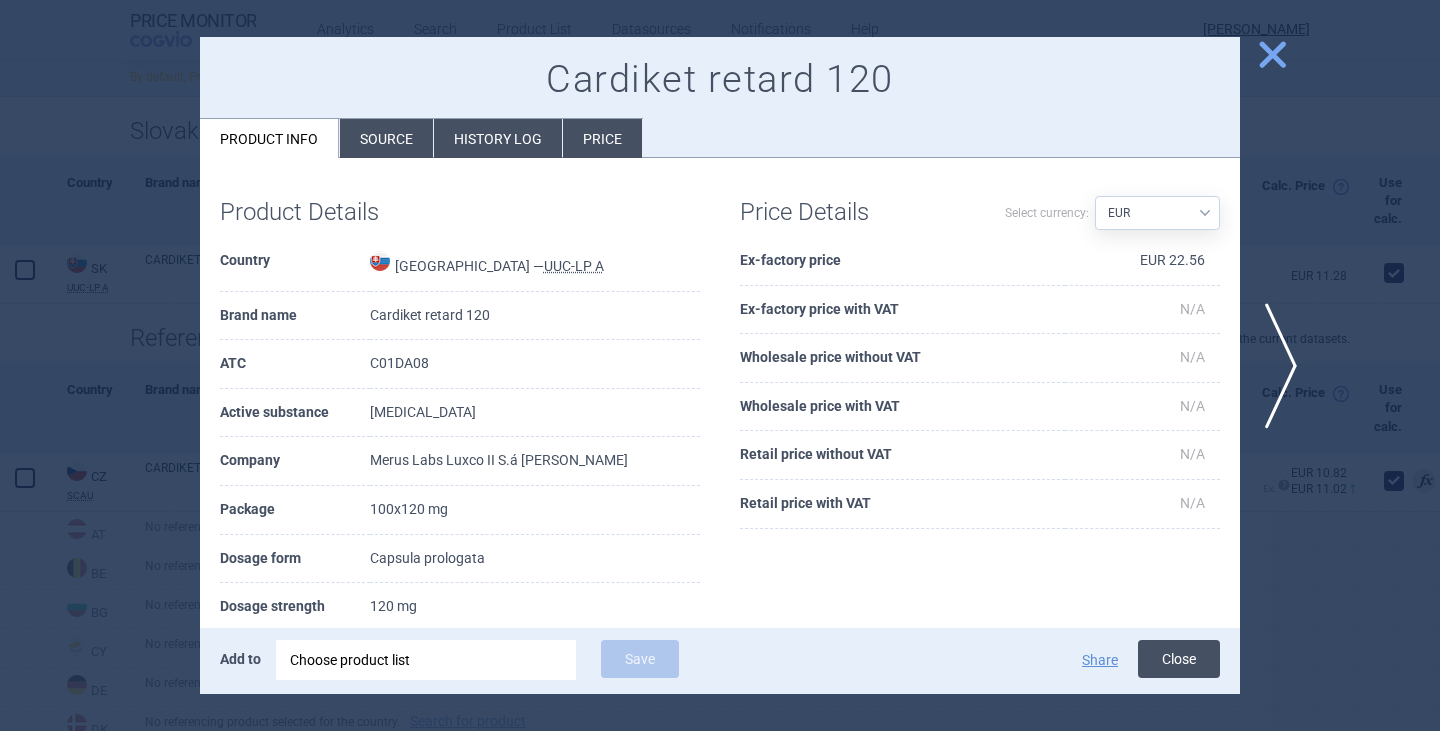 click on "Close" at bounding box center (1179, 659) 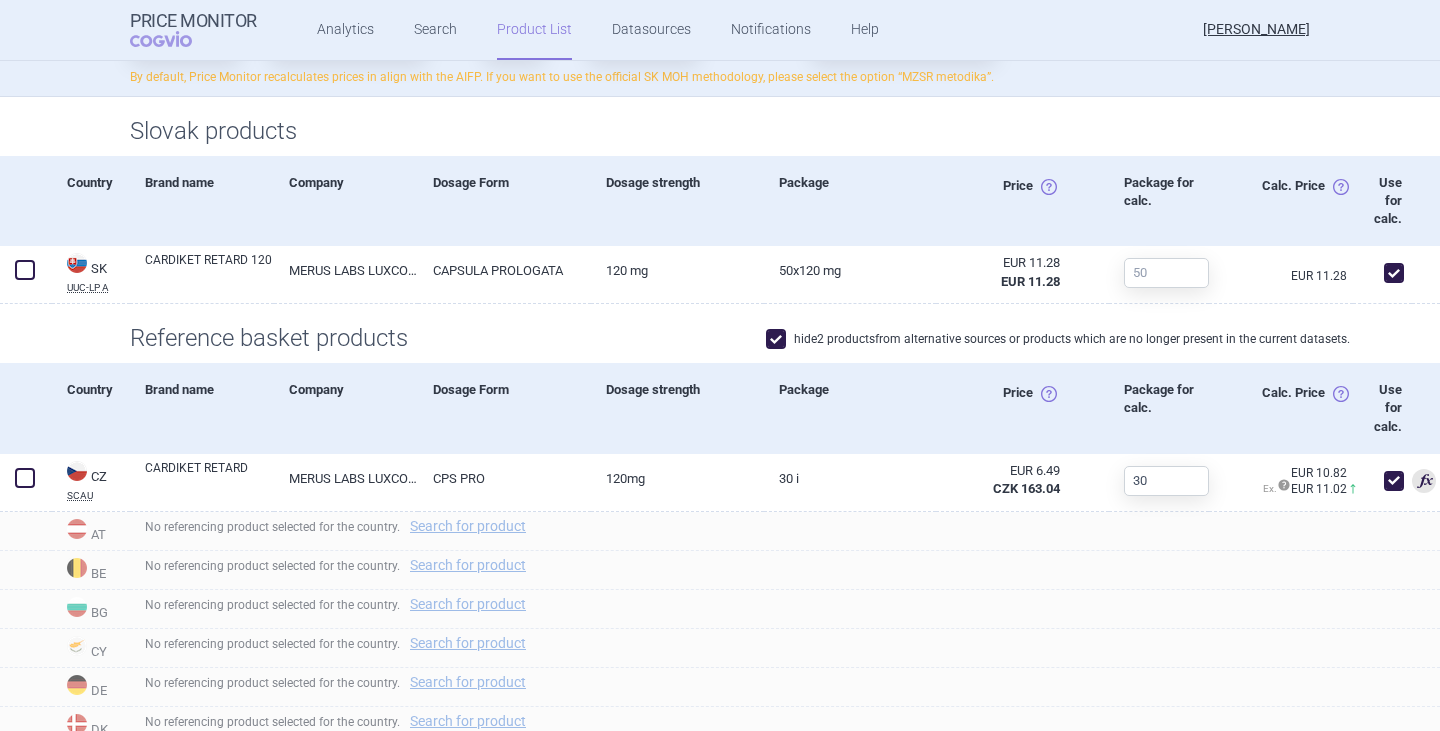 select on "EUR" 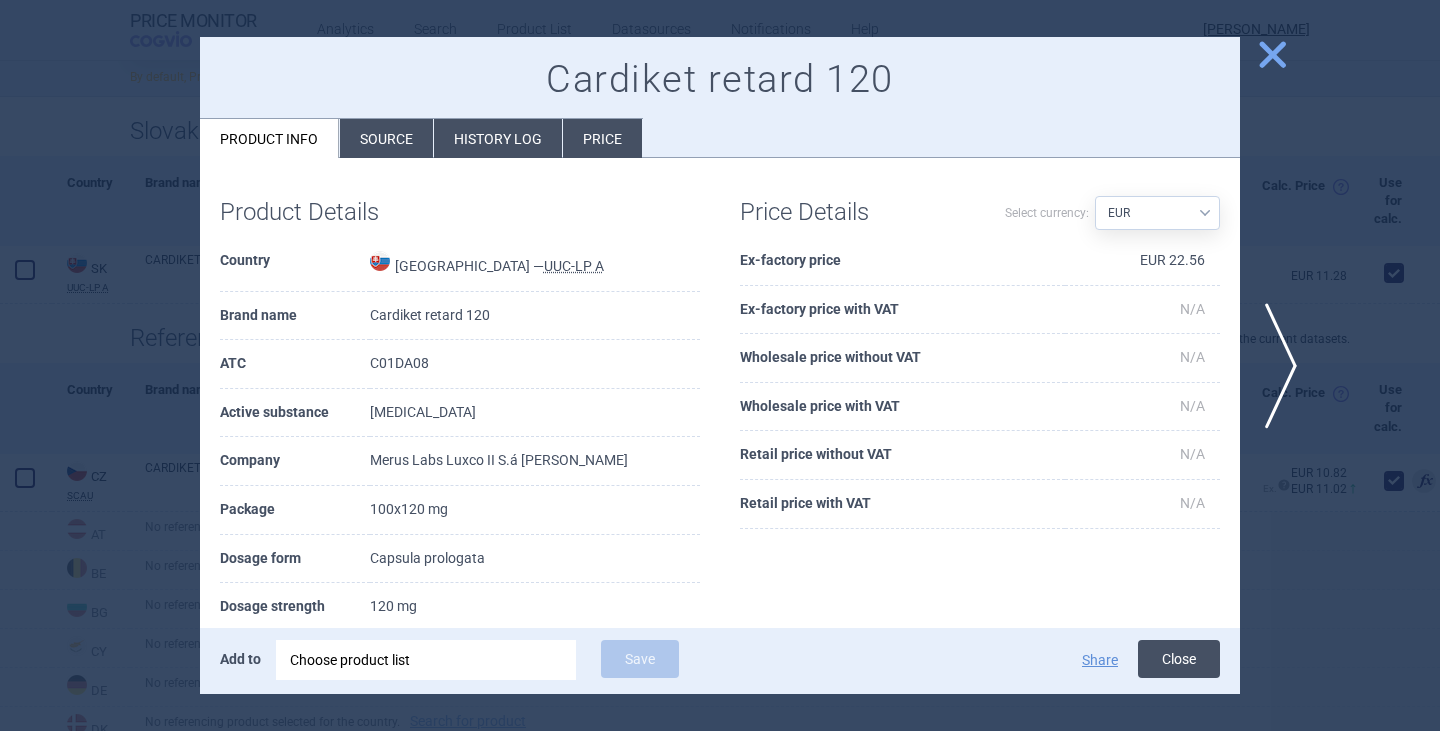 click on "Close" at bounding box center [1179, 659] 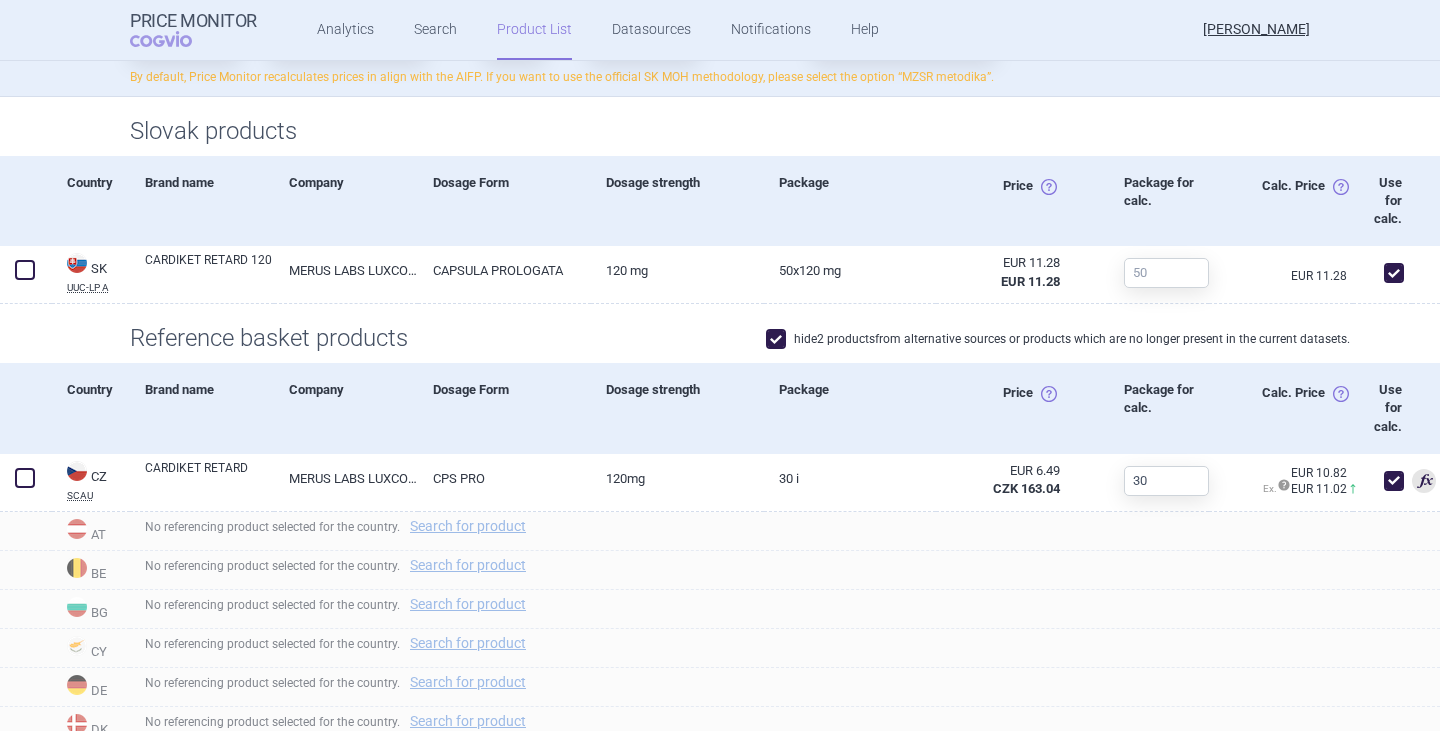 select on "EUR" 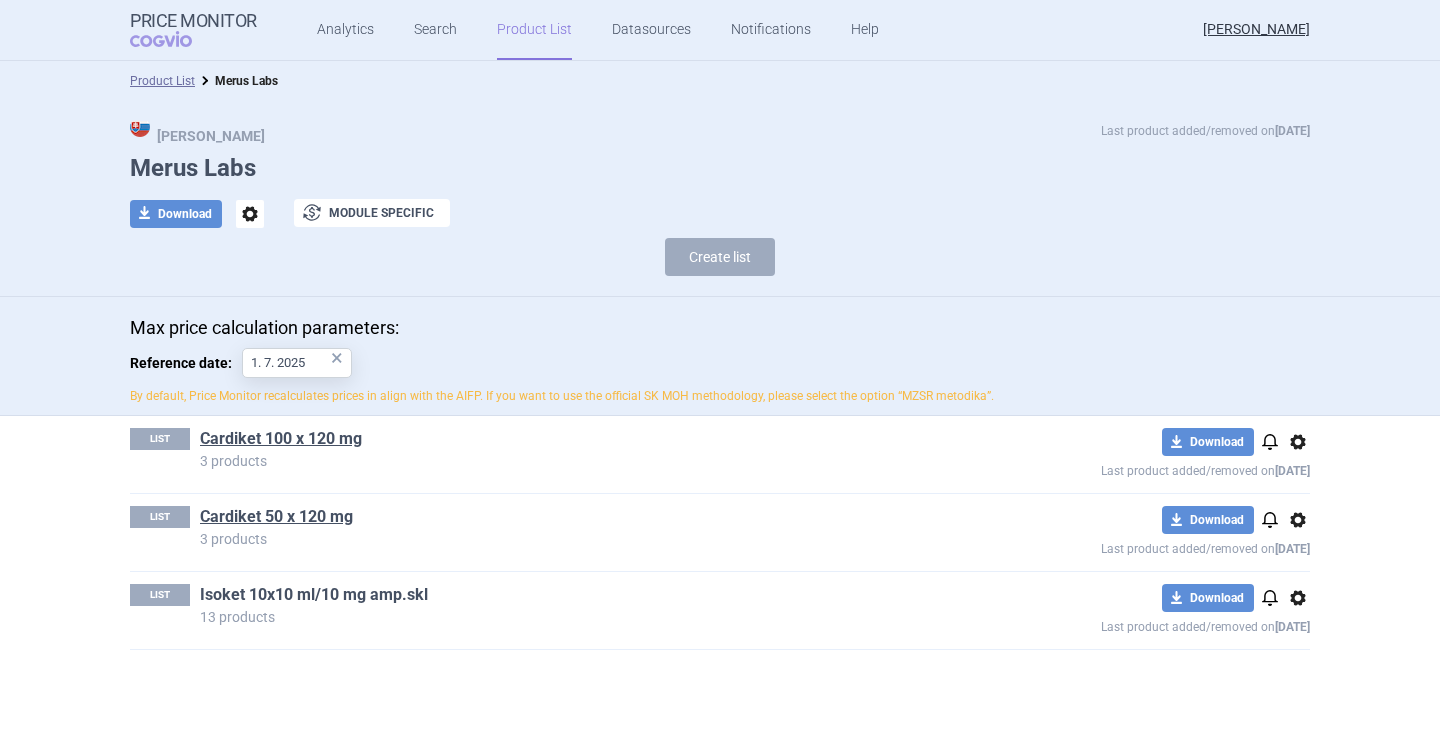 click on "Isoket 10x10 ml/10 mg amp.skl" at bounding box center [314, 595] 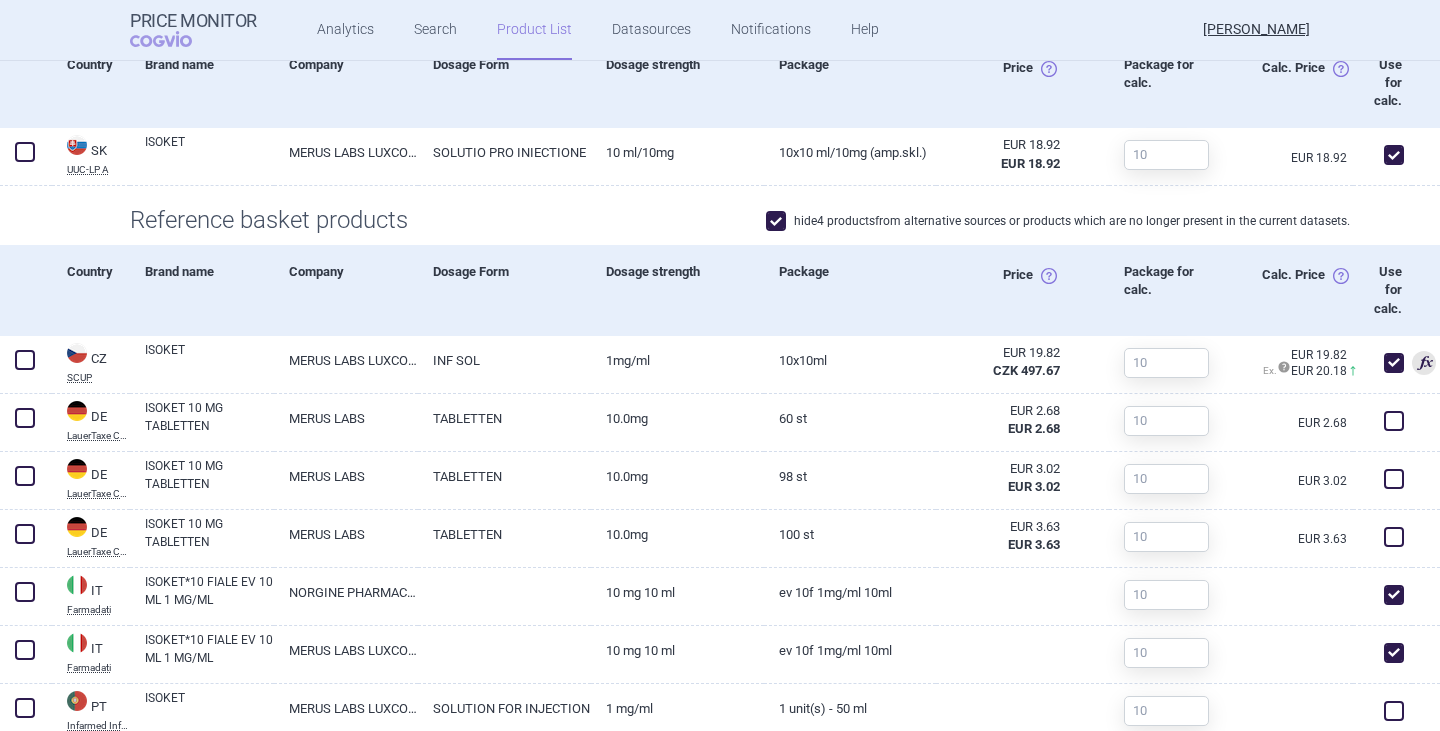 scroll, scrollTop: 500, scrollLeft: 0, axis: vertical 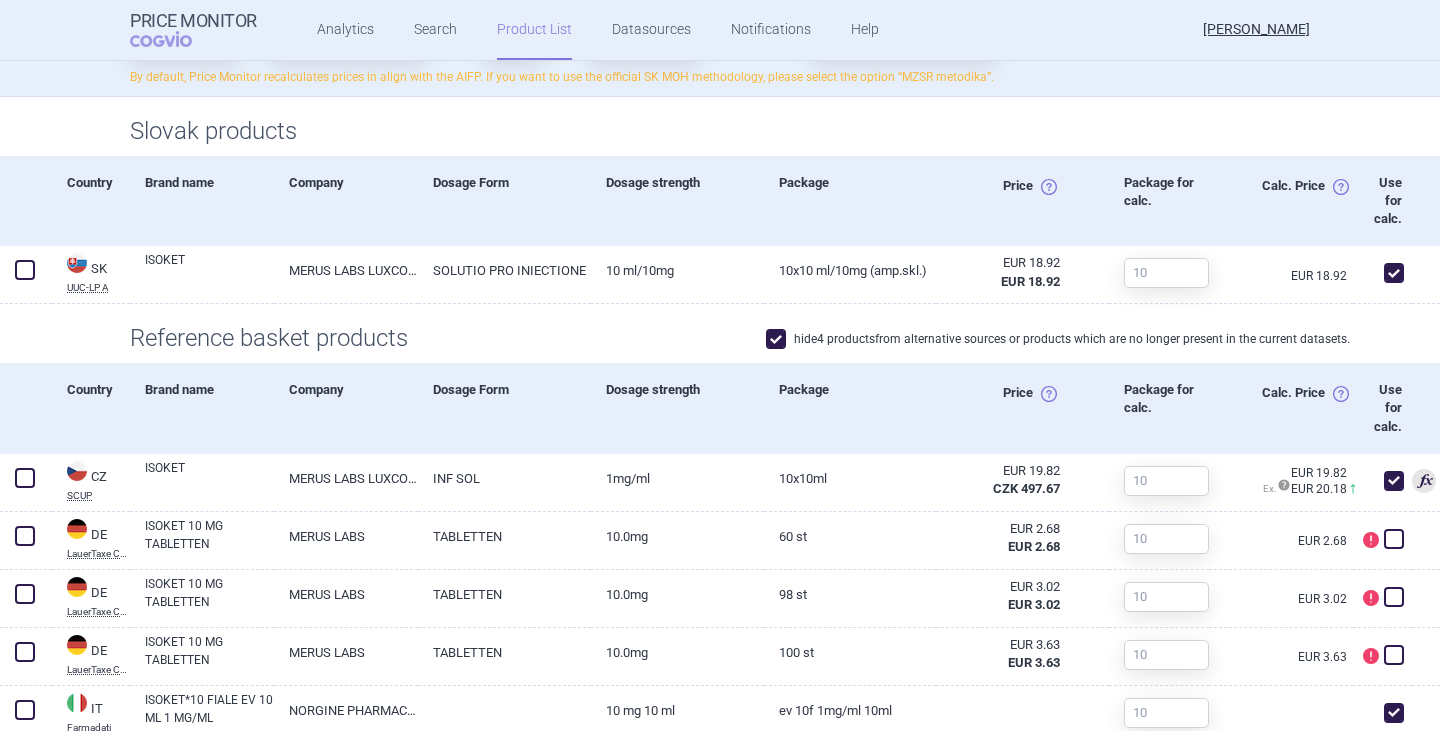 click at bounding box center [776, 339] 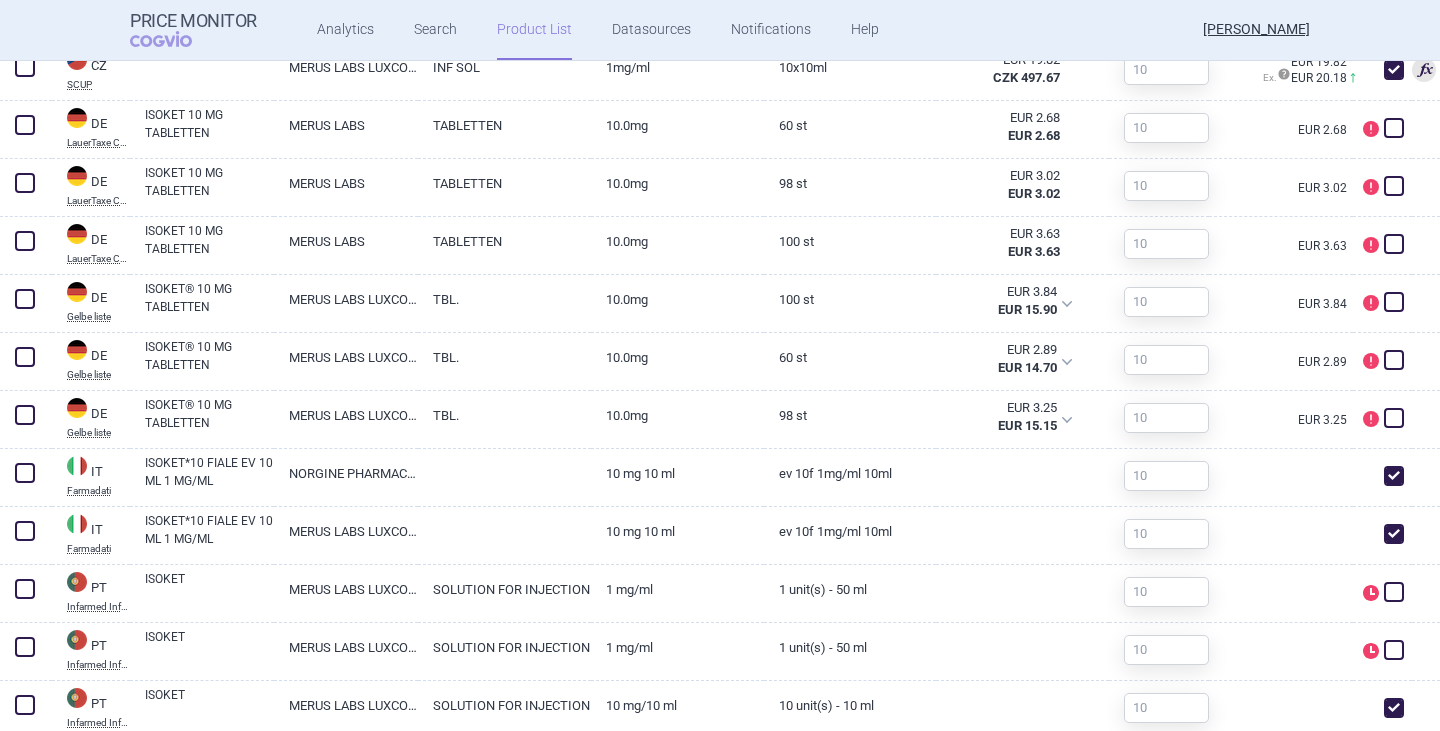 scroll, scrollTop: 700, scrollLeft: 0, axis: vertical 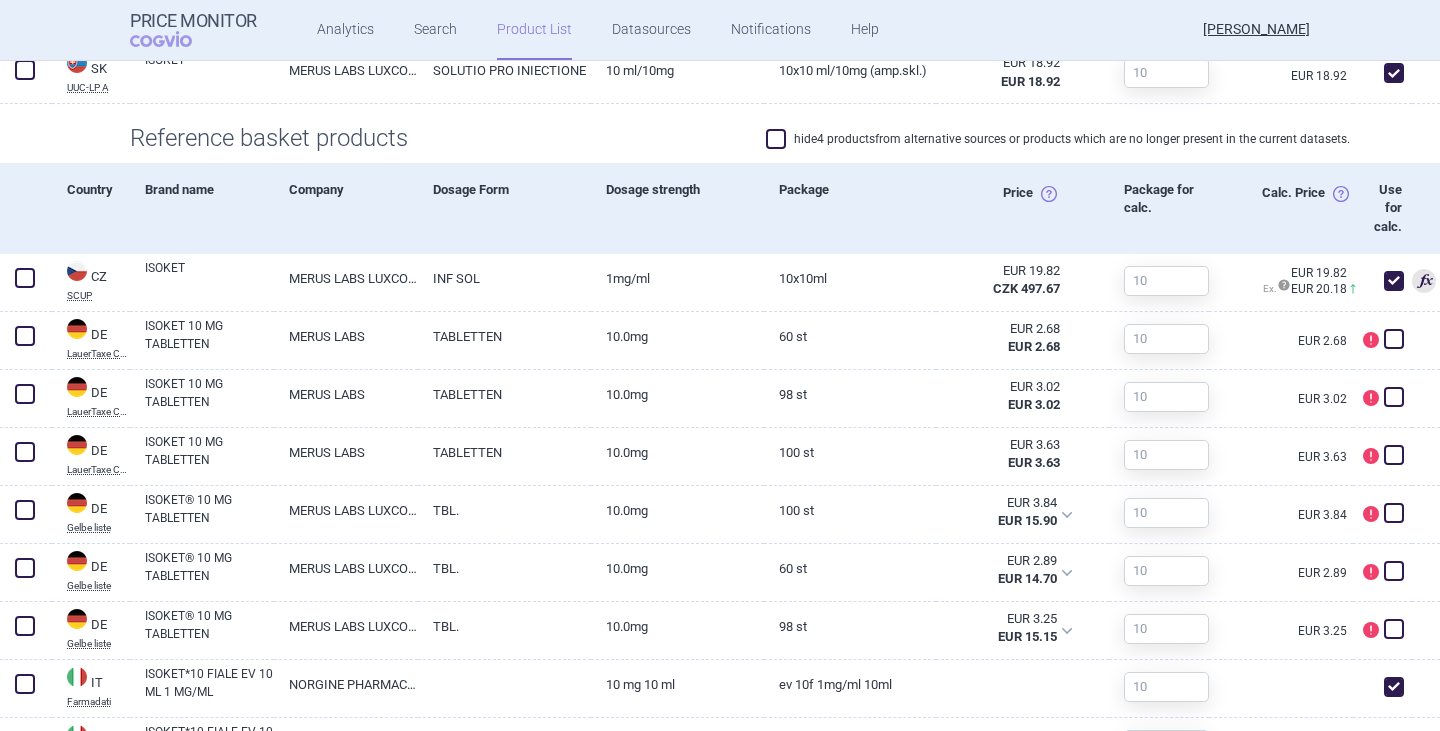 click at bounding box center [776, 139] 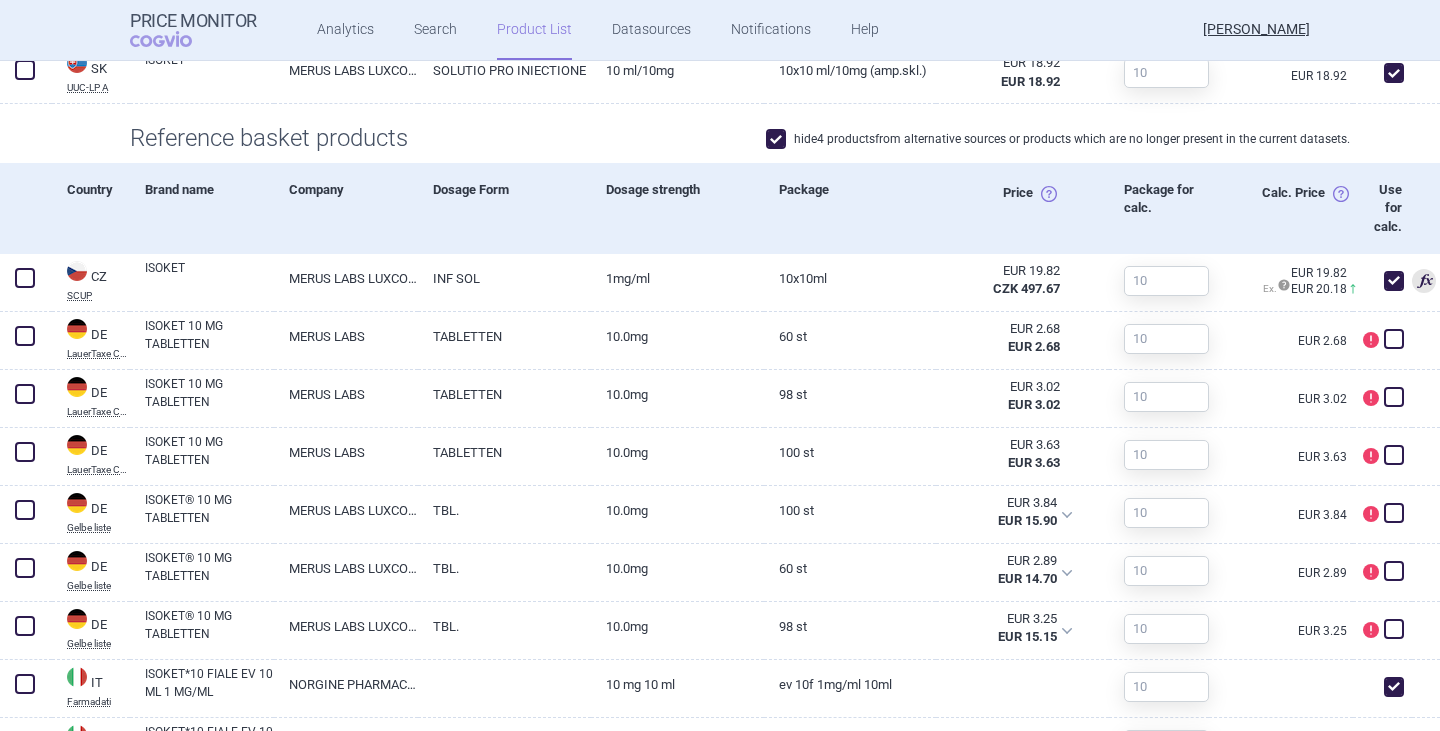 checkbox on "true" 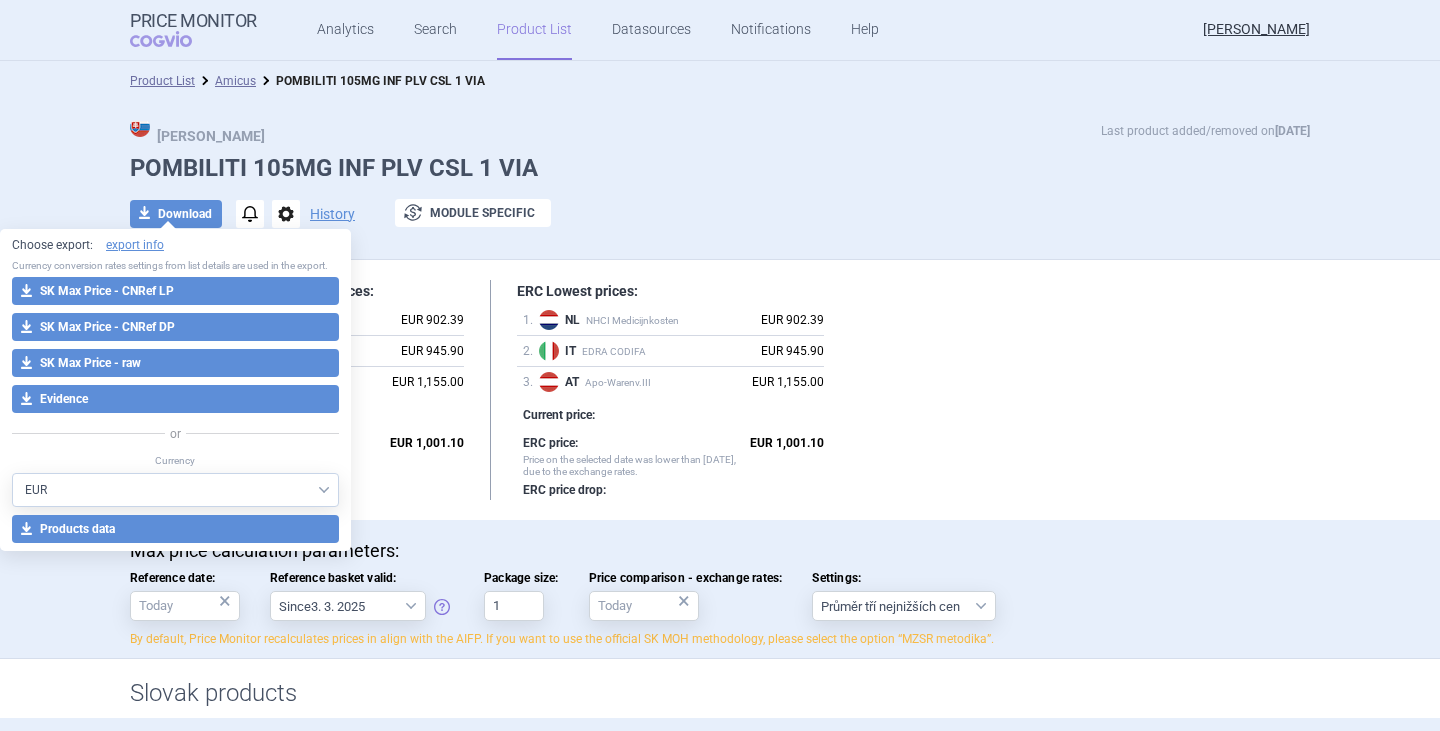 select on "EUR" 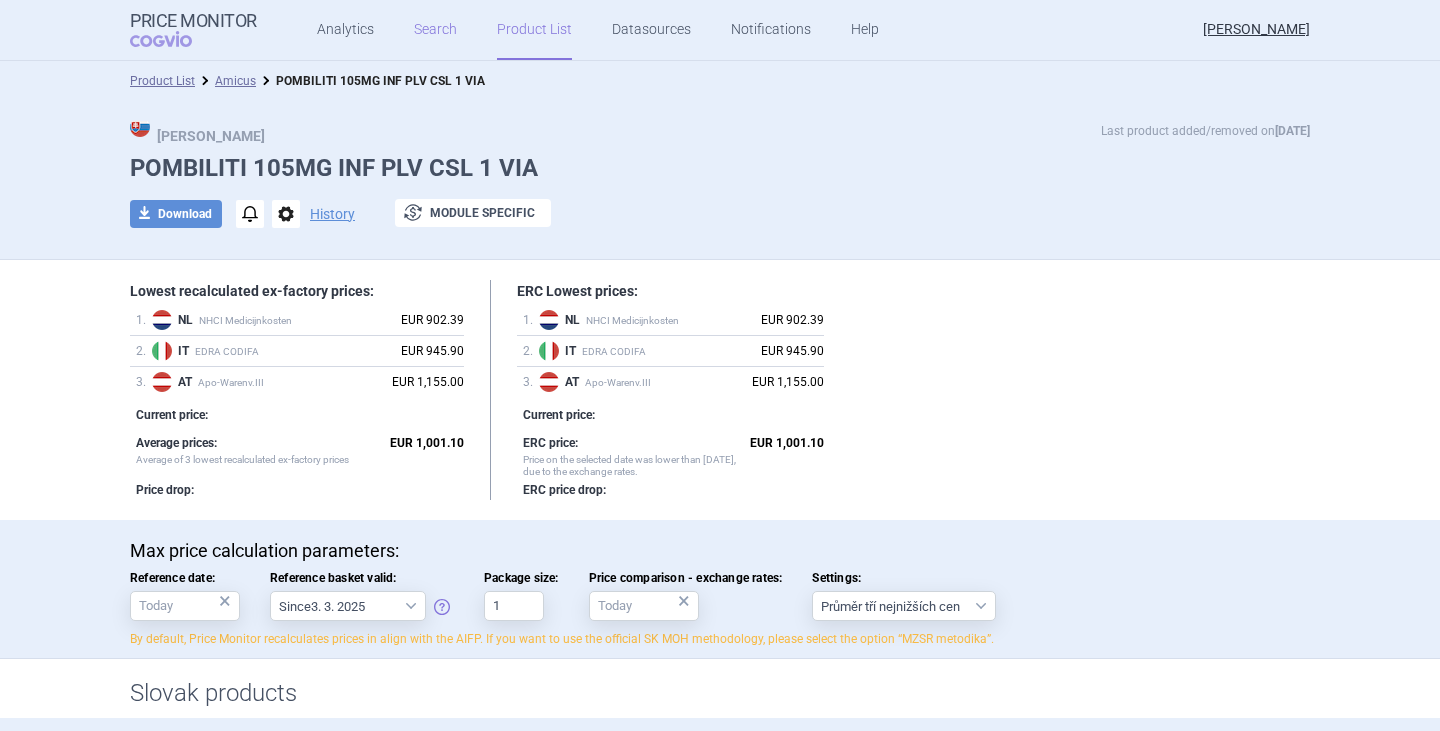 click on "Search" at bounding box center [435, 30] 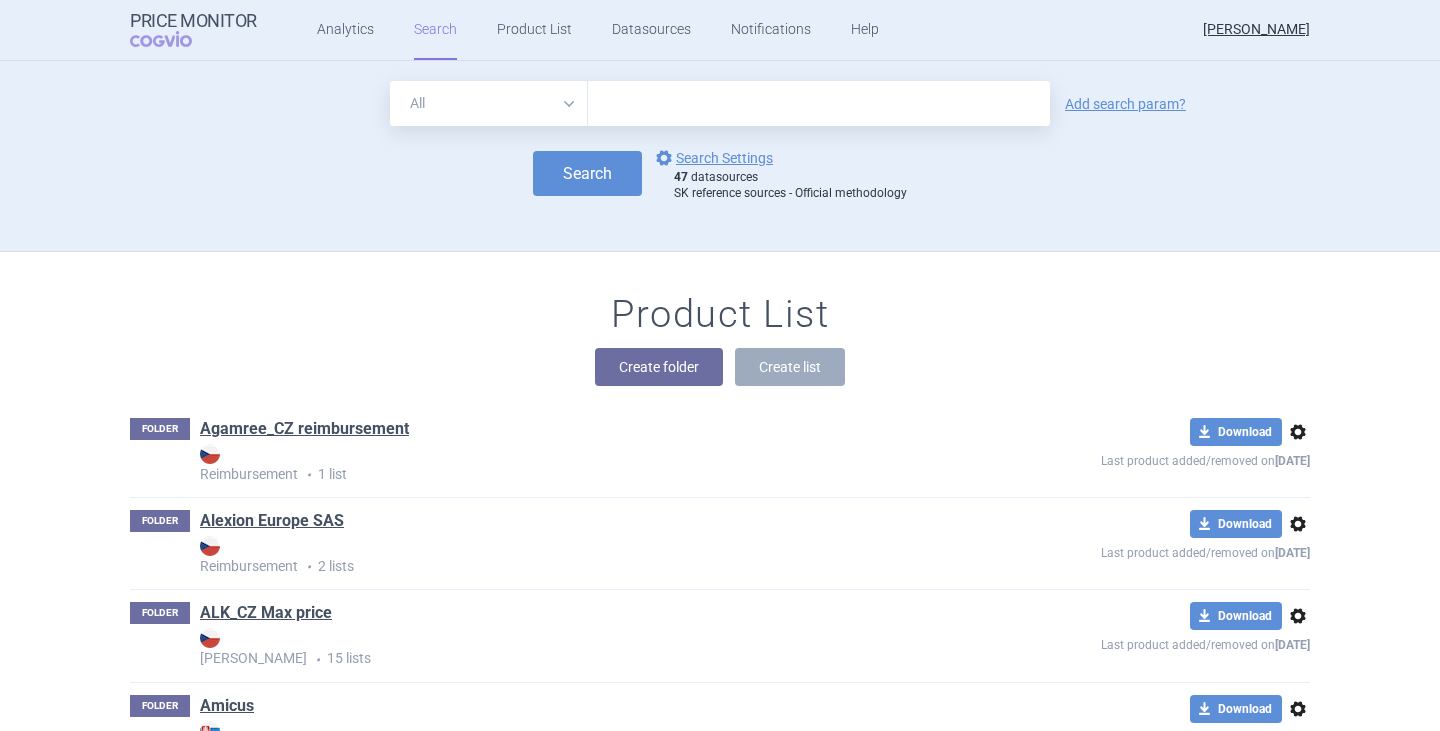 click at bounding box center [819, 103] 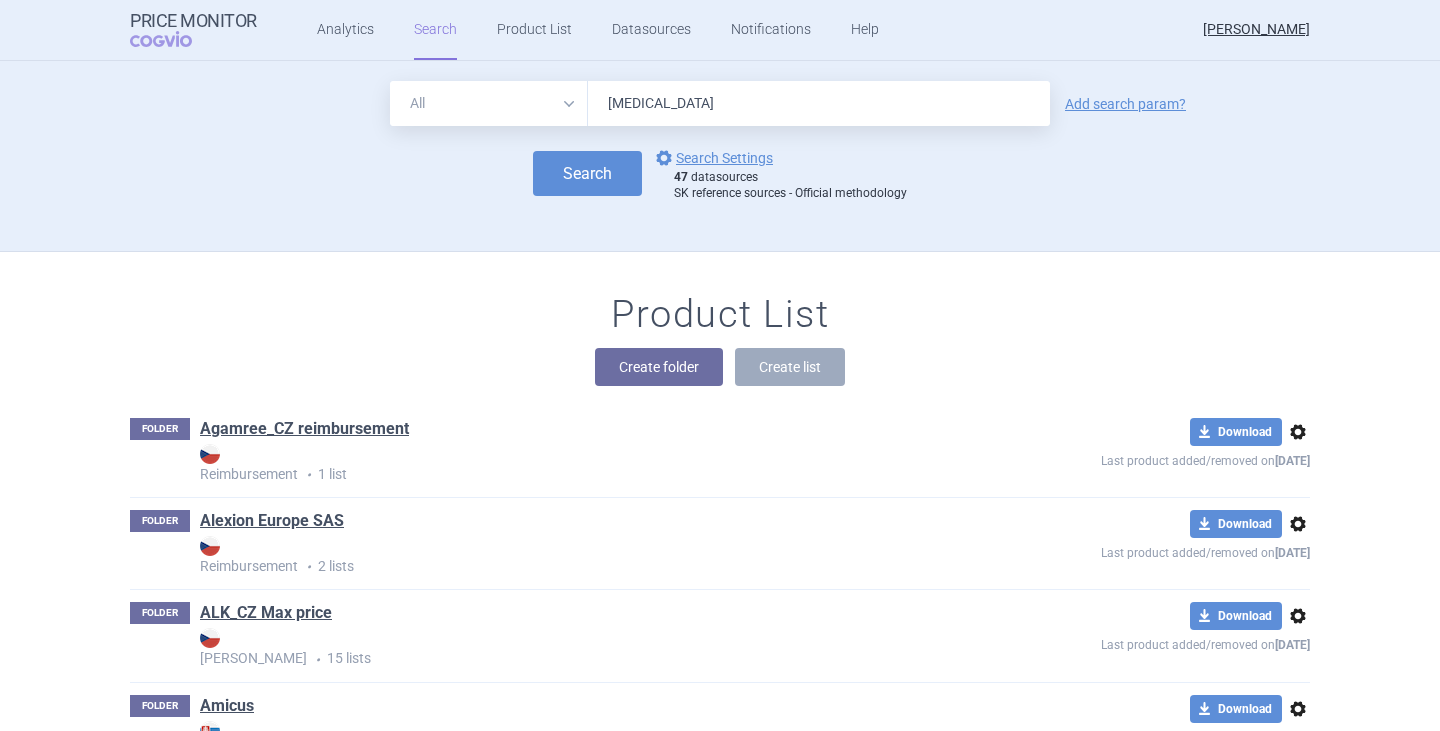 click on "Search" at bounding box center [587, 173] 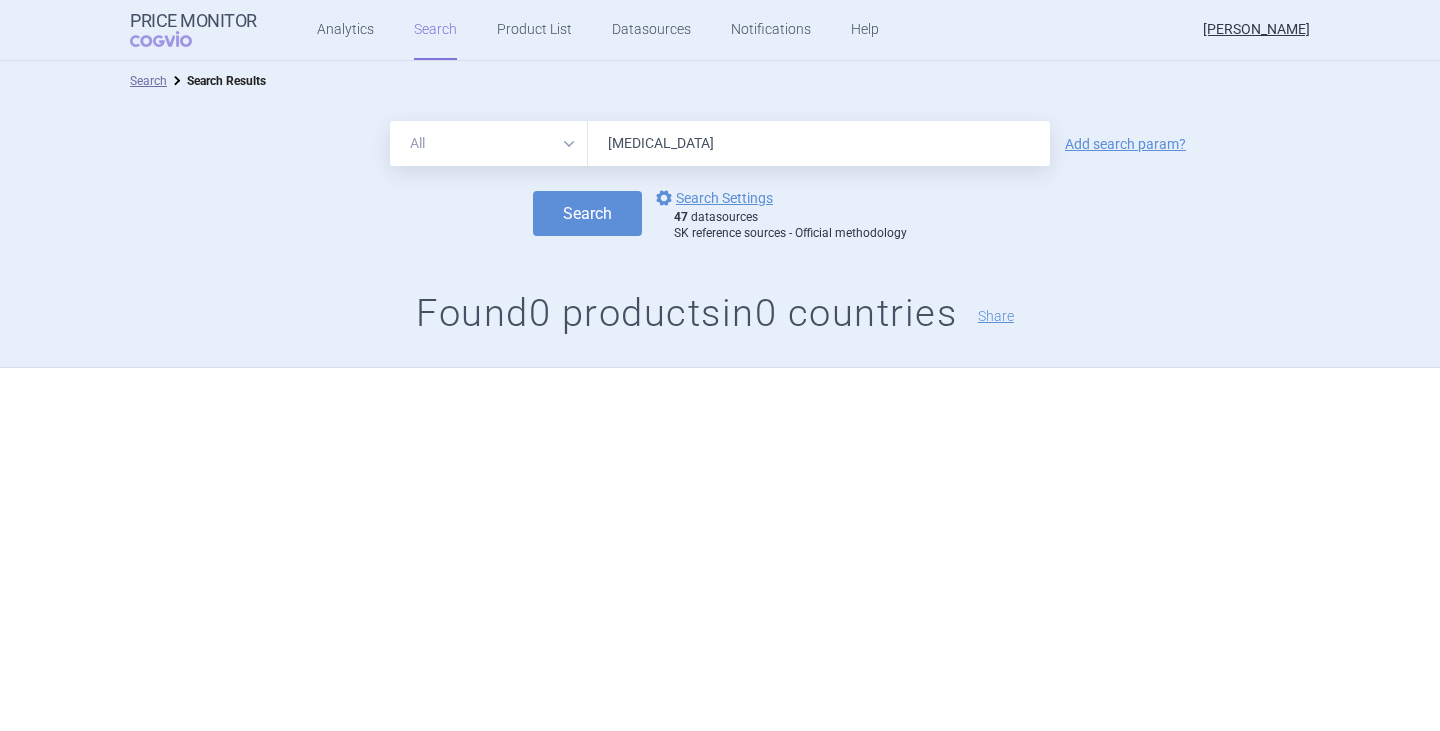 click on "[MEDICAL_DATA]" at bounding box center (819, 143) 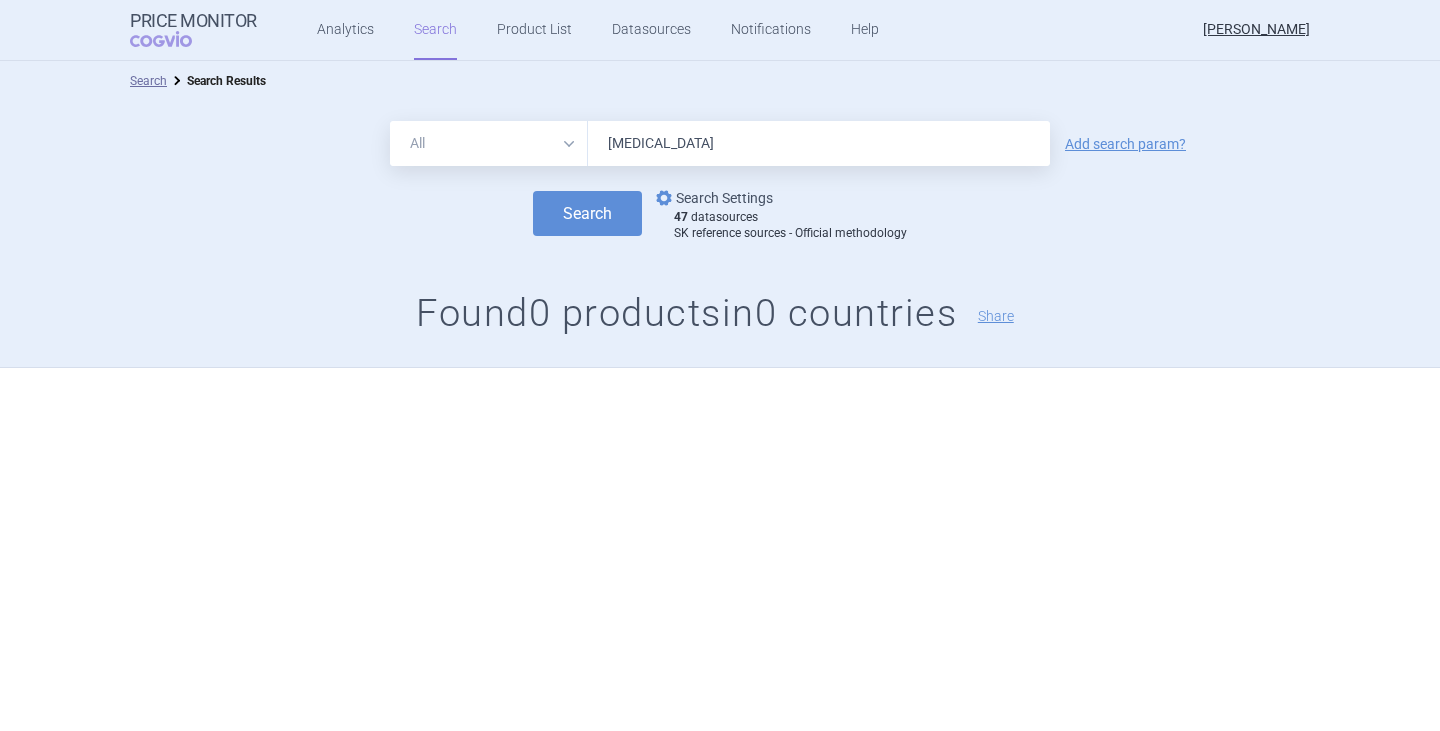 click on "options Search Settings" at bounding box center (712, 198) 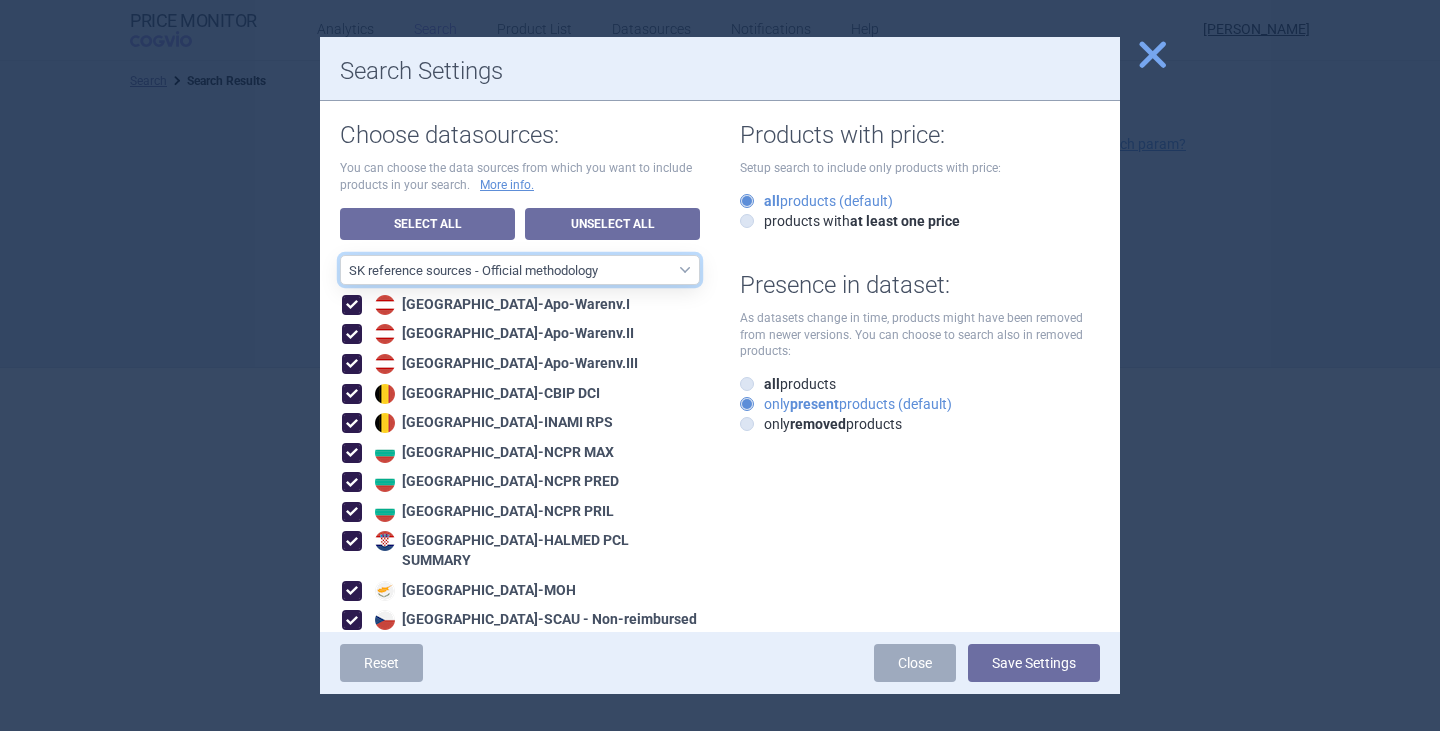 click on "All data sources CZ reference sources - Reimbursement SK reference sources - Official methodology RO reference sources (CGM LauerTaxe included) AE recommended reference sources EU4+[GEOGRAPHIC_DATA] [GEOGRAPHIC_DATA] [GEOGRAPHIC_DATA] [GEOGRAPHIC_DATA] reference sources - Max price Europe - all [GEOGRAPHIC_DATA] - only recommended sources included Asia and Pacific MENA RO reference sources (LauerTaxe included) RO reference sources SI reference countries BG reference countries HR reference sources LT reference countries" at bounding box center [520, 270] 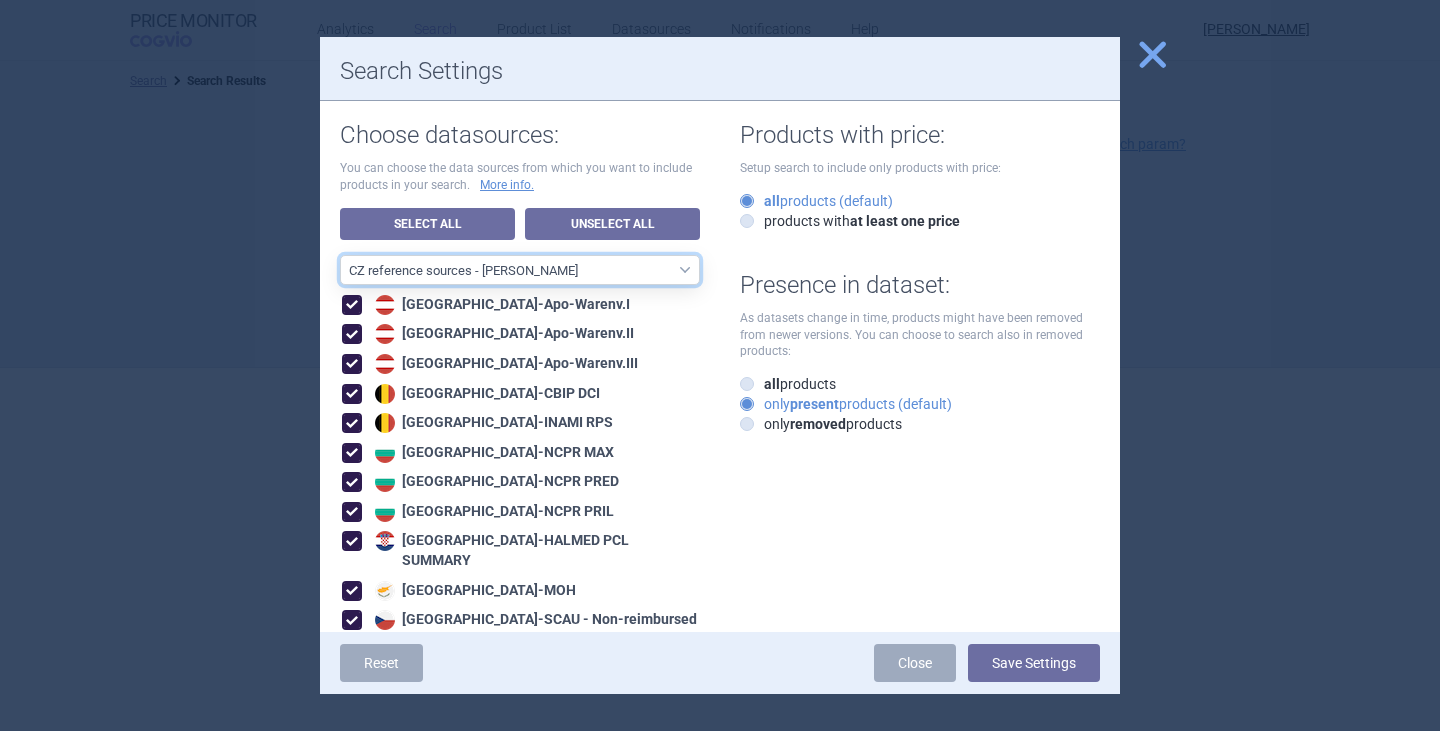 click on "All data sources CZ reference sources - Reimbursement SK reference sources - Official methodology RO reference sources (CGM LauerTaxe included) AE recommended reference sources EU4+[GEOGRAPHIC_DATA] [GEOGRAPHIC_DATA] [GEOGRAPHIC_DATA] [GEOGRAPHIC_DATA] reference sources - Max price Europe - all [GEOGRAPHIC_DATA] - only recommended sources included Asia and Pacific MENA RO reference sources (LauerTaxe included) RO reference sources SI reference countries BG reference countries HR reference sources LT reference countries" at bounding box center [520, 270] 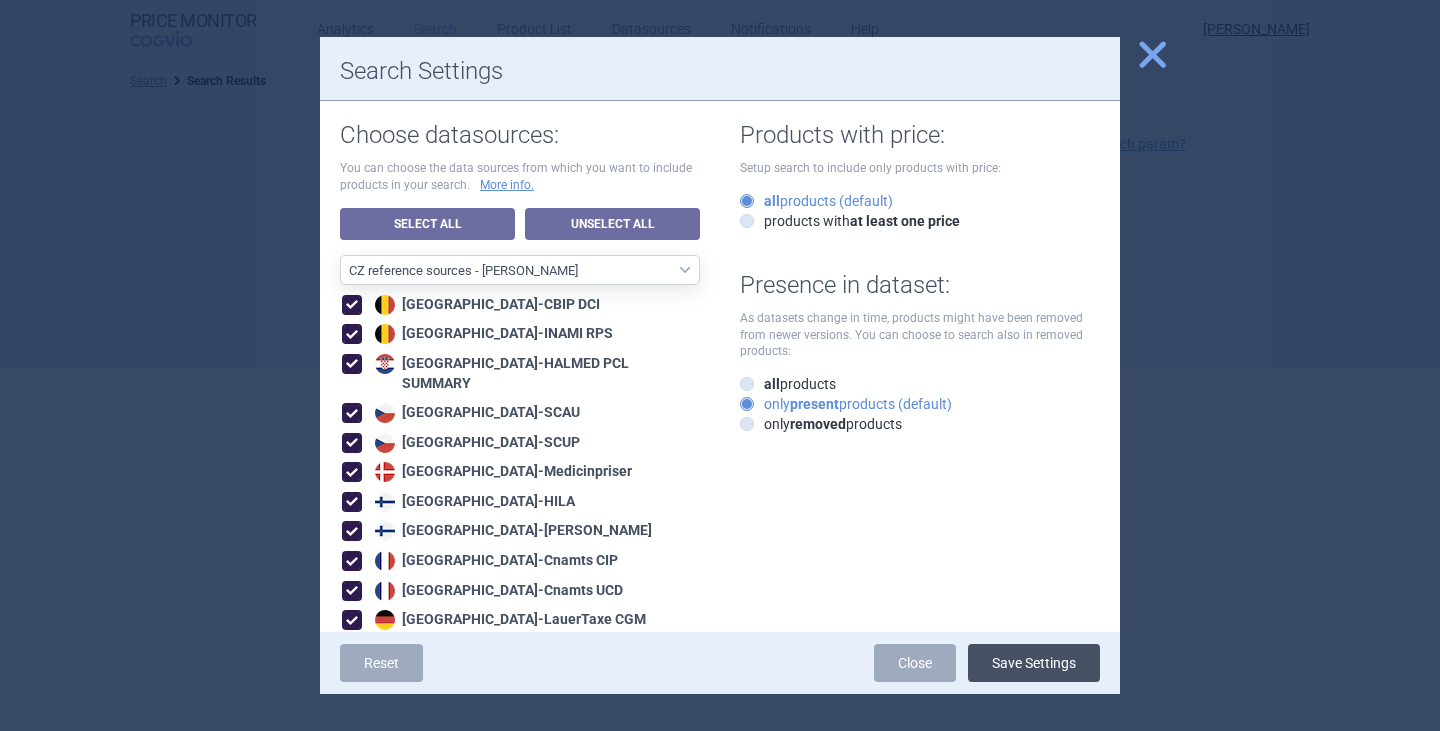 click on "Save Settings" at bounding box center (1034, 663) 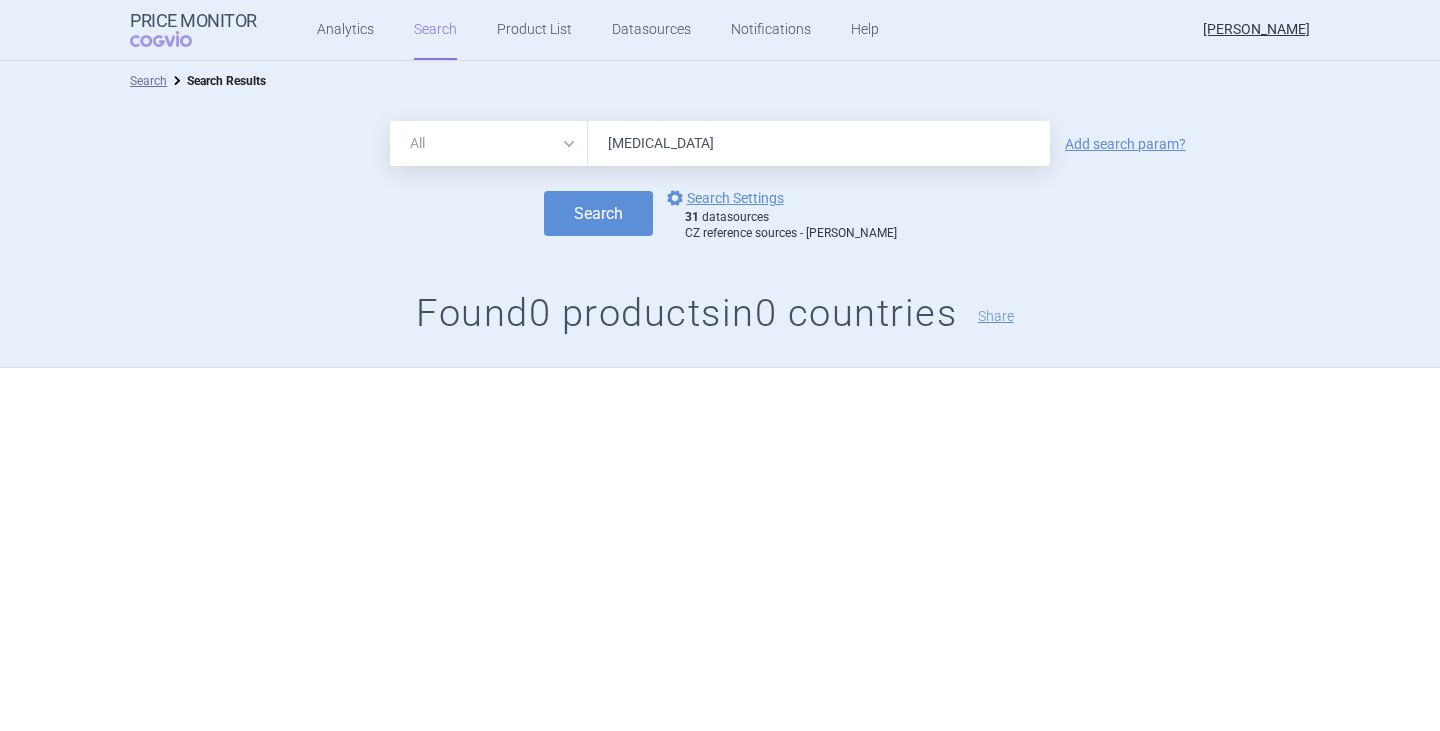 click on "[MEDICAL_DATA]" at bounding box center [819, 143] 